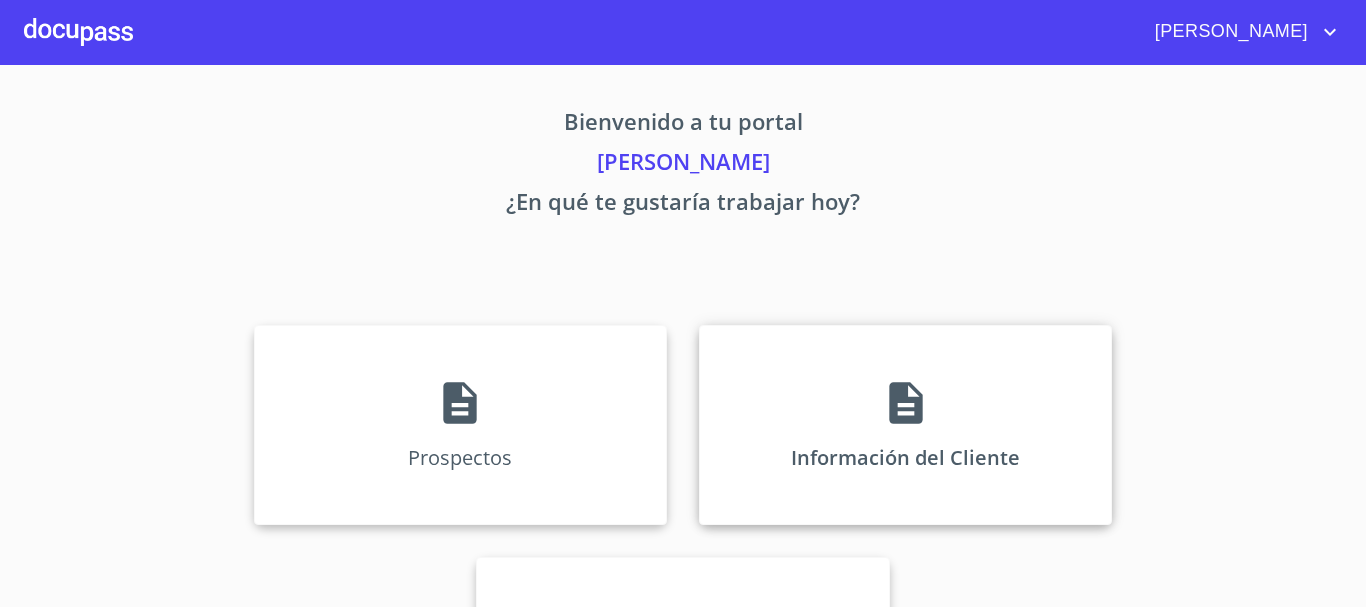 scroll, scrollTop: 0, scrollLeft: 0, axis: both 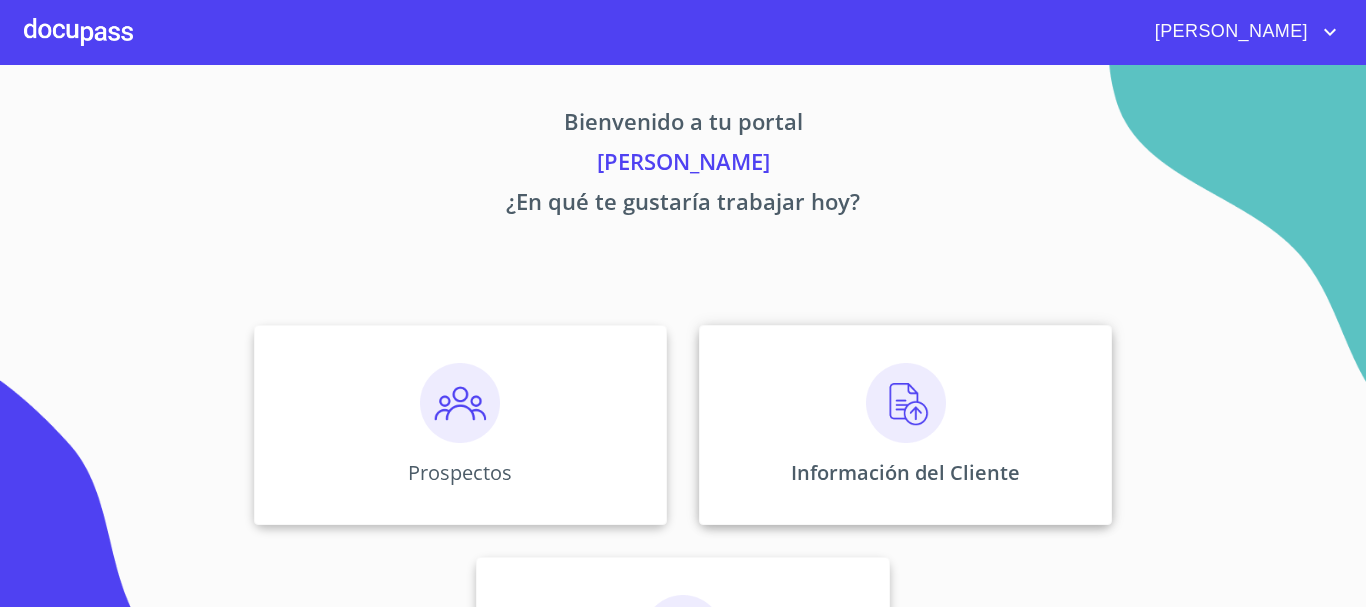 click on "Información del Cliente" at bounding box center (905, 425) 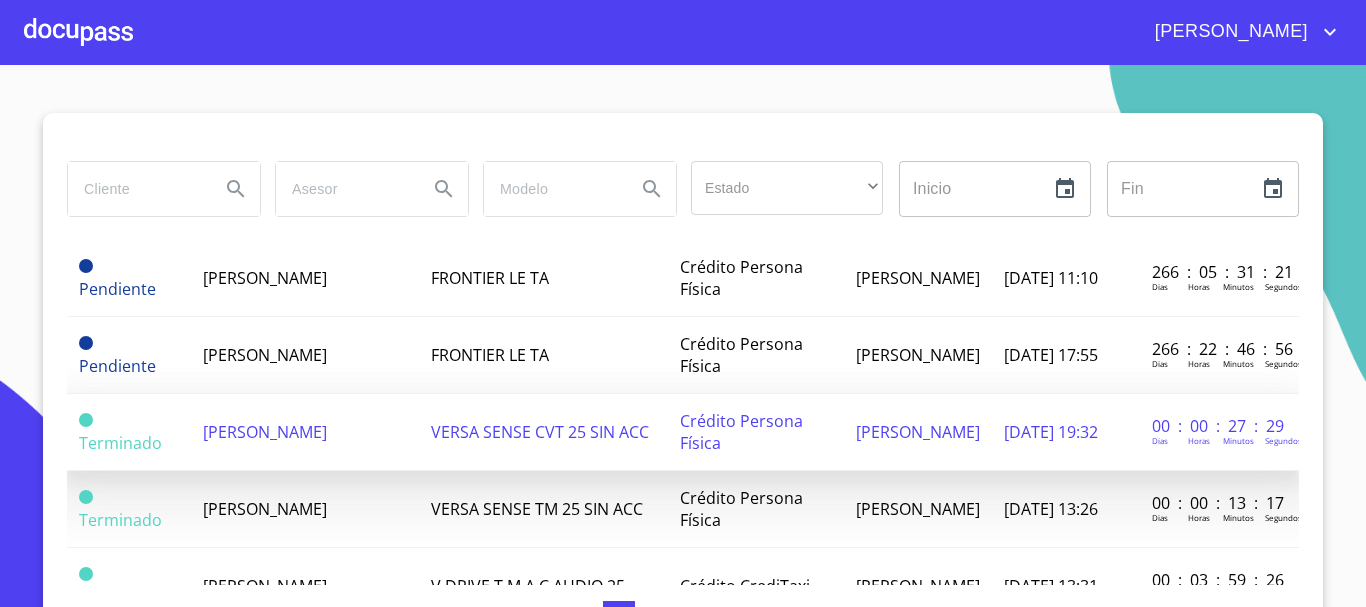 scroll, scrollTop: 600, scrollLeft: 0, axis: vertical 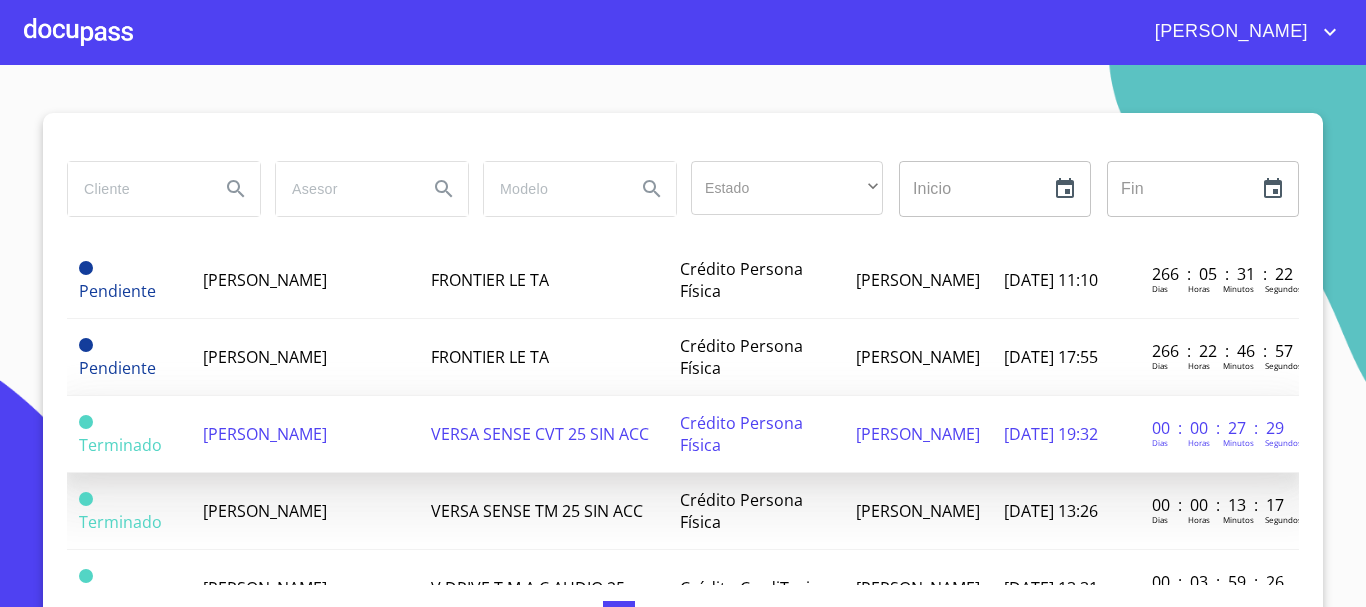 click on "[PERSON_NAME]" at bounding box center [265, 434] 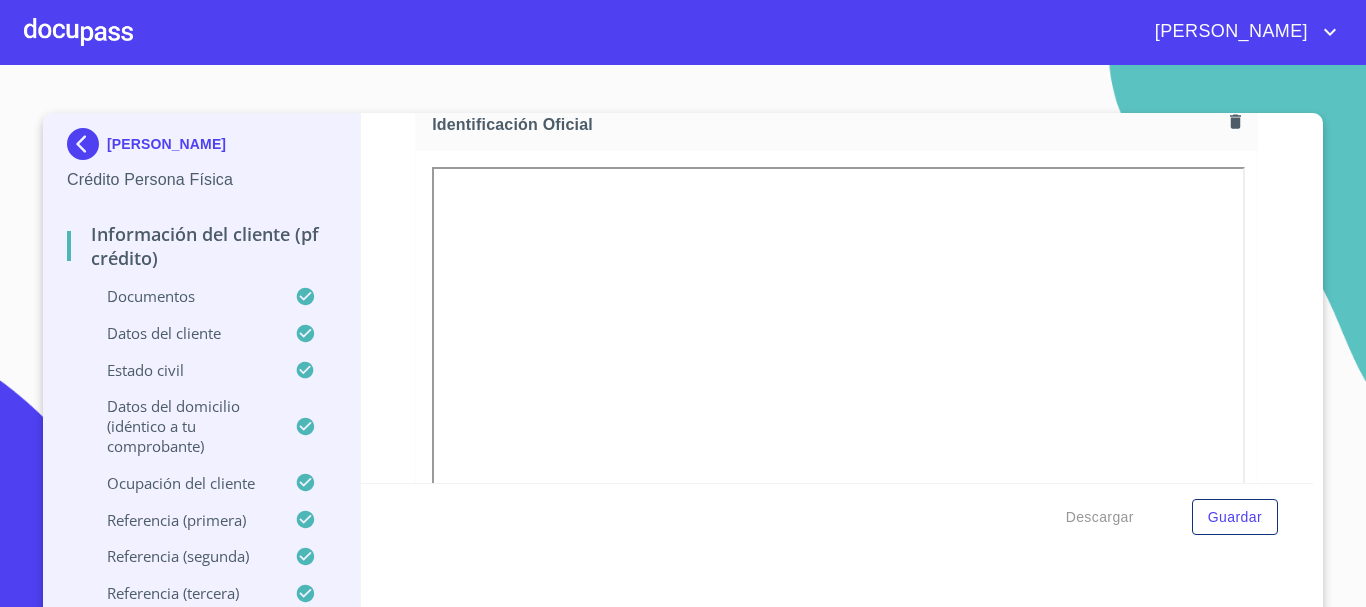 scroll, scrollTop: 400, scrollLeft: 0, axis: vertical 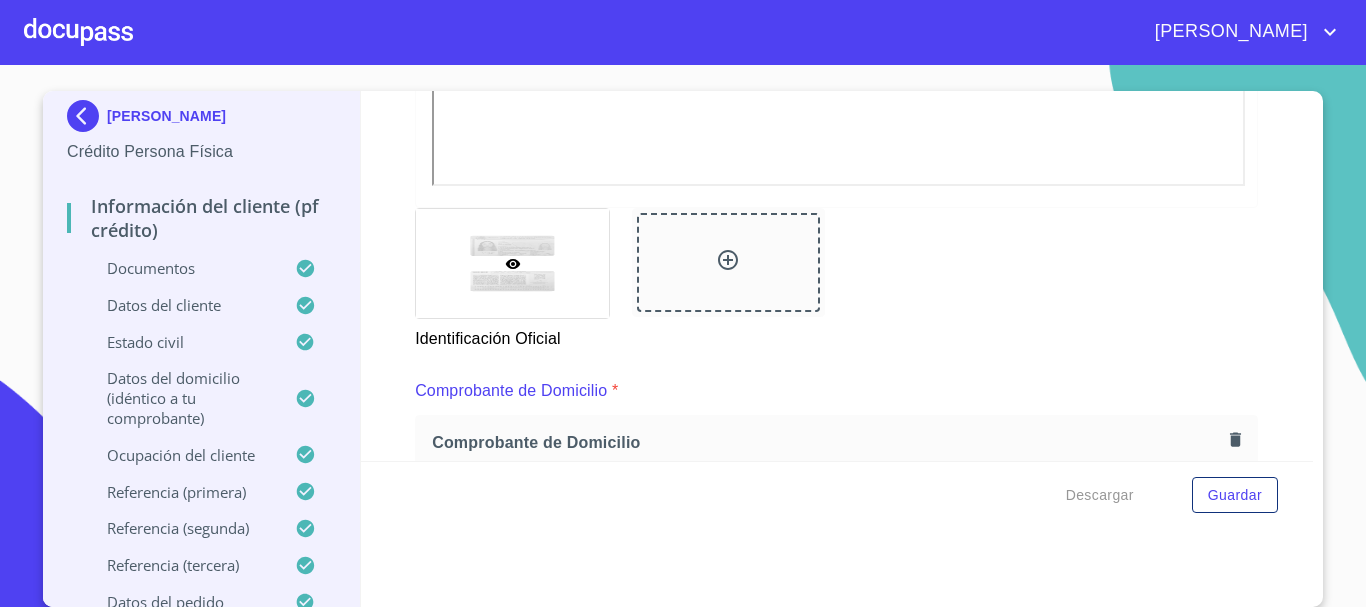 click on "Datos del domicilio (idéntico a tu comprobante)" at bounding box center [181, 398] 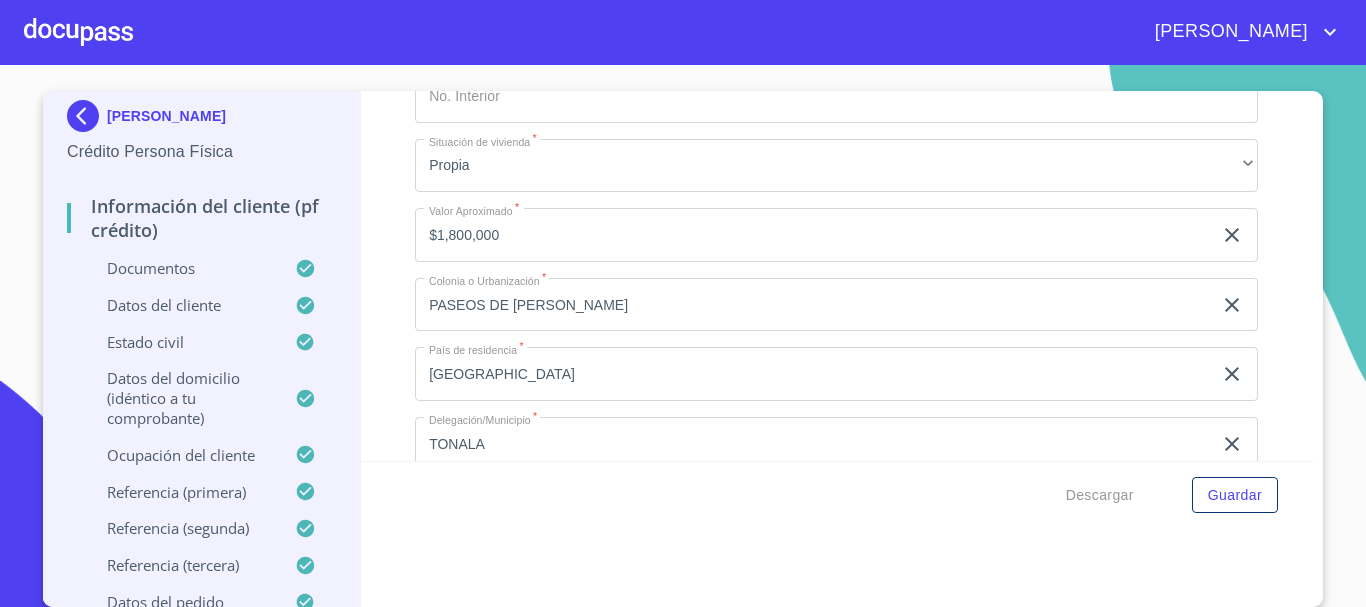 scroll, scrollTop: 600, scrollLeft: 0, axis: vertical 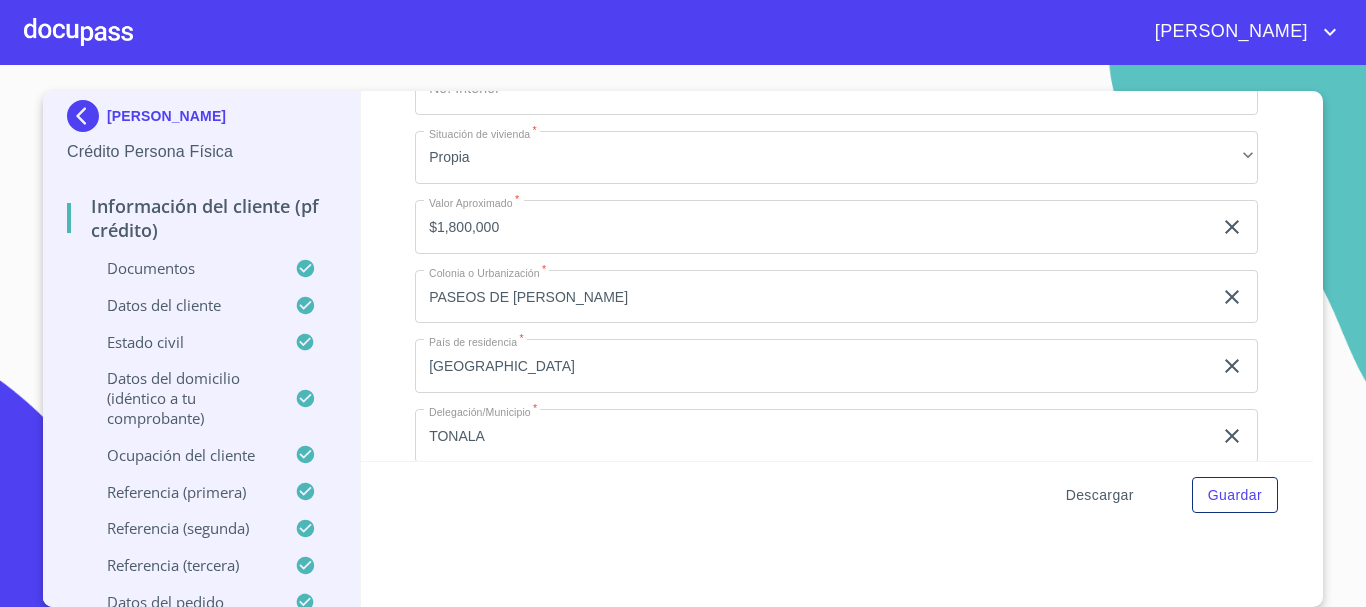 click on "Descargar" at bounding box center [1100, 495] 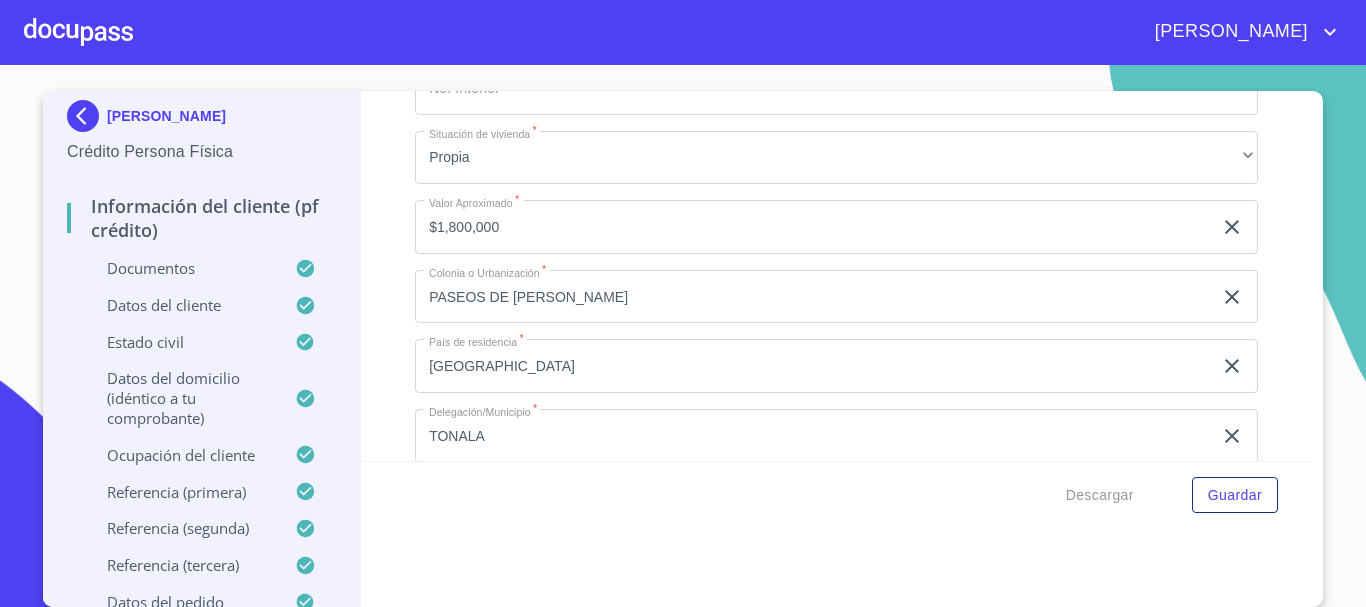 click on "Descargar Guardar" at bounding box center [837, 495] 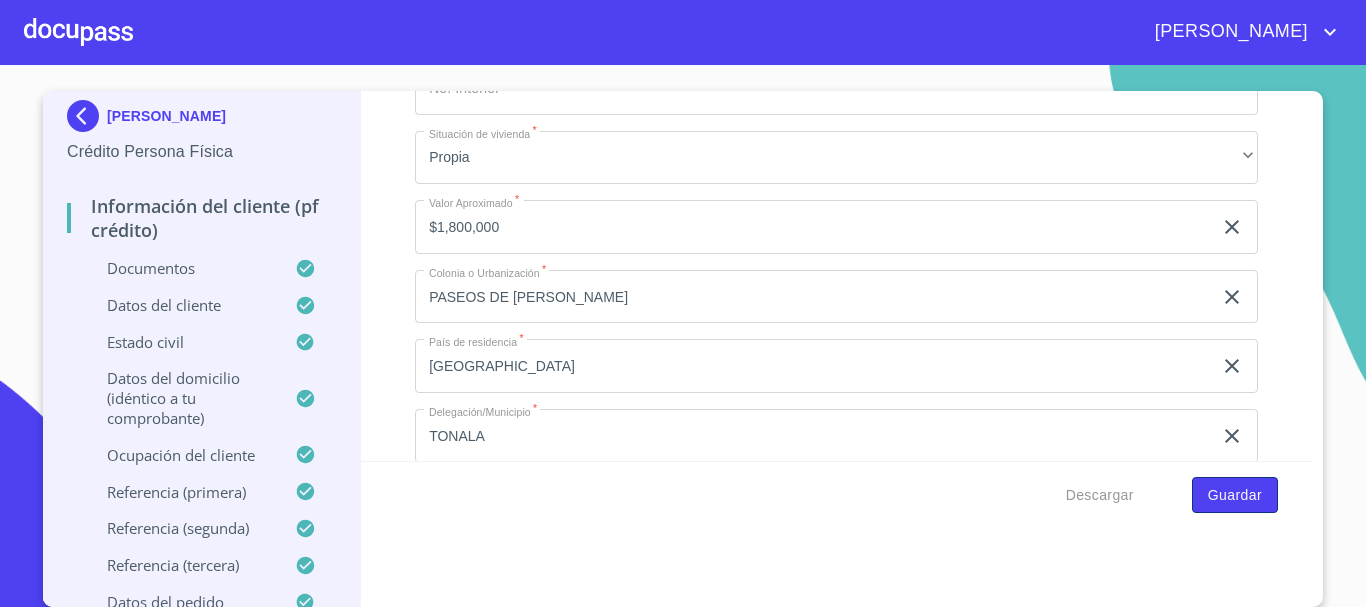 click on "Guardar" at bounding box center (1235, 495) 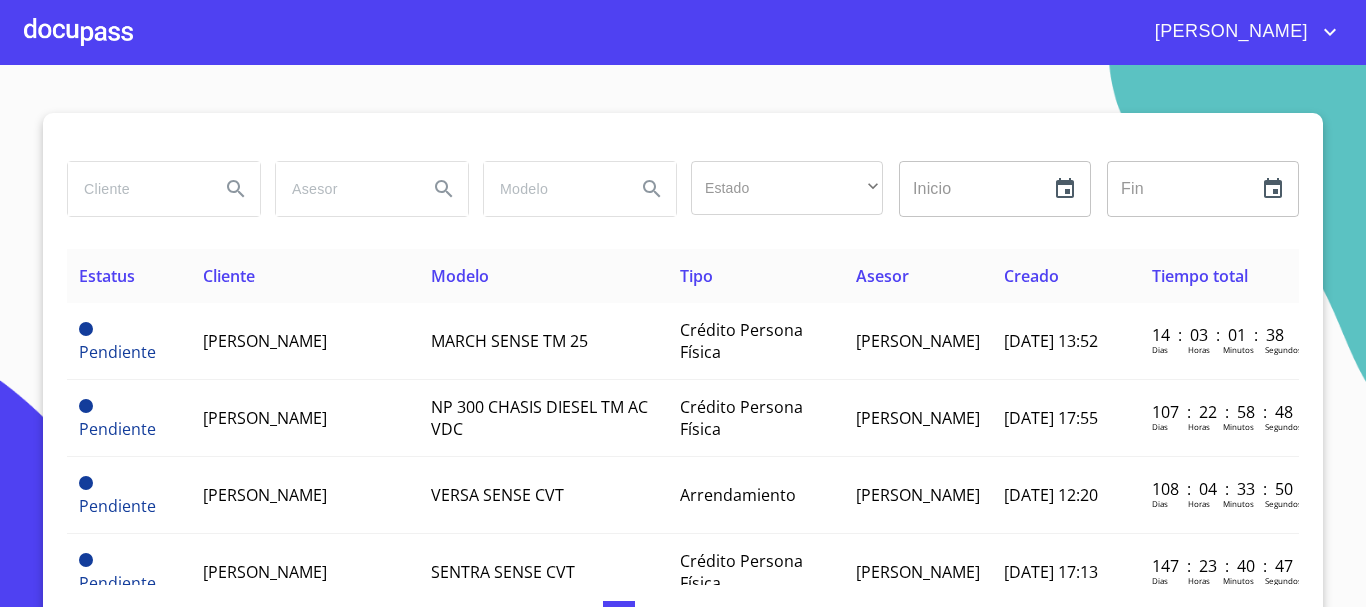 click at bounding box center (78, 32) 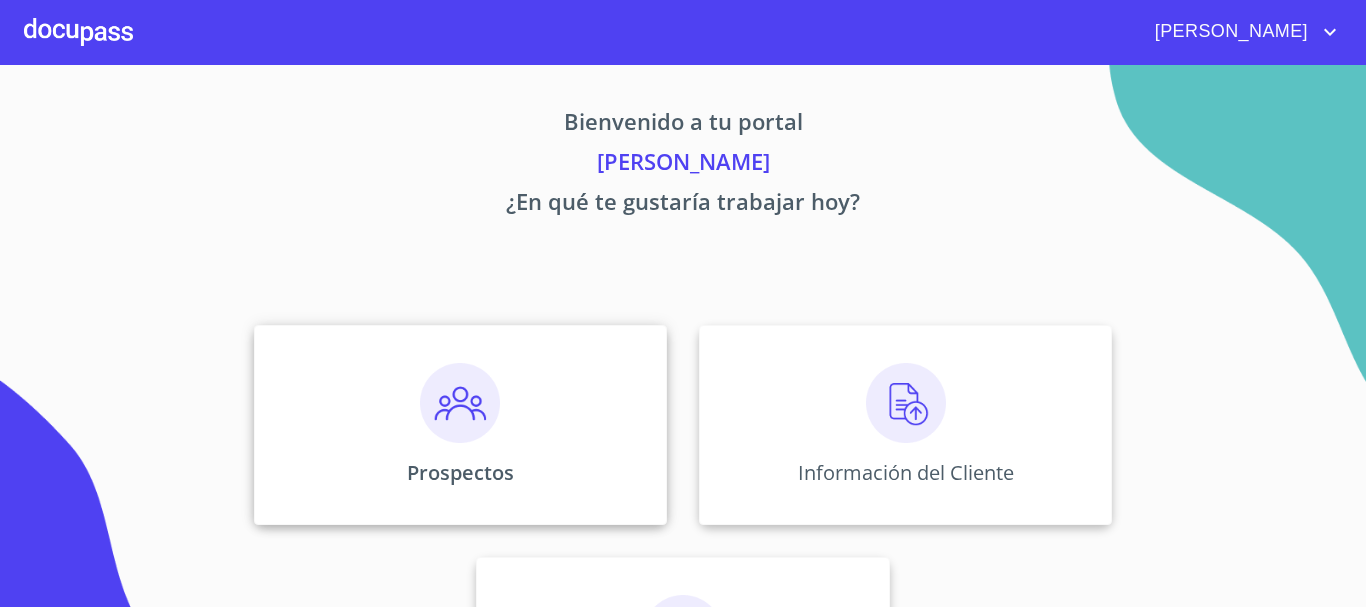 click on "Prospectos" at bounding box center [460, 425] 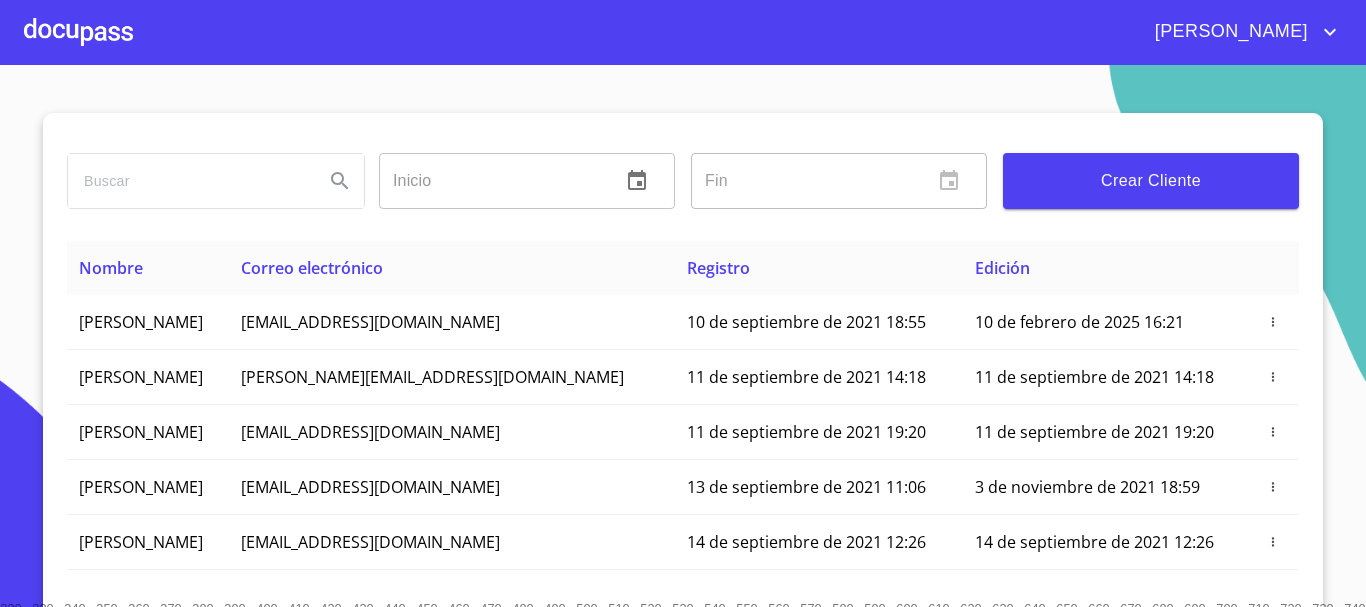 click on "Crear Cliente" at bounding box center [1151, 181] 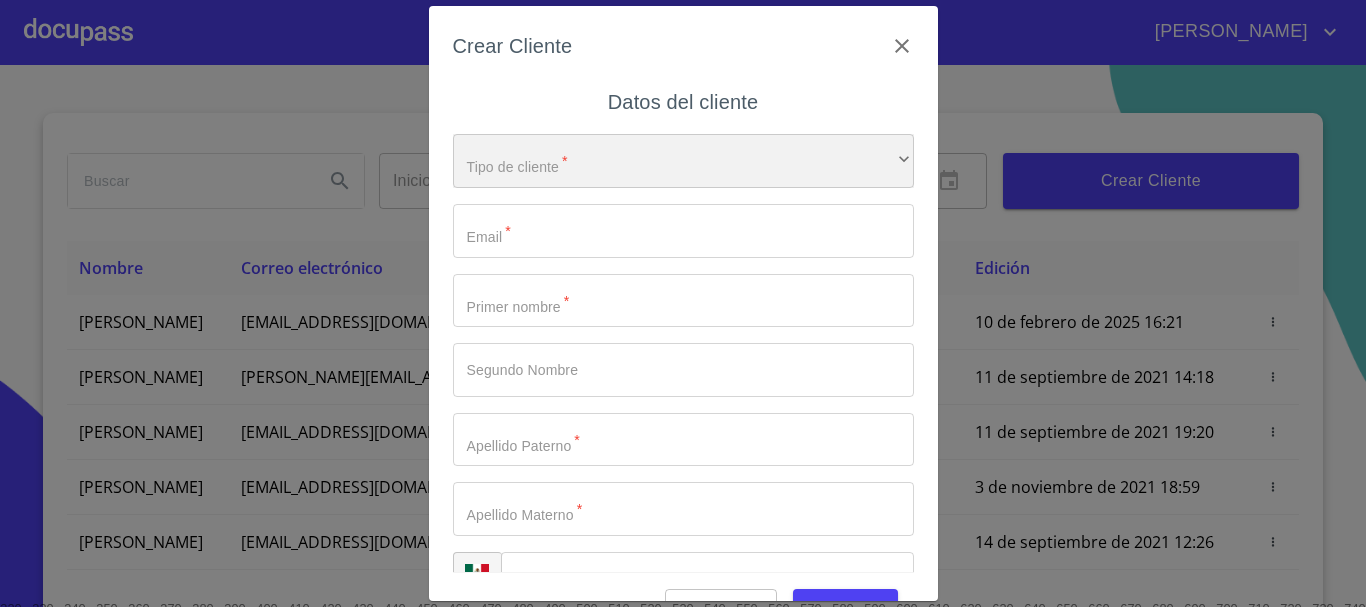 click on "​" at bounding box center [683, 161] 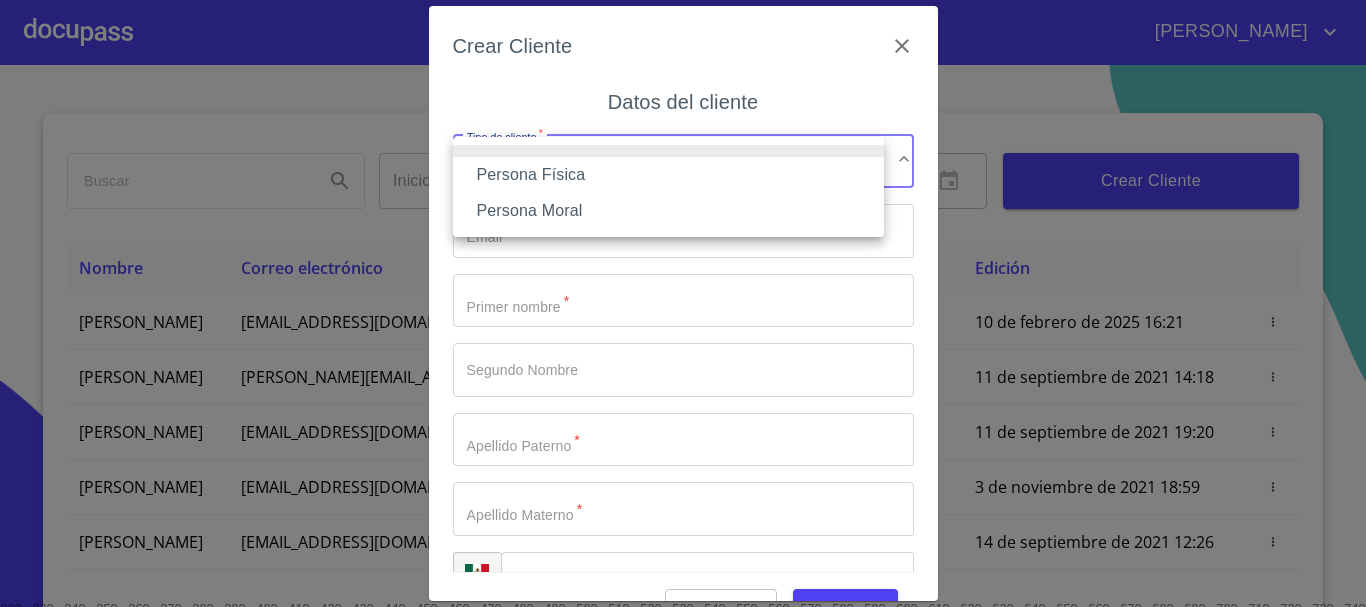 click on "Persona Física" at bounding box center (668, 175) 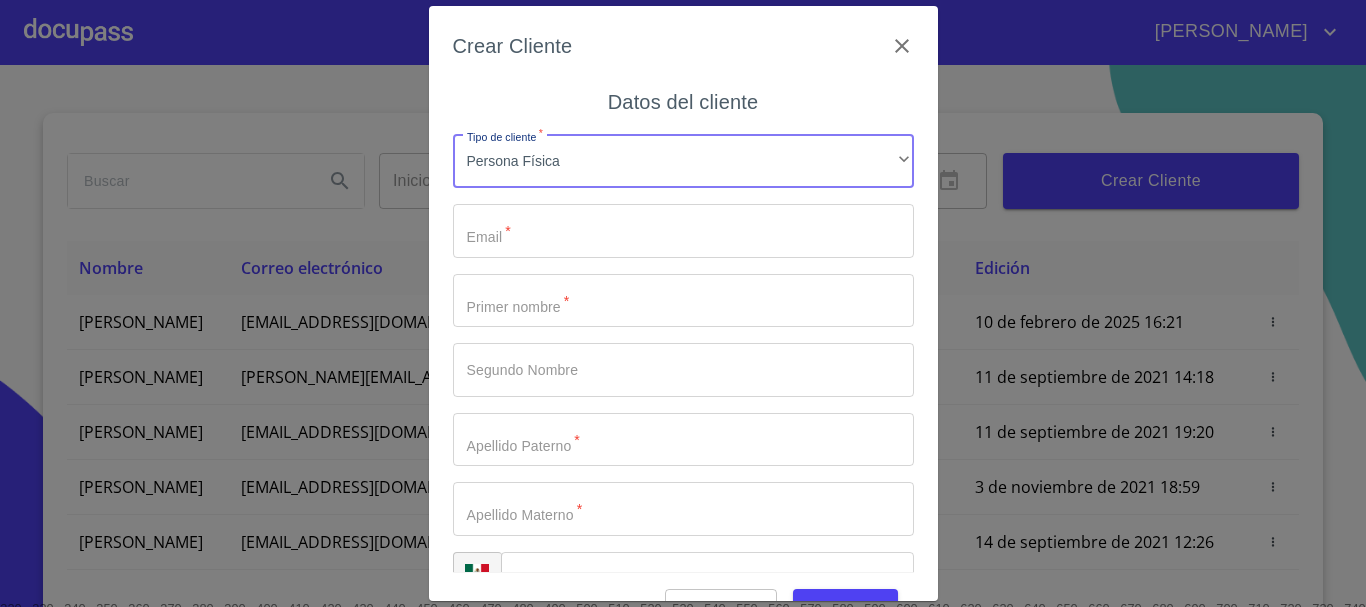 click on "Tipo de cliente   *" at bounding box center [683, 231] 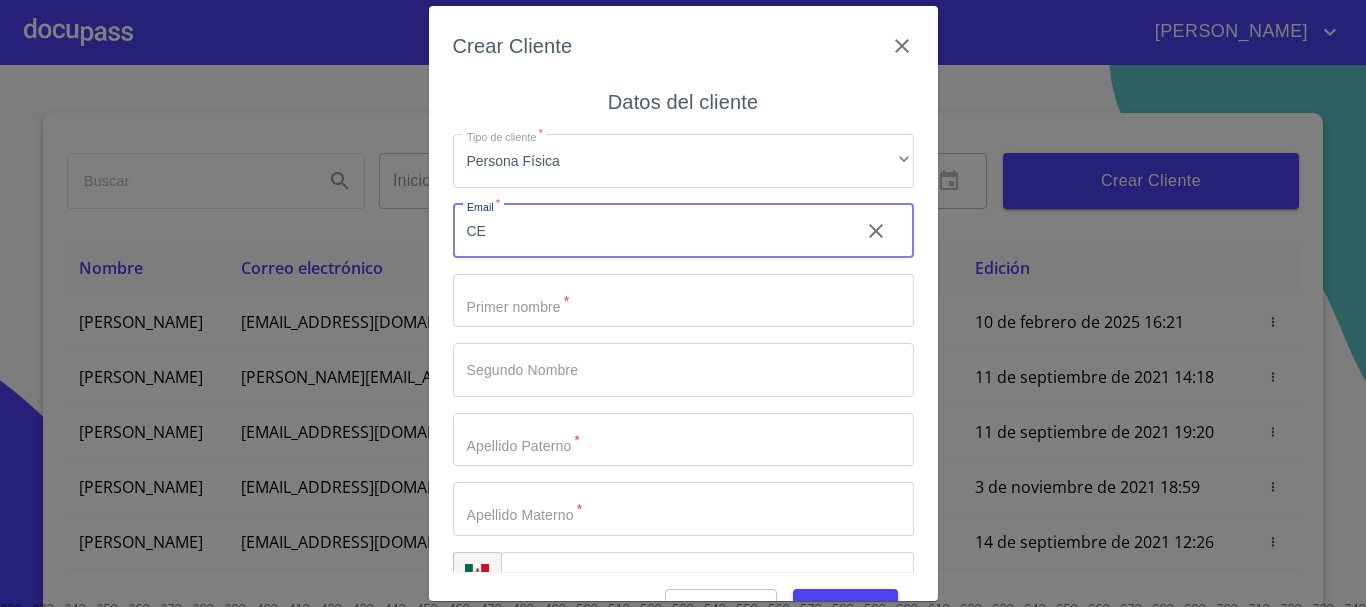 type on "C" 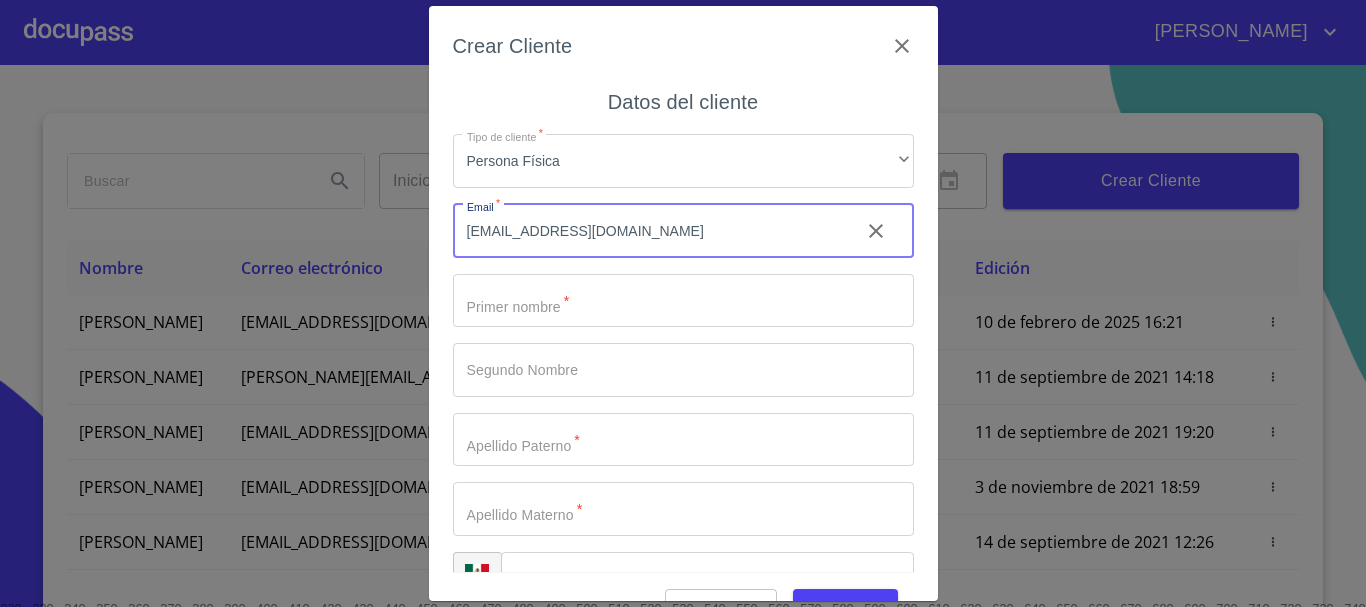 type on "[EMAIL_ADDRESS][DOMAIN_NAME]" 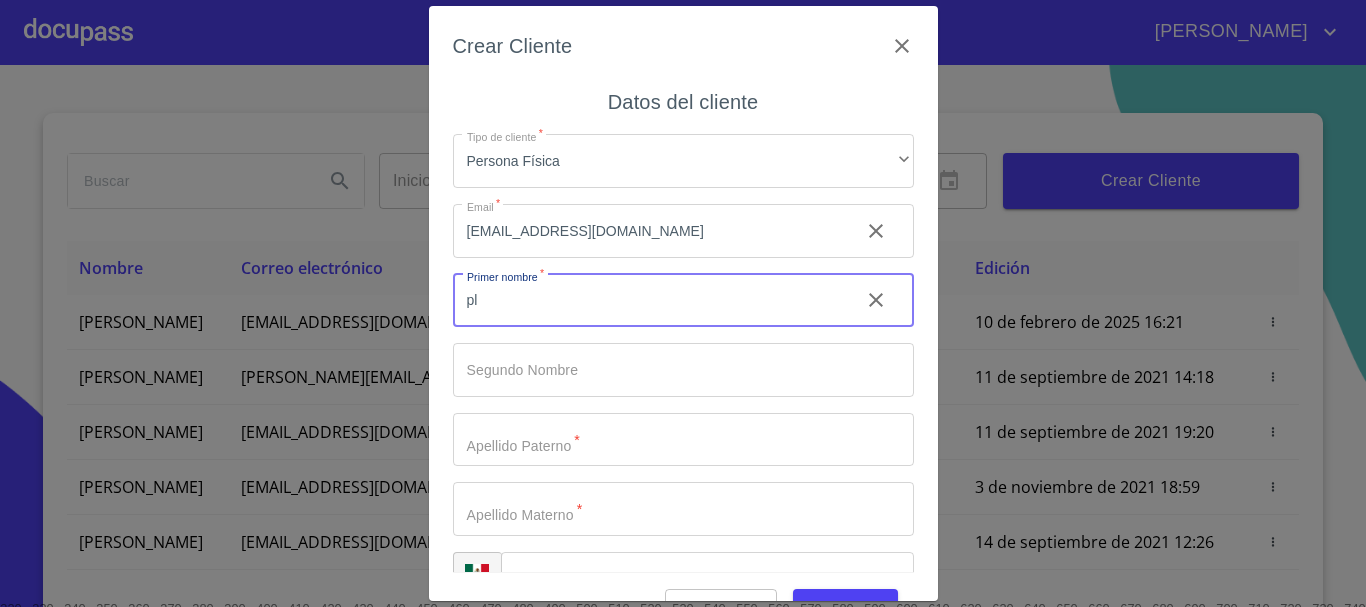 type on "p" 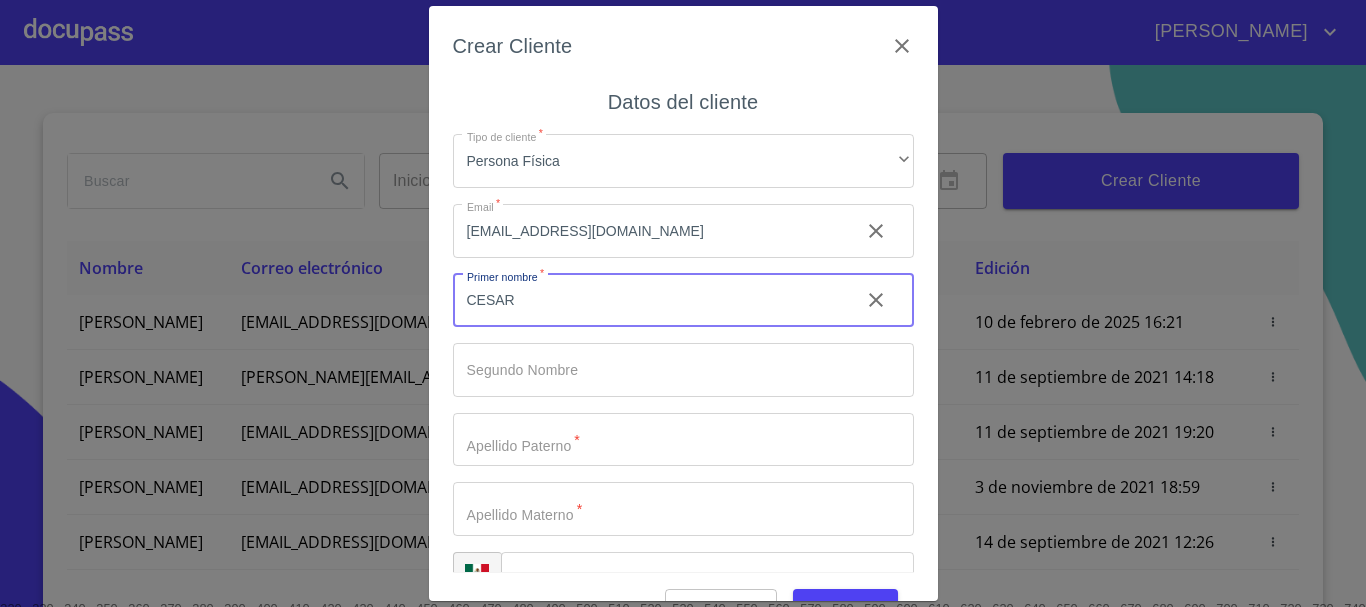 type on "CESAR" 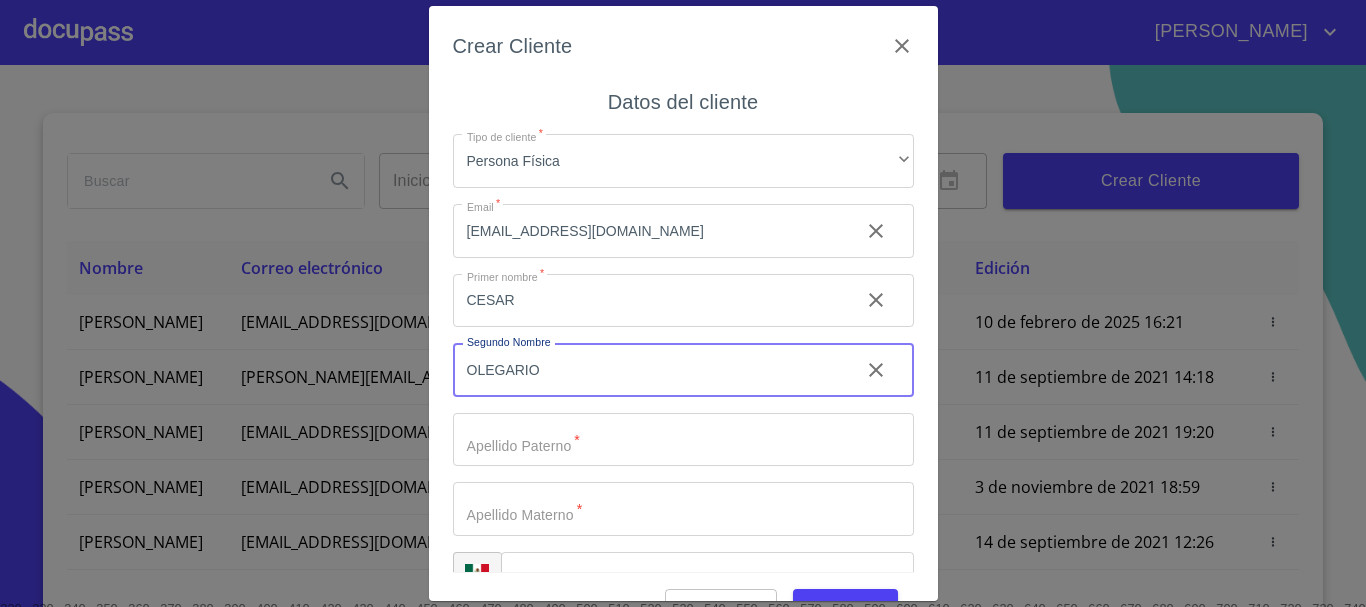 type on "OLEGARIO" 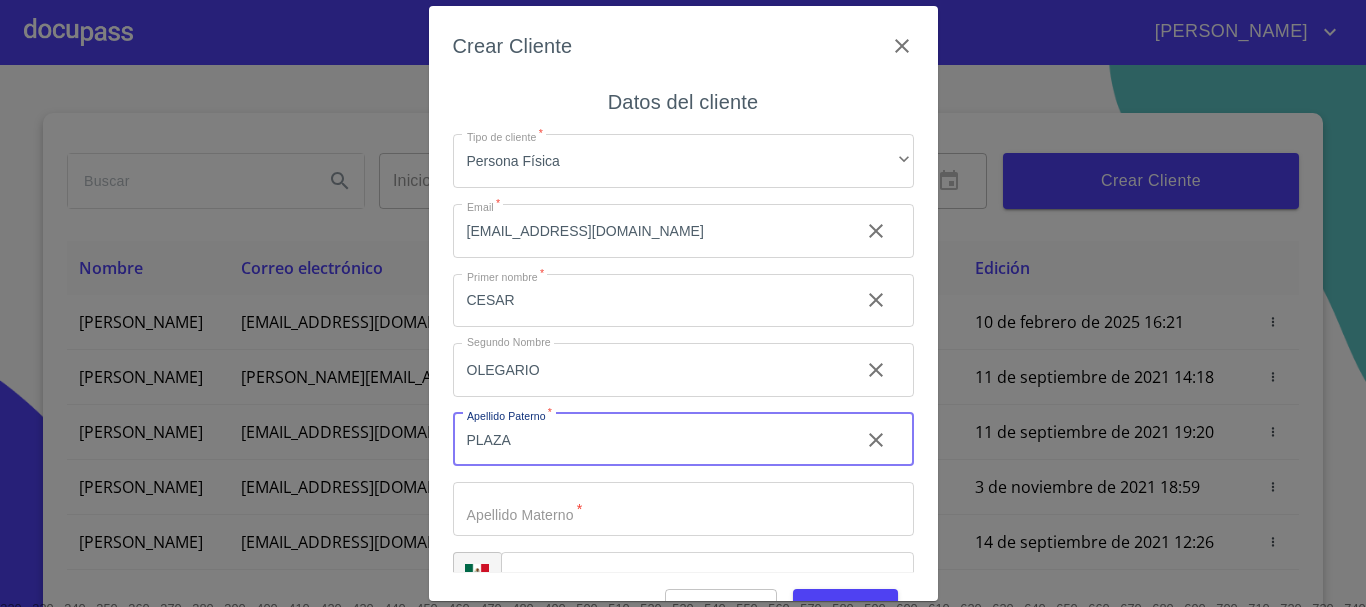 type on "PLAZA" 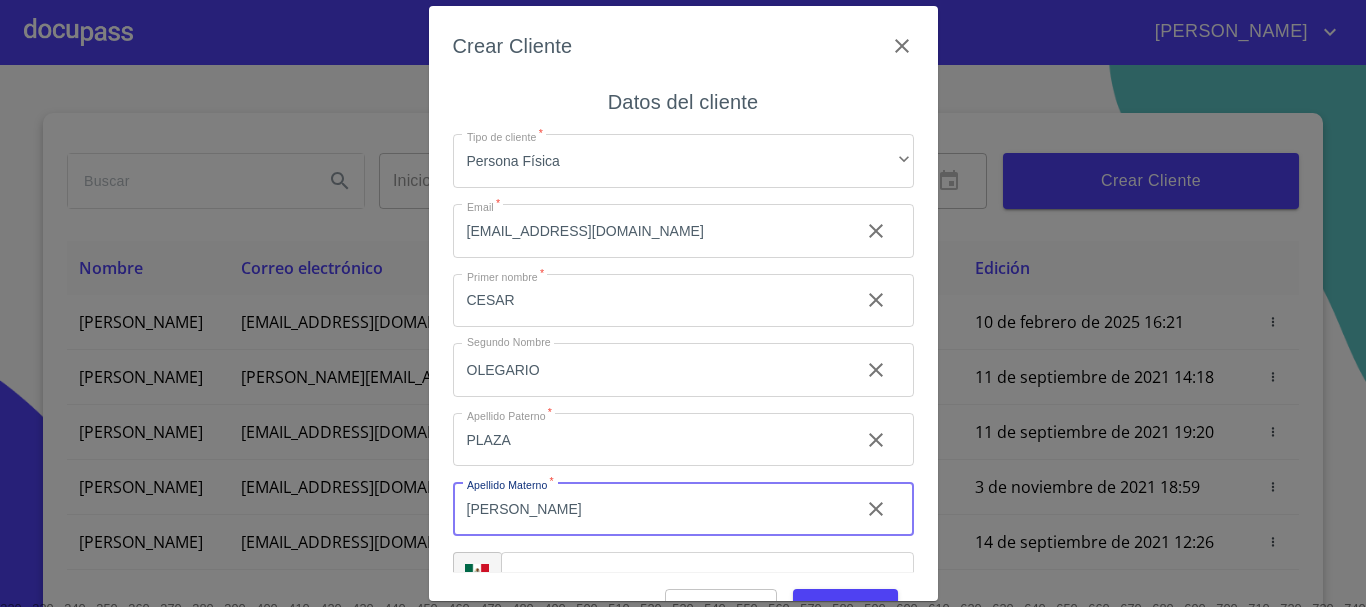 type on "[PERSON_NAME]" 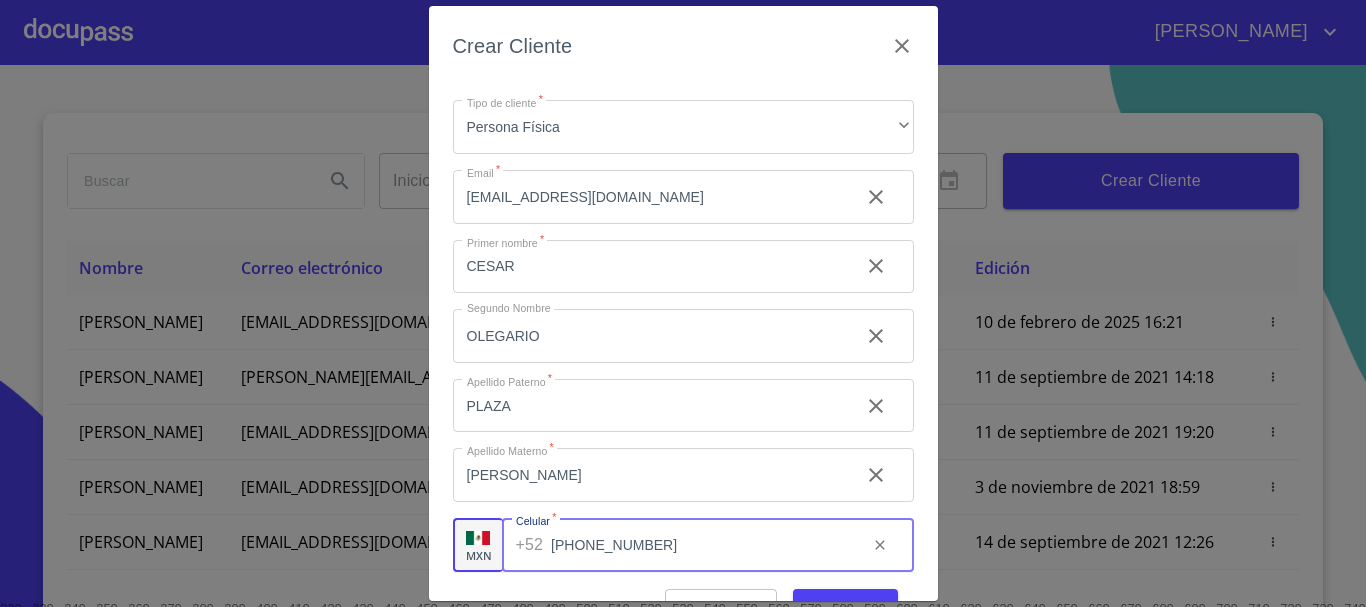 scroll, scrollTop: 50, scrollLeft: 0, axis: vertical 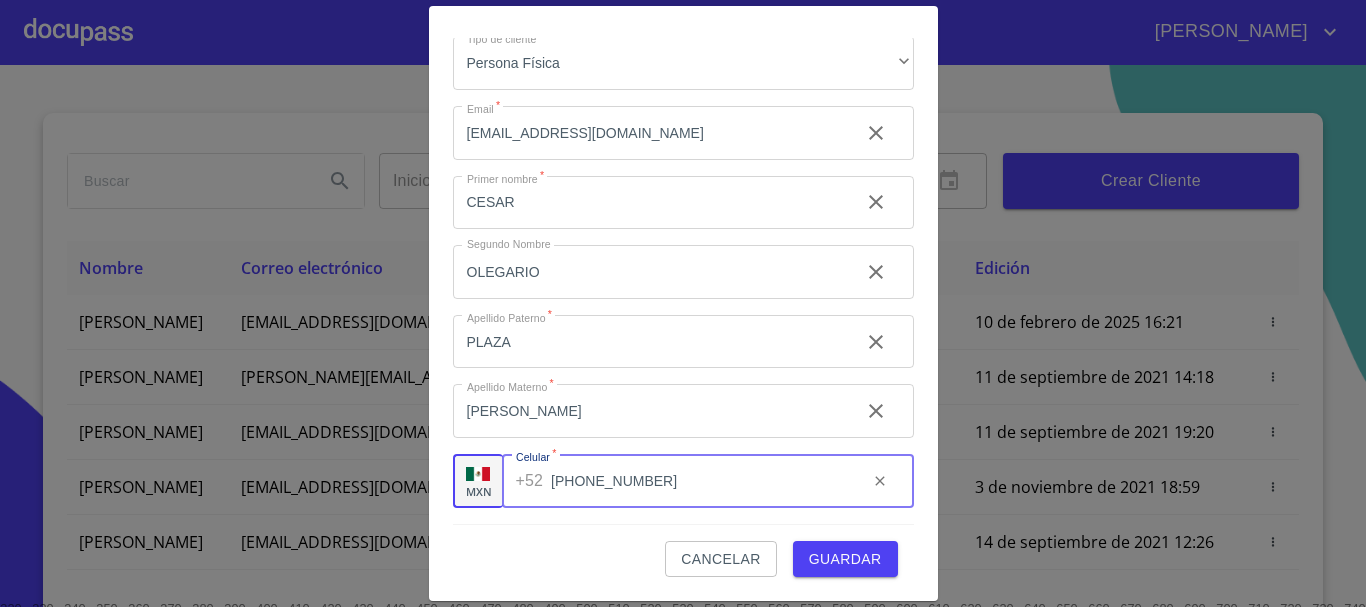 drag, startPoint x: 658, startPoint y: 475, endPoint x: 546, endPoint y: 477, distance: 112.01785 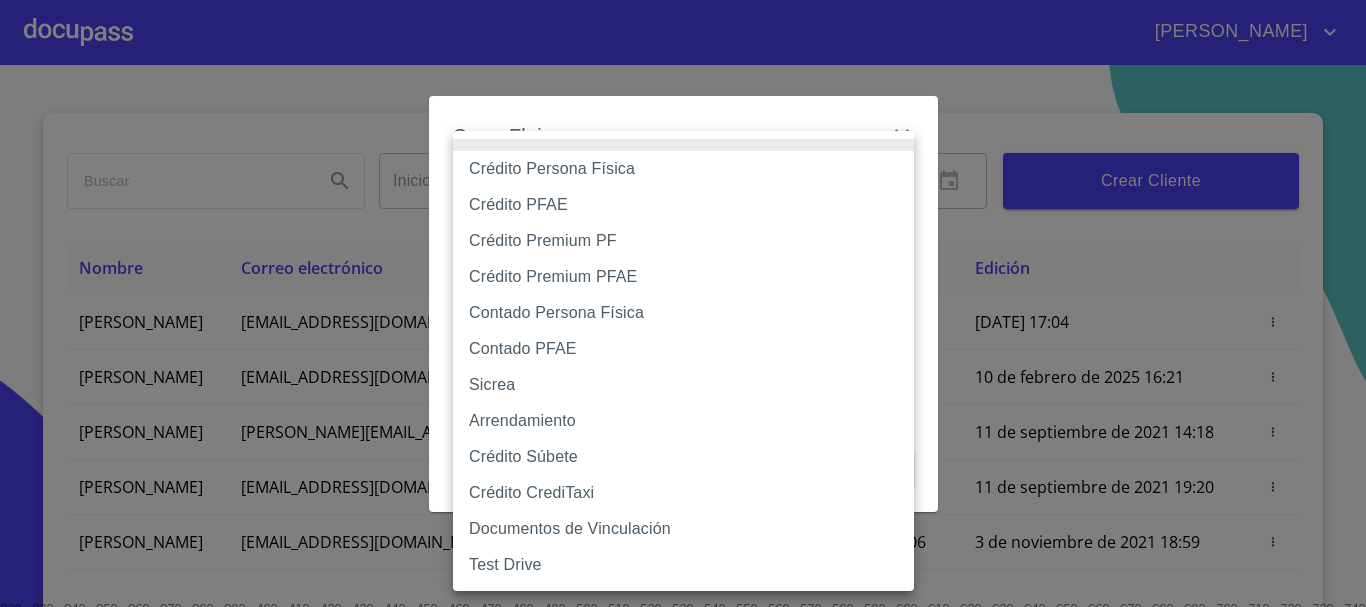 click on "[PERSON_NAME] ​ Fin ​ Crear Cliente Nombre   Correo electrónico   Registro   Edición     [PERSON_NAME] [EMAIL_ADDRESS][DOMAIN_NAME] [DATE] 17:04 [DATE] 17:04 [PERSON_NAME] [PERSON_NAME][EMAIL_ADDRESS][DOMAIN_NAME] [DATE] 18:55 [DATE] 16:21 [PERSON_NAME]  [PERSON_NAME][EMAIL_ADDRESS][DOMAIN_NAME] [DATE] 14:18 [DATE] 14:18 [PERSON_NAME] [PERSON_NAME][EMAIL_ADDRESS][DOMAIN_NAME] [DATE] 19:20 [DATE] 19:20 [PERSON_NAME] [EMAIL_ADDRESS][DOMAIN_NAME] [DATE] 11:06 [DATE] 18:59 [PERSON_NAME] [EMAIL_ADDRESS][DOMAIN_NAME] [DATE] 12:26 [DATE] 12:26 [PERSON_NAME] [EMAIL_ADDRESS][DOMAIN_NAME] [DATE] 16:35 [DATE] 16:35 [PERSON_NAME] [EMAIL_ADDRESS][DOMAIN_NAME] [DATE] 18:24 [DATE] 18:24 [PERSON_NAME]  [EMAIL_ADDRESS][DOMAIN_NAME] [DATE] 13:18 1 2 3 4 5 6 7 8 9 10" at bounding box center (683, 303) 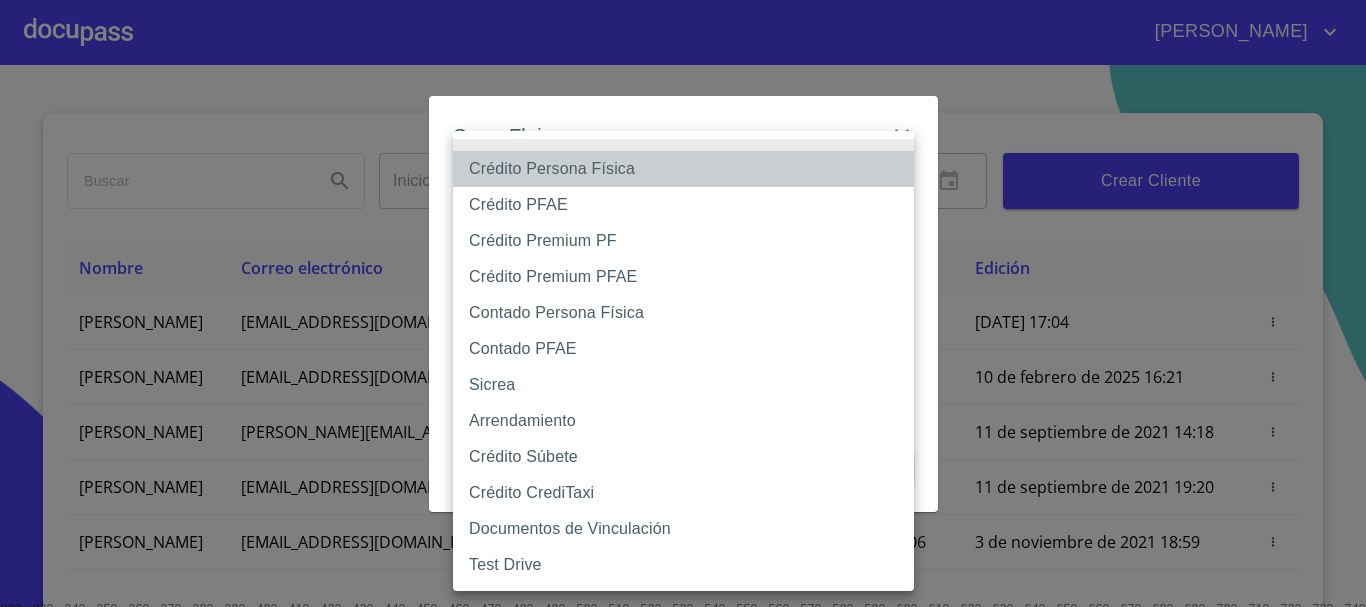click on "Crédito Persona Física" at bounding box center [683, 169] 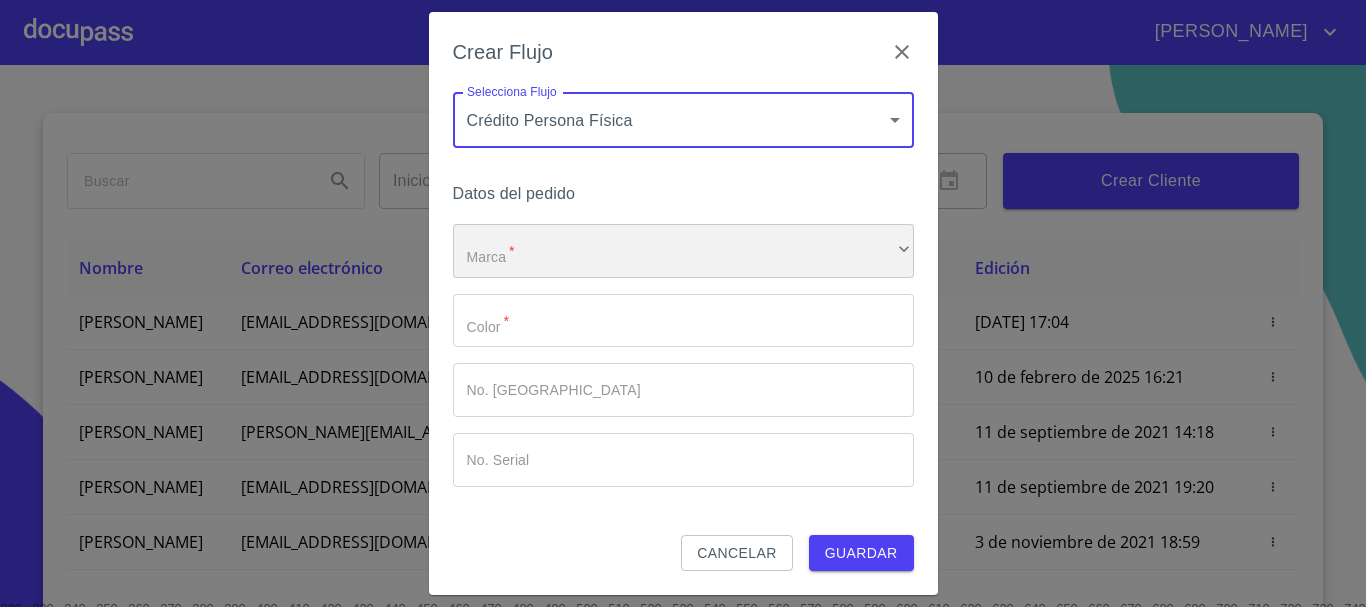 click on "​" at bounding box center (683, 251) 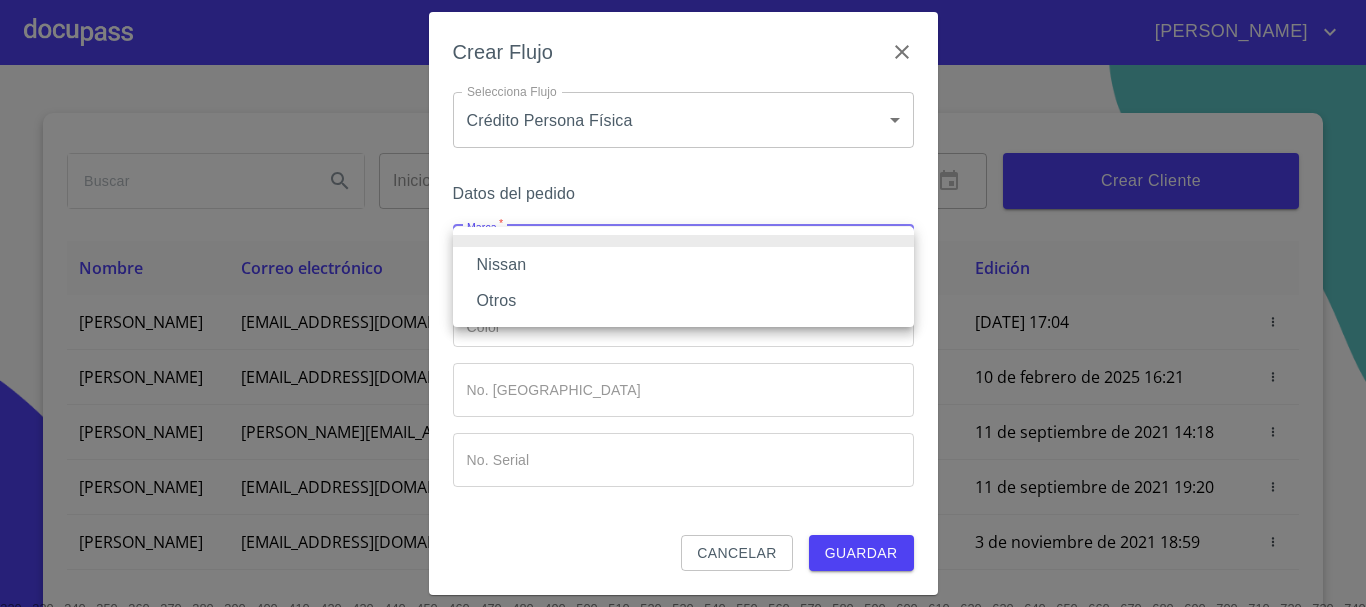 click on "Nissan" at bounding box center (683, 265) 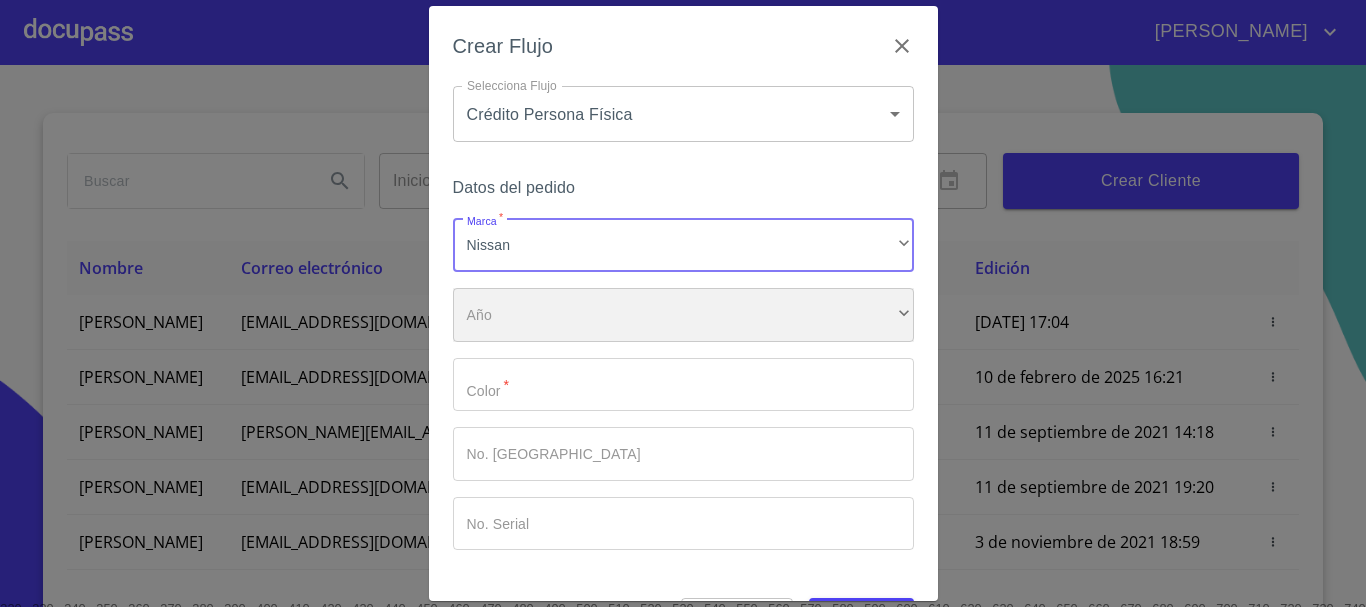 click on "​" at bounding box center [683, 315] 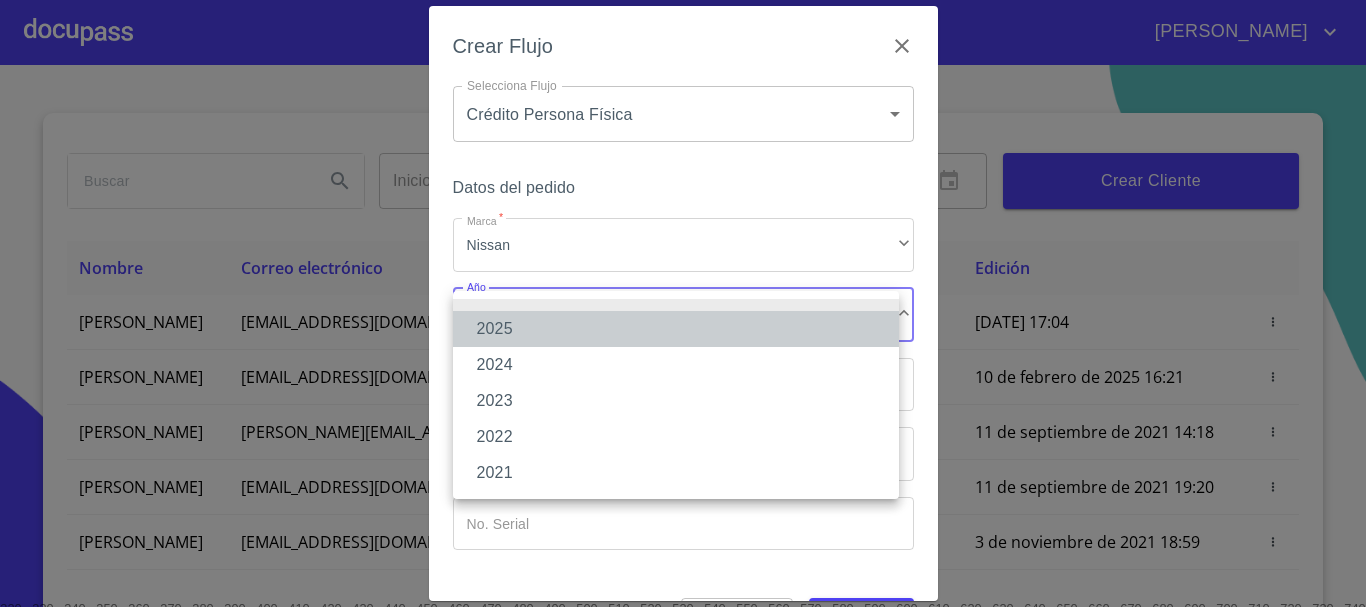 click on "2025" at bounding box center [676, 329] 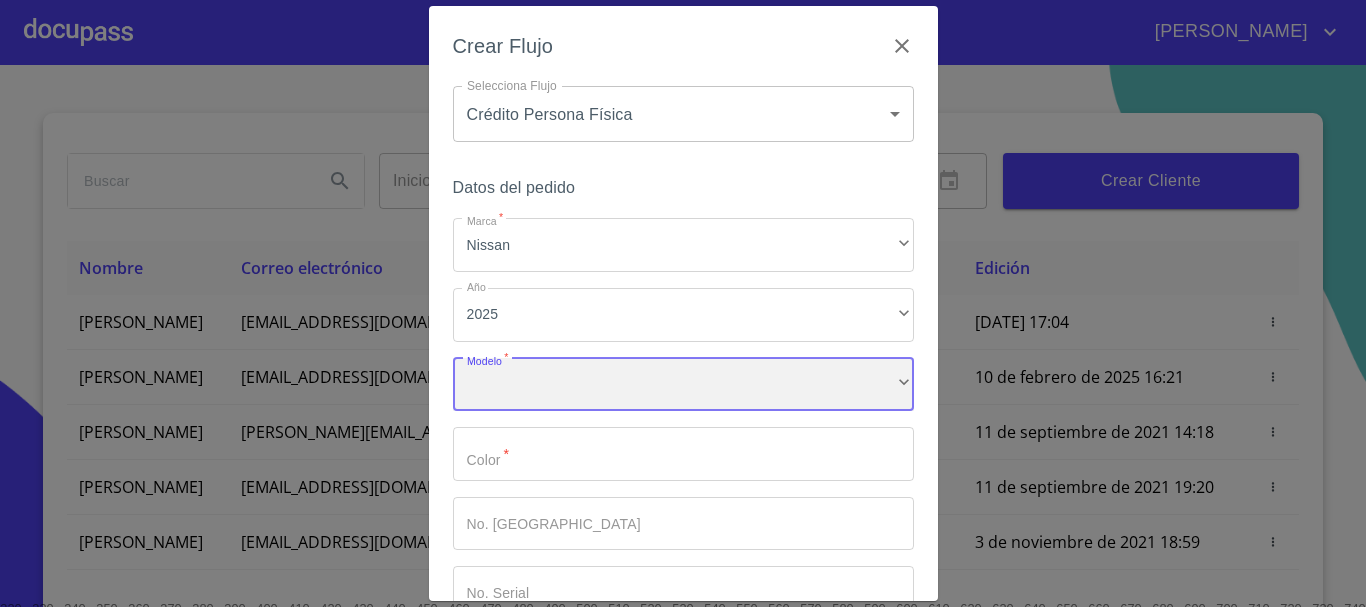click on "​" at bounding box center (683, 385) 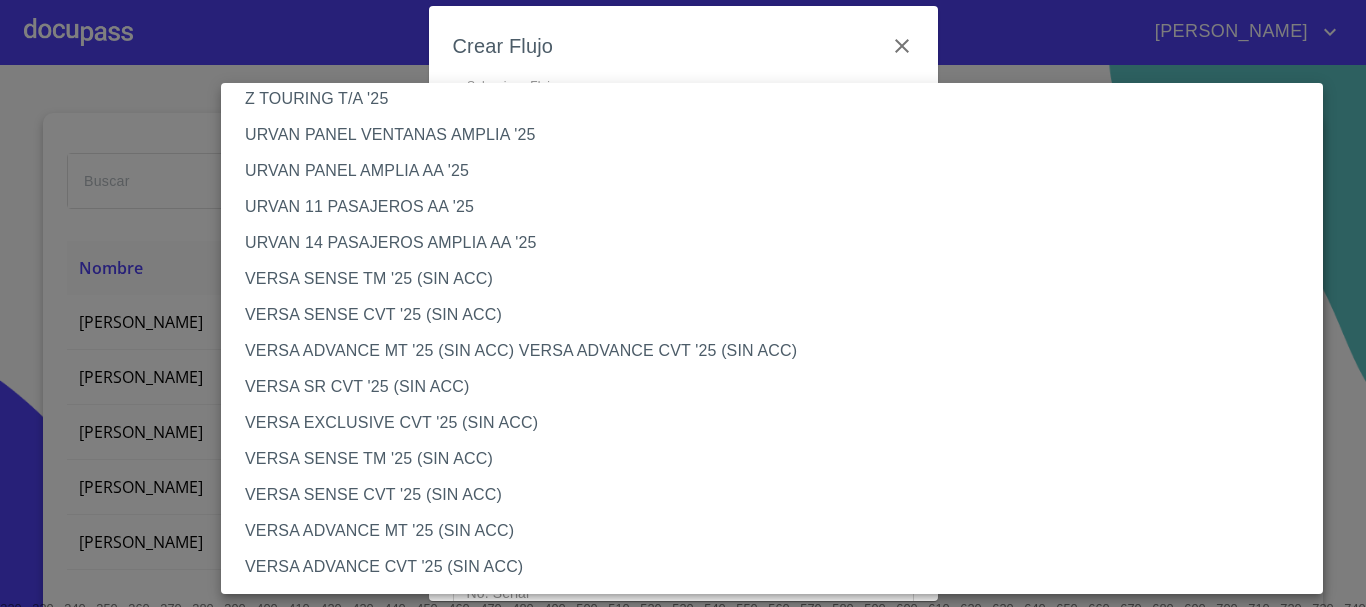 scroll, scrollTop: 600, scrollLeft: 0, axis: vertical 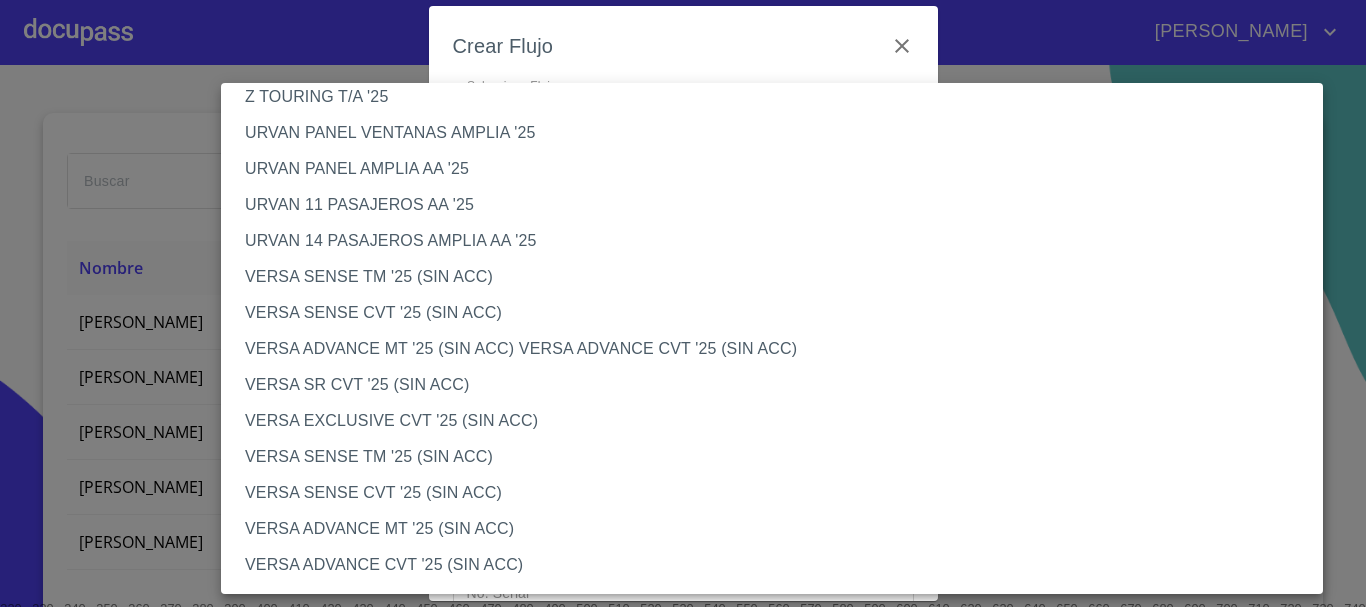 click on "VERSA ADVANCE CVT '25 (SIN ACC)" at bounding box center [779, 565] 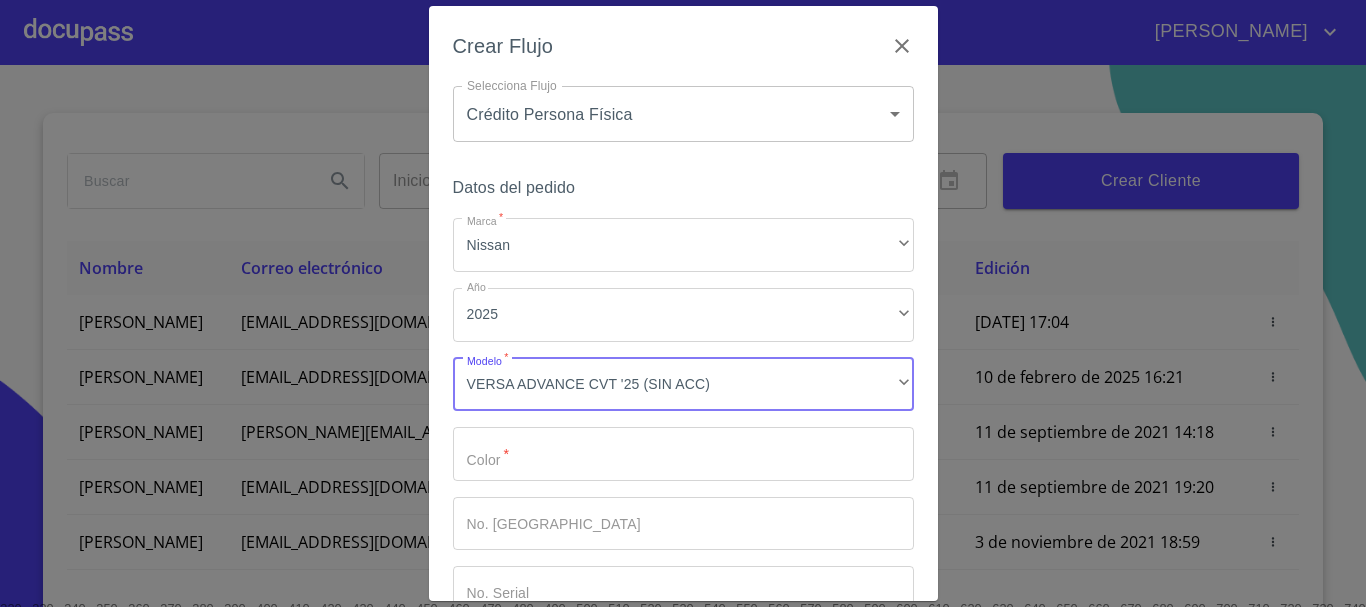 click on "Marca   *" at bounding box center [683, 454] 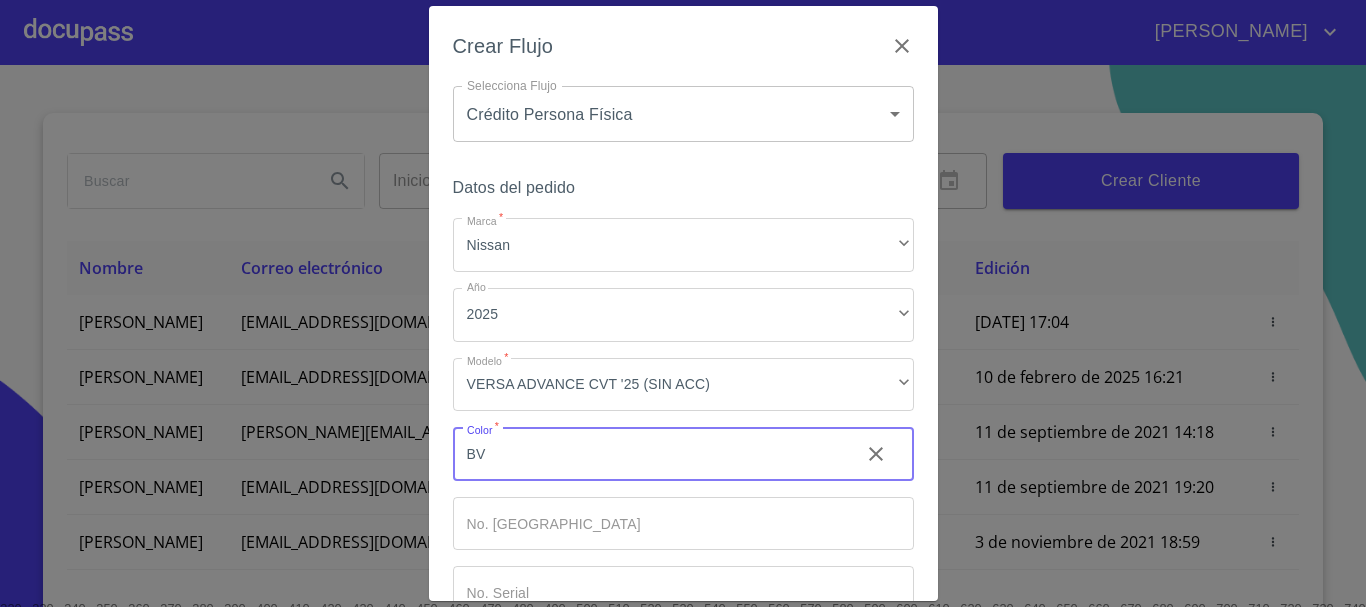 type on "B" 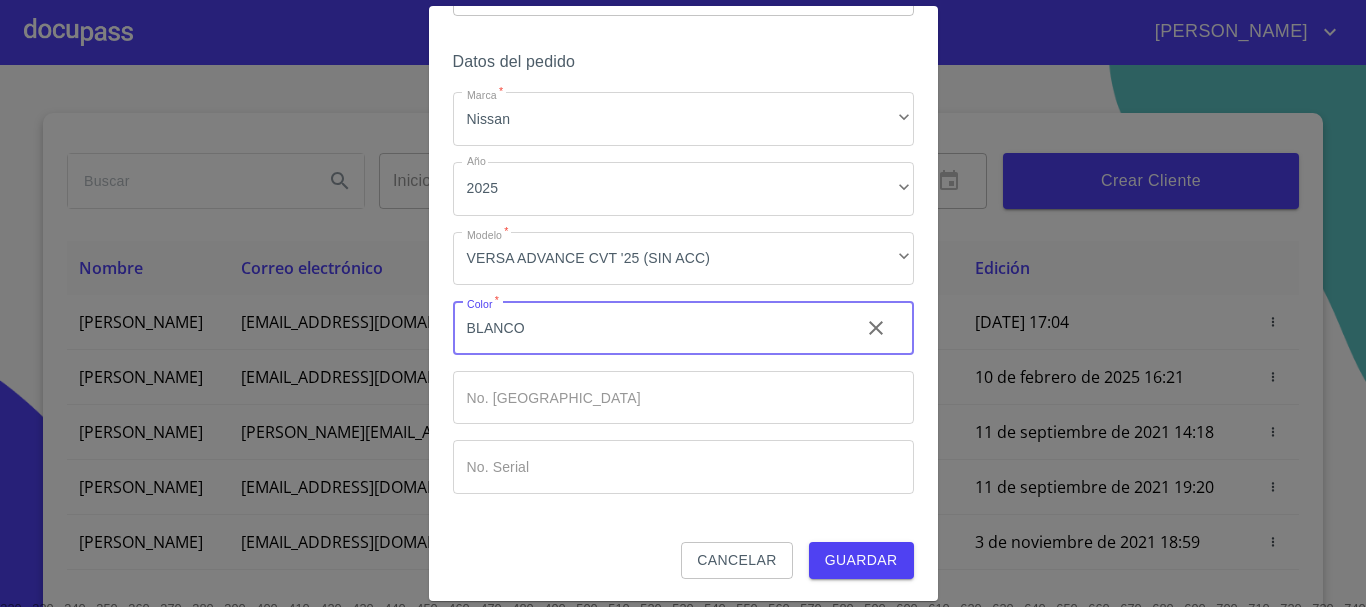 scroll, scrollTop: 128, scrollLeft: 0, axis: vertical 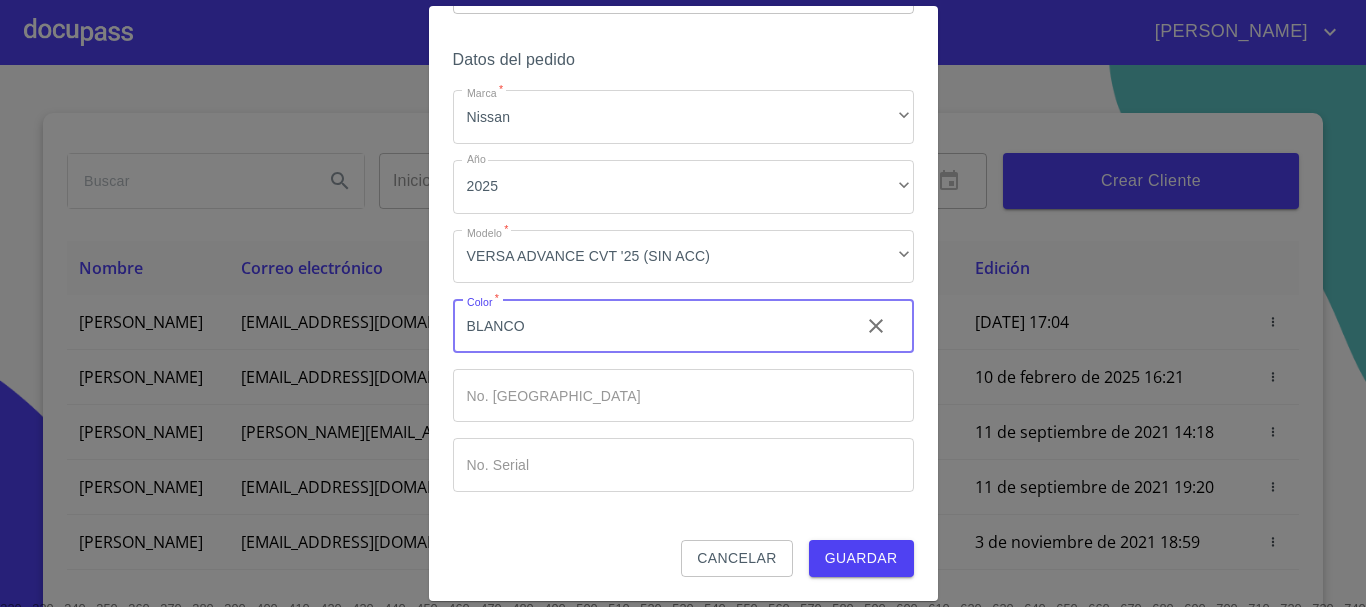 type on "BLANCO" 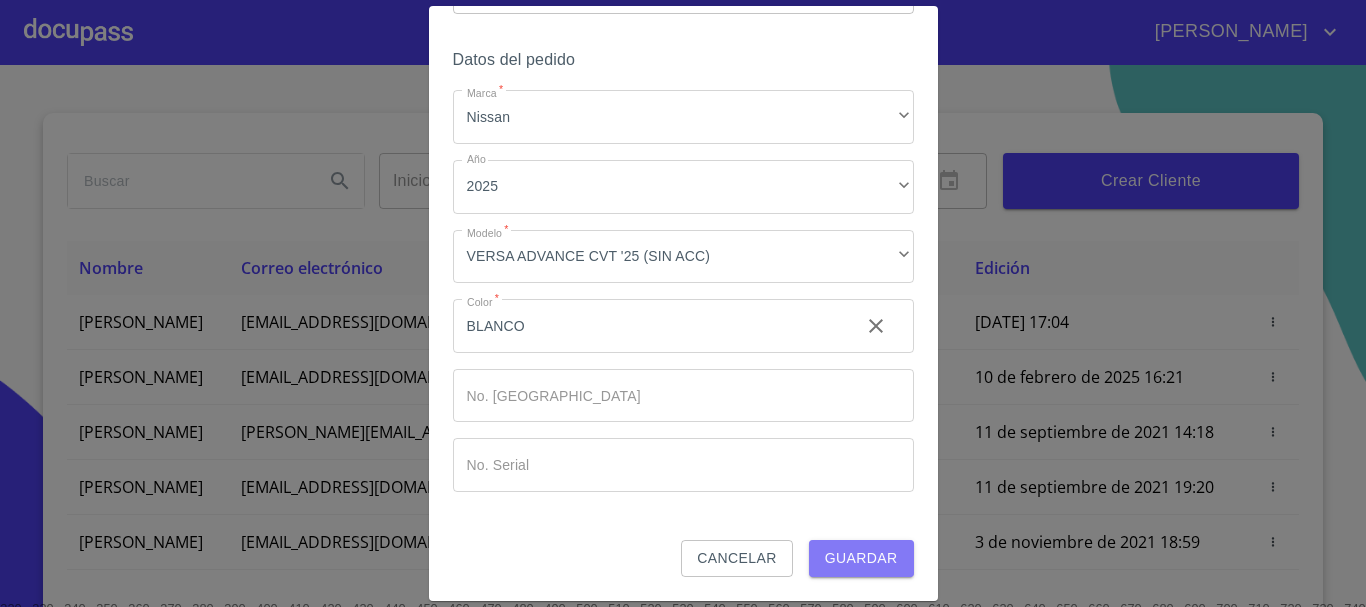 click on "Guardar" at bounding box center (861, 558) 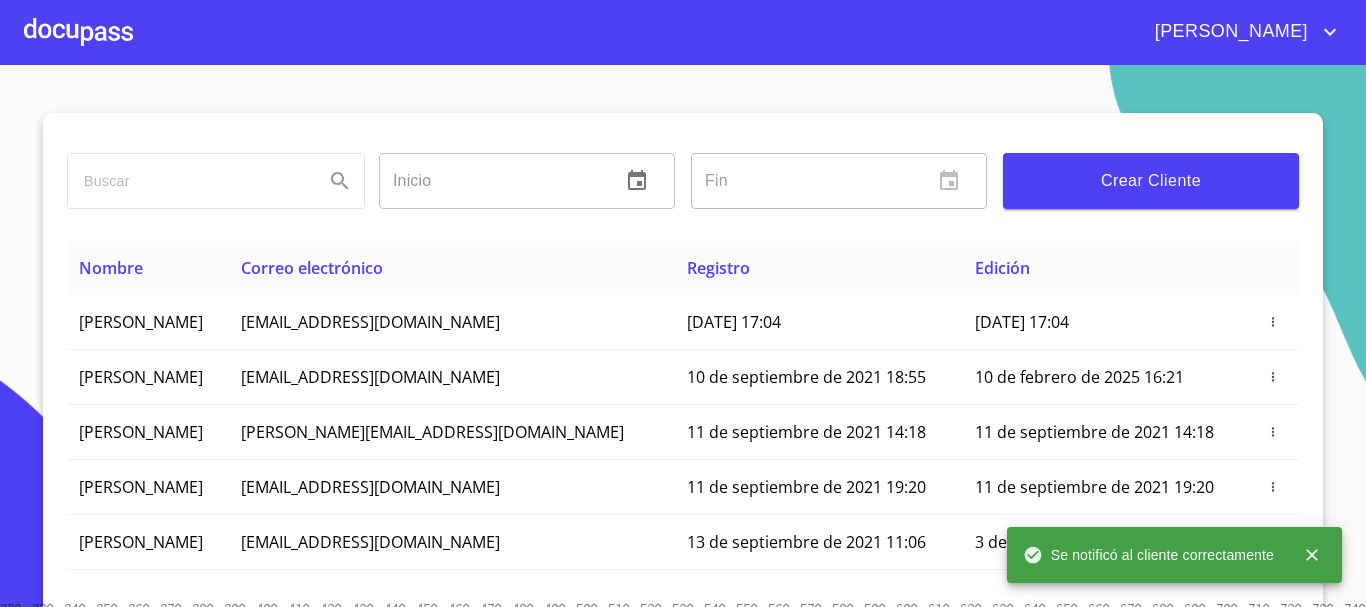 click at bounding box center (188, 181) 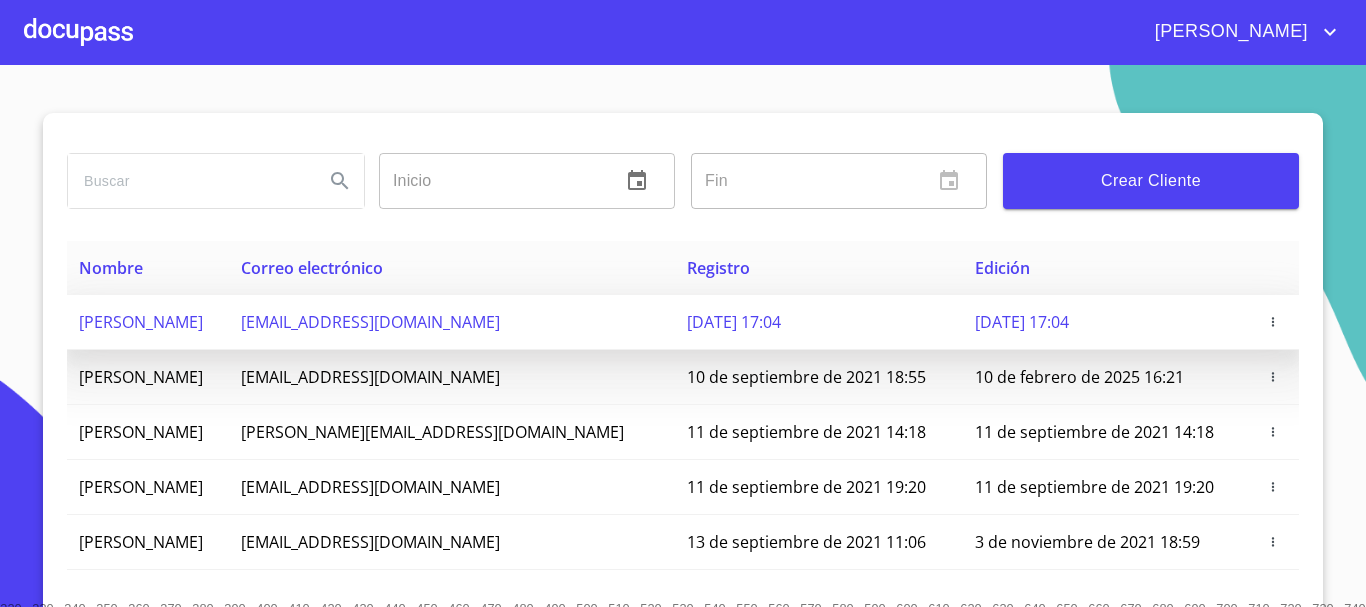 click on "[PERSON_NAME]" at bounding box center [141, 322] 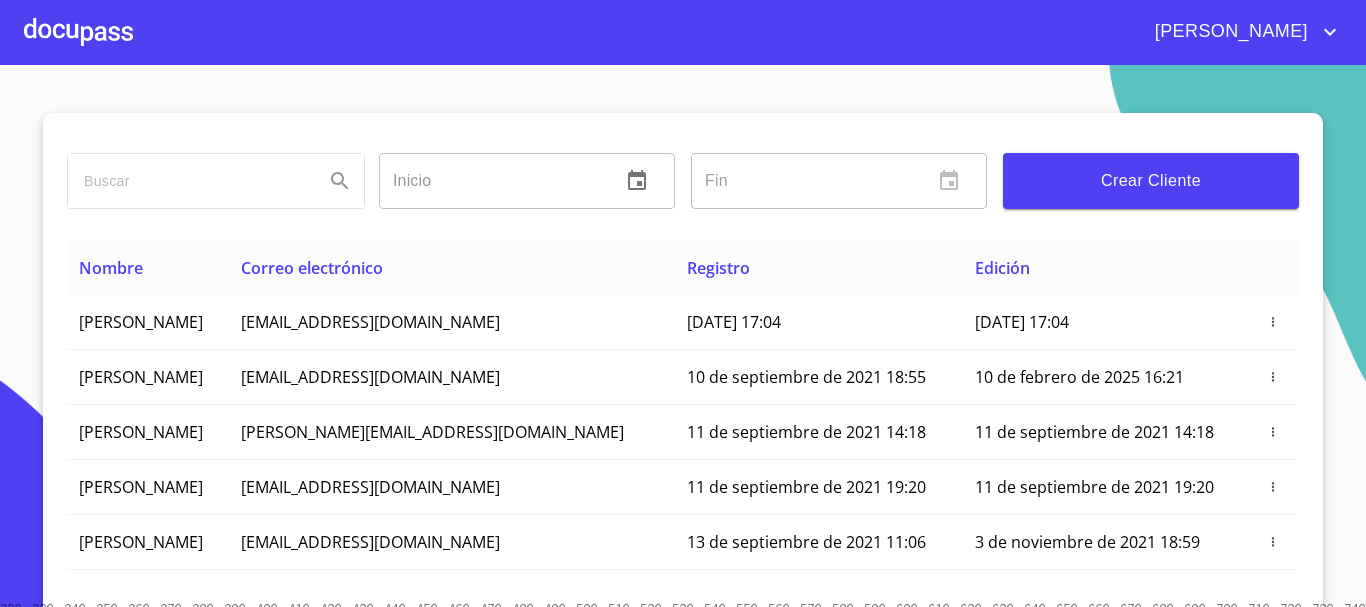 drag, startPoint x: 136, startPoint y: 20, endPoint x: 126, endPoint y: 26, distance: 11.661903 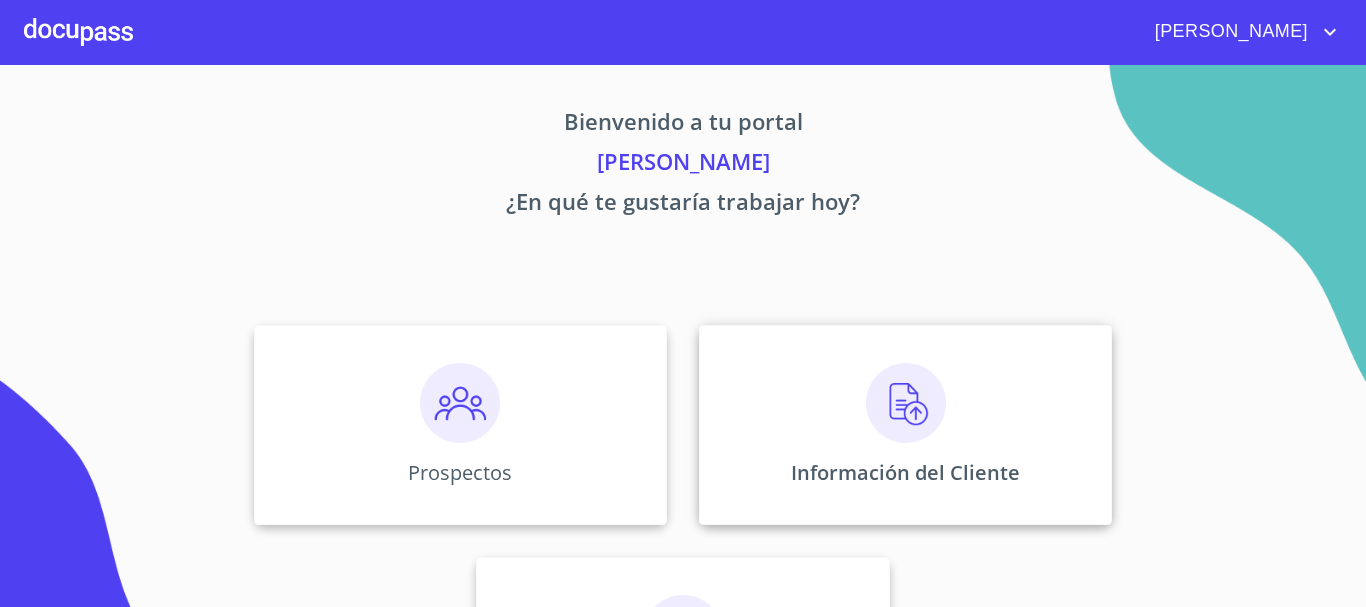 click on "Información del Cliente" at bounding box center (905, 425) 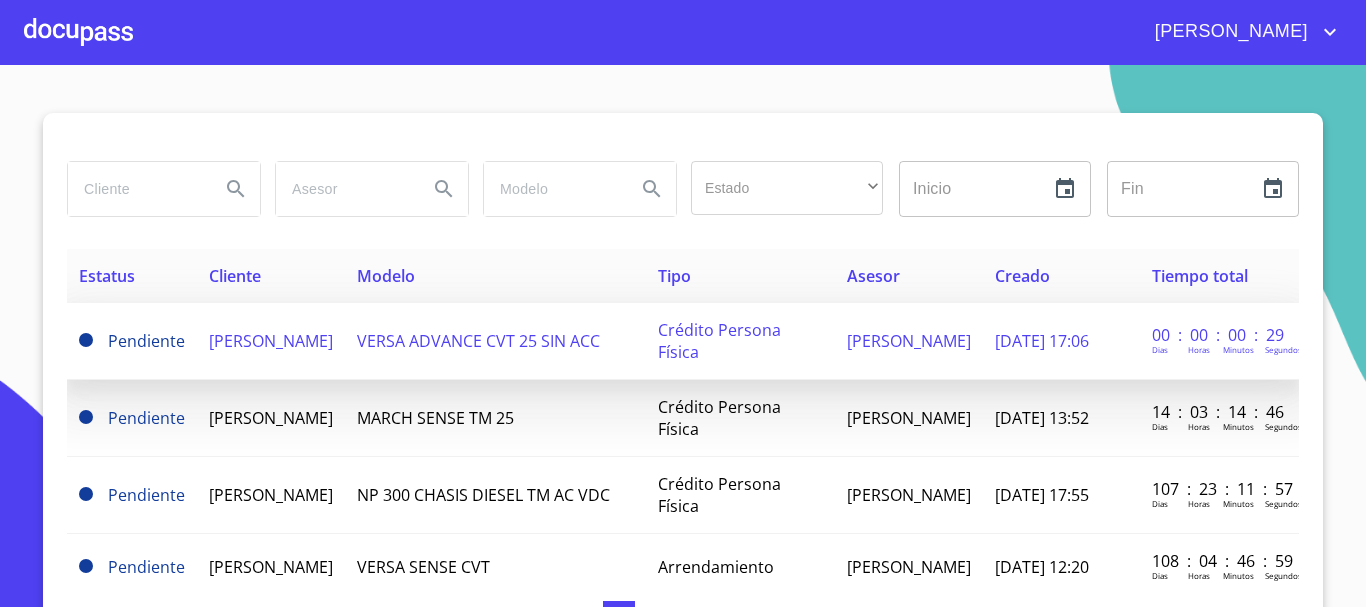 click on "[PERSON_NAME]" at bounding box center (271, 341) 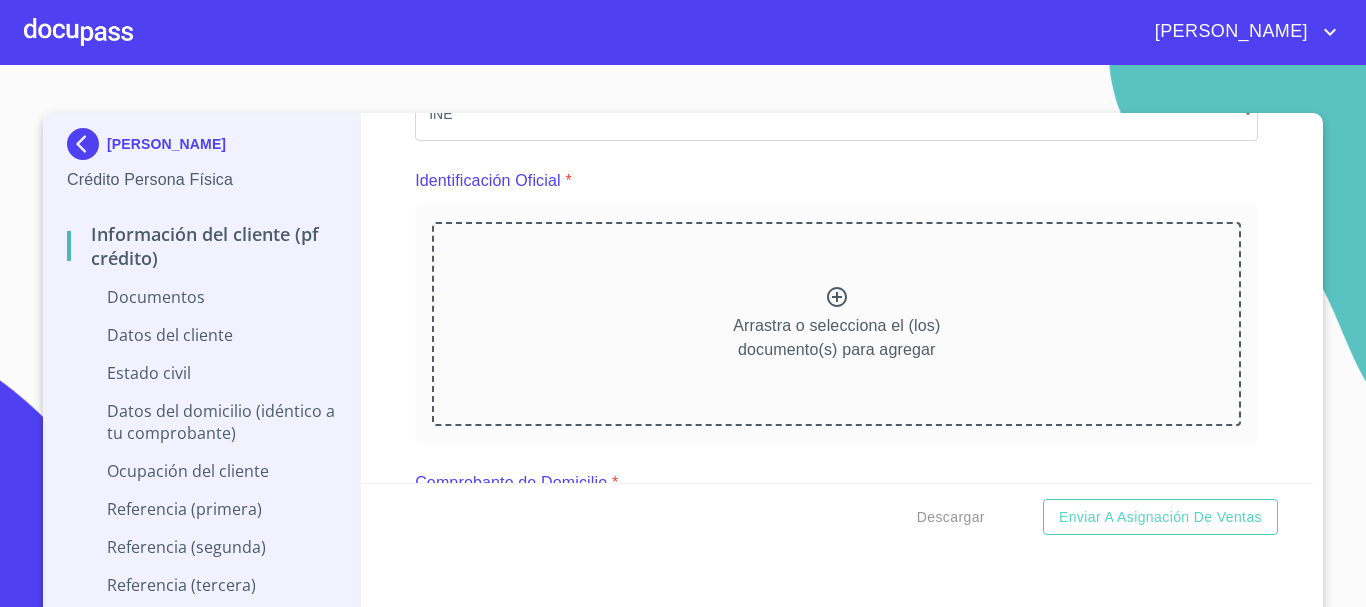 scroll, scrollTop: 200, scrollLeft: 0, axis: vertical 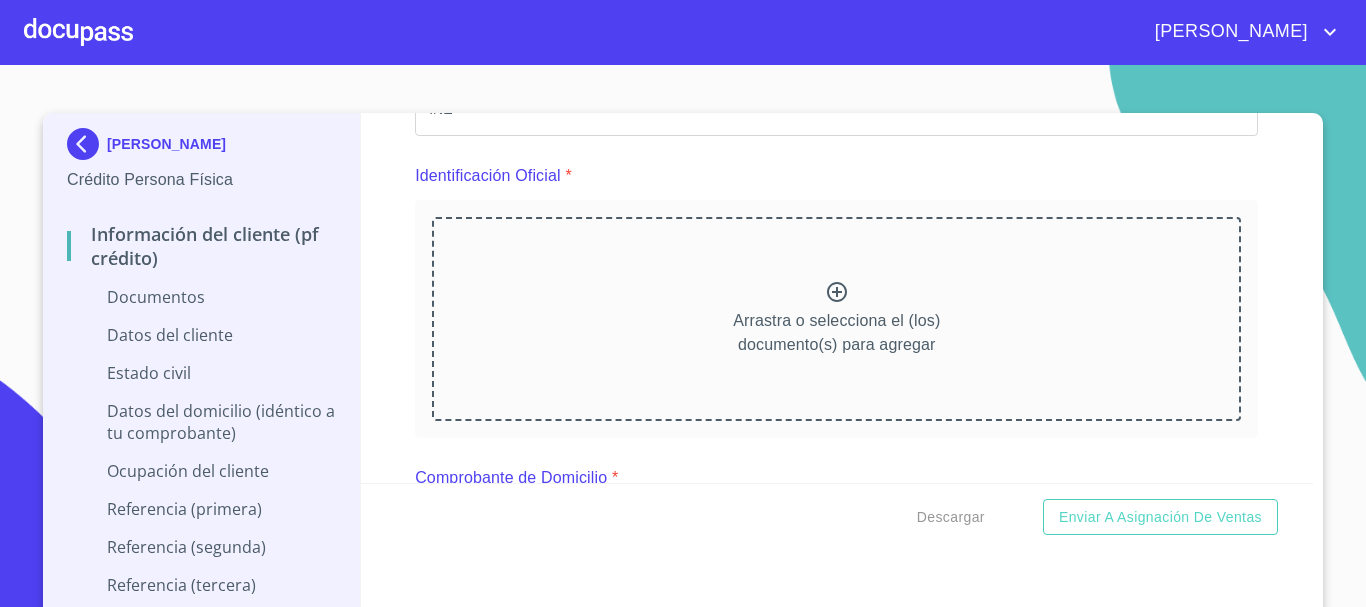 click on "Datos del cliente" at bounding box center [201, 335] 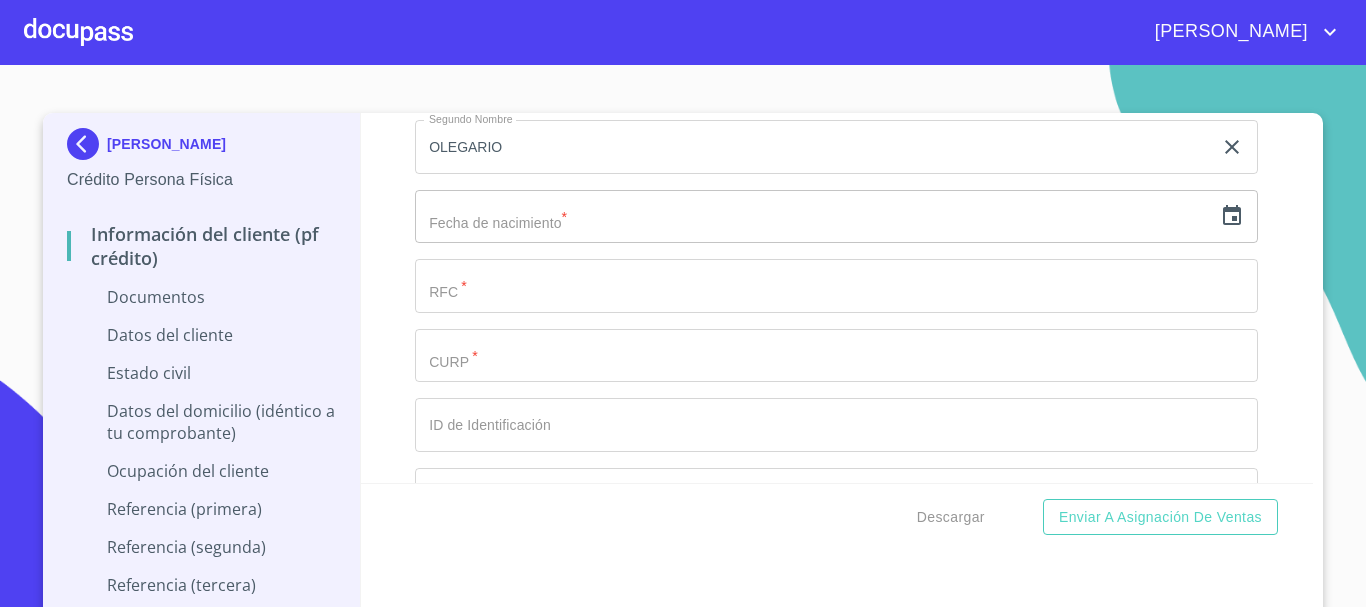 scroll, scrollTop: 400, scrollLeft: 0, axis: vertical 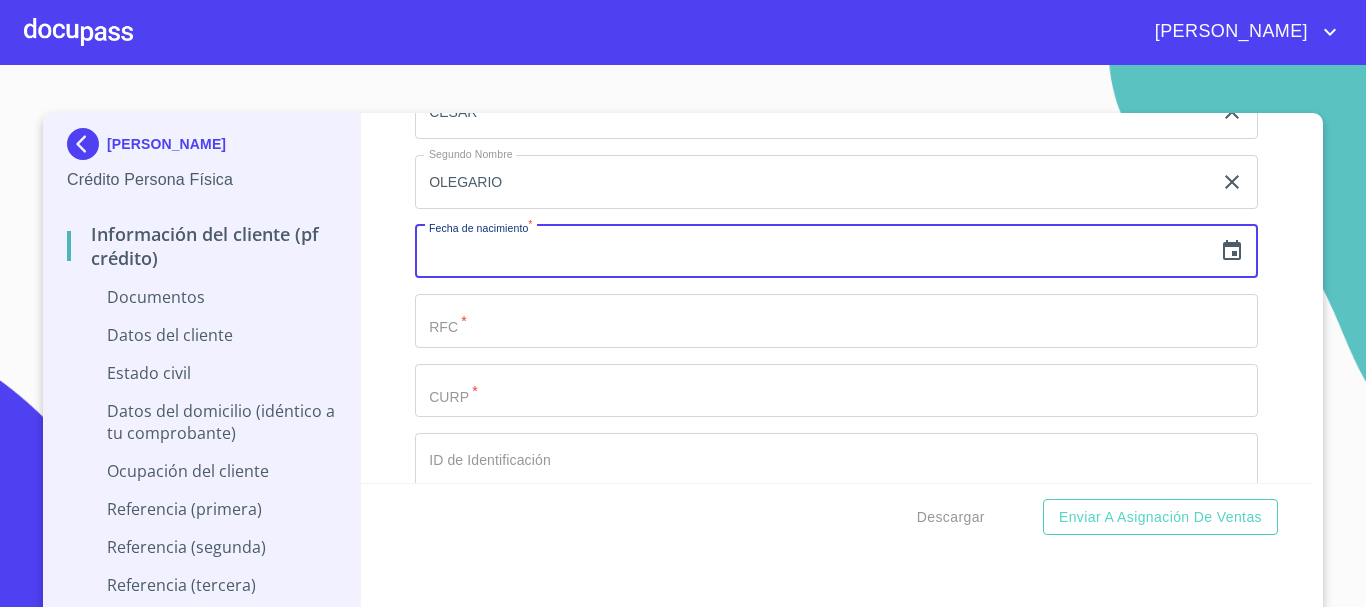 click at bounding box center (813, 252) 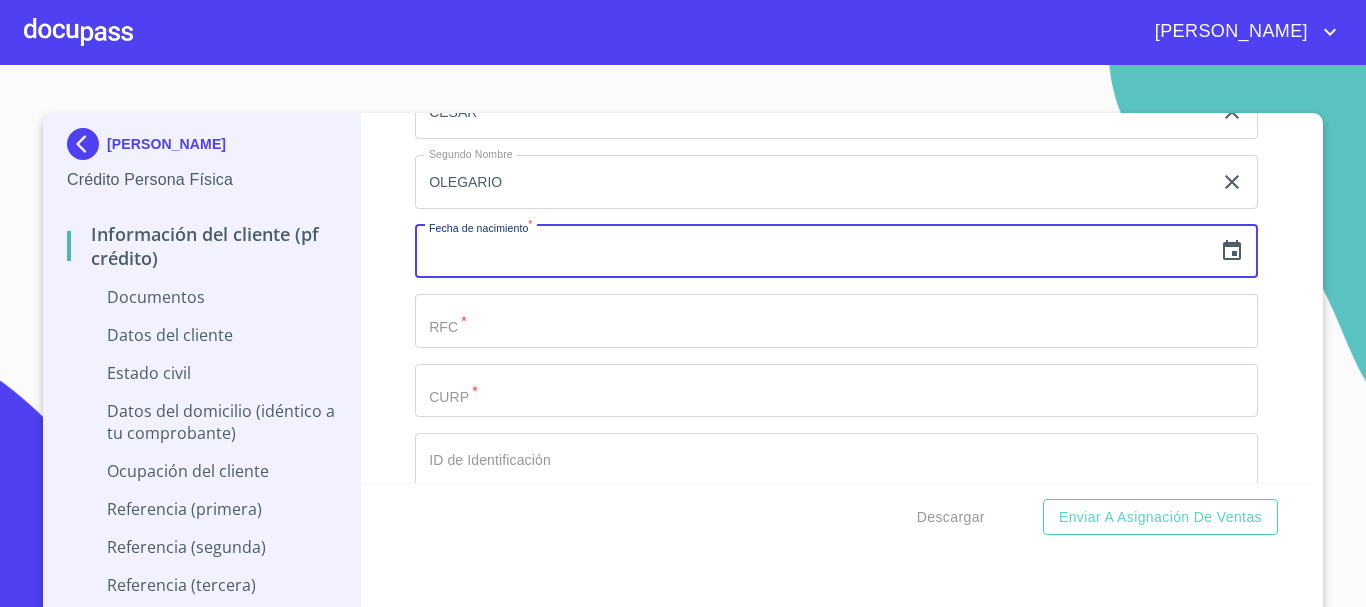 click 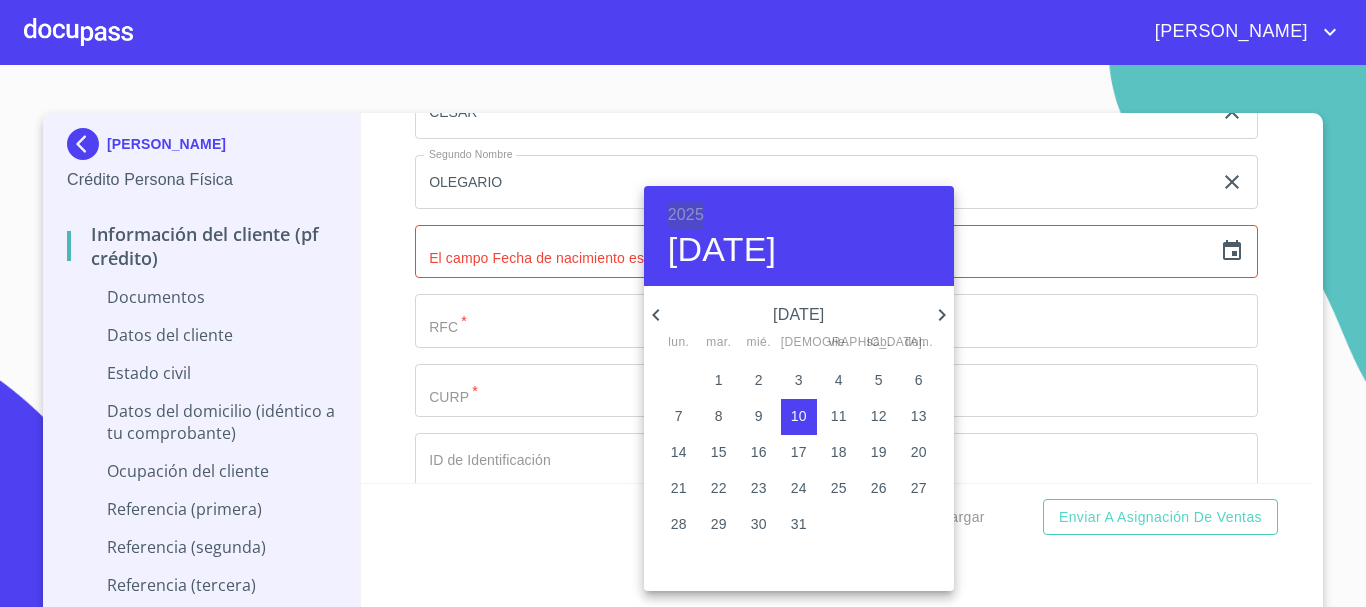 click on "2025" at bounding box center [686, 215] 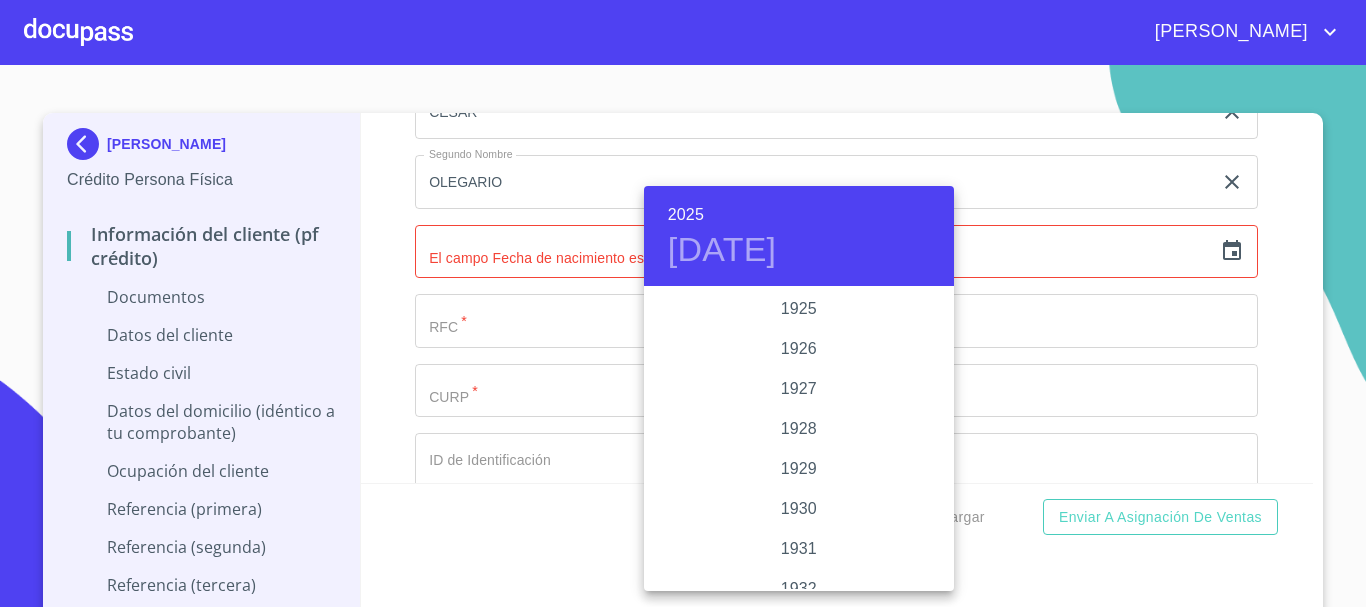 scroll, scrollTop: 3880, scrollLeft: 0, axis: vertical 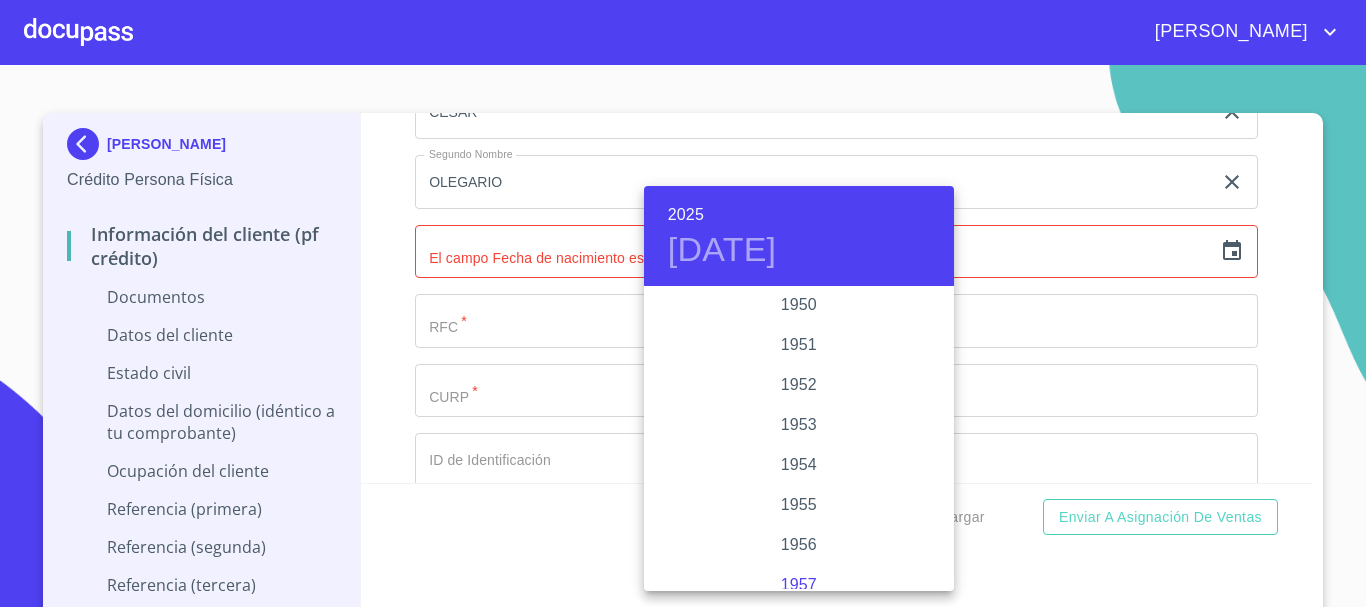 click on "1957" at bounding box center [799, 585] 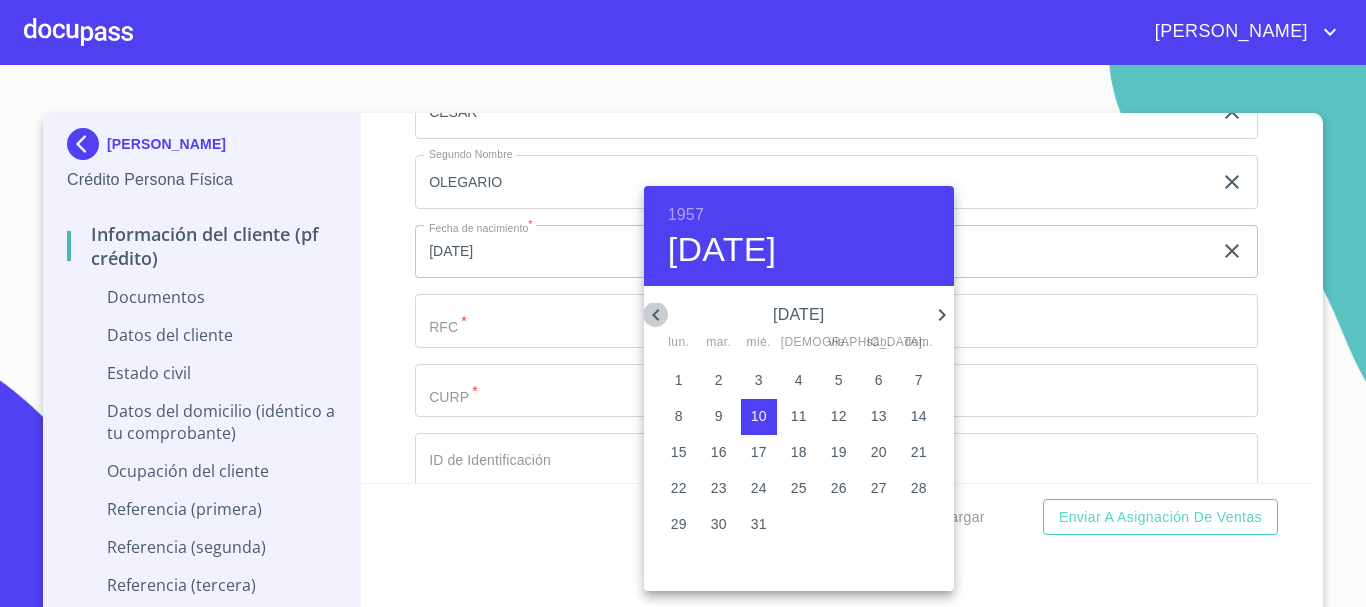 click 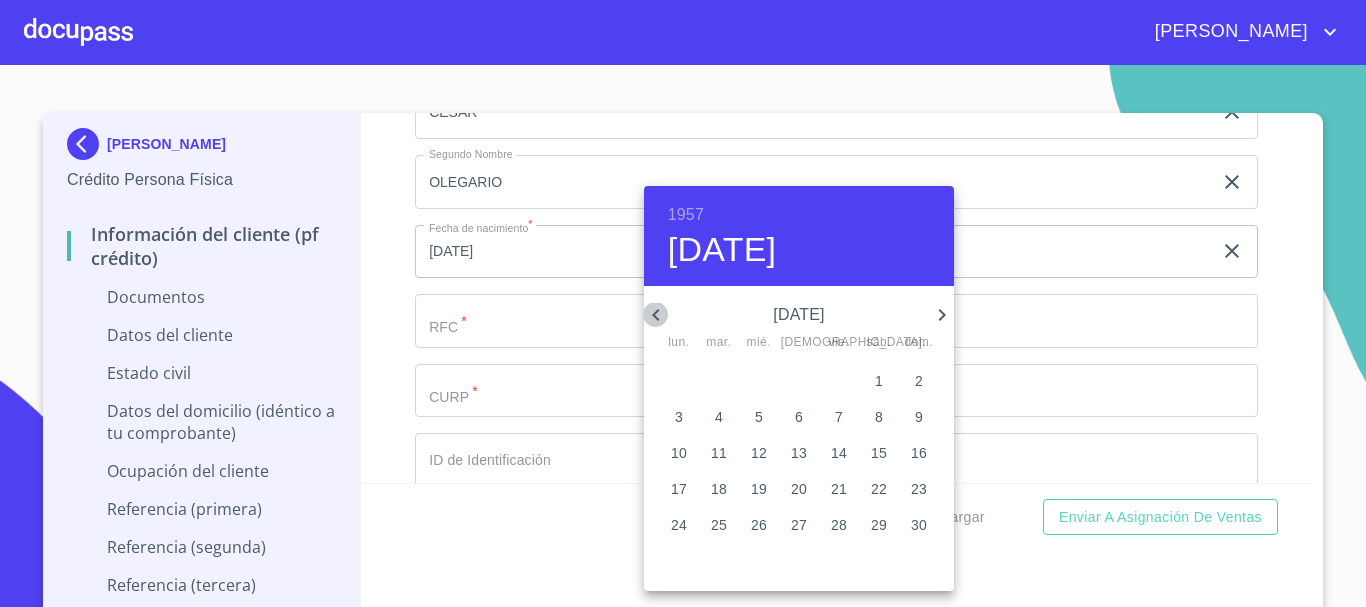 click 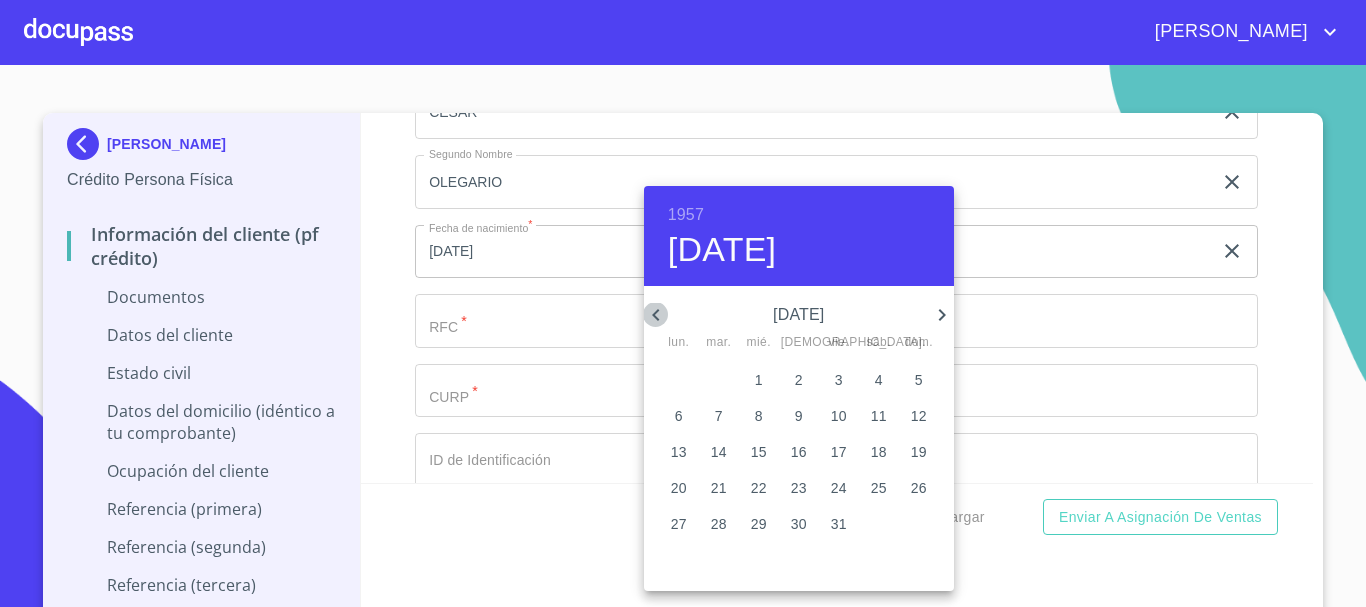 click 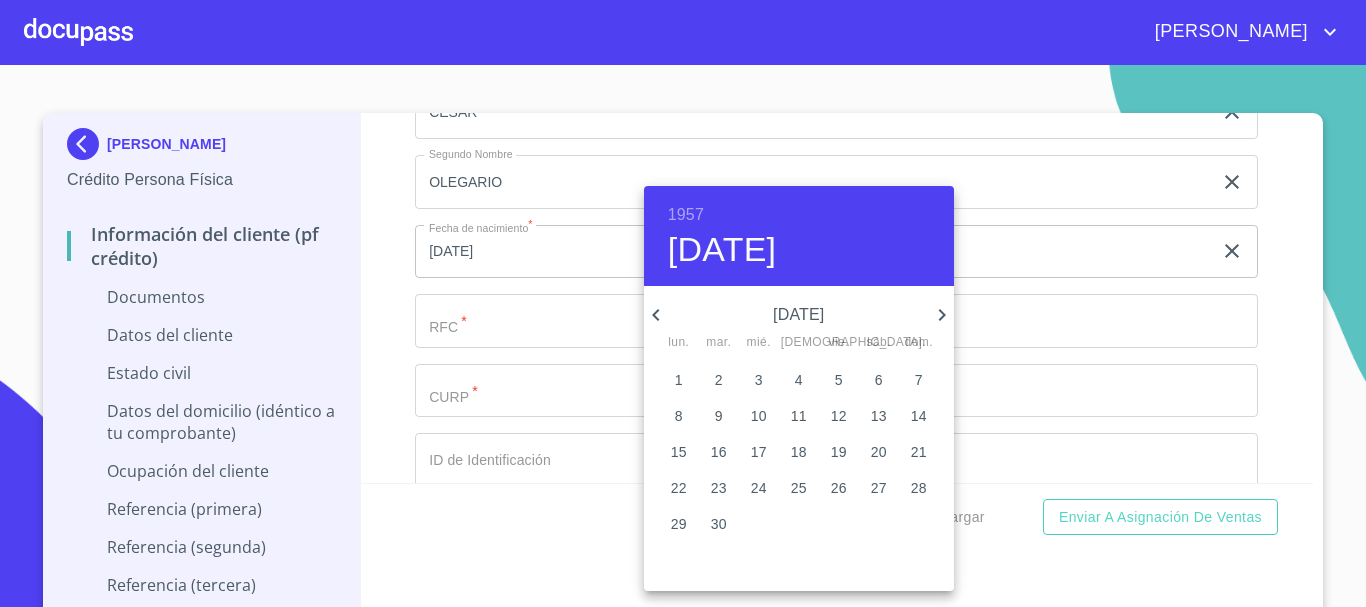click on "12" at bounding box center [839, 416] 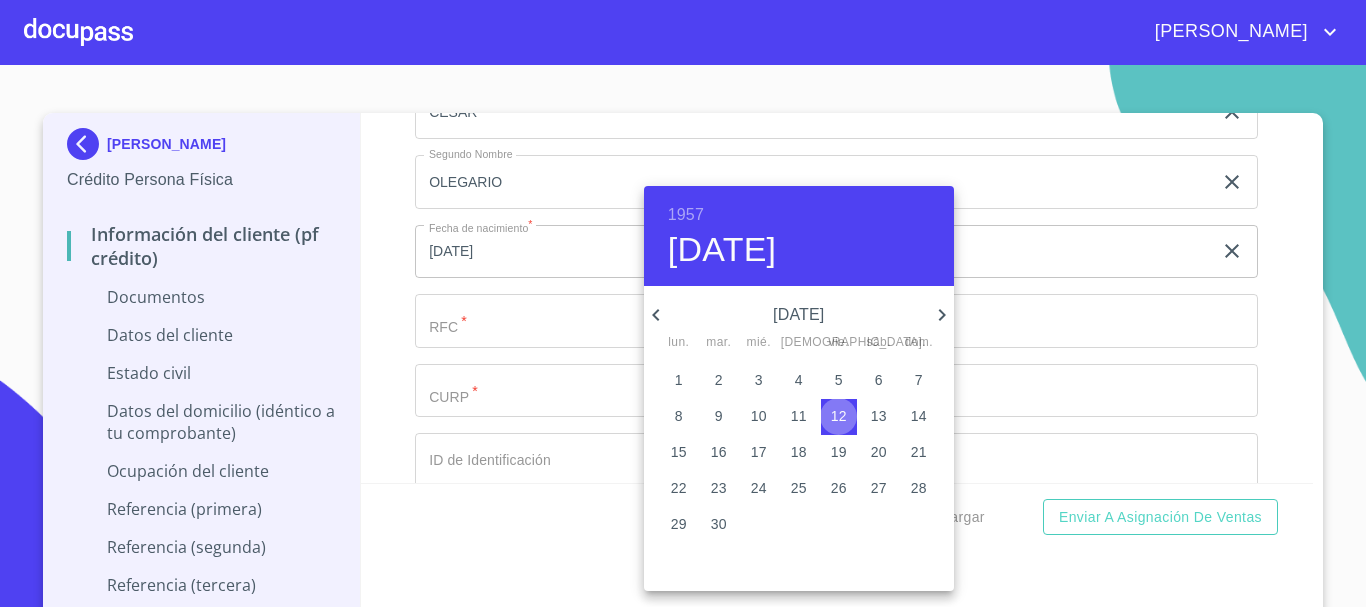 click on "12" at bounding box center [839, 416] 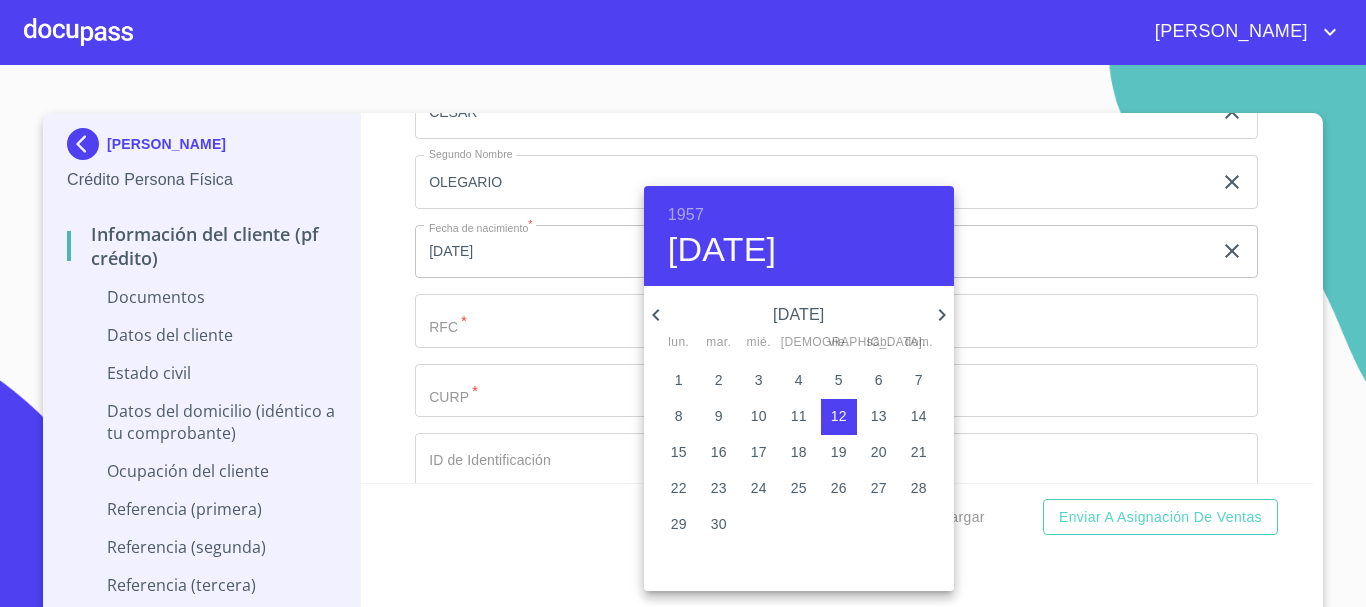 click at bounding box center (683, 303) 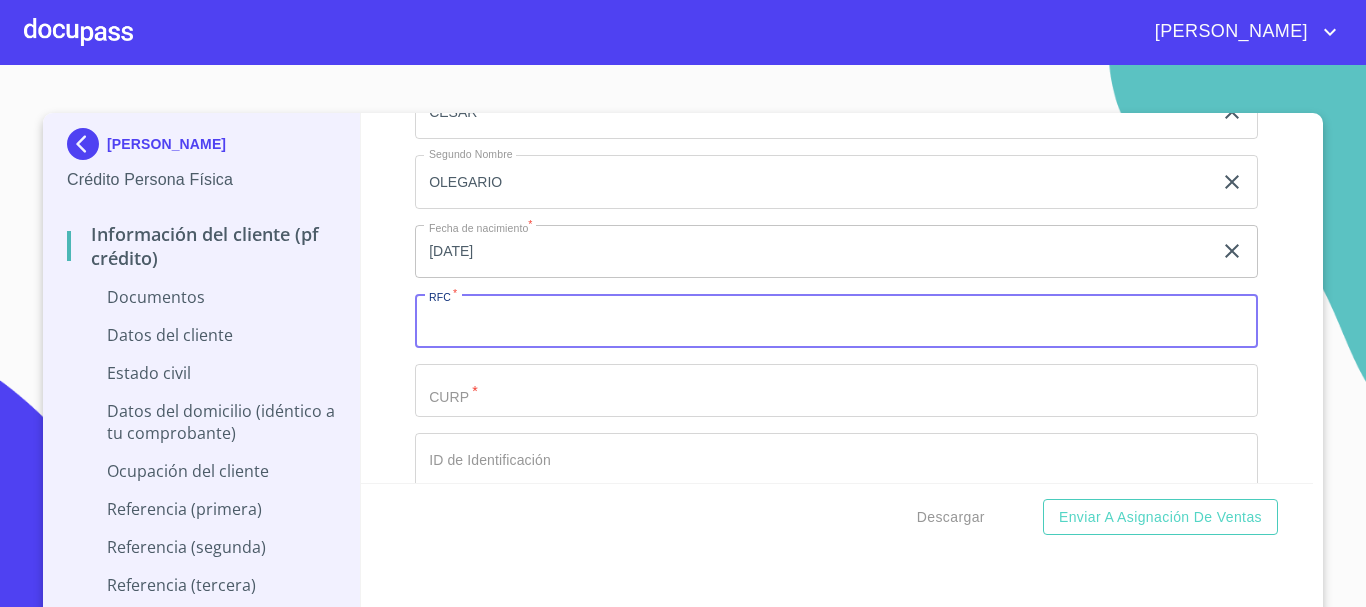 click on "Apellido Paterno   *" at bounding box center (836, 321) 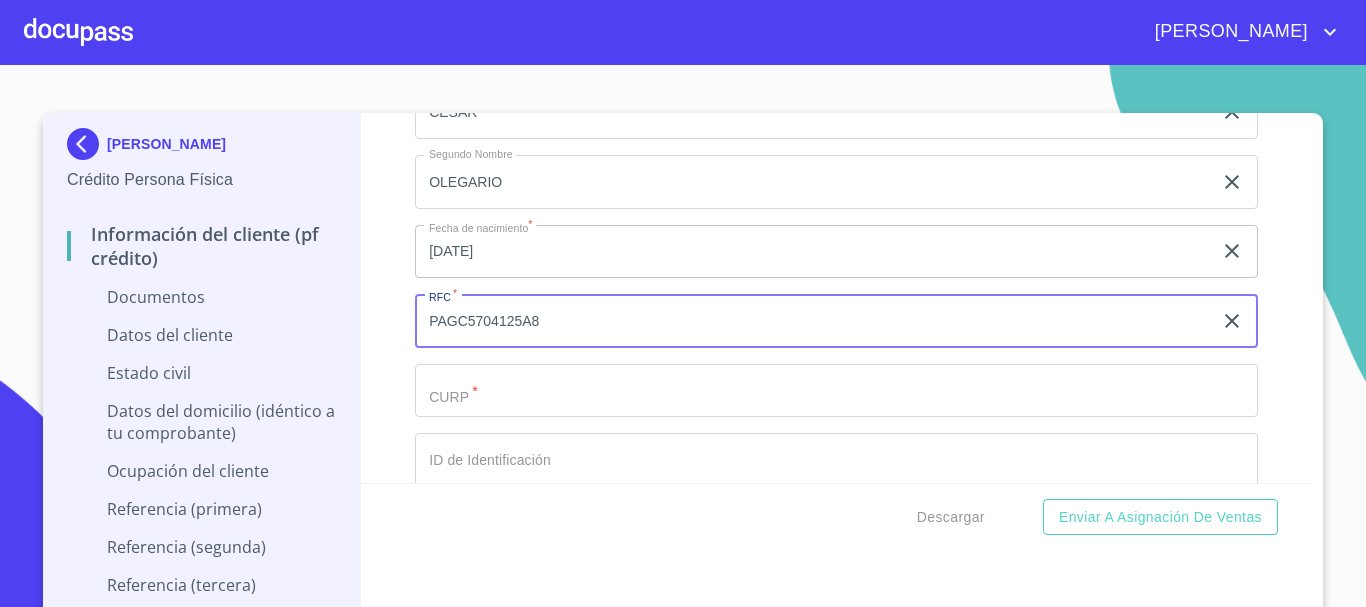 type on "PAGC5704125A8" 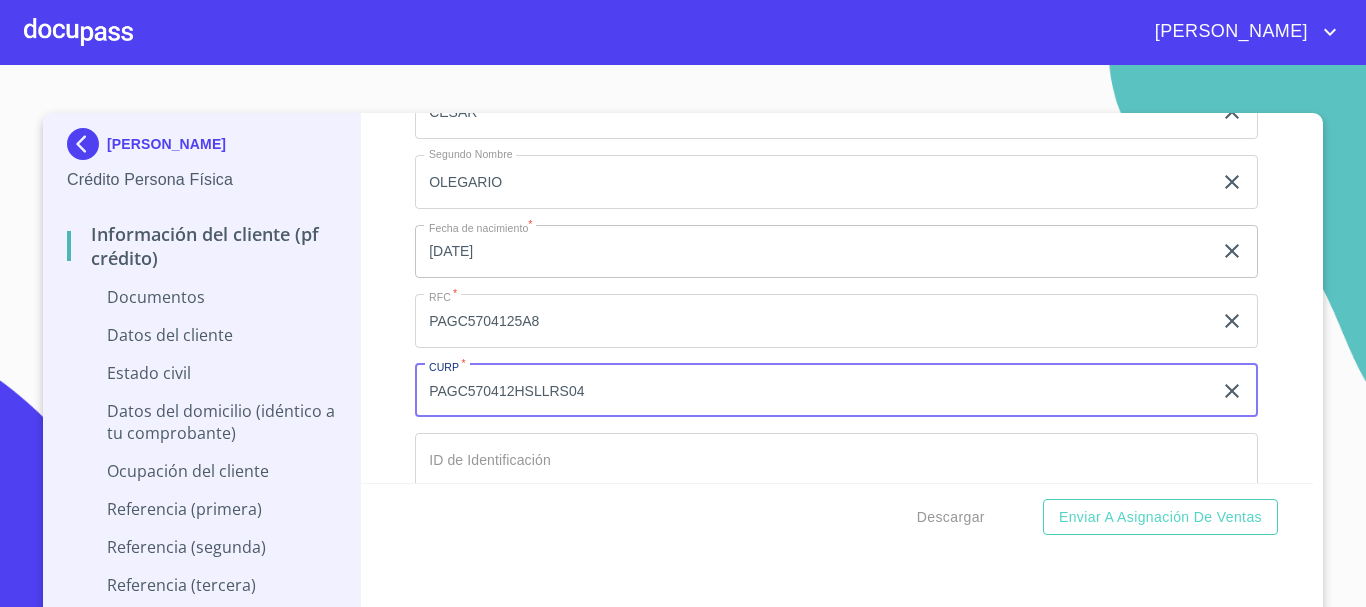 scroll, scrollTop: 500, scrollLeft: 0, axis: vertical 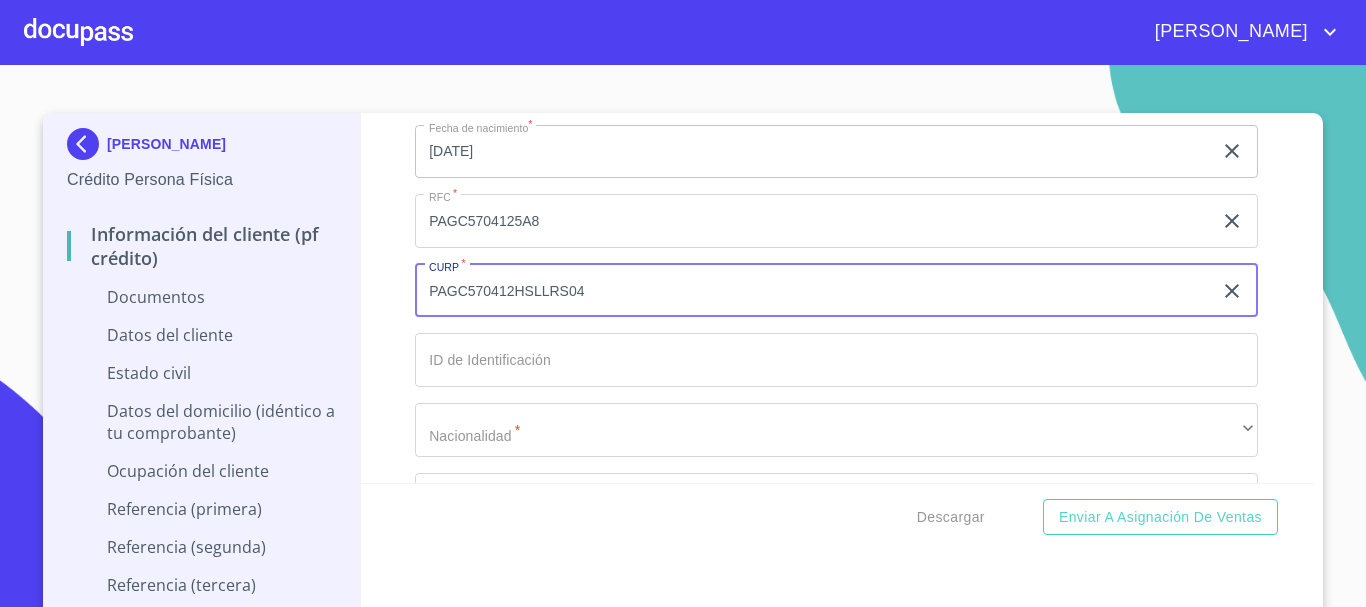 type on "PAGC570412HSLLRS04" 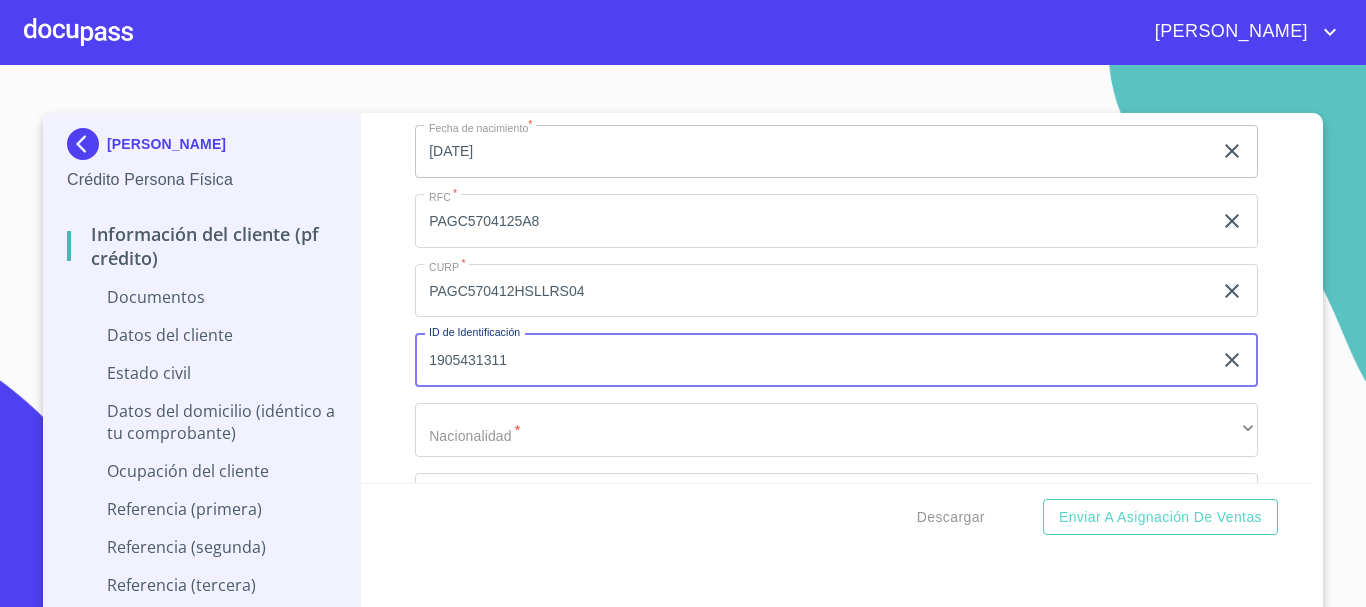 type on "1905431311" 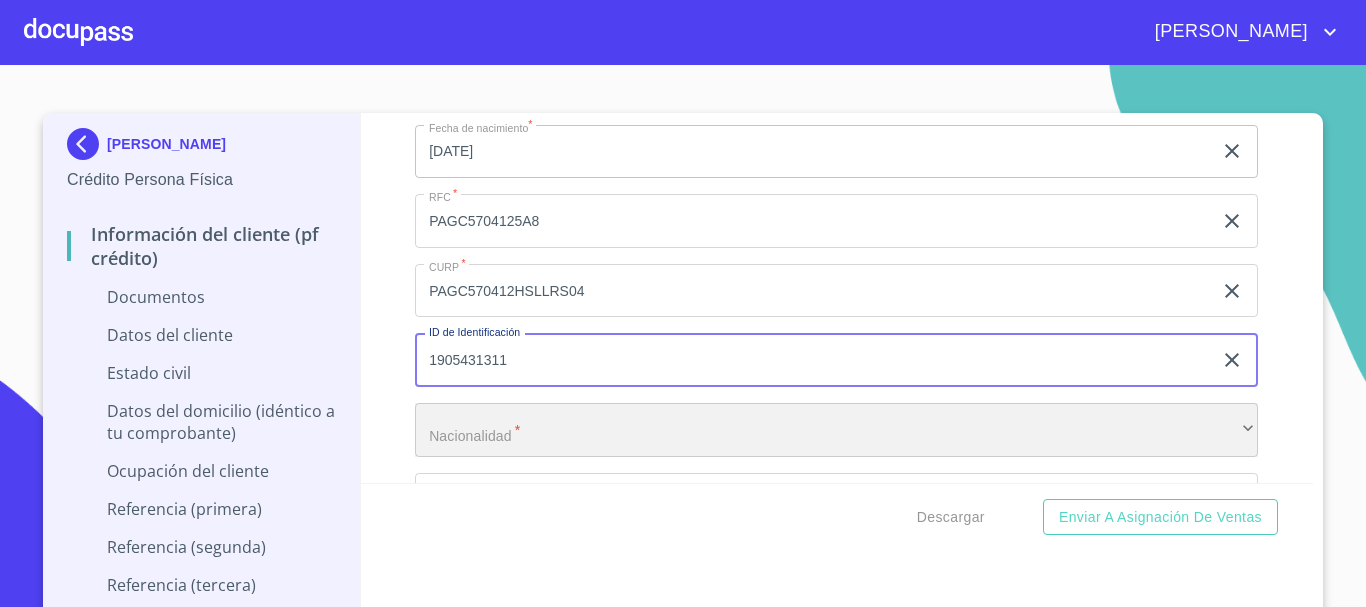 click on "​" at bounding box center (836, 430) 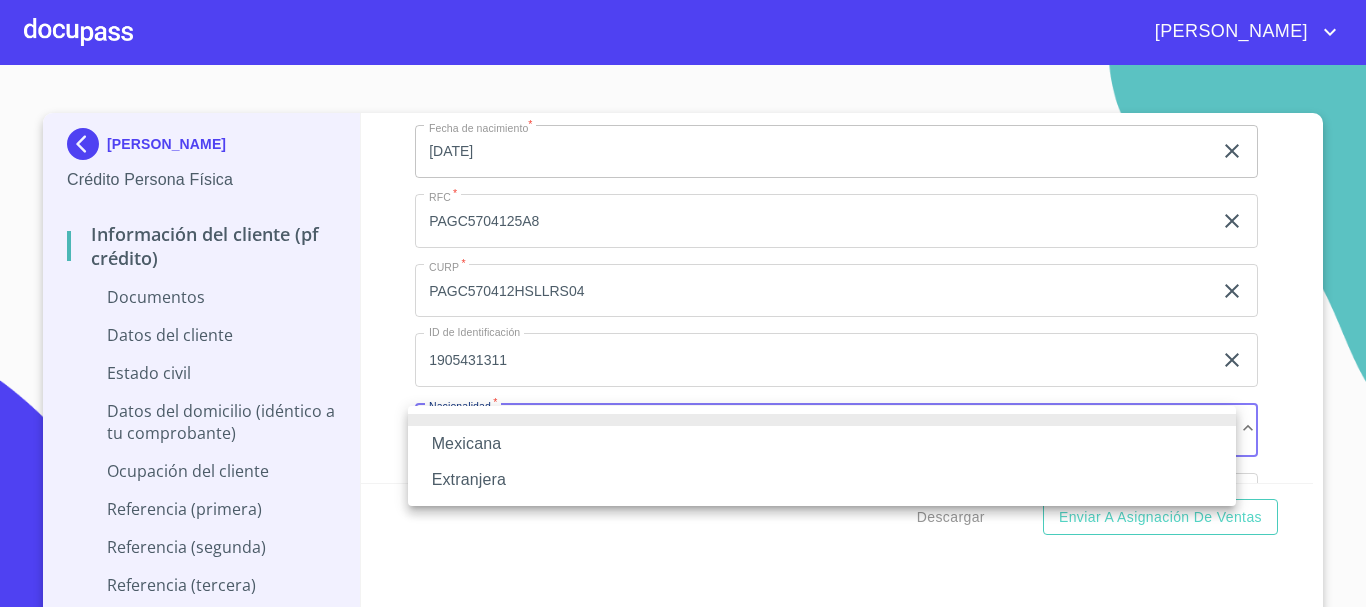 click on "Mexicana" at bounding box center (822, 444) 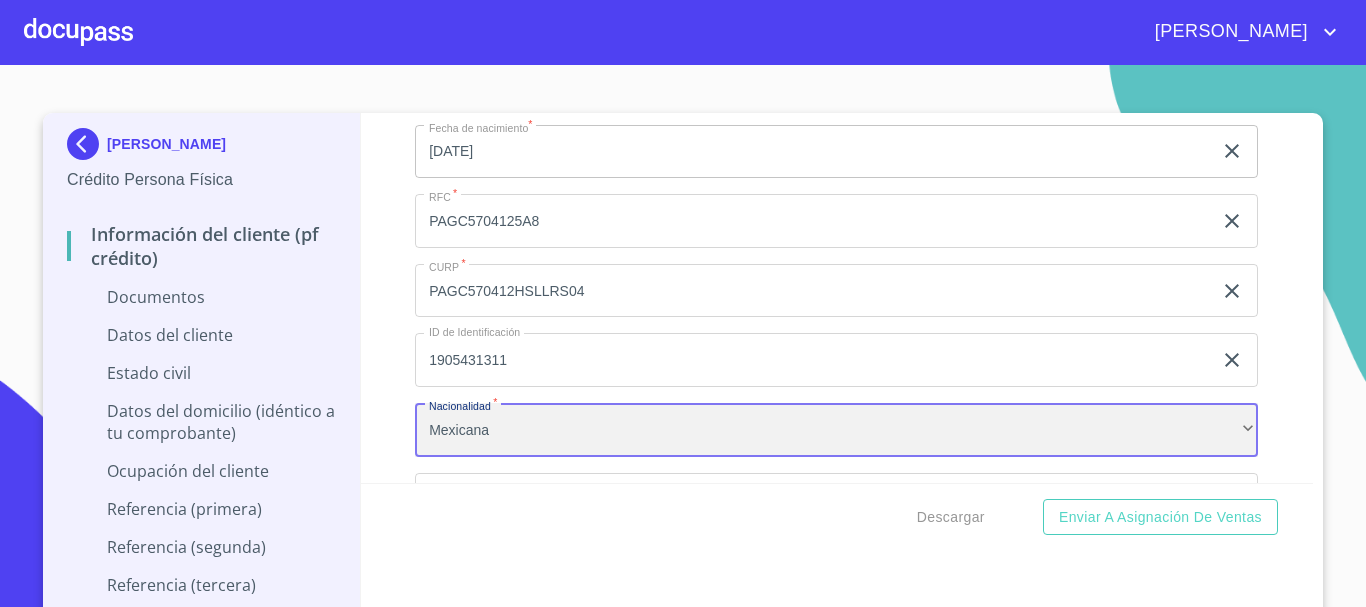 scroll, scrollTop: 800, scrollLeft: 0, axis: vertical 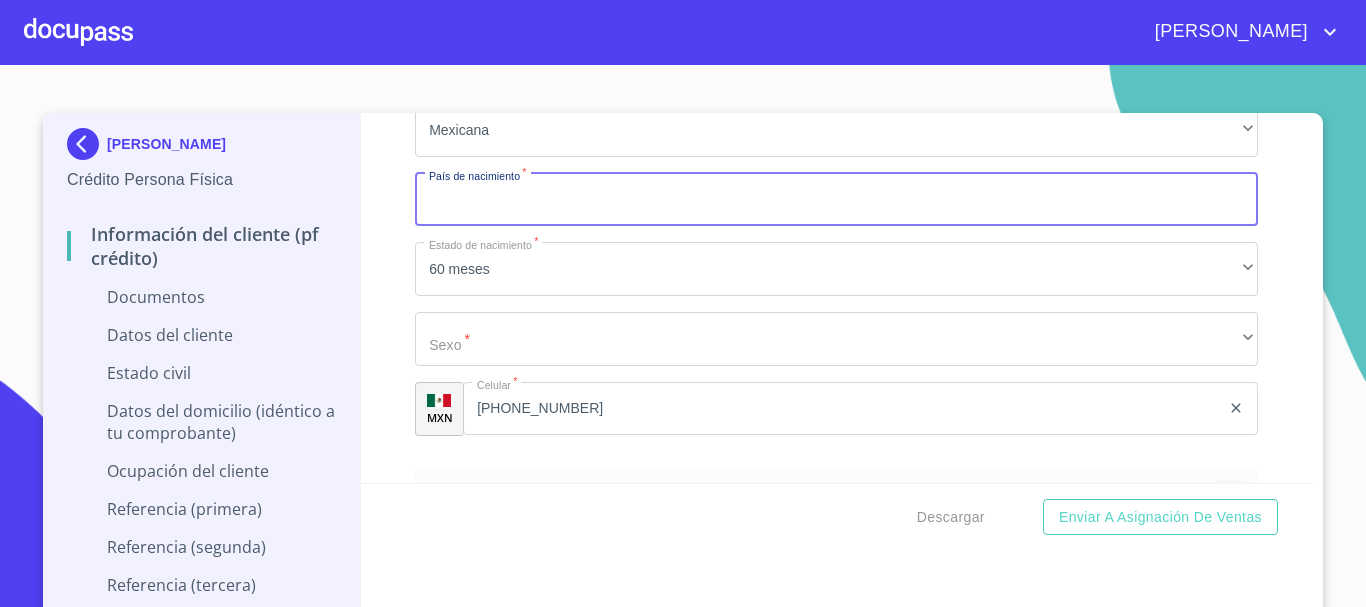 click on "Apellido Paterno   *" at bounding box center [836, 200] 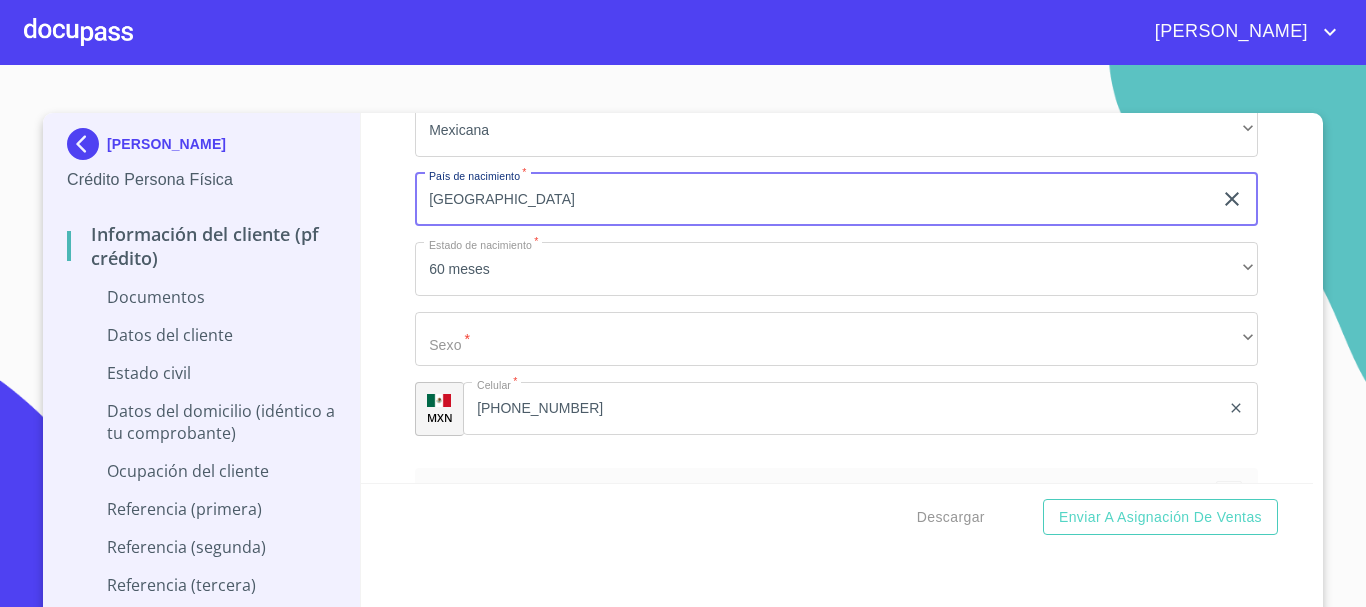 type on "[GEOGRAPHIC_DATA]" 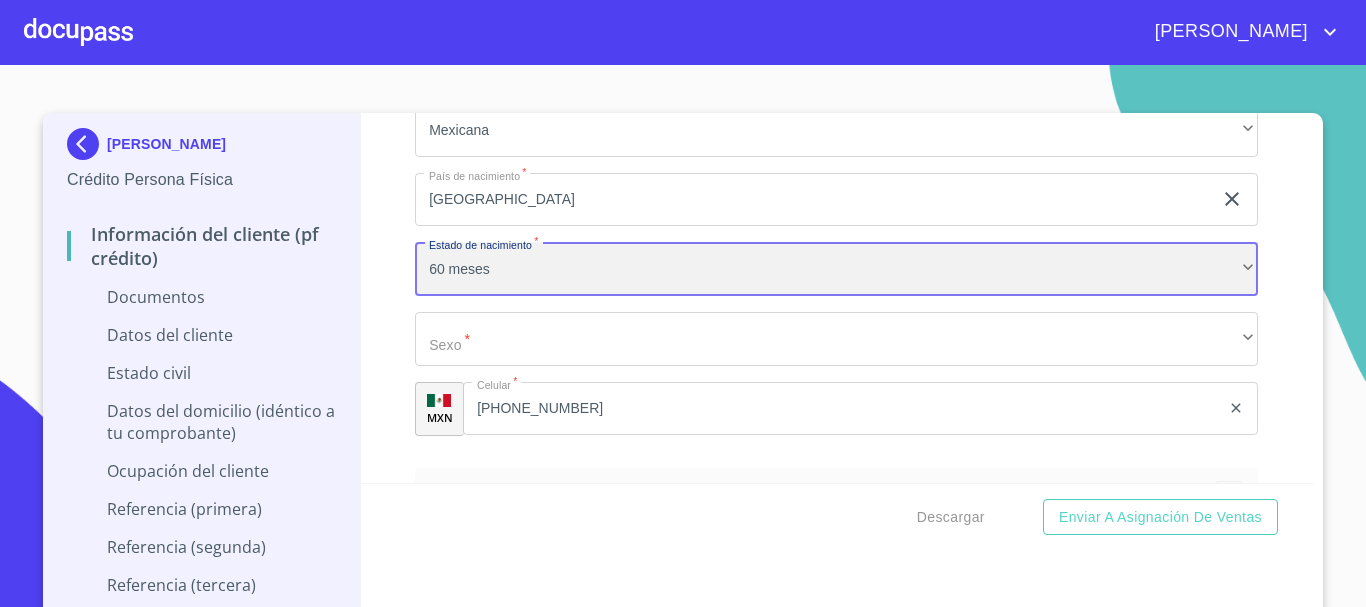 click on "60 meses" at bounding box center (836, 269) 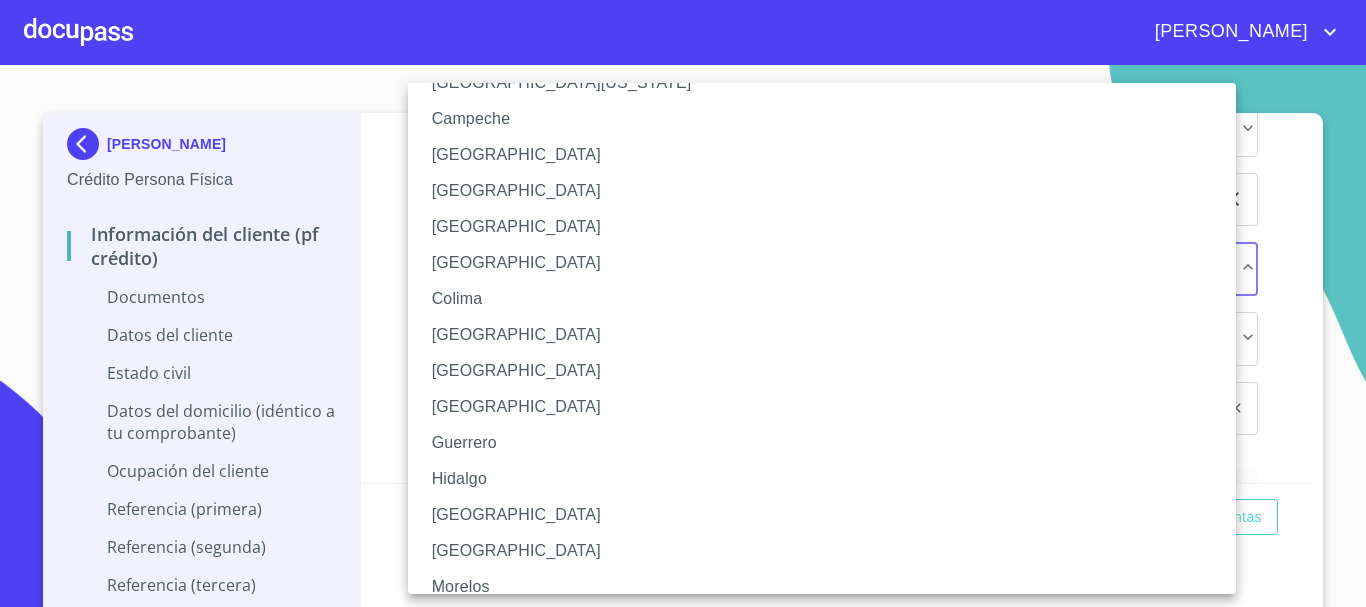 scroll, scrollTop: 300, scrollLeft: 0, axis: vertical 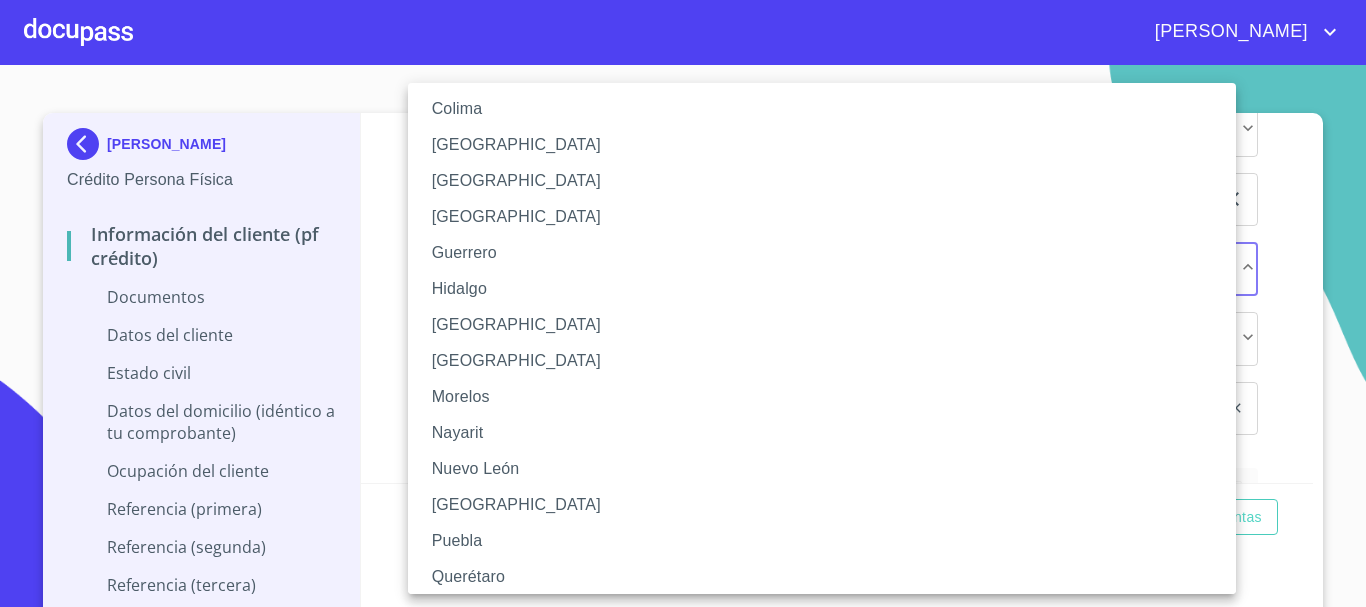 click on "[GEOGRAPHIC_DATA]" at bounding box center [829, 325] 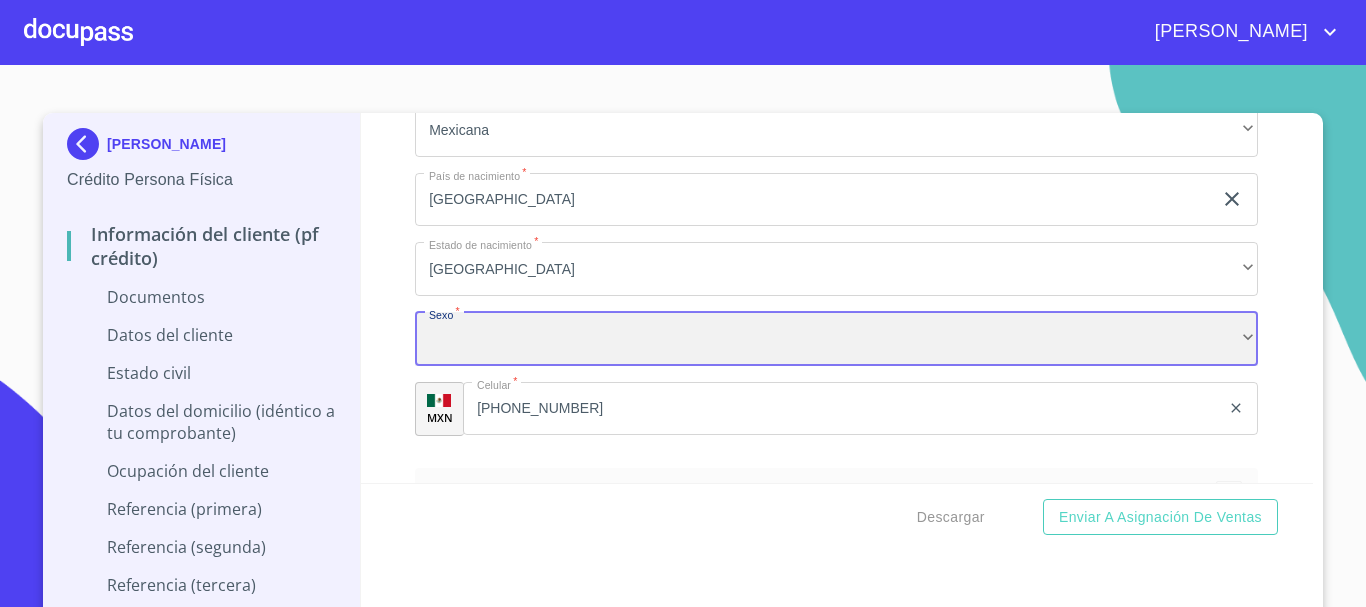 click on "​" at bounding box center (836, 339) 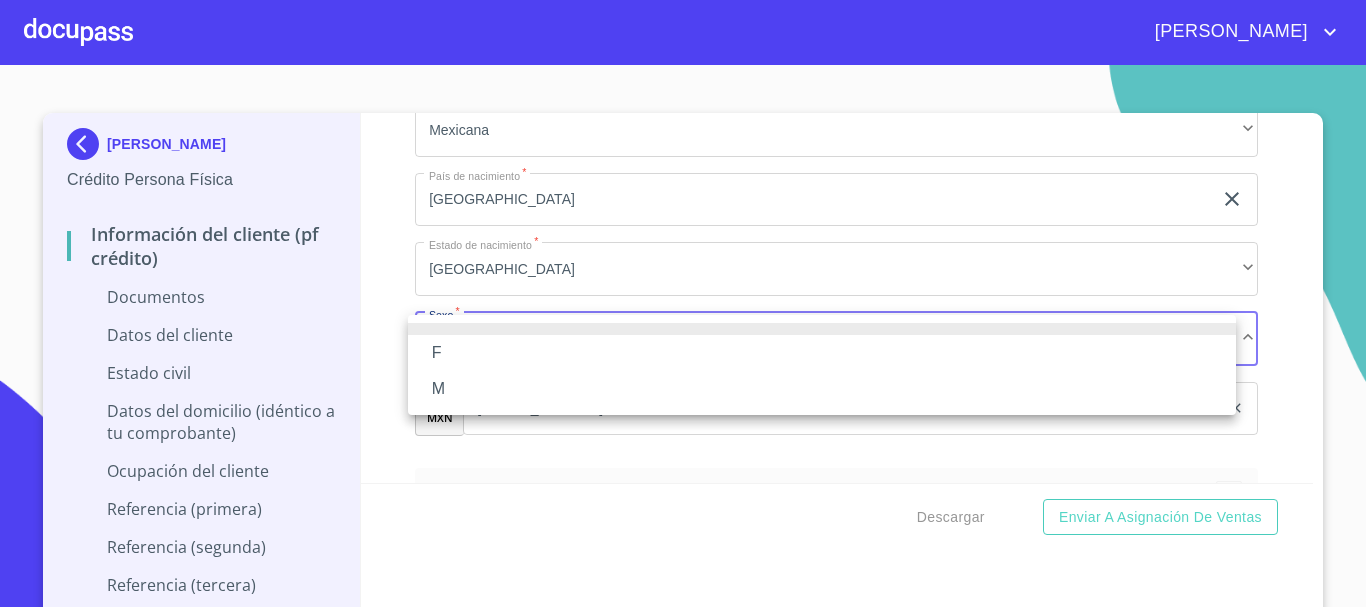 click on "M" at bounding box center [822, 389] 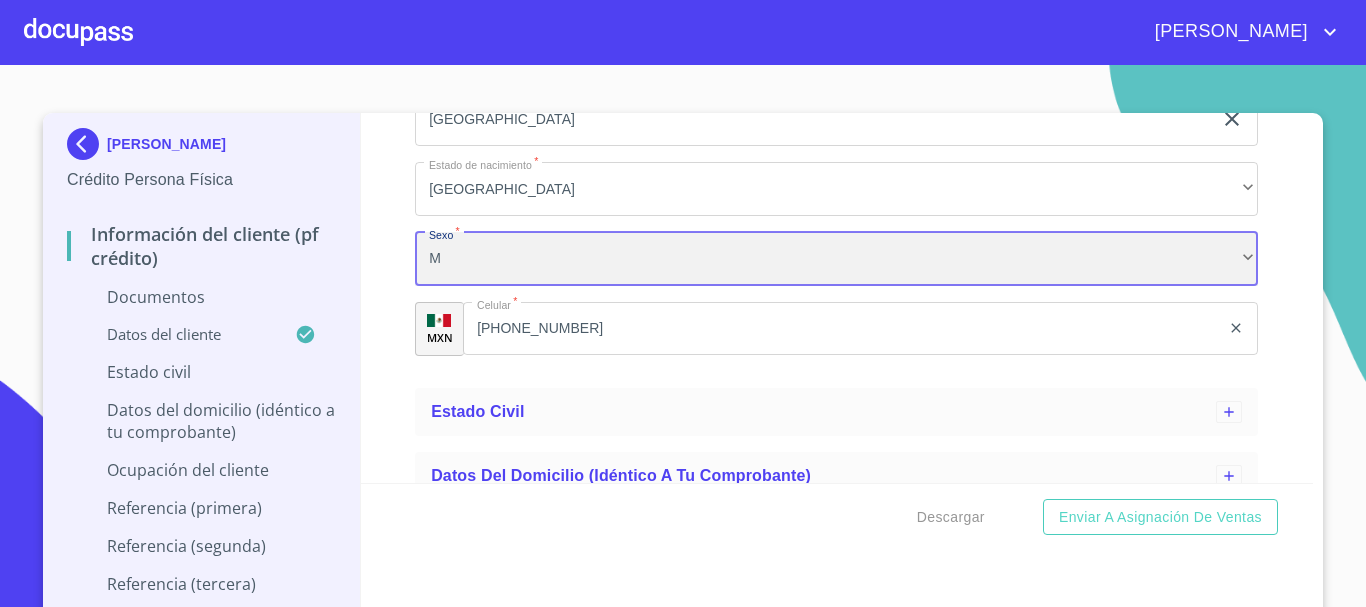 scroll, scrollTop: 1000, scrollLeft: 0, axis: vertical 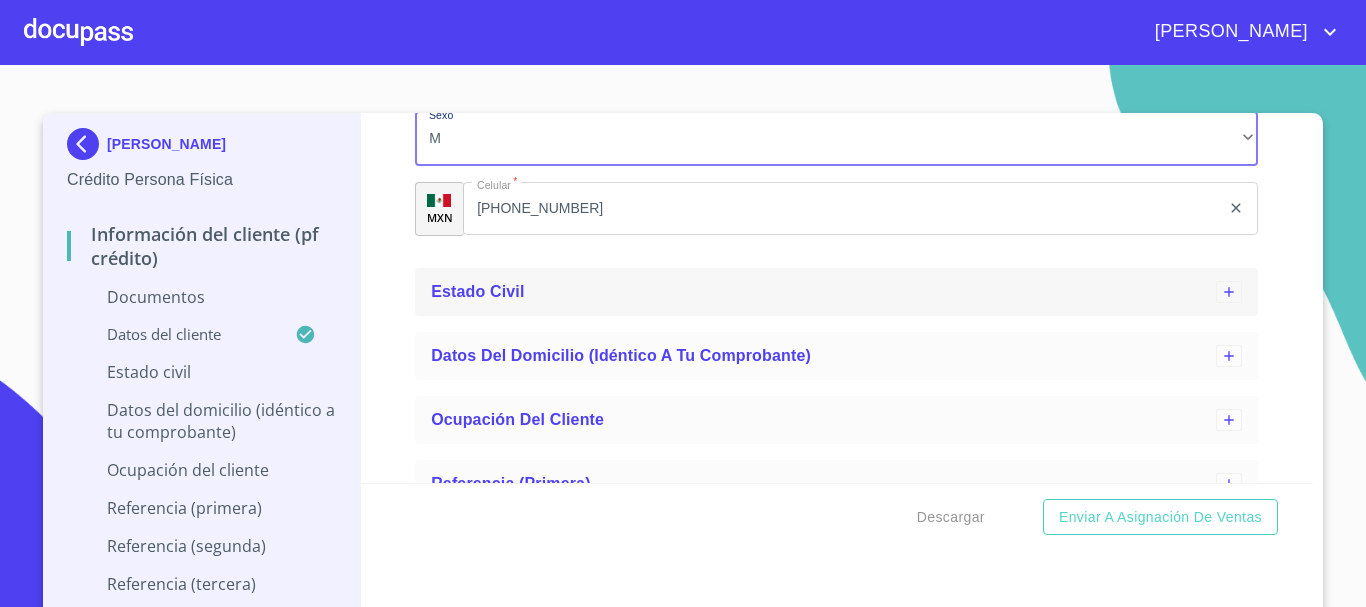 click on "Estado Civil" at bounding box center [836, 292] 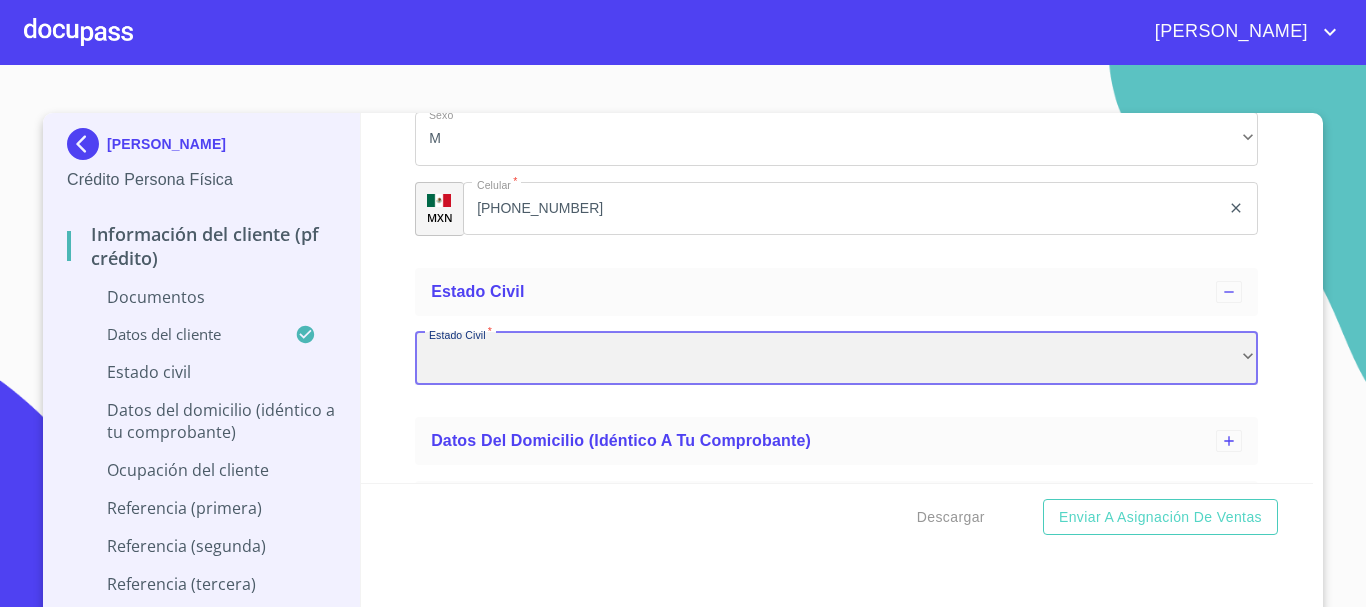 click on "​" at bounding box center (836, 359) 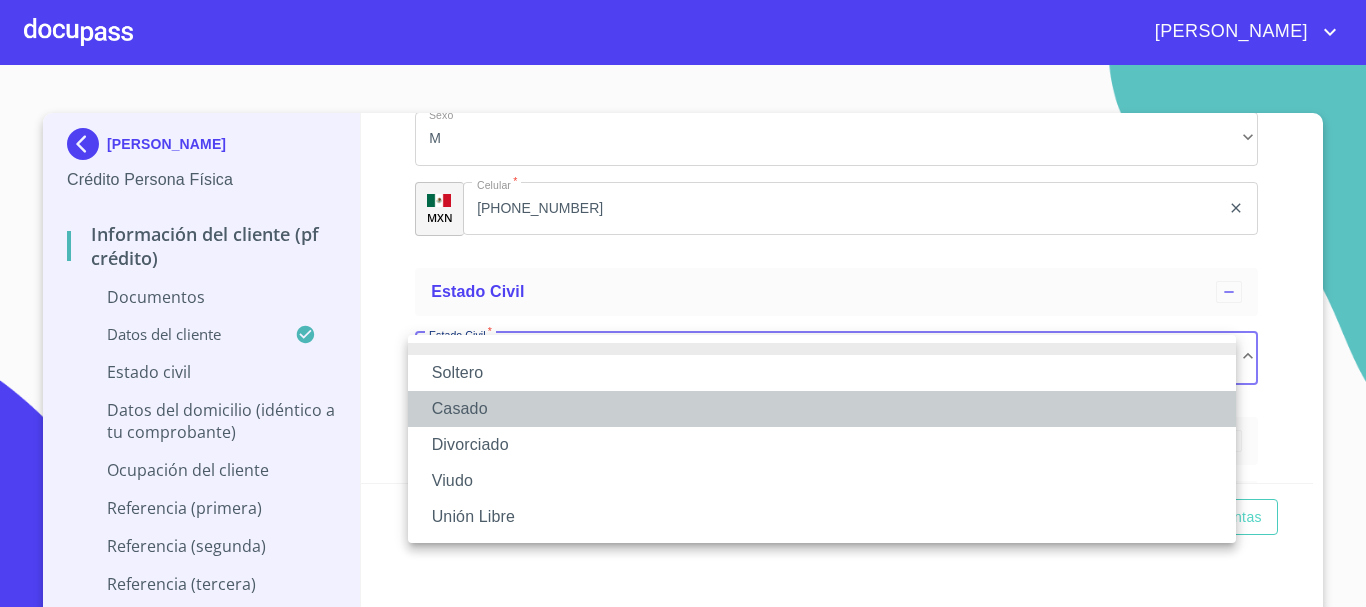 click on "Casado" at bounding box center (822, 409) 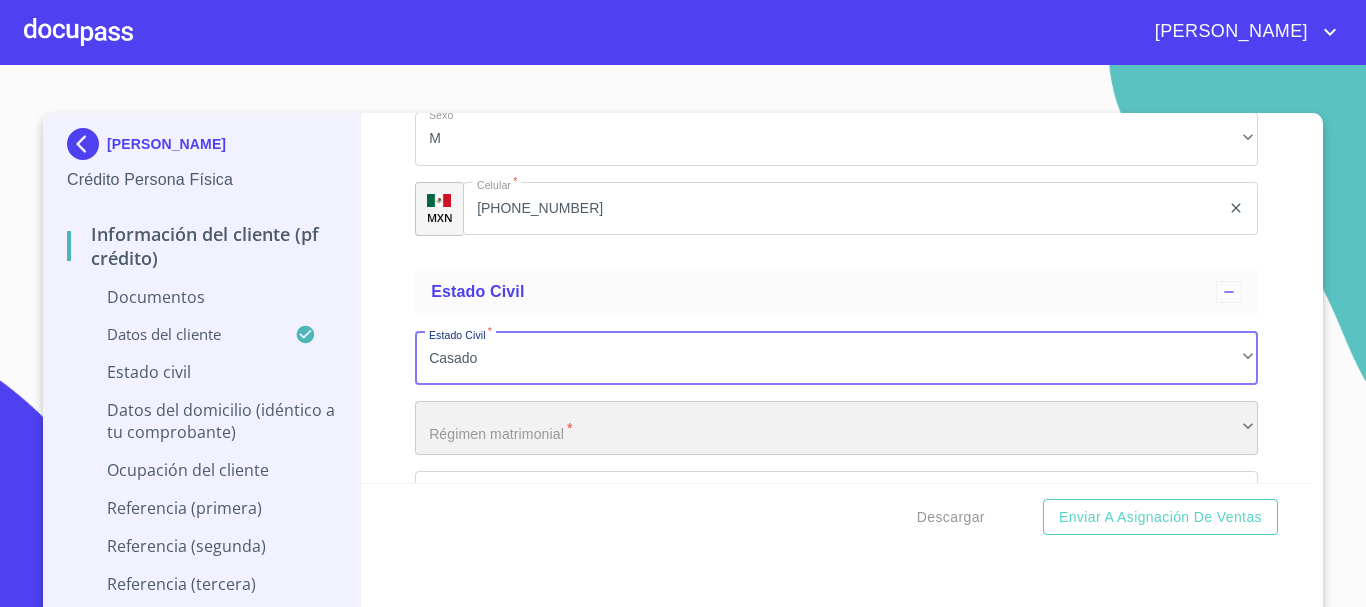 click on "​" at bounding box center (836, 428) 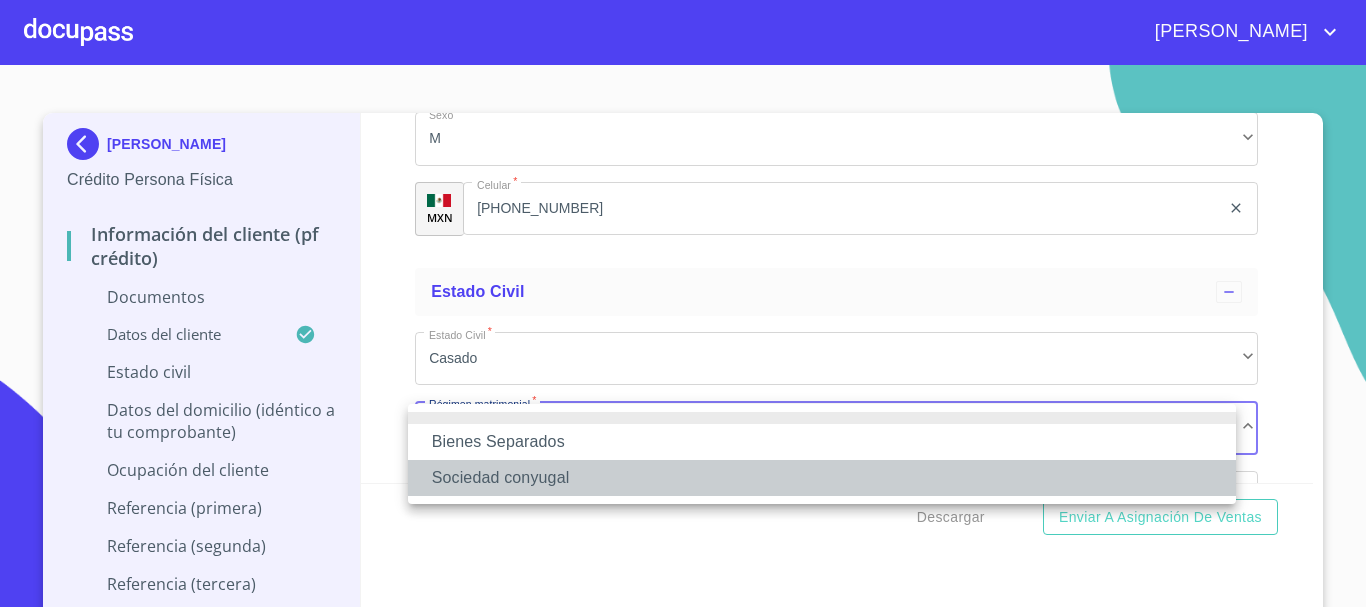 click on "Sociedad conyugal" at bounding box center [822, 478] 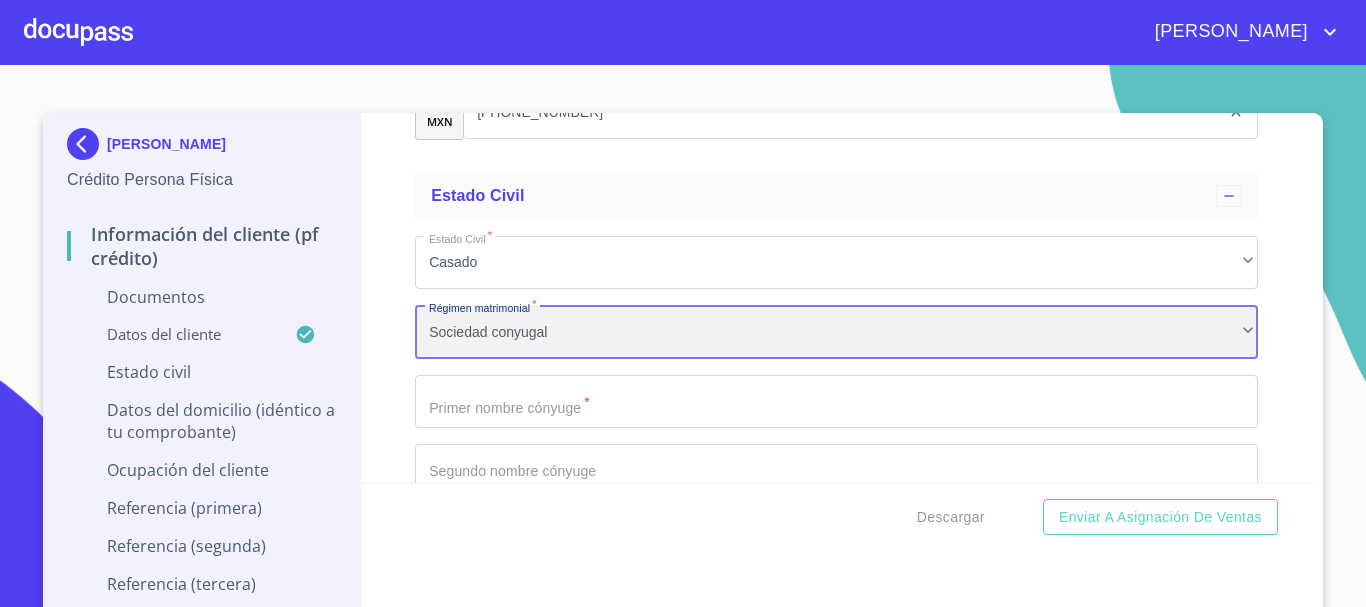 scroll, scrollTop: 1200, scrollLeft: 0, axis: vertical 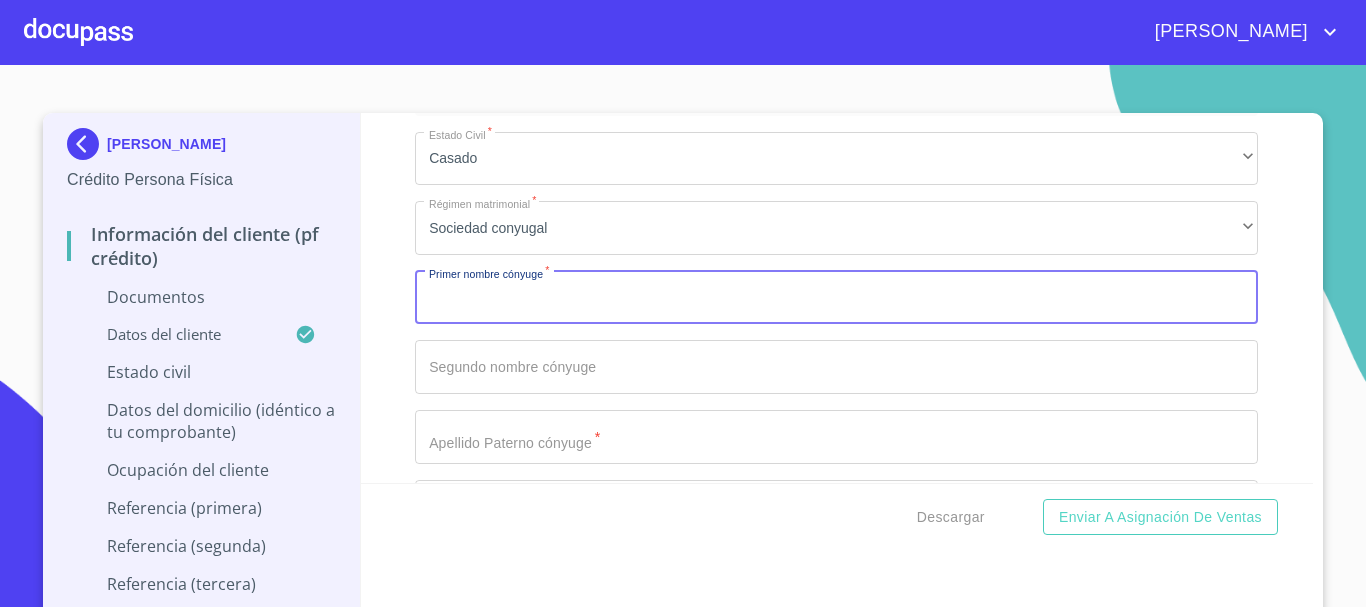 click on "Apellido Paterno   *" at bounding box center [836, 298] 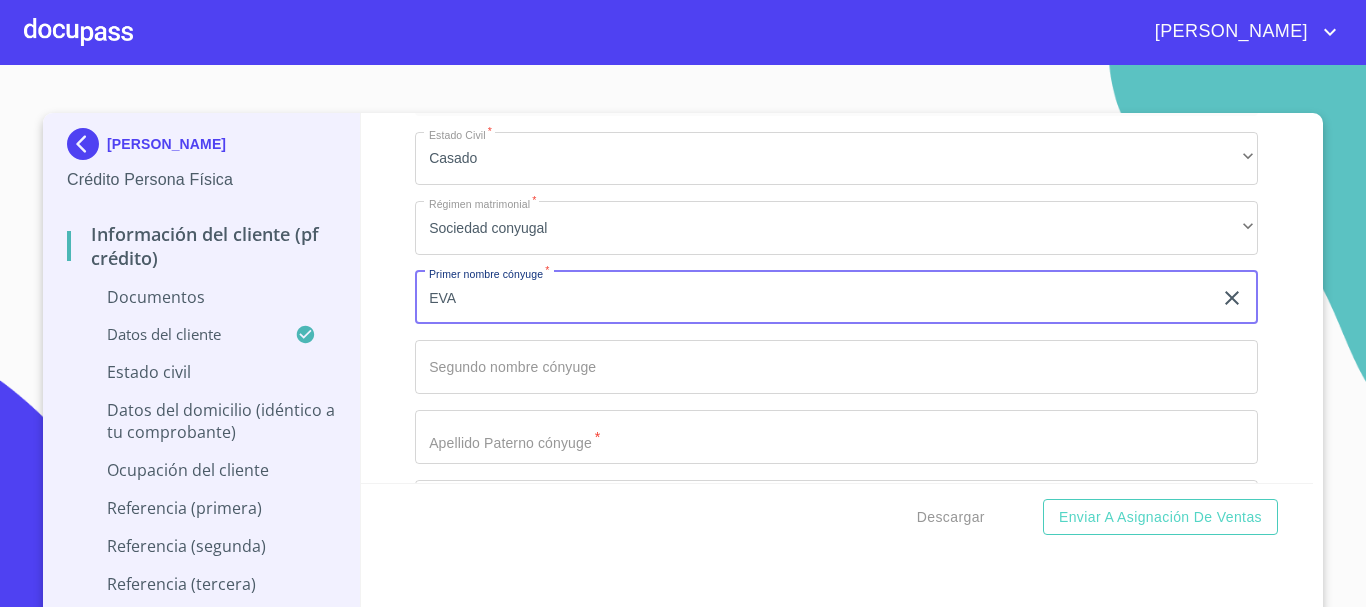 type on "EVA" 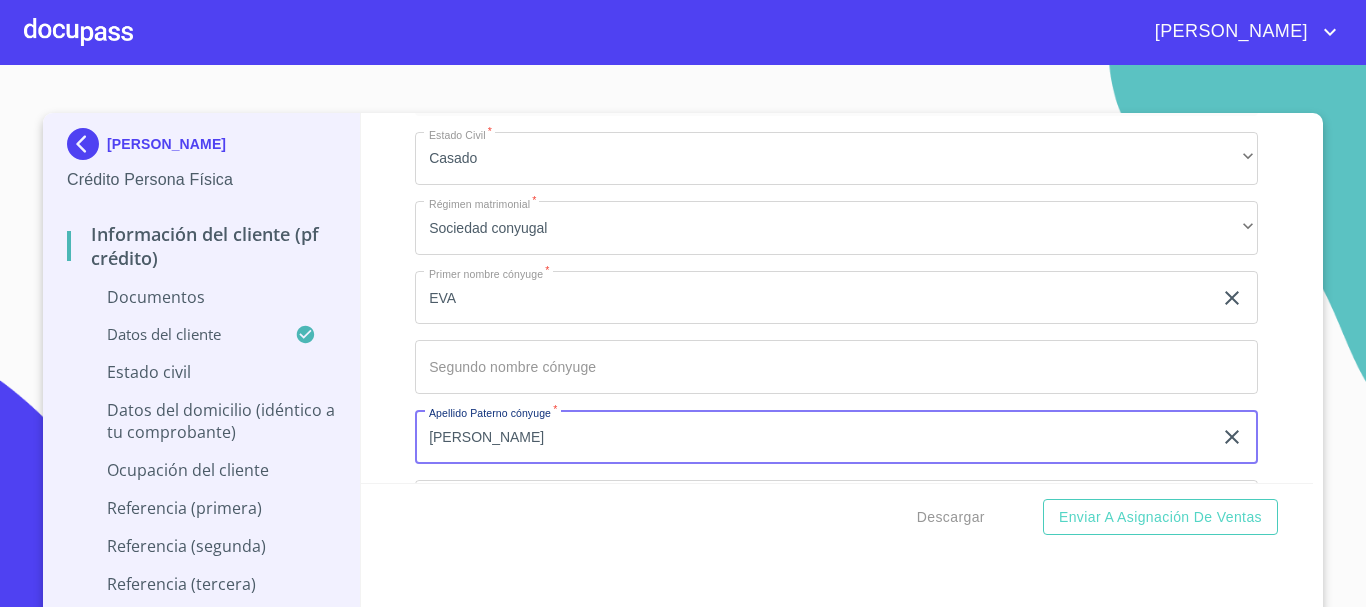 type on "[PERSON_NAME]" 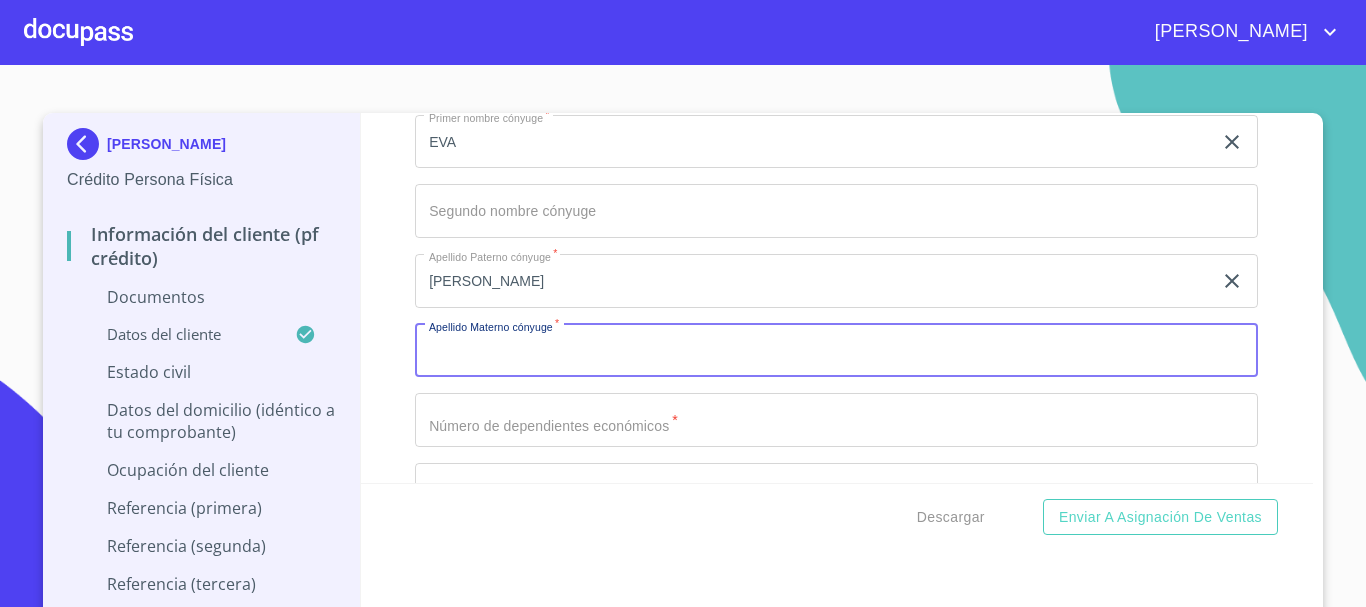 scroll, scrollTop: 1451, scrollLeft: 0, axis: vertical 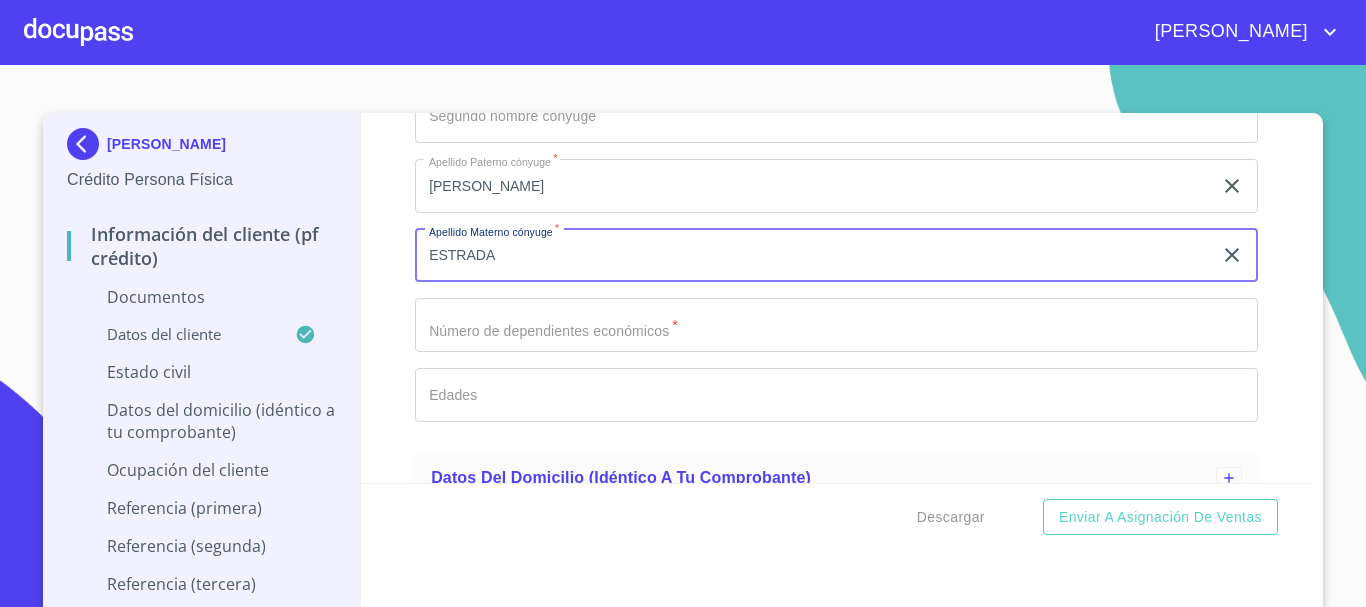 type on "ESTRADA" 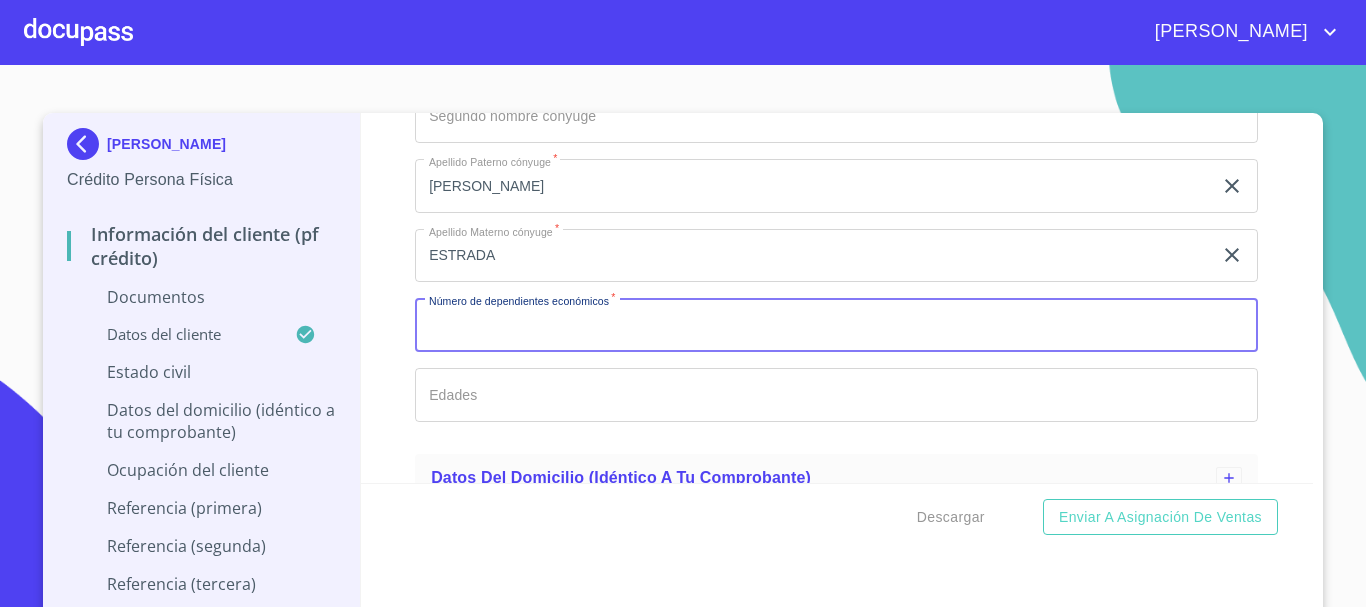 click on "Apellido Paterno   *" at bounding box center (836, 325) 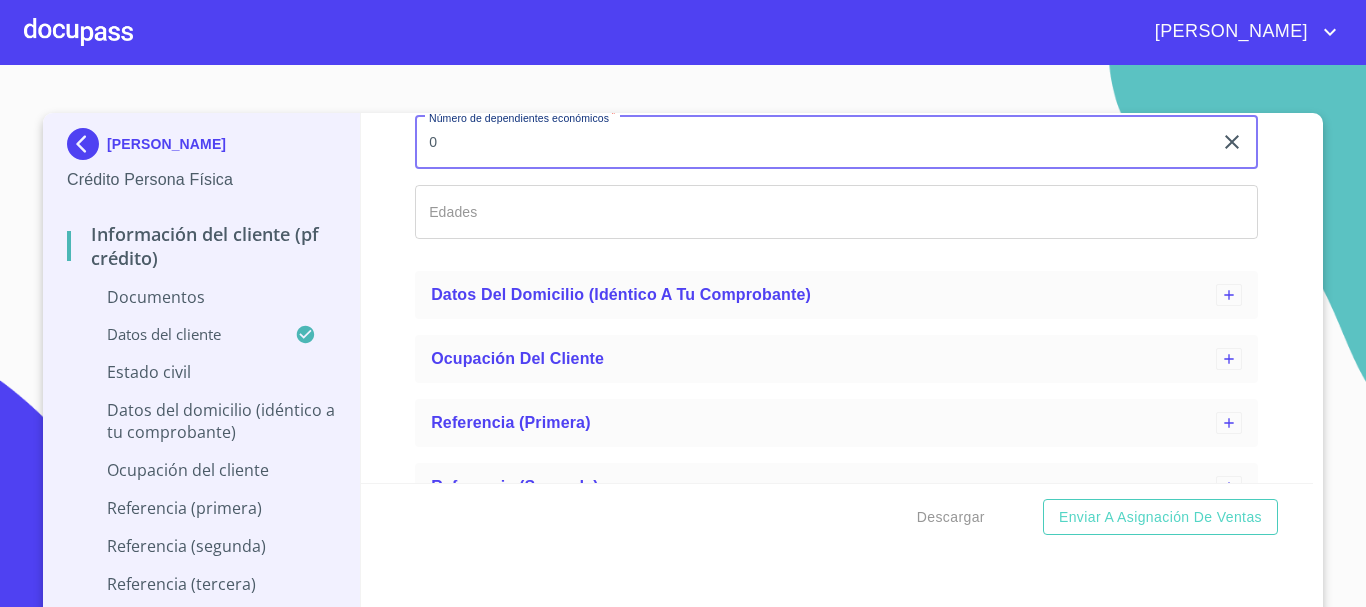 scroll, scrollTop: 1651, scrollLeft: 0, axis: vertical 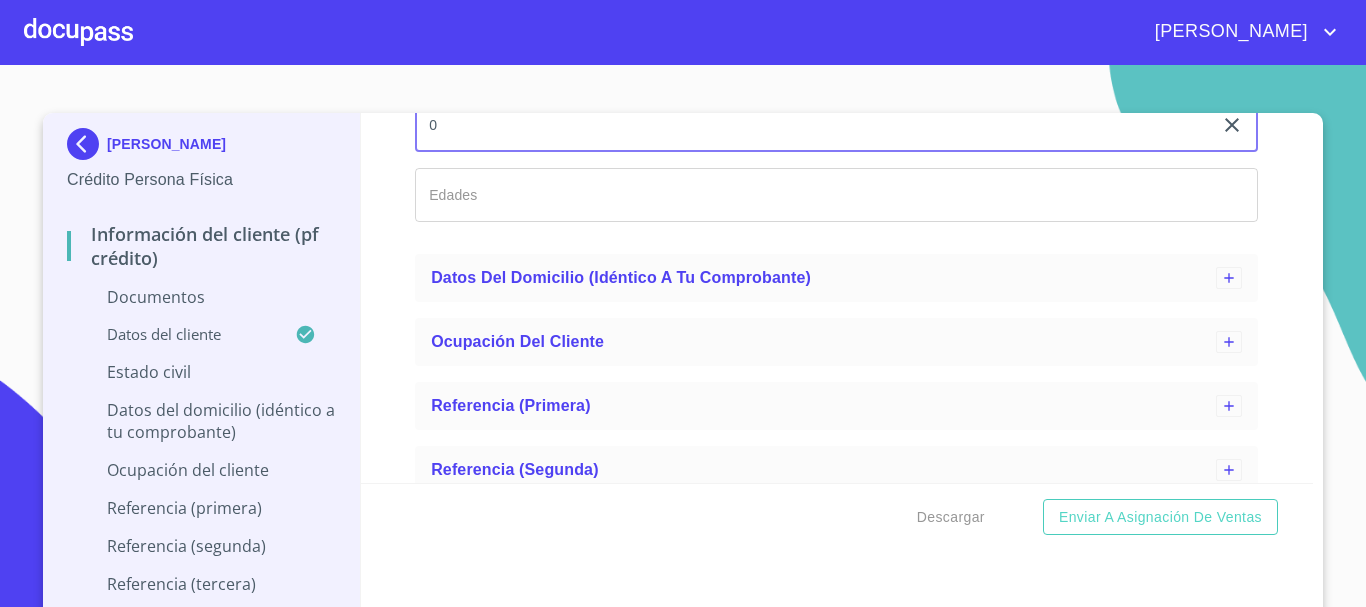 type on "0" 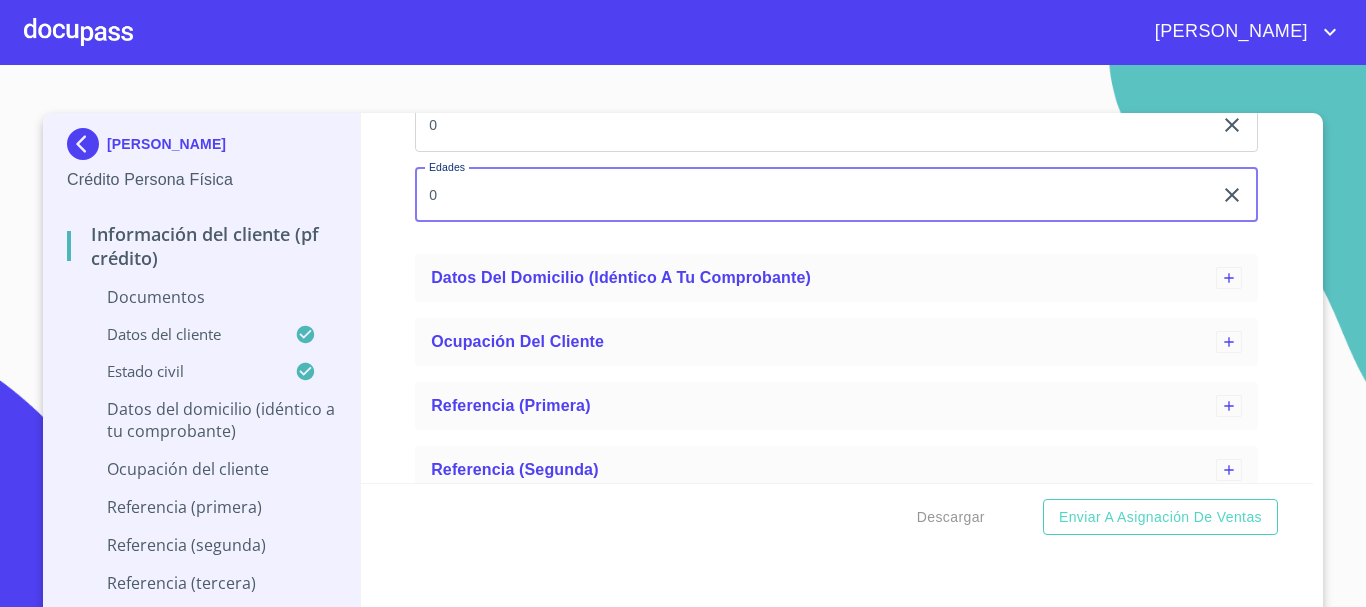 type on "0" 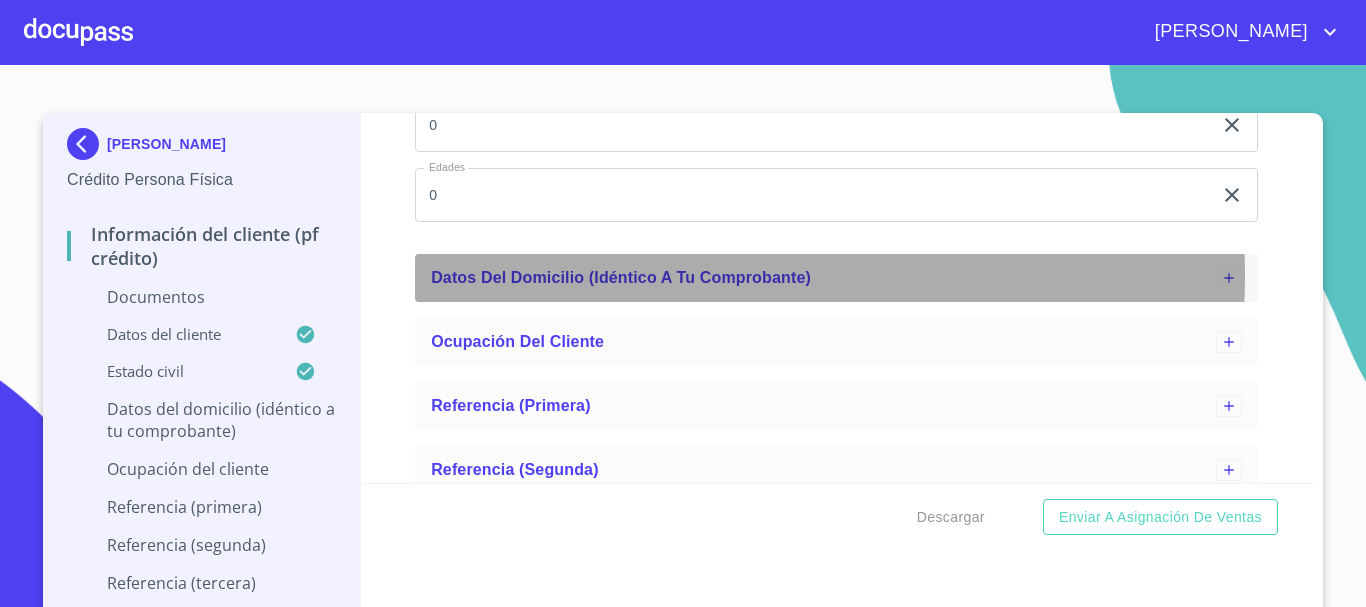 click on "Datos del domicilio (idéntico a tu comprobante)" at bounding box center [621, 277] 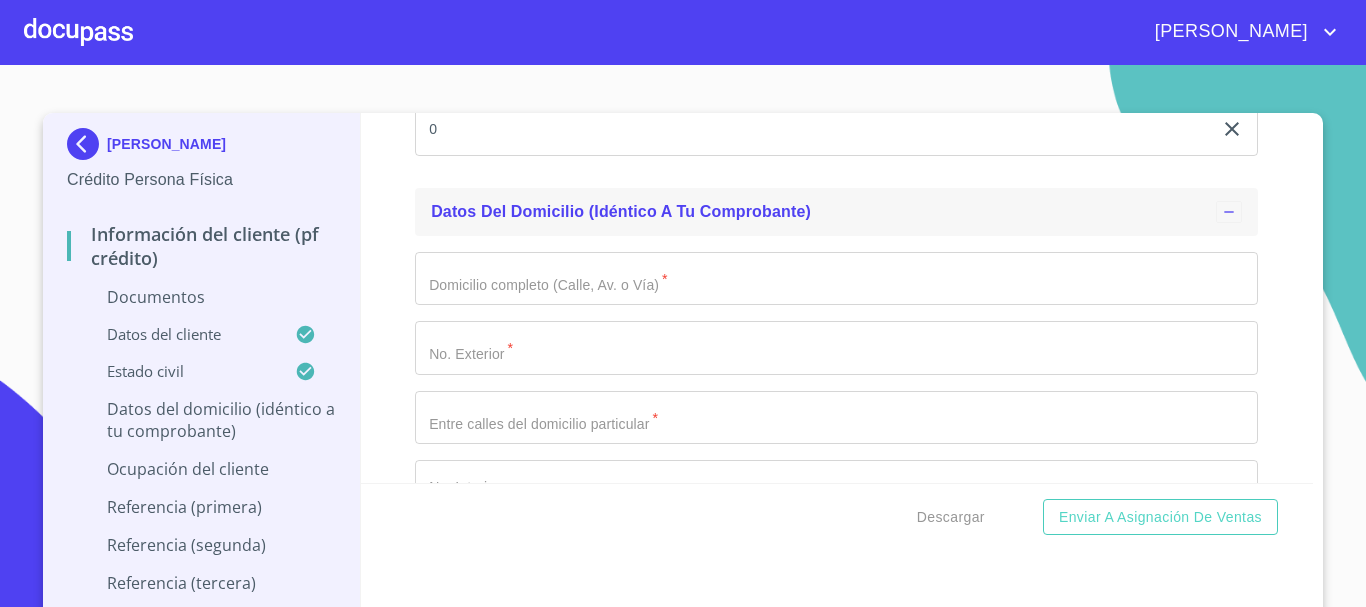scroll, scrollTop: 1751, scrollLeft: 0, axis: vertical 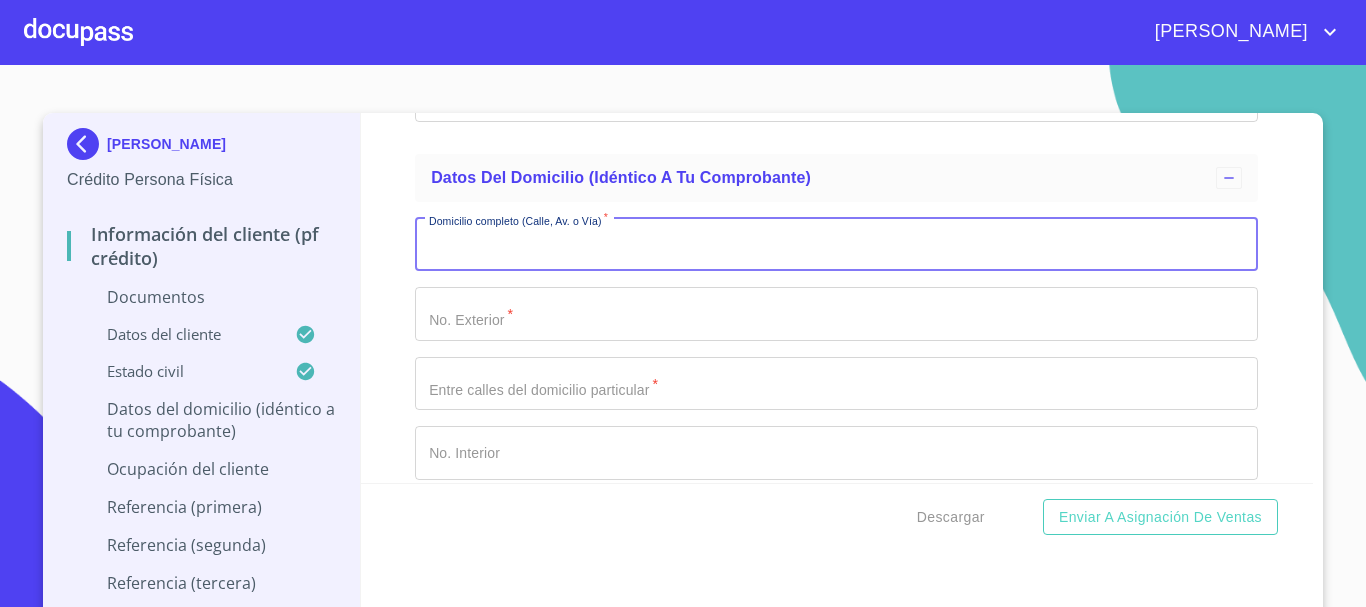 click on "Apellido Paterno   *" at bounding box center (836, 245) 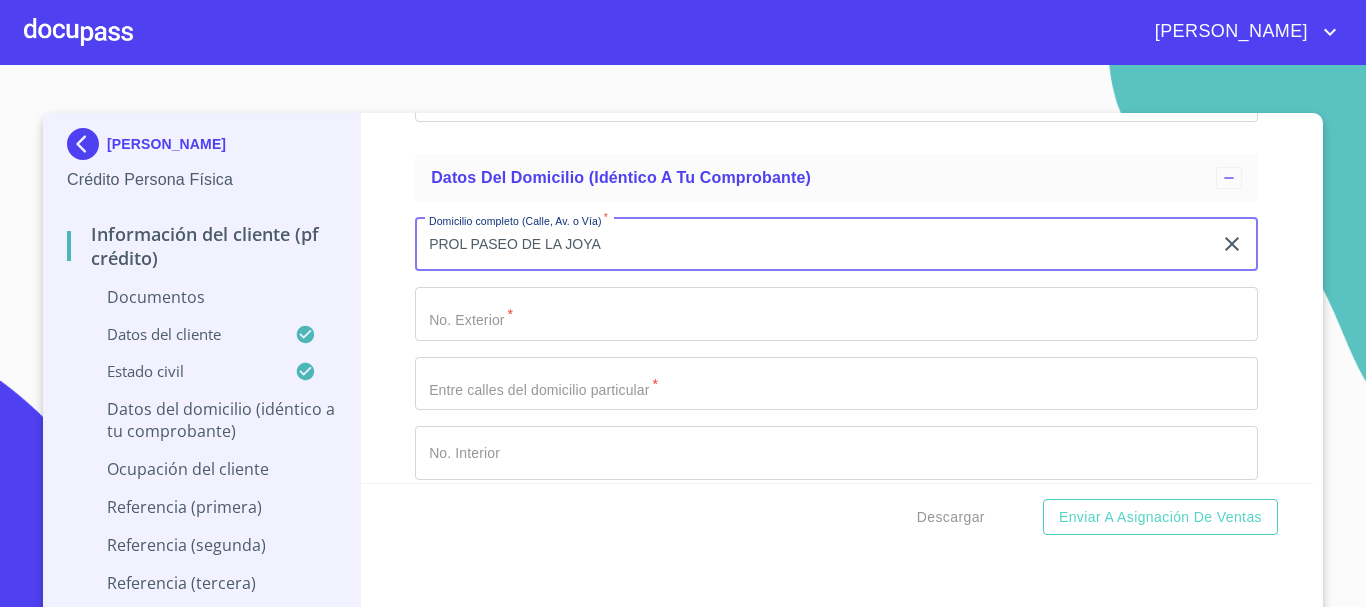 type on "PROL PASEO DE LA JOYA" 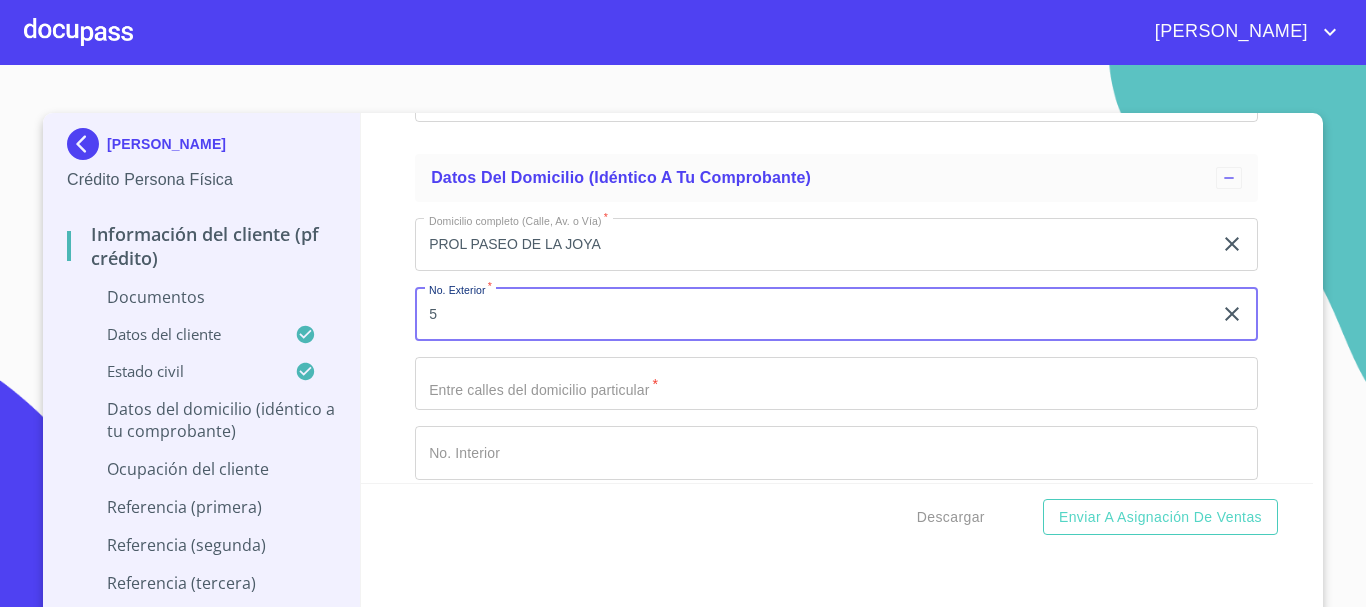 type on "5" 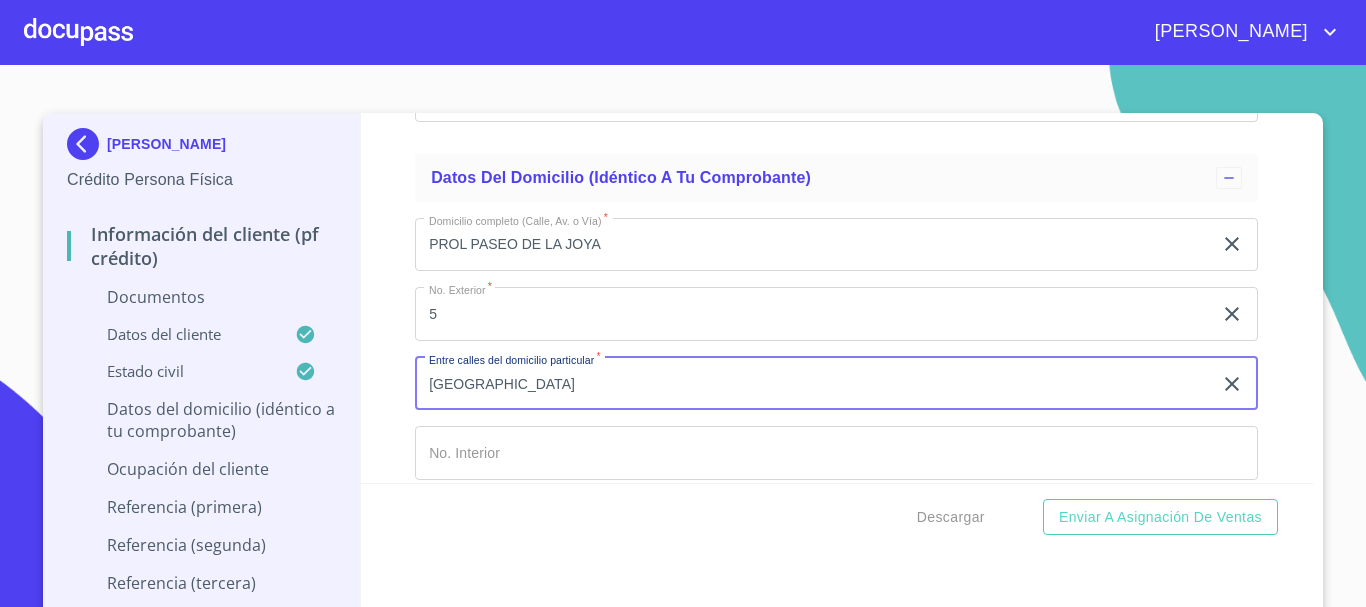 type on "[GEOGRAPHIC_DATA]" 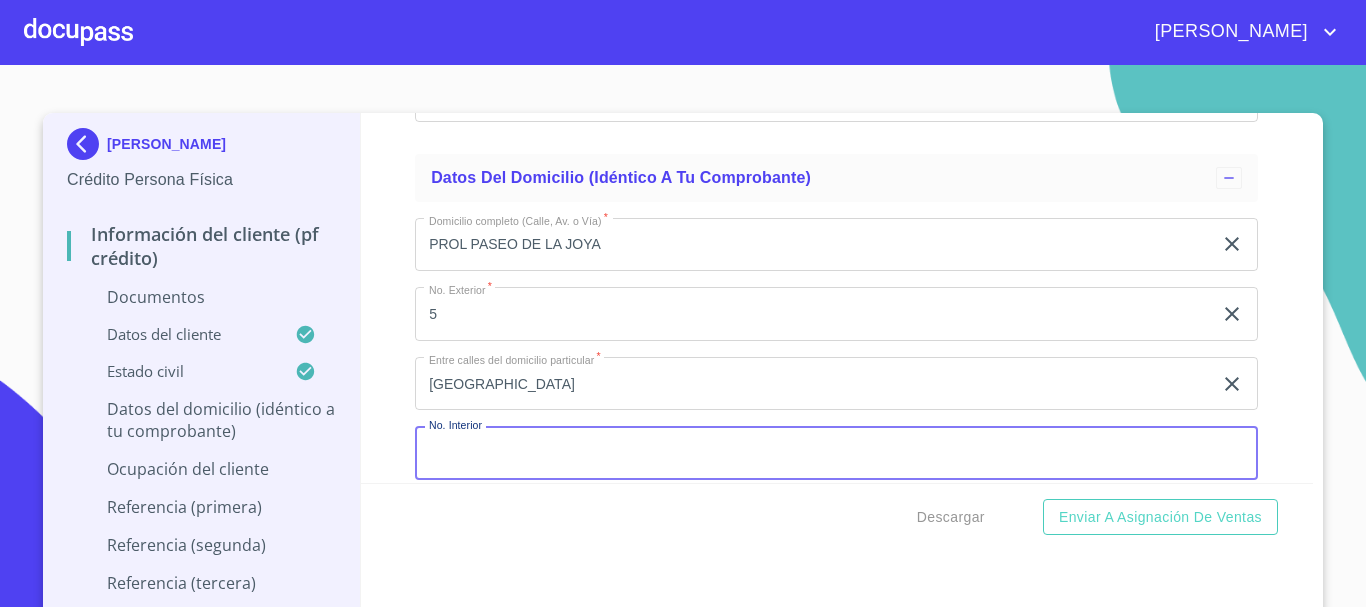 scroll, scrollTop: 1976, scrollLeft: 0, axis: vertical 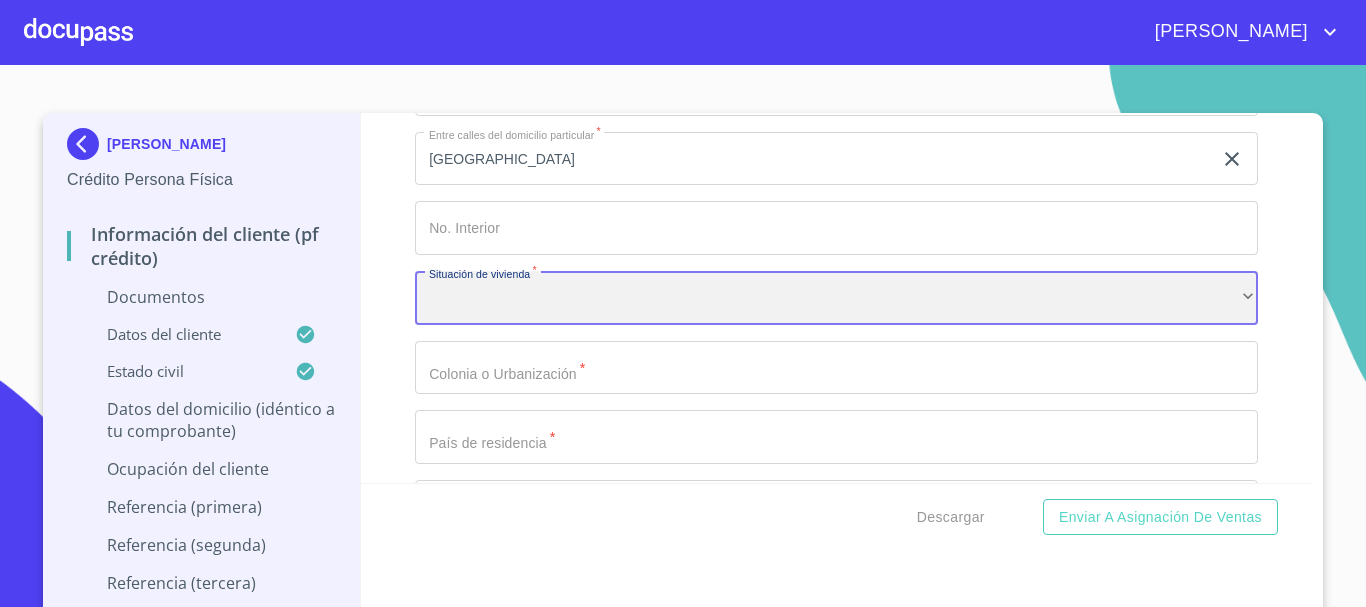click on "​" at bounding box center [836, 298] 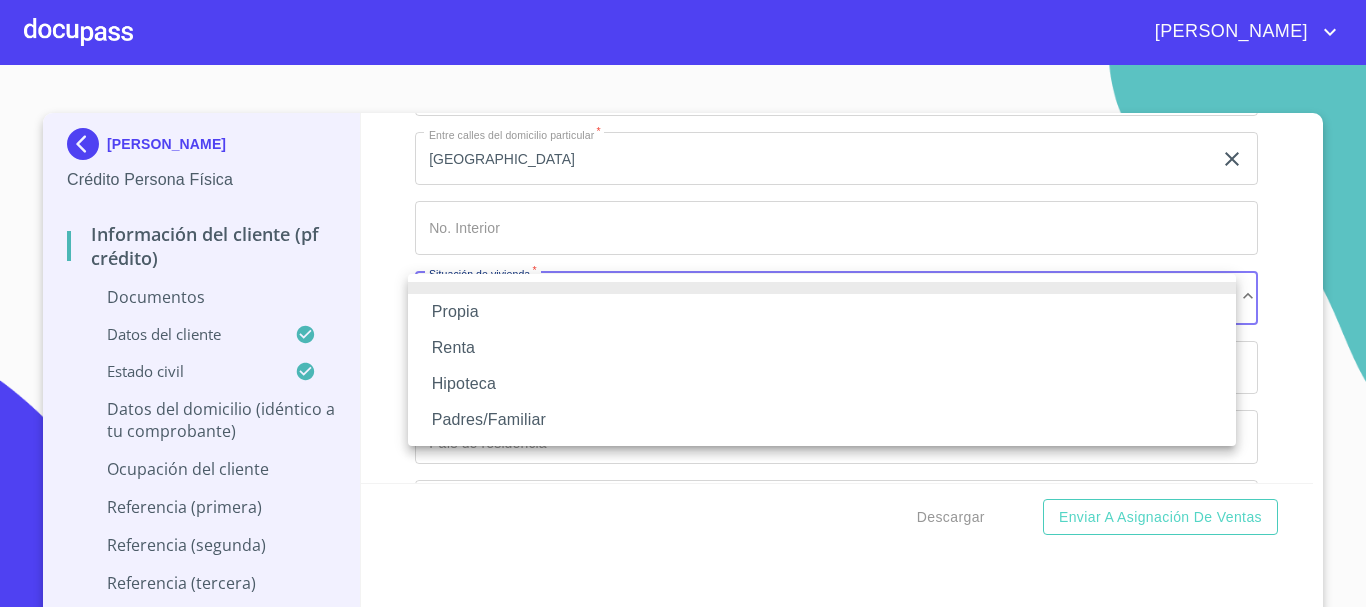 click on "Propia" at bounding box center [822, 312] 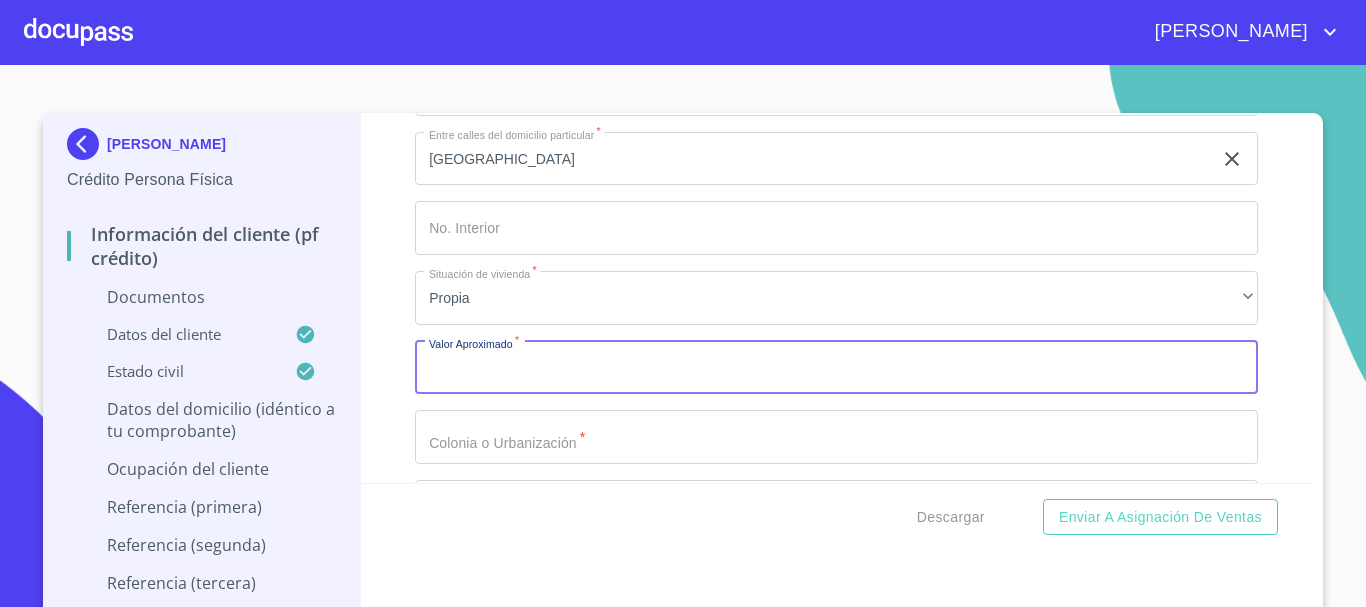 click on "Apellido Paterno   *" at bounding box center [836, 368] 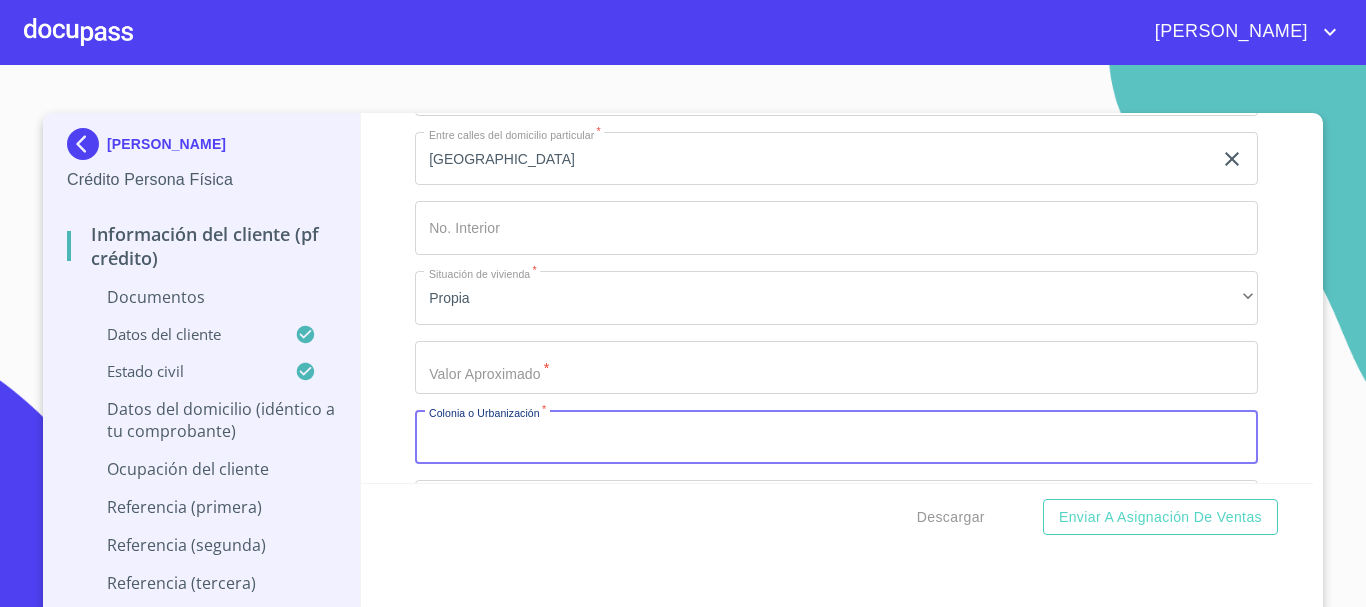 click on "Apellido Paterno   *" at bounding box center [836, 437] 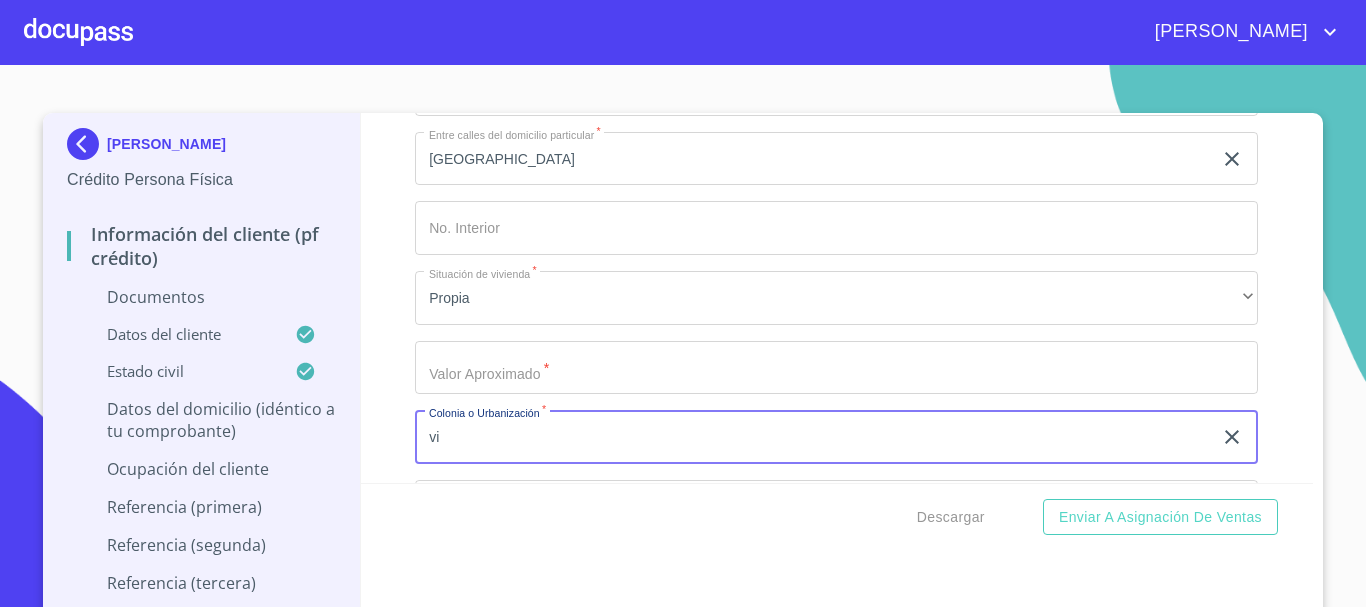 type on "v" 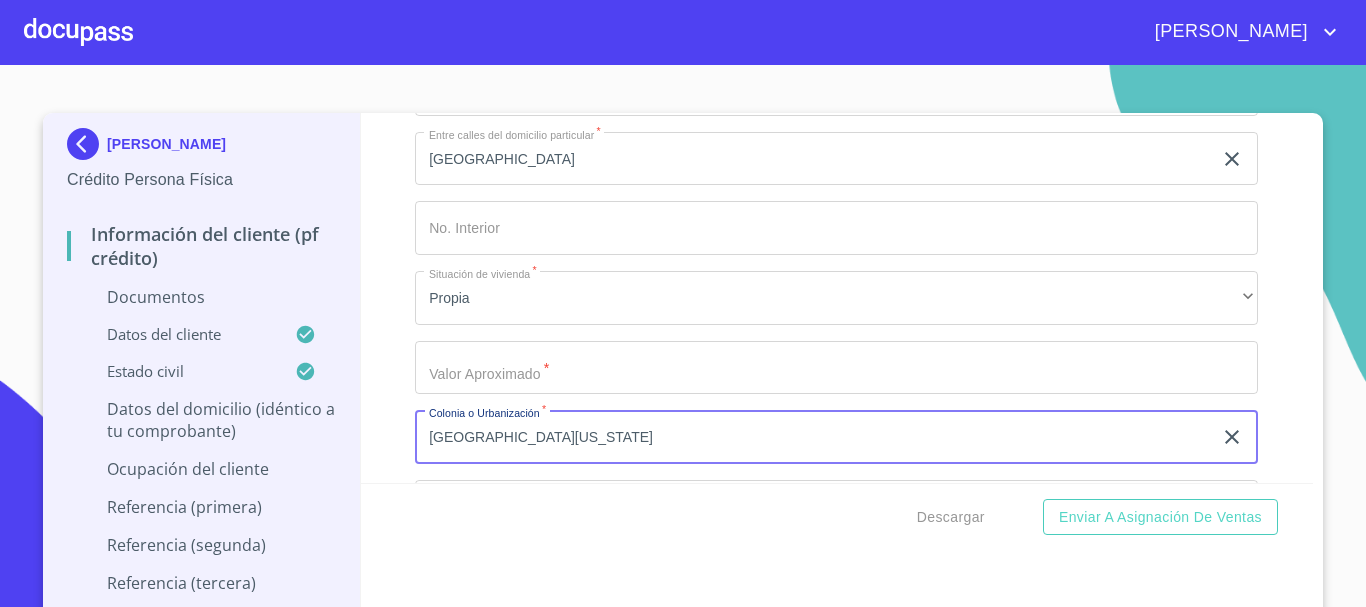type on "[GEOGRAPHIC_DATA][US_STATE]" 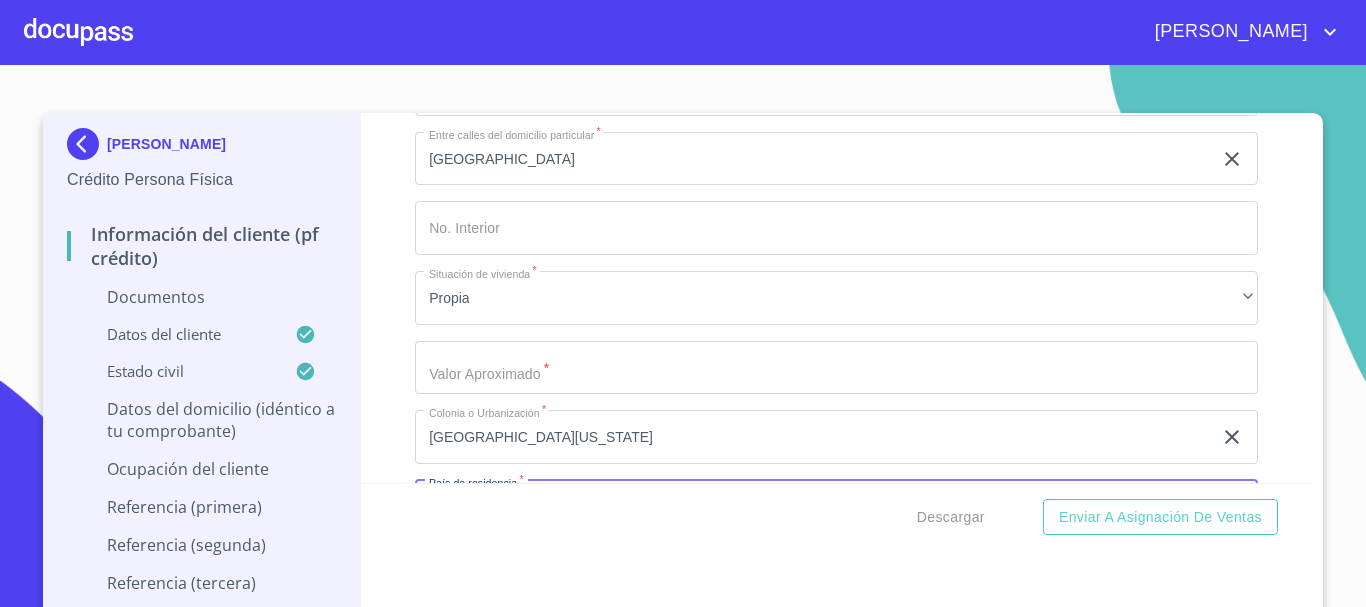 scroll, scrollTop: 2027, scrollLeft: 0, axis: vertical 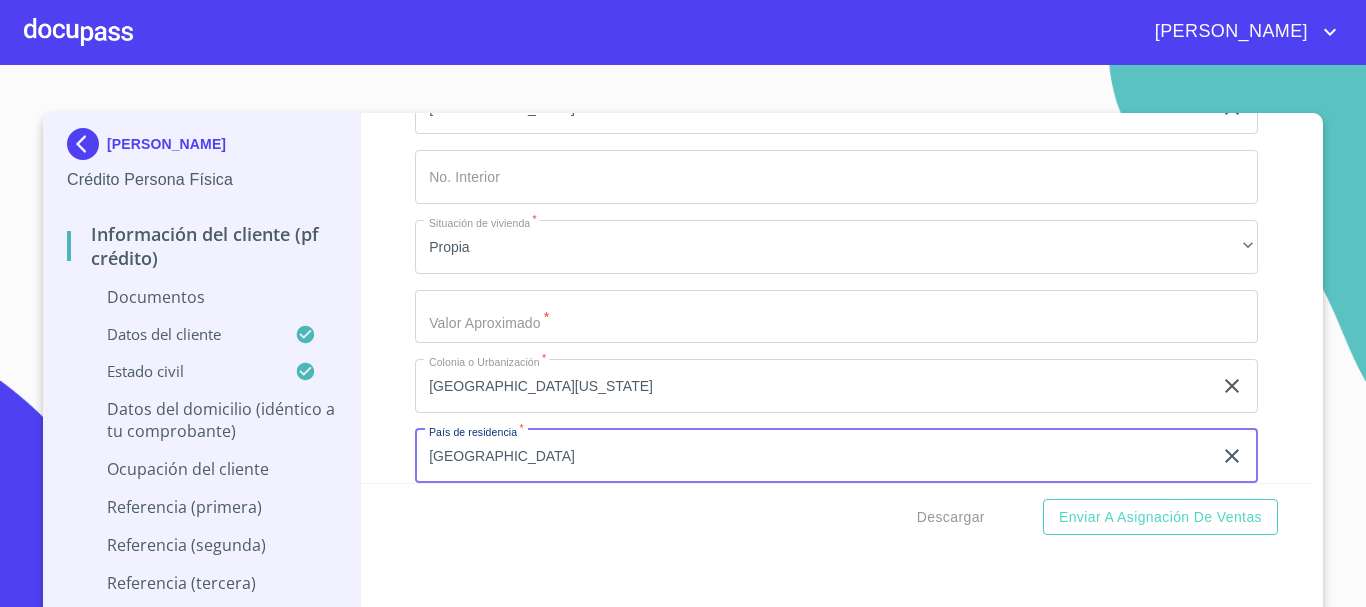 type on "[GEOGRAPHIC_DATA]" 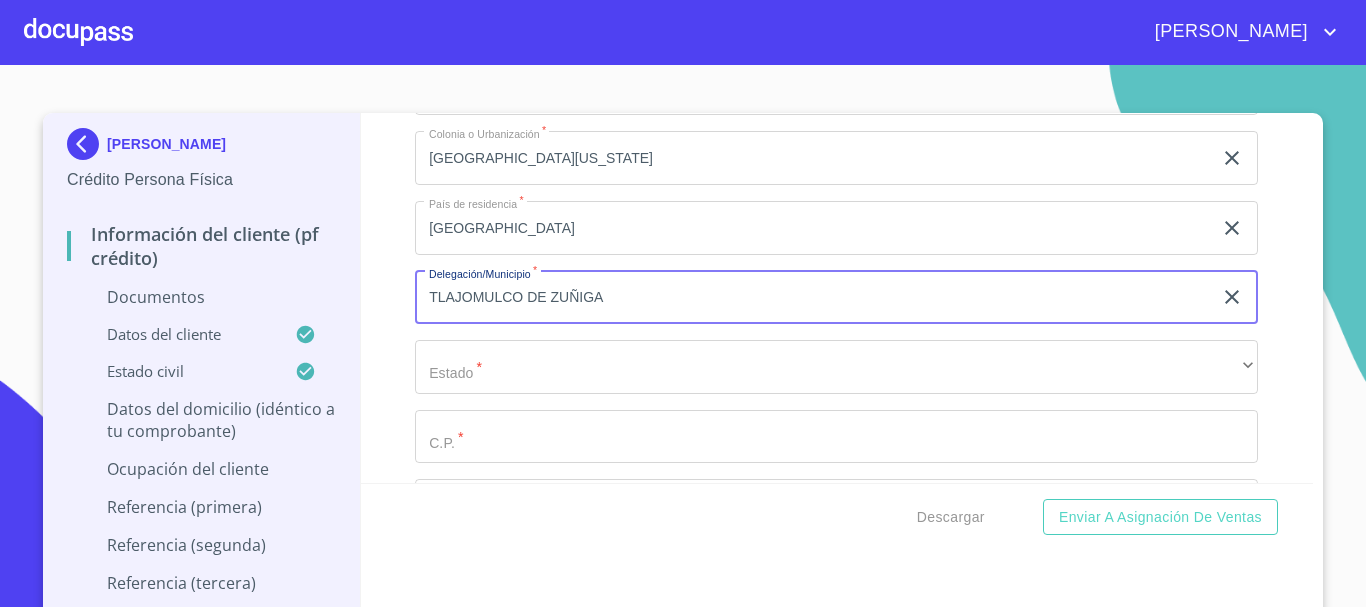 type on "TLAJOMULCO DE ZUÑIGA" 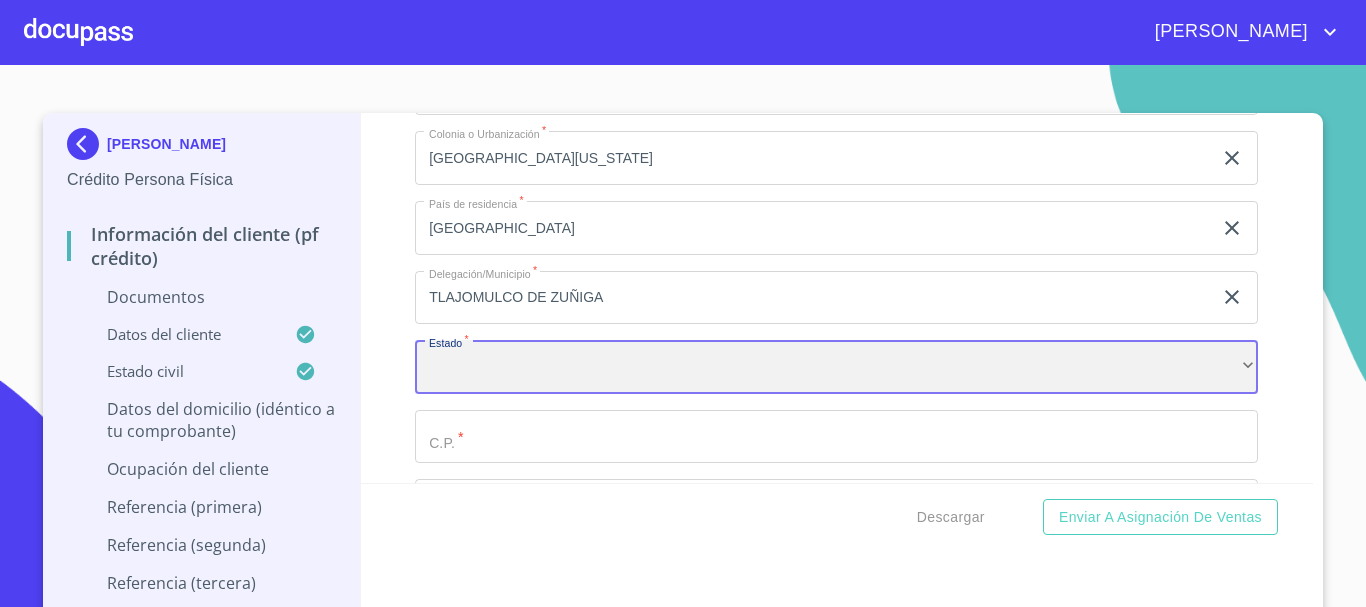 click on "​" at bounding box center (836, 367) 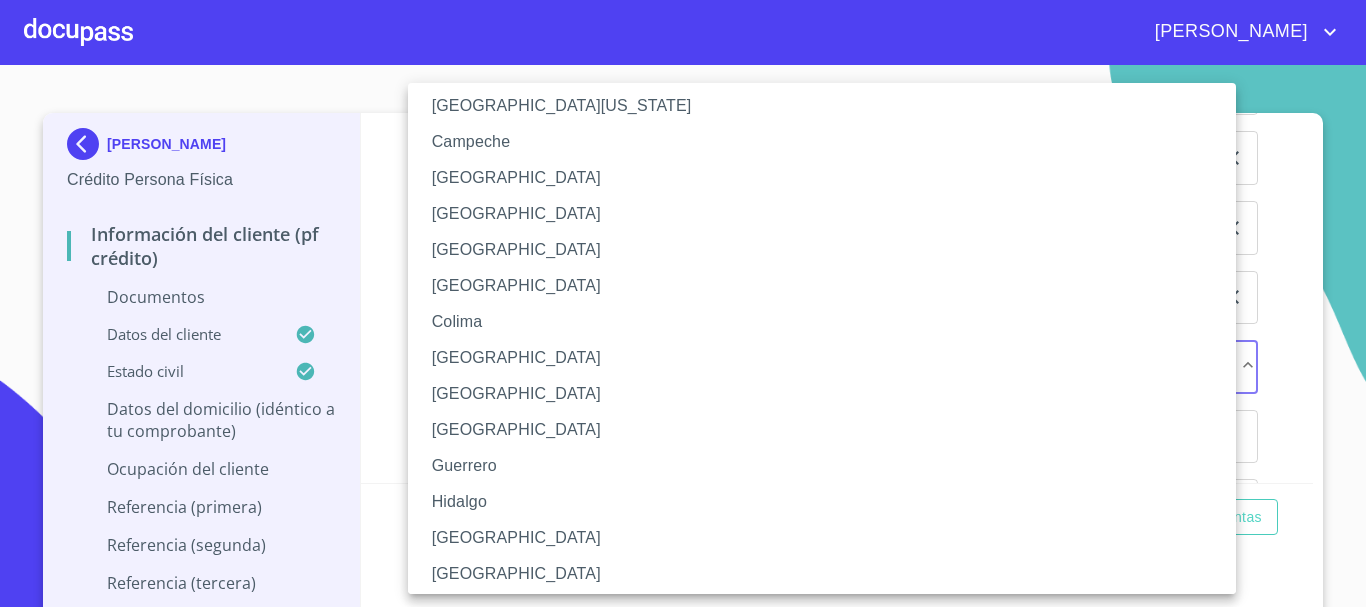 scroll, scrollTop: 200, scrollLeft: 0, axis: vertical 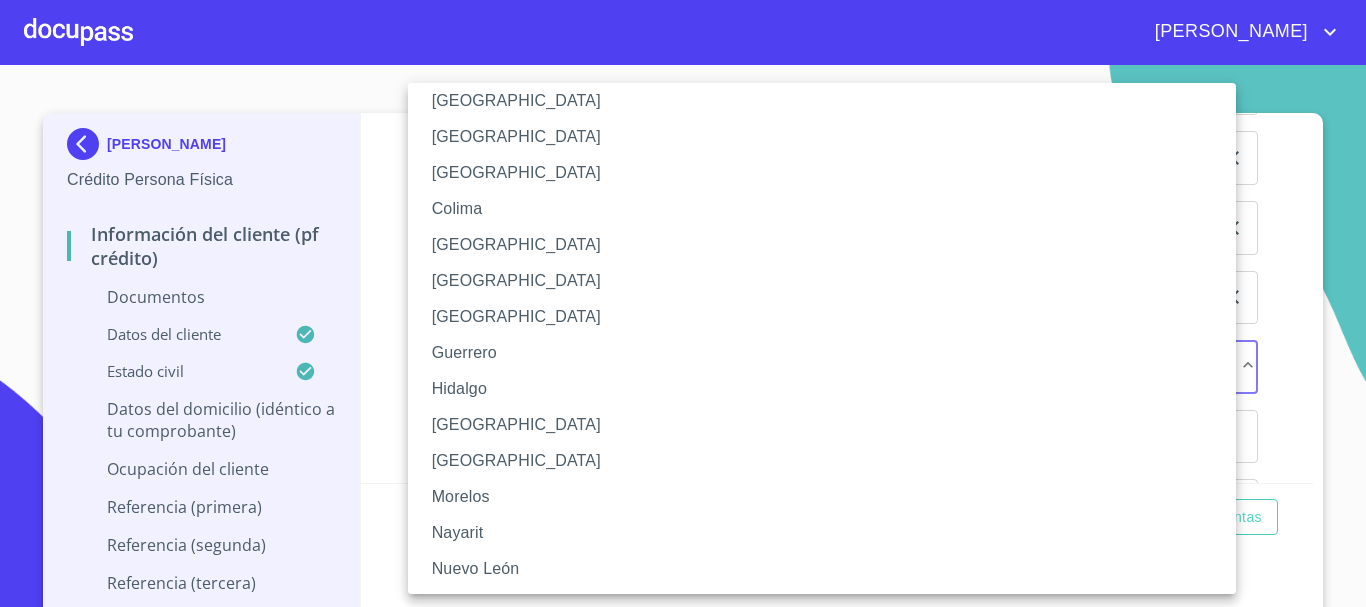 click on "[GEOGRAPHIC_DATA]" at bounding box center [829, 425] 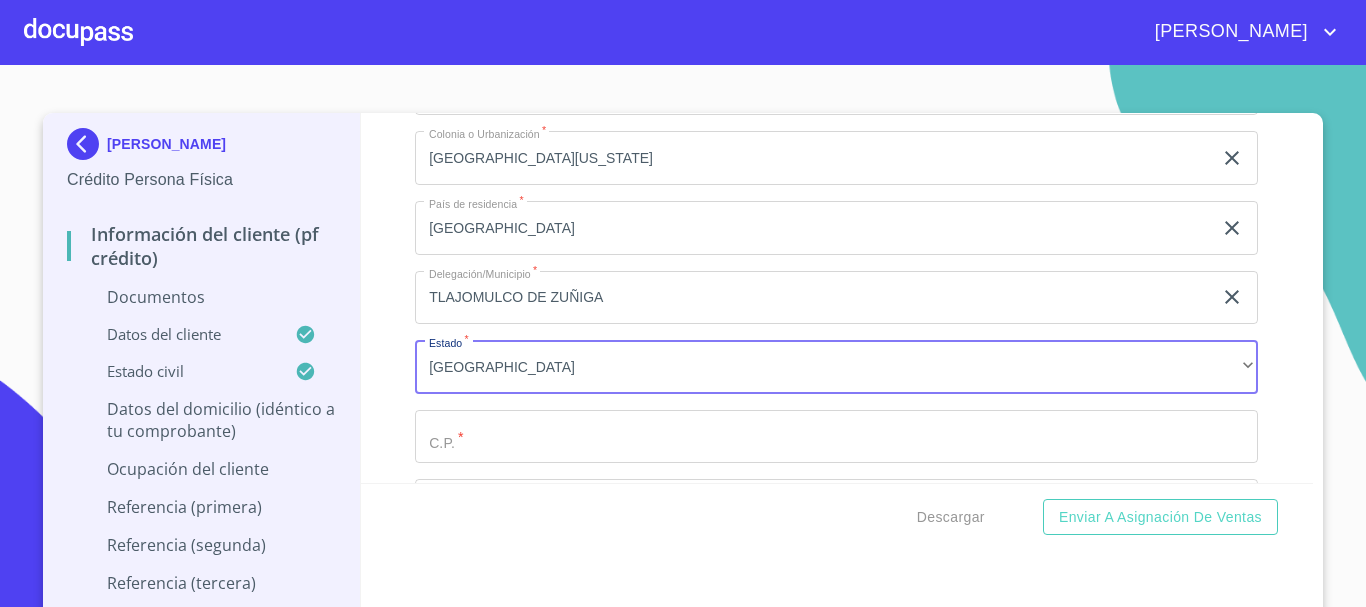 click on "Apellido Paterno   *" at bounding box center [813, -1882] 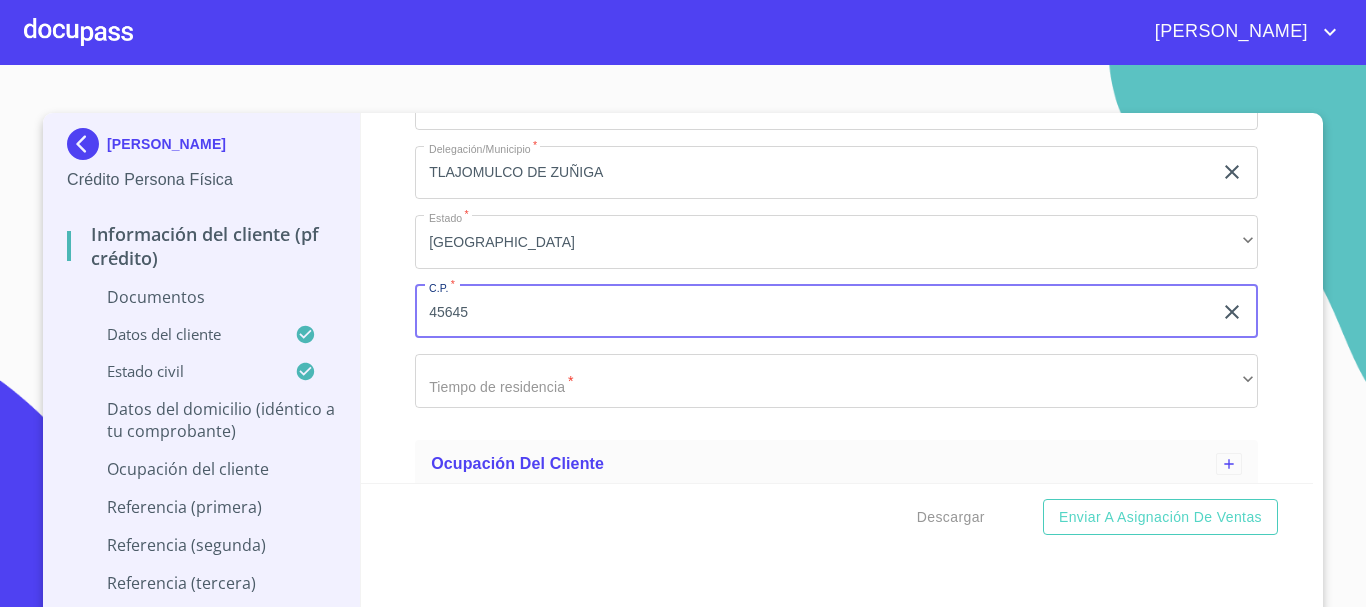 scroll, scrollTop: 2555, scrollLeft: 0, axis: vertical 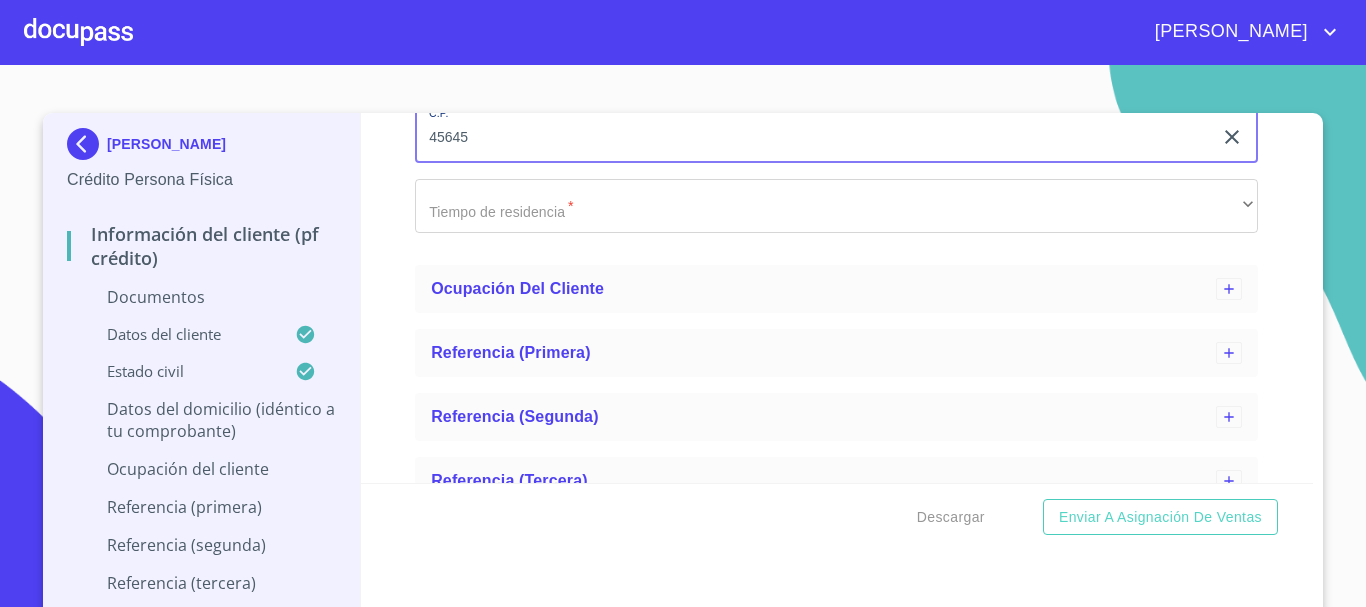 type on "45645" 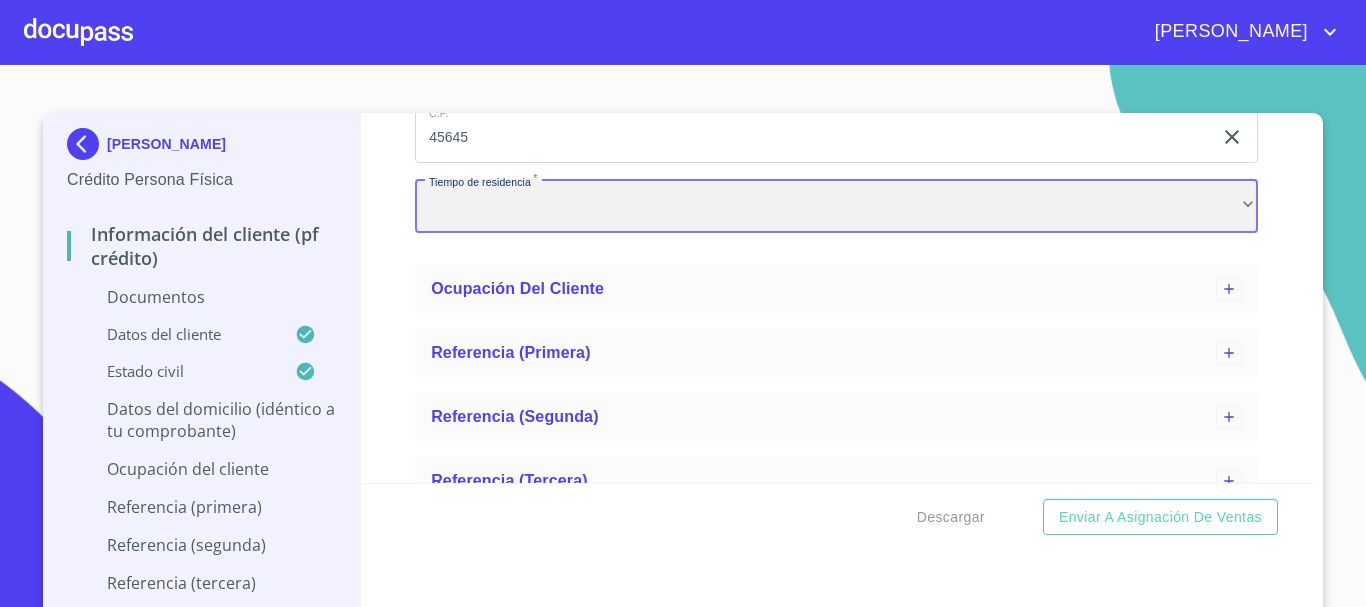 click on "​" at bounding box center (836, 206) 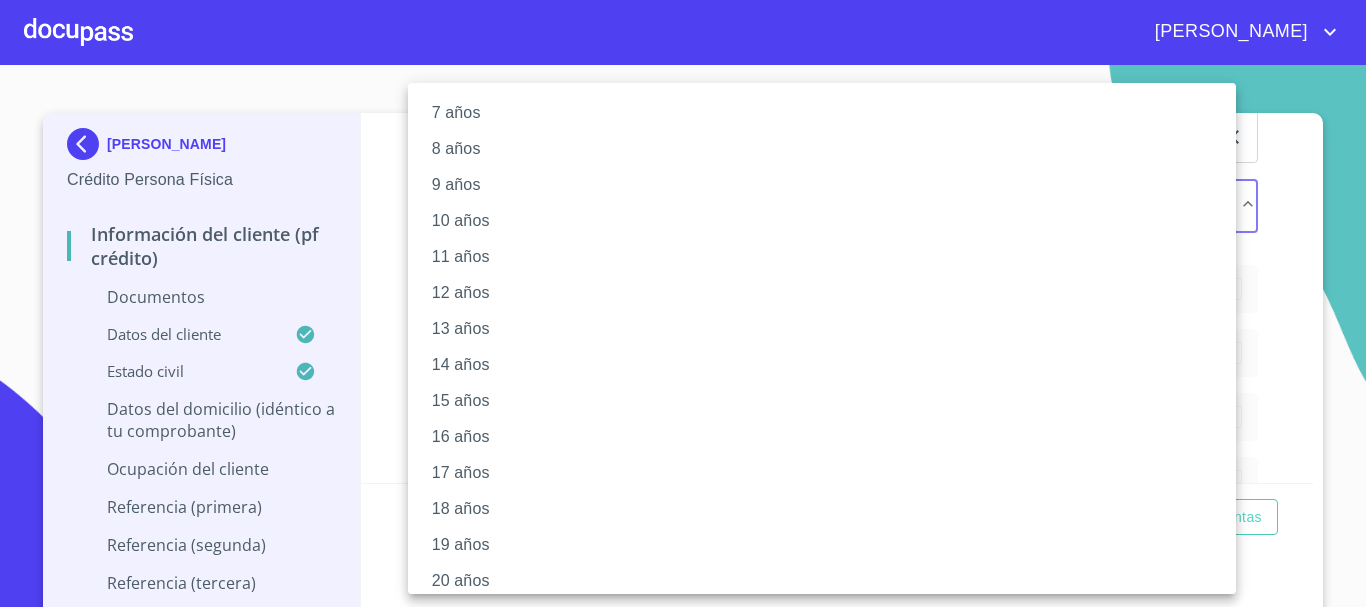 scroll, scrollTop: 273, scrollLeft: 0, axis: vertical 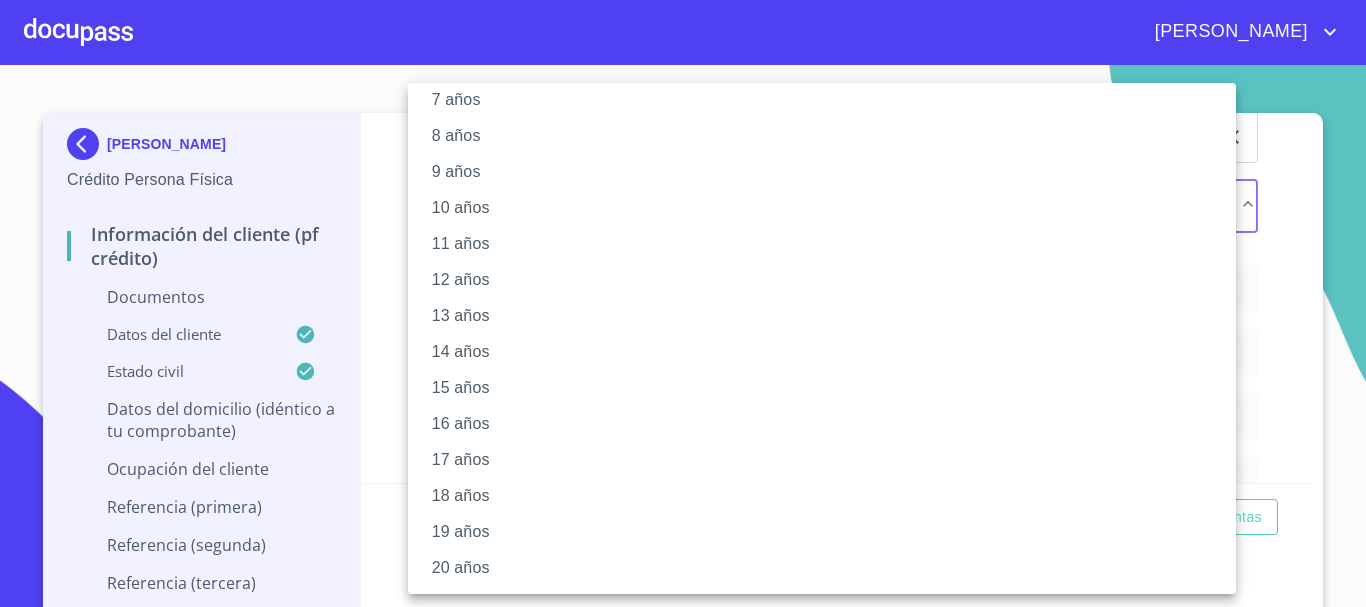 click on "20 años" at bounding box center [829, 568] 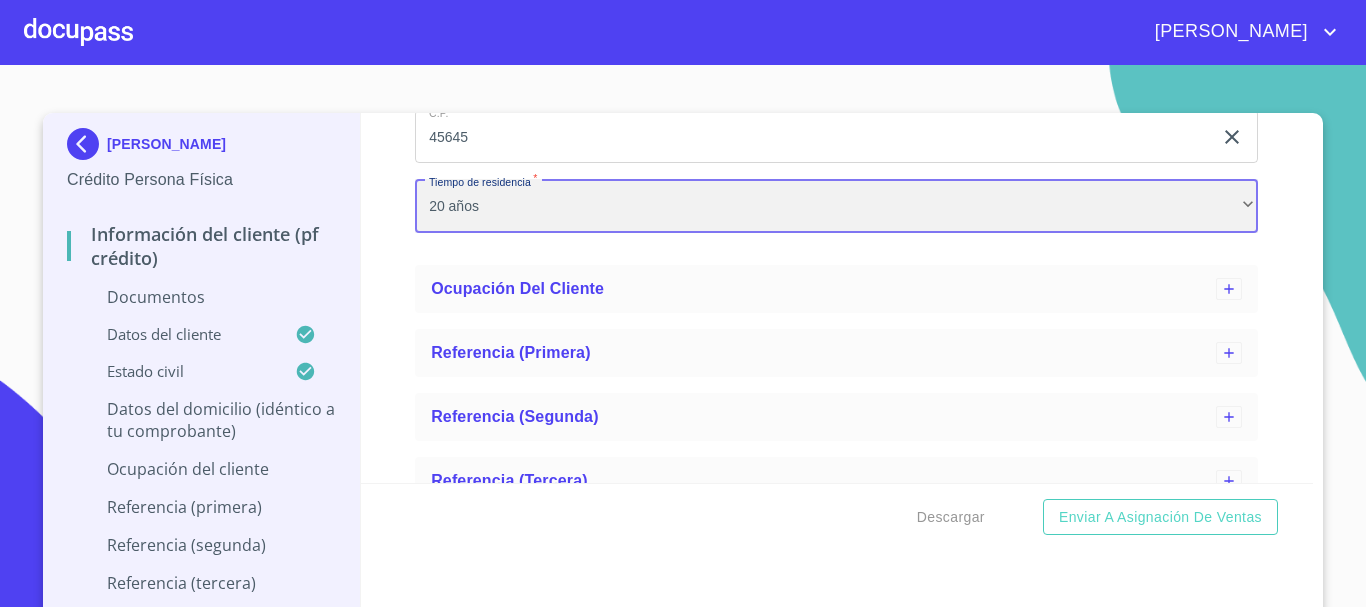 scroll, scrollTop: 272, scrollLeft: 0, axis: vertical 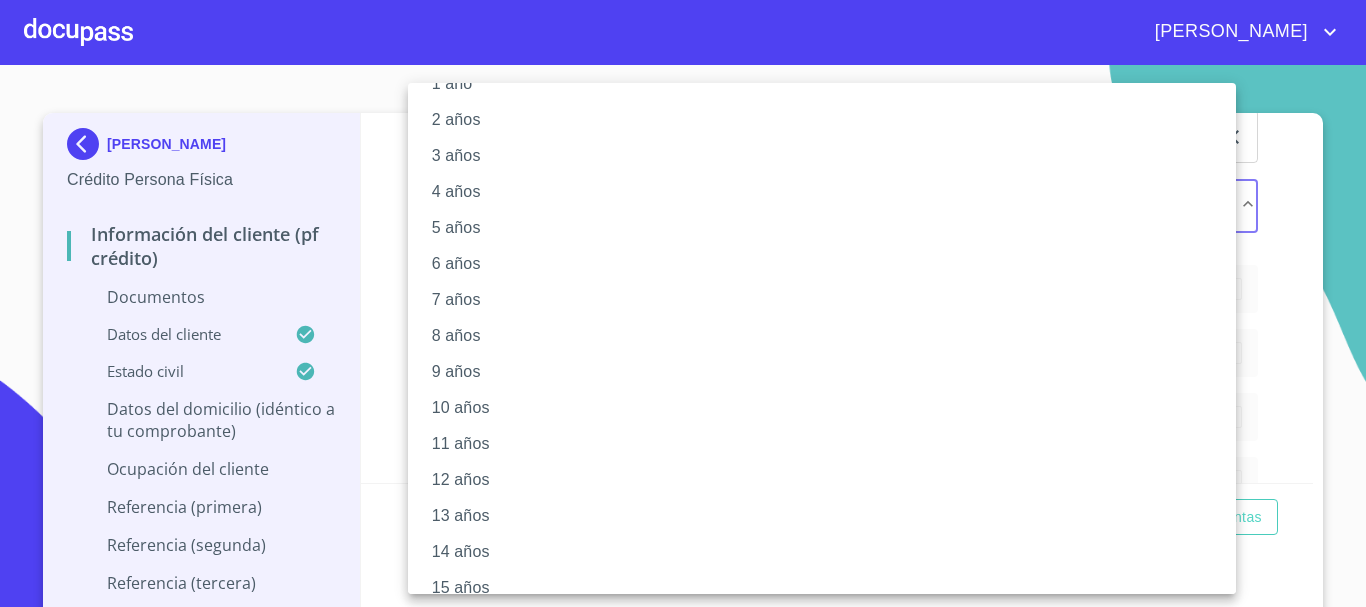 click on "5 años" at bounding box center [829, 228] 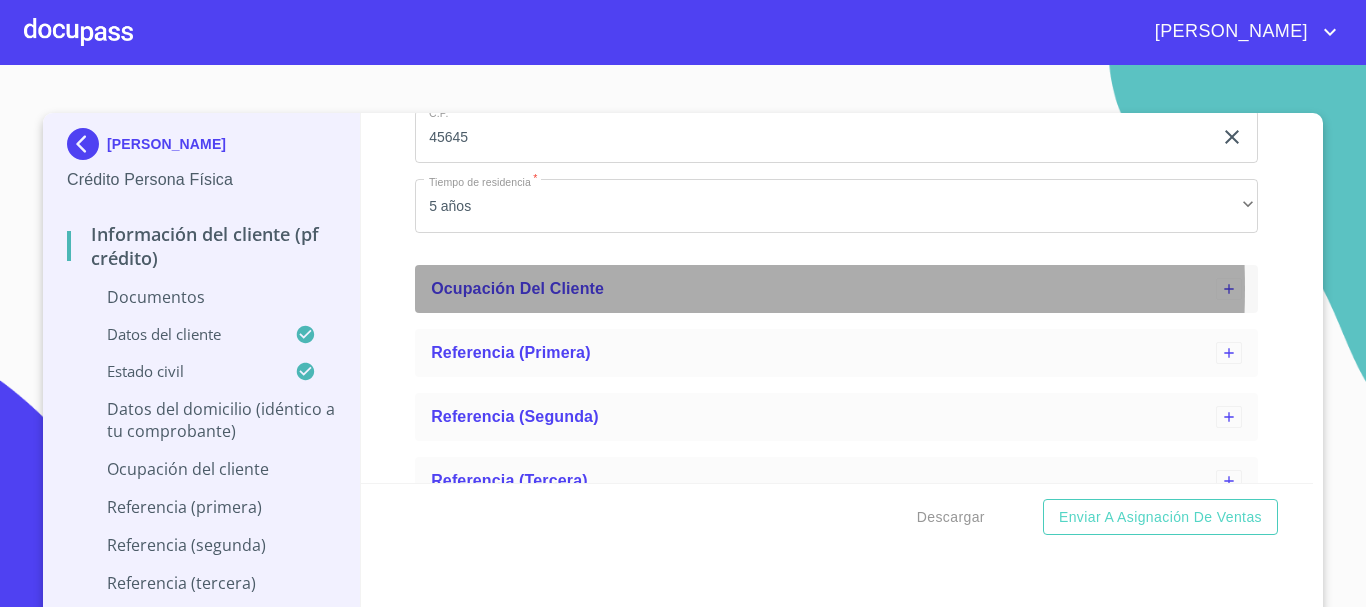 click on "Ocupación del Cliente" at bounding box center (517, 288) 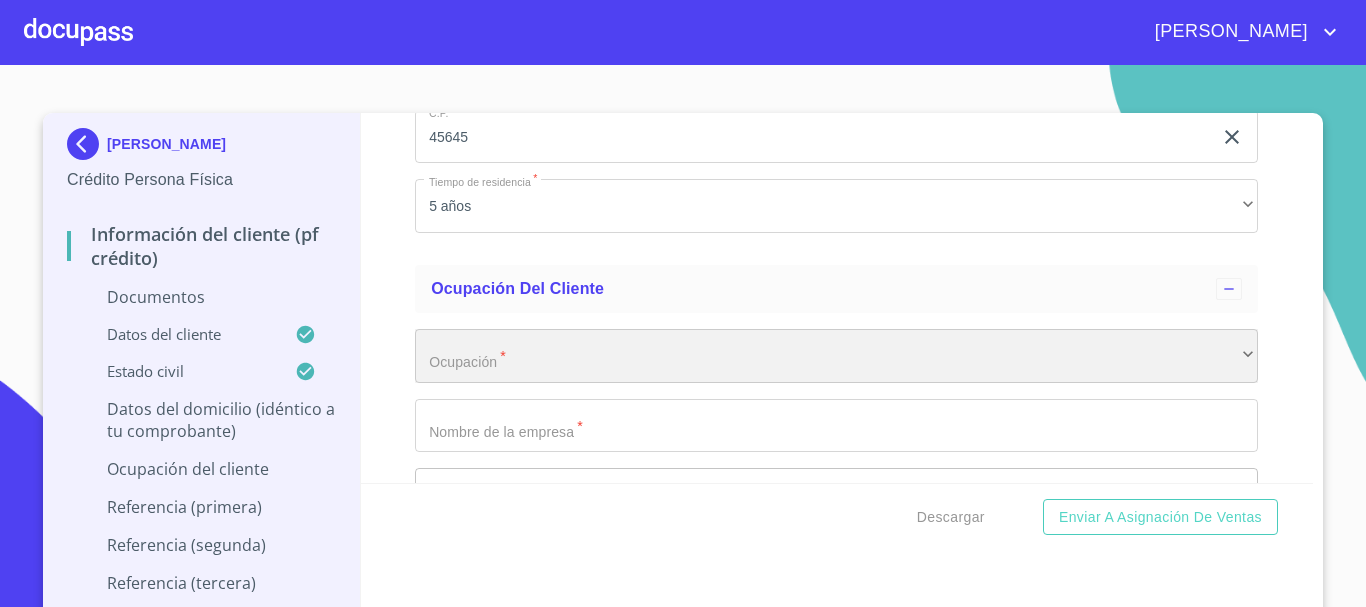 click on "​" at bounding box center [836, 356] 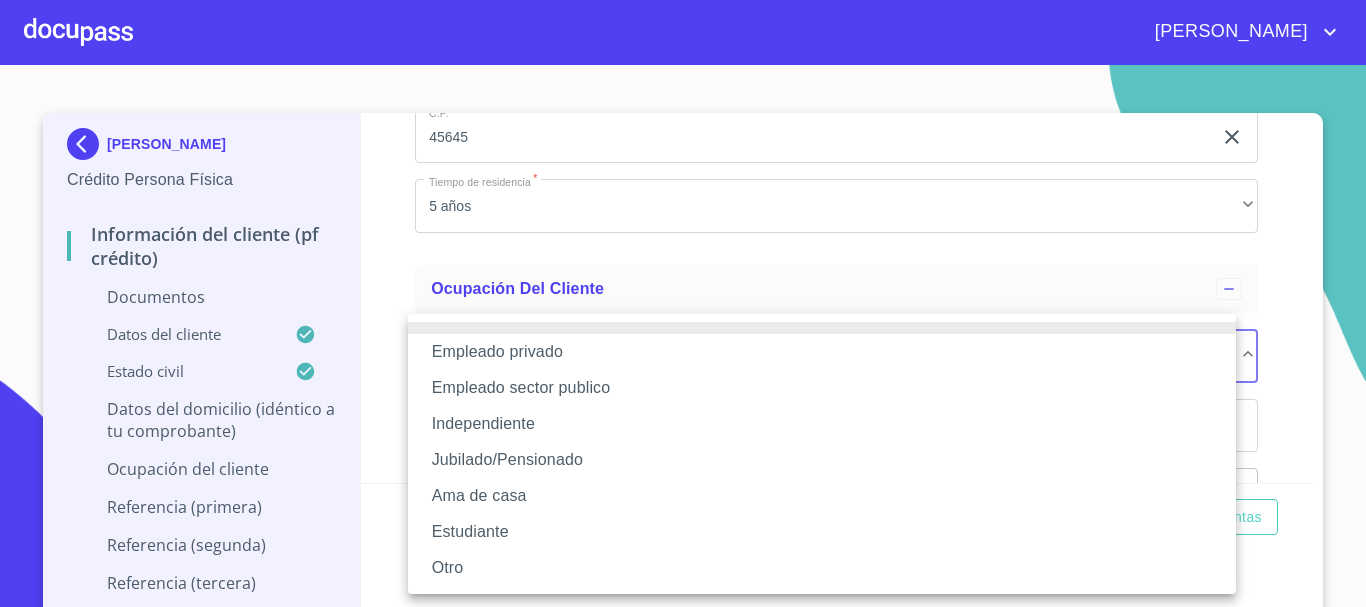 click on "Jubilado/Pensionado" at bounding box center (822, 460) 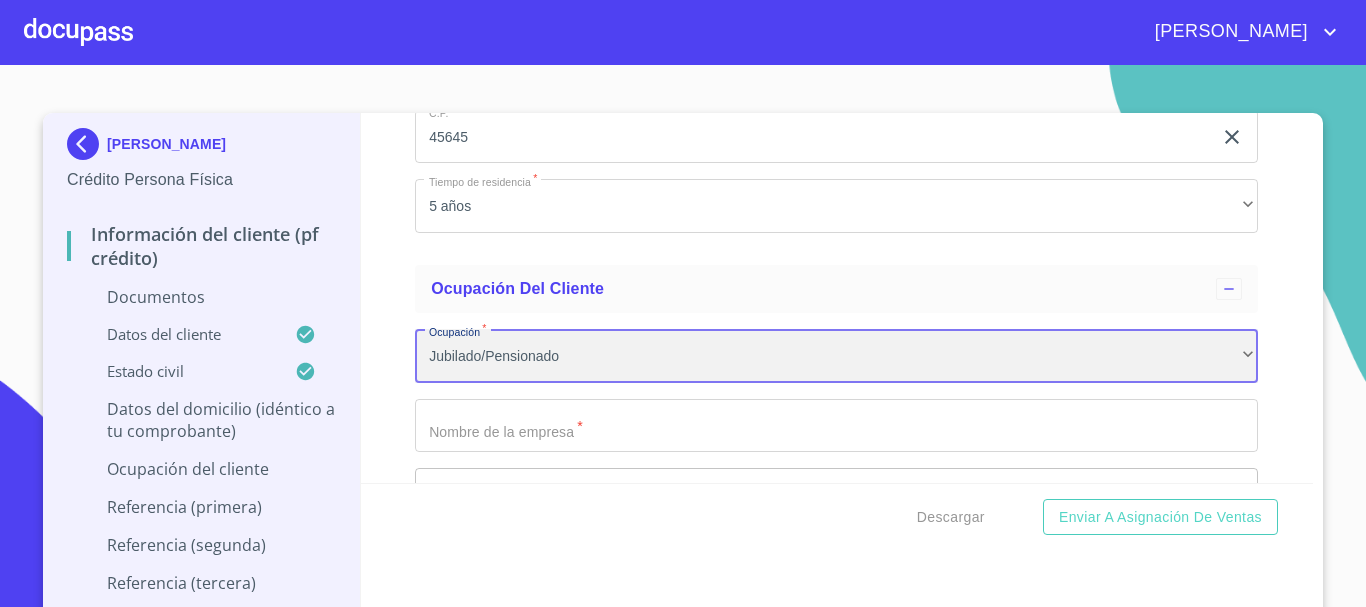 scroll, scrollTop: 2655, scrollLeft: 0, axis: vertical 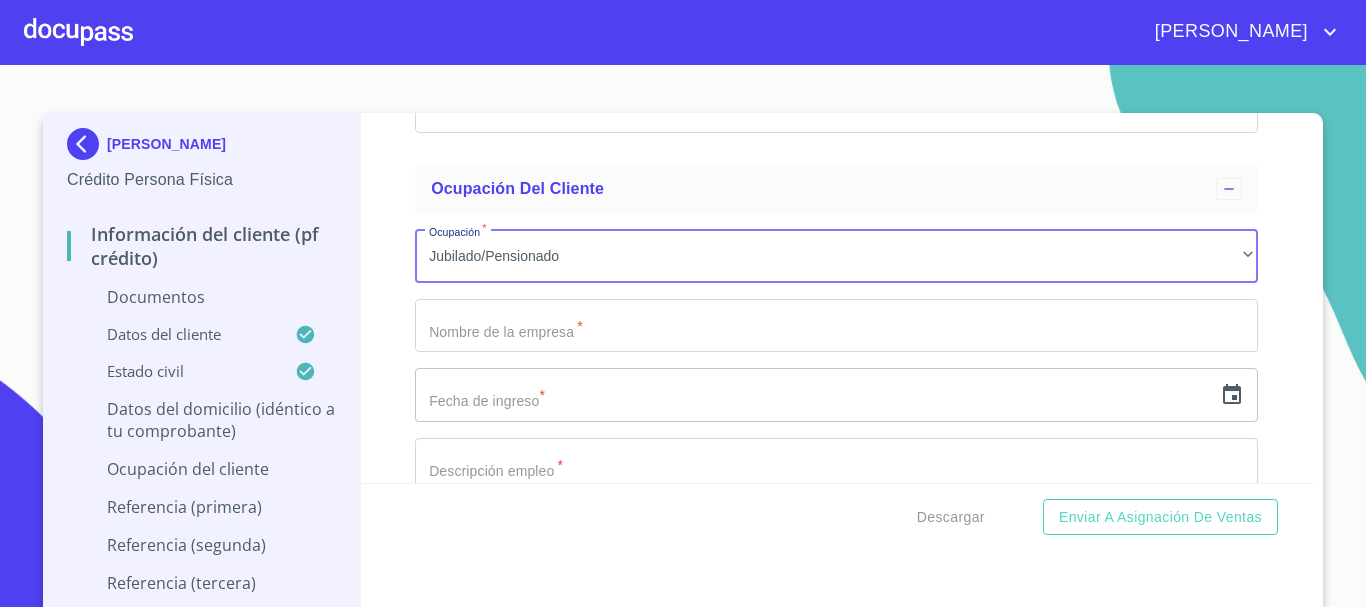 click on "Apellido Paterno   *" at bounding box center [813, -2282] 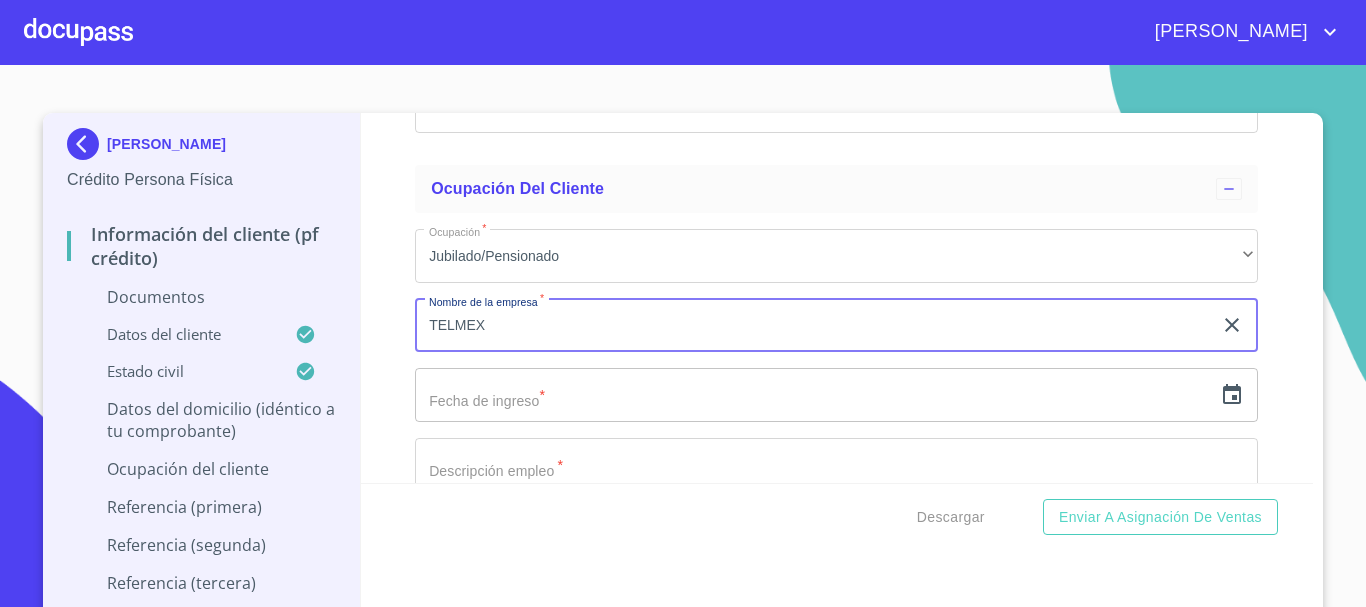 type on "TELMEX" 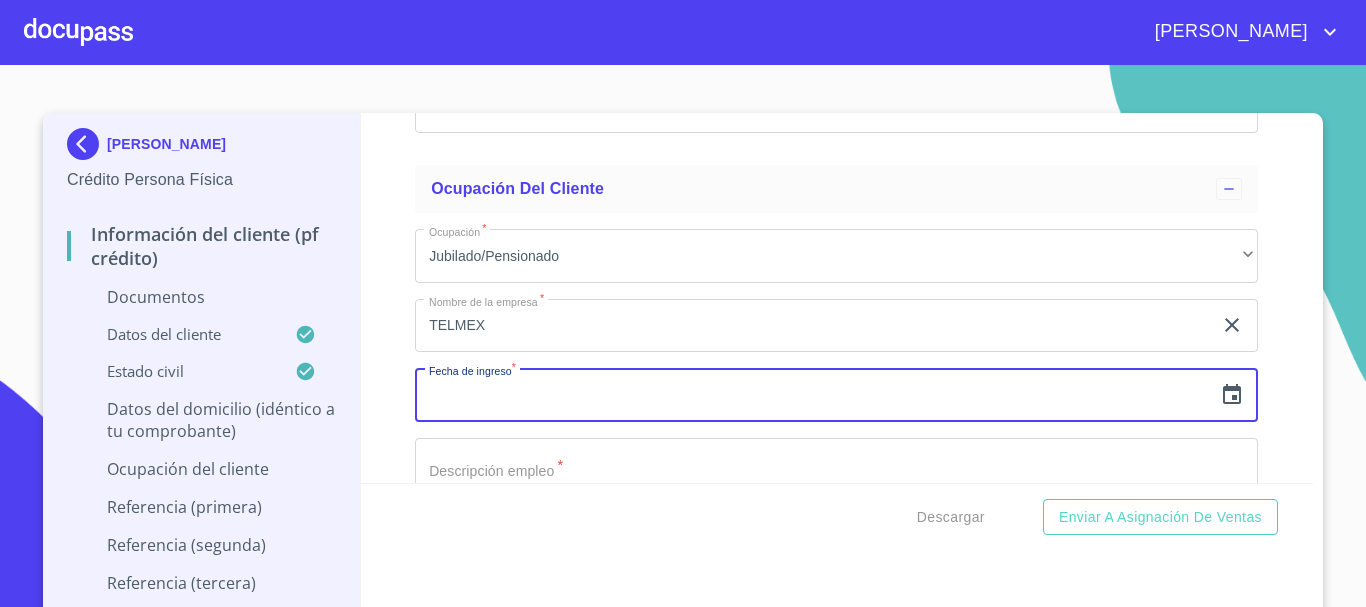 click 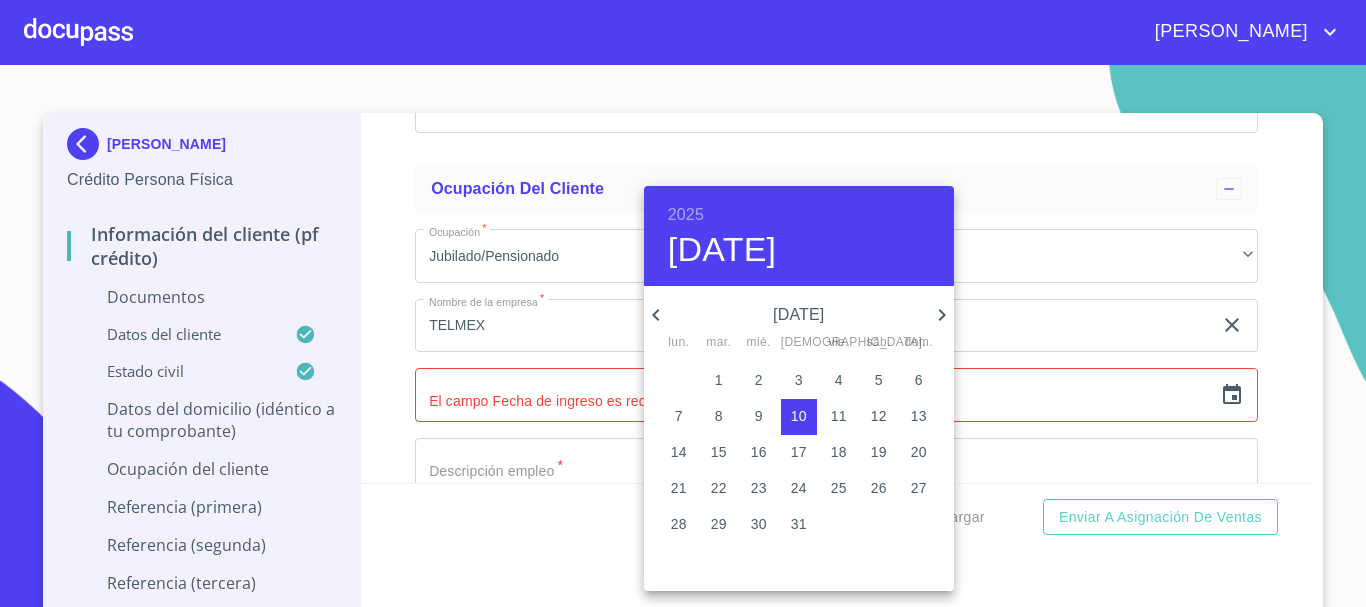 click on "2025" at bounding box center [686, 215] 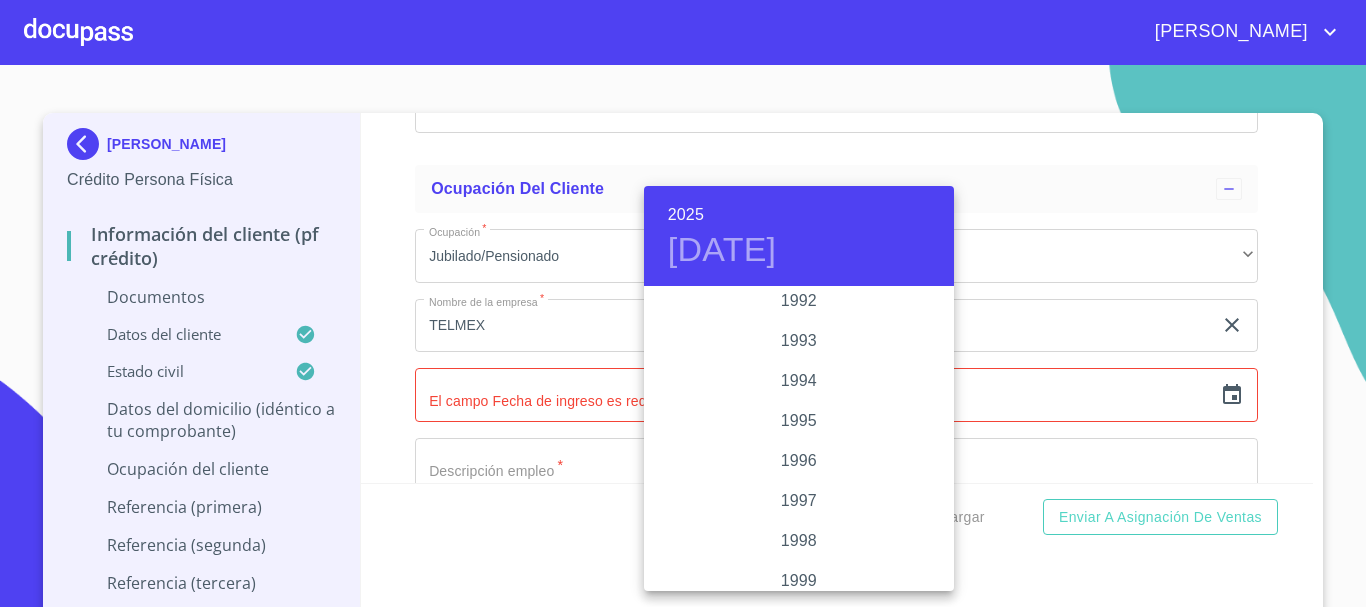 scroll, scrollTop: 2580, scrollLeft: 0, axis: vertical 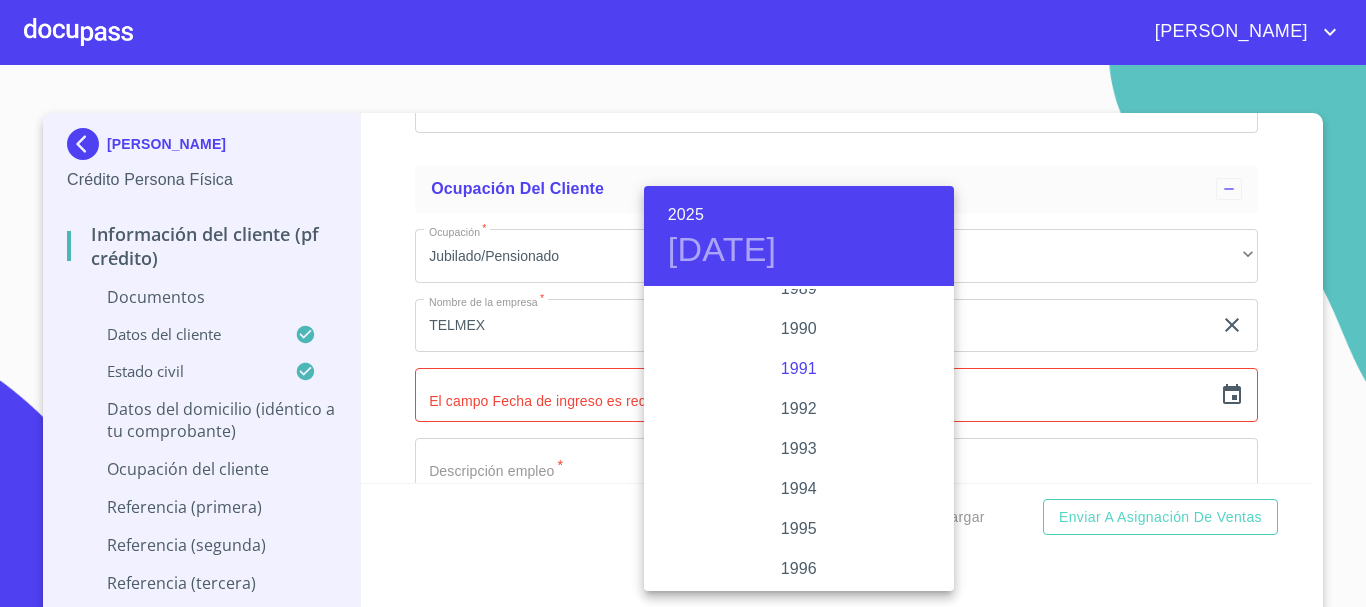 click on "1991" at bounding box center [799, 369] 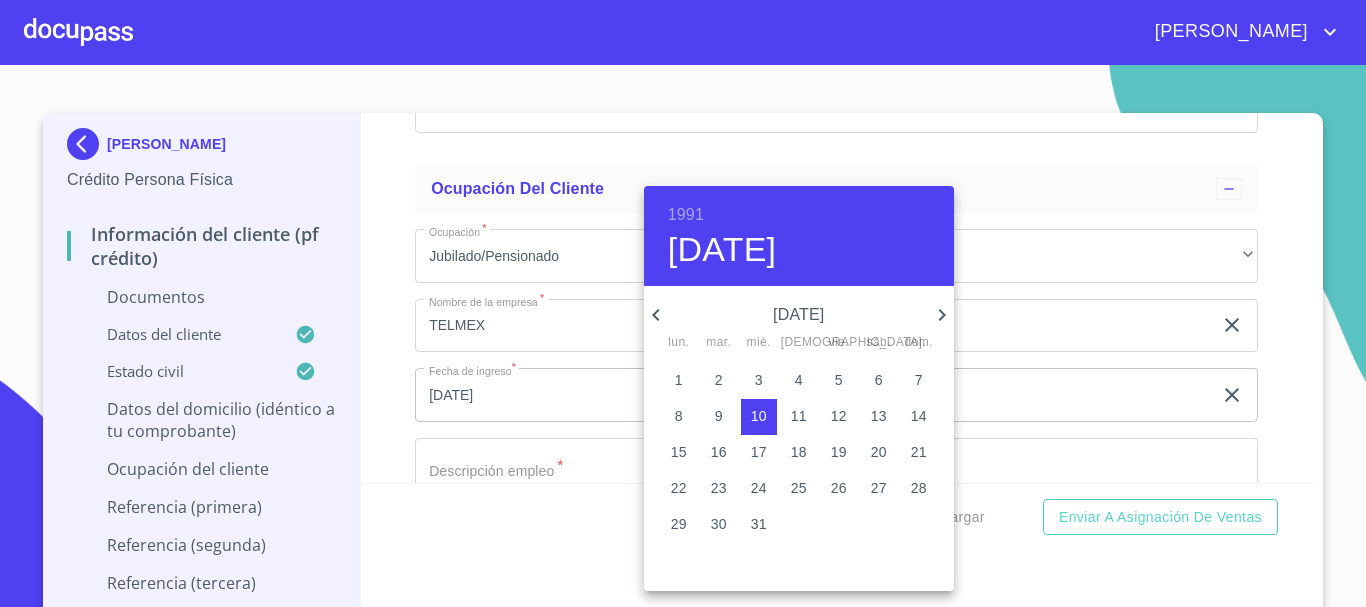 click 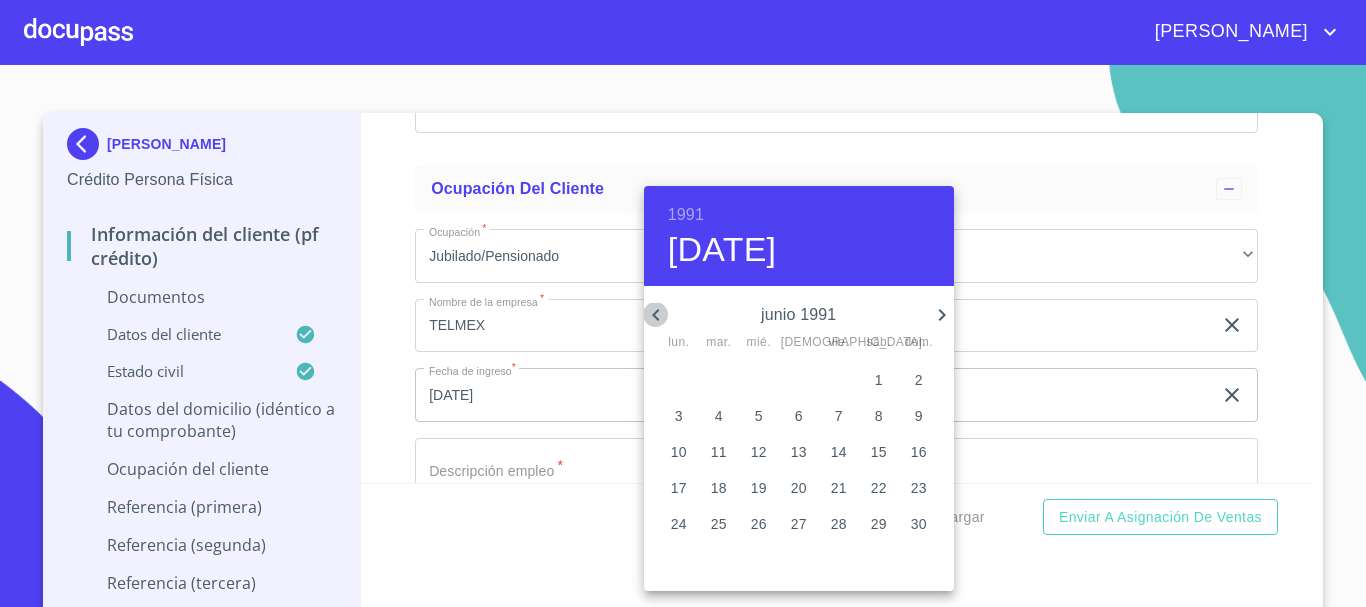 click 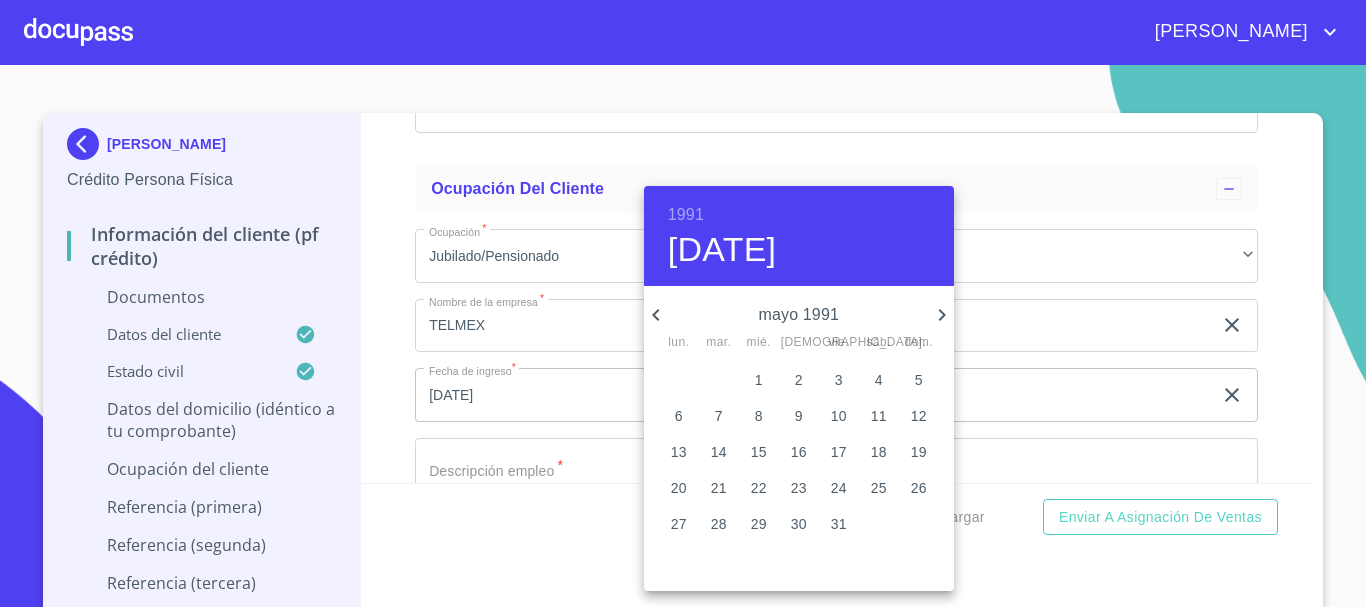 click on "1991" at bounding box center [686, 215] 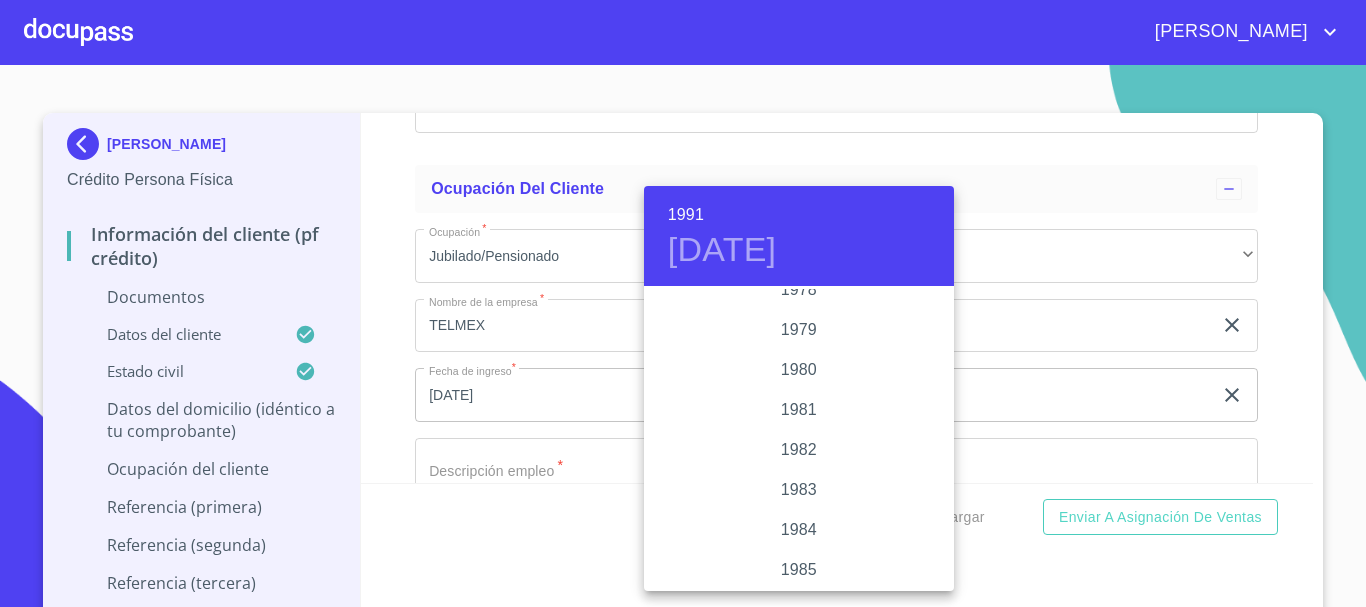 scroll, scrollTop: 2120, scrollLeft: 0, axis: vertical 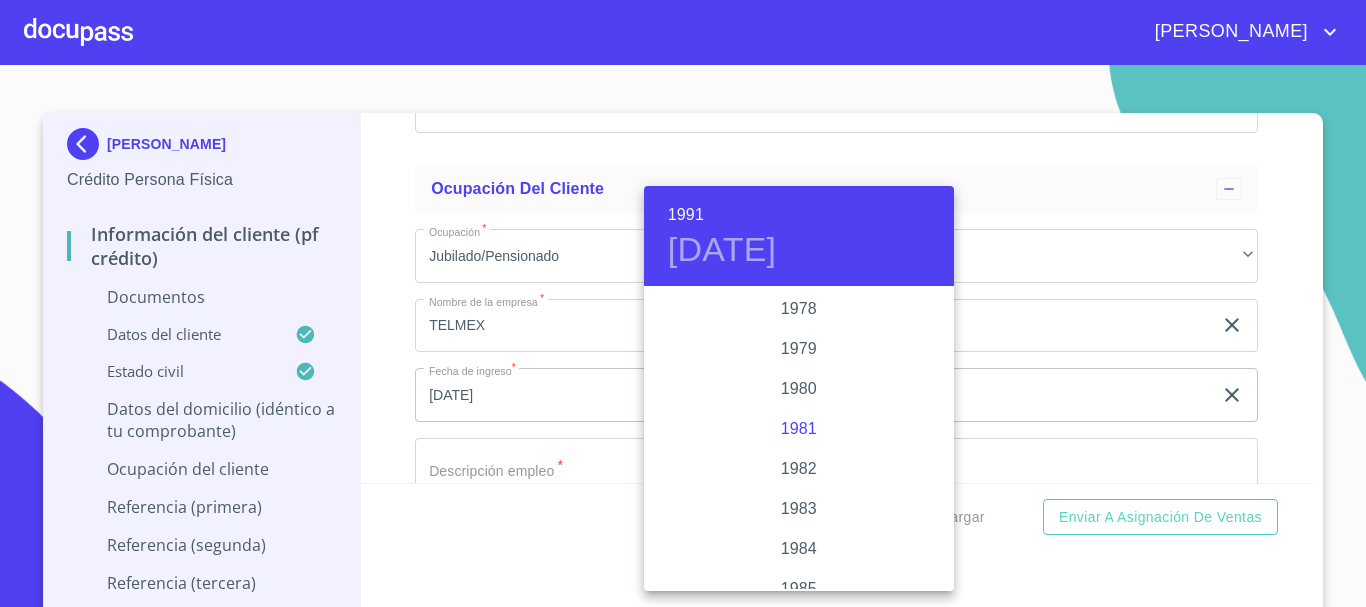 click on "1981" at bounding box center (799, 429) 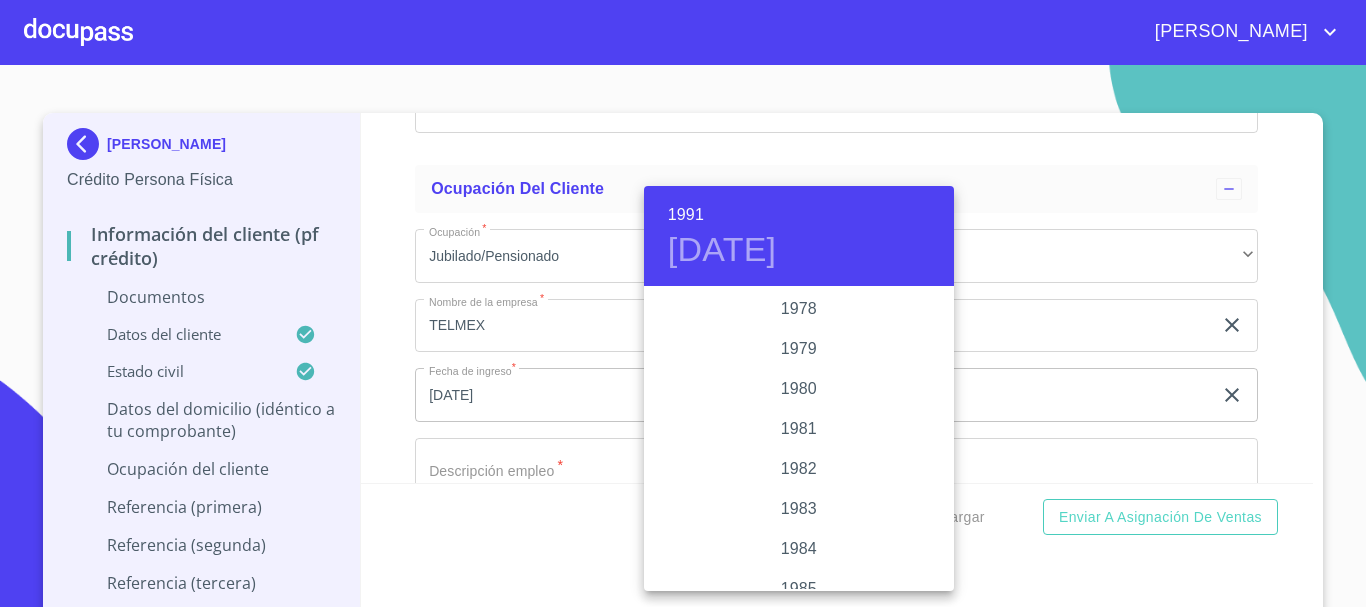 type on "[DATE]" 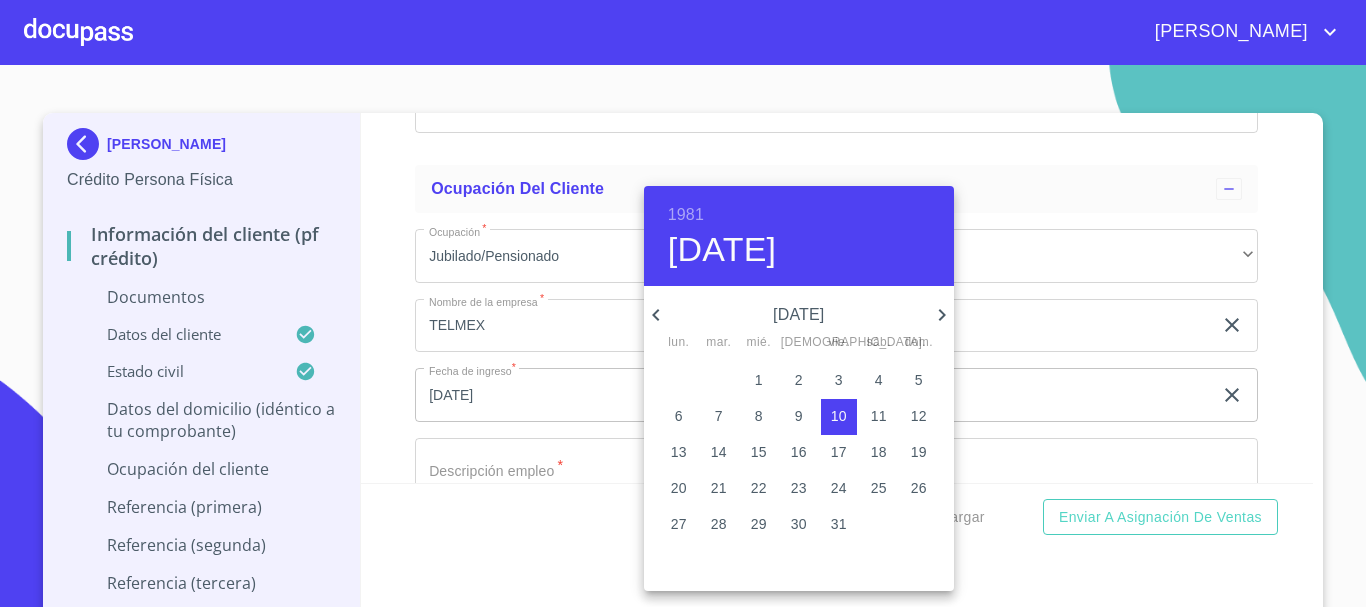 click at bounding box center [683, 303] 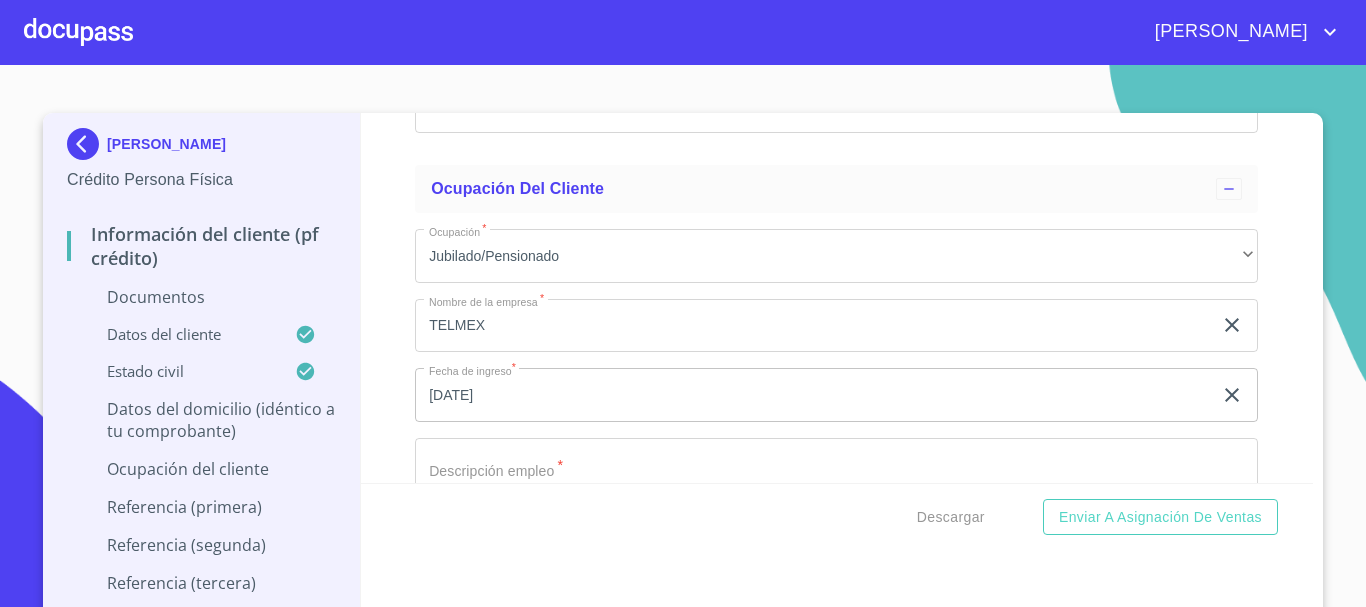 click on "[DATE]" at bounding box center [817, 395] 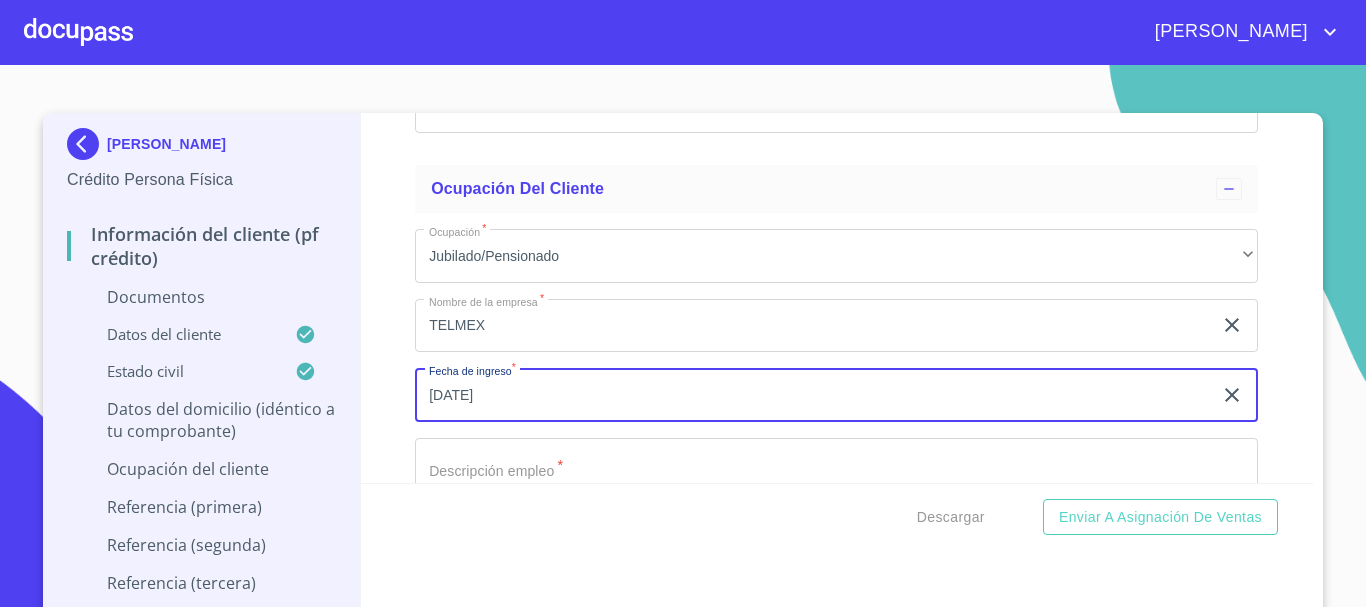 click 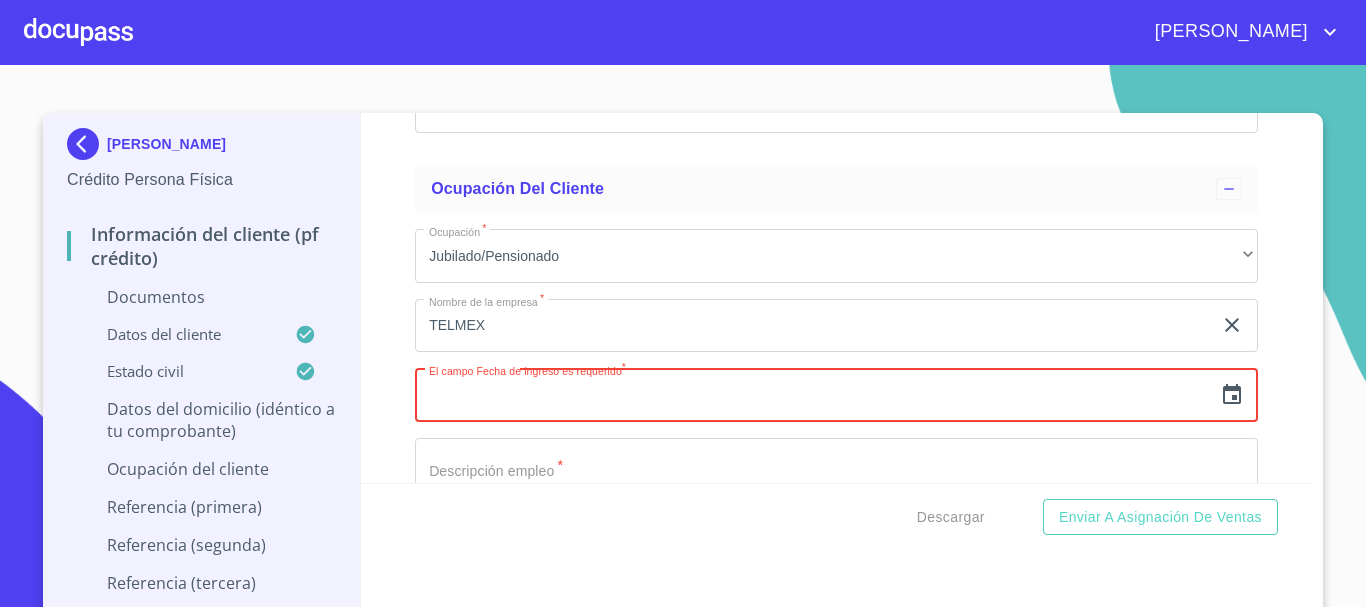 click at bounding box center [813, 395] 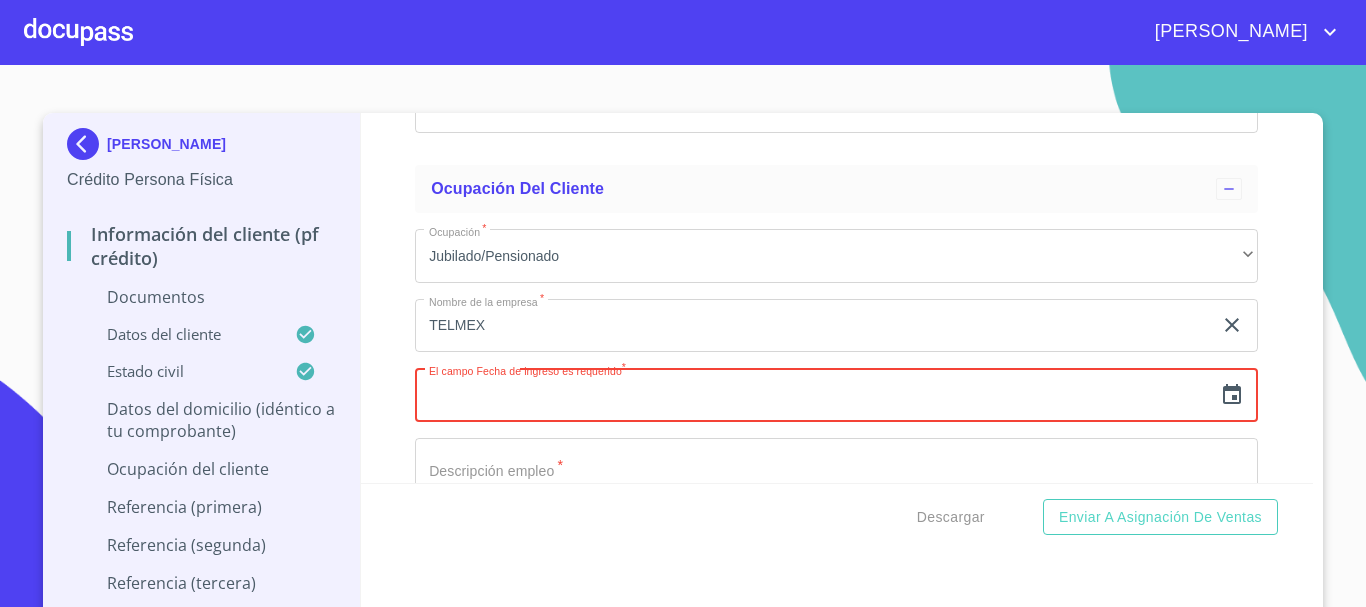 click 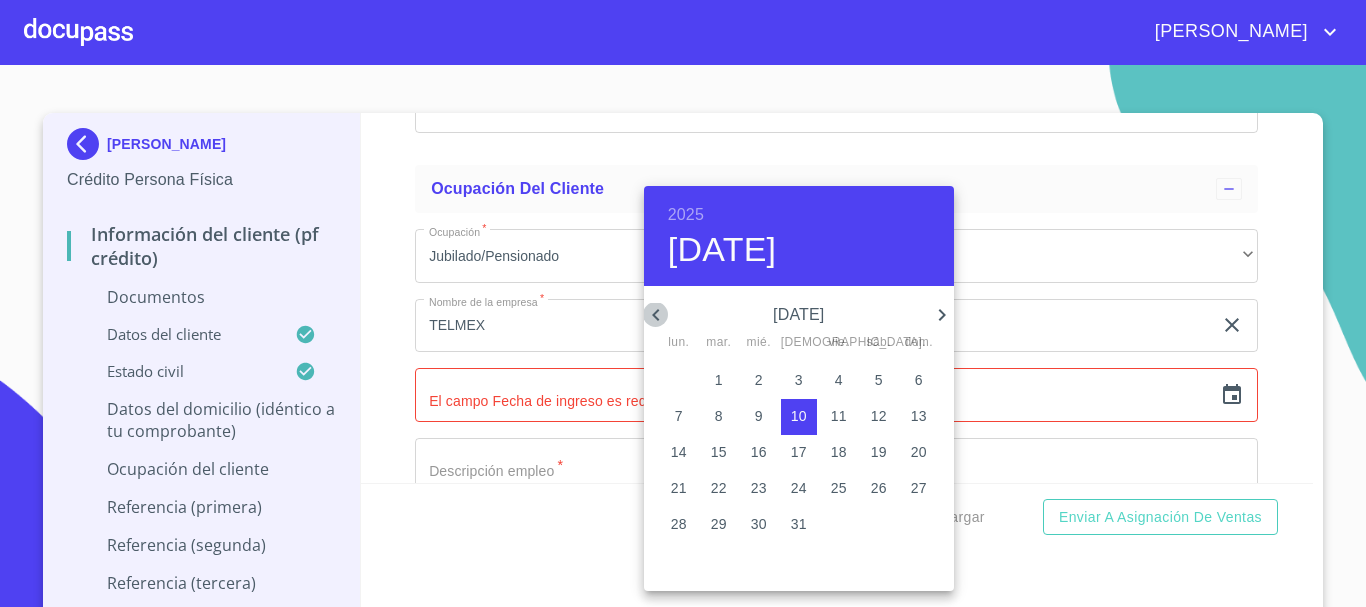 click 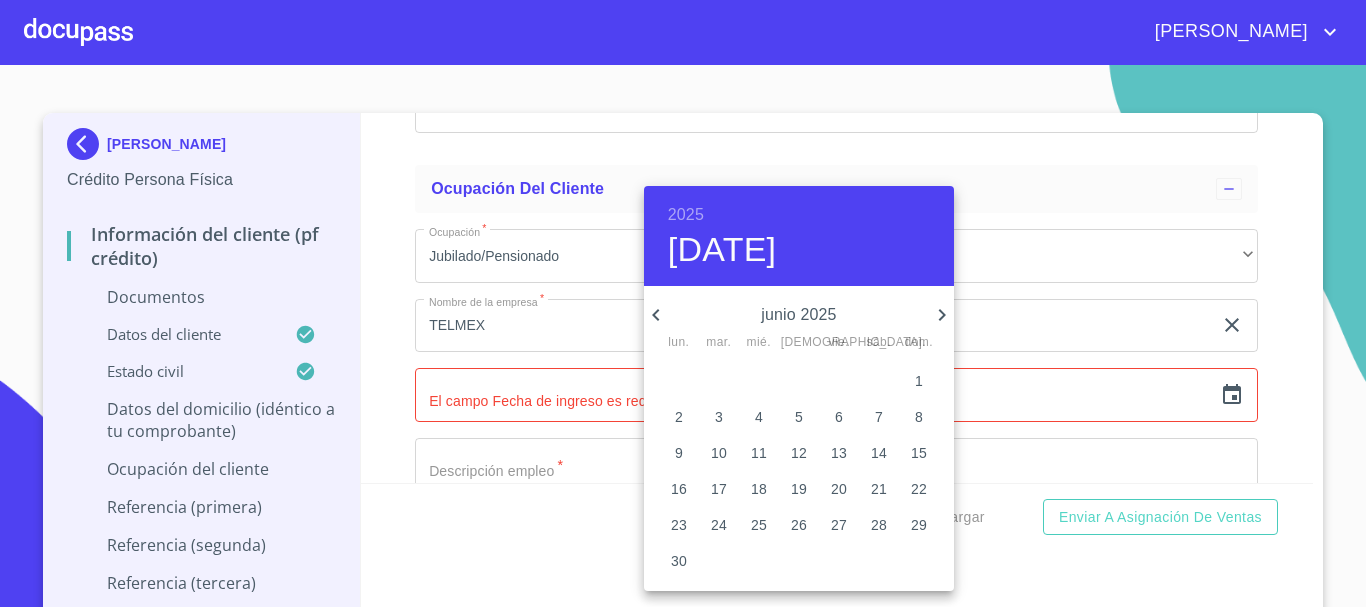 click 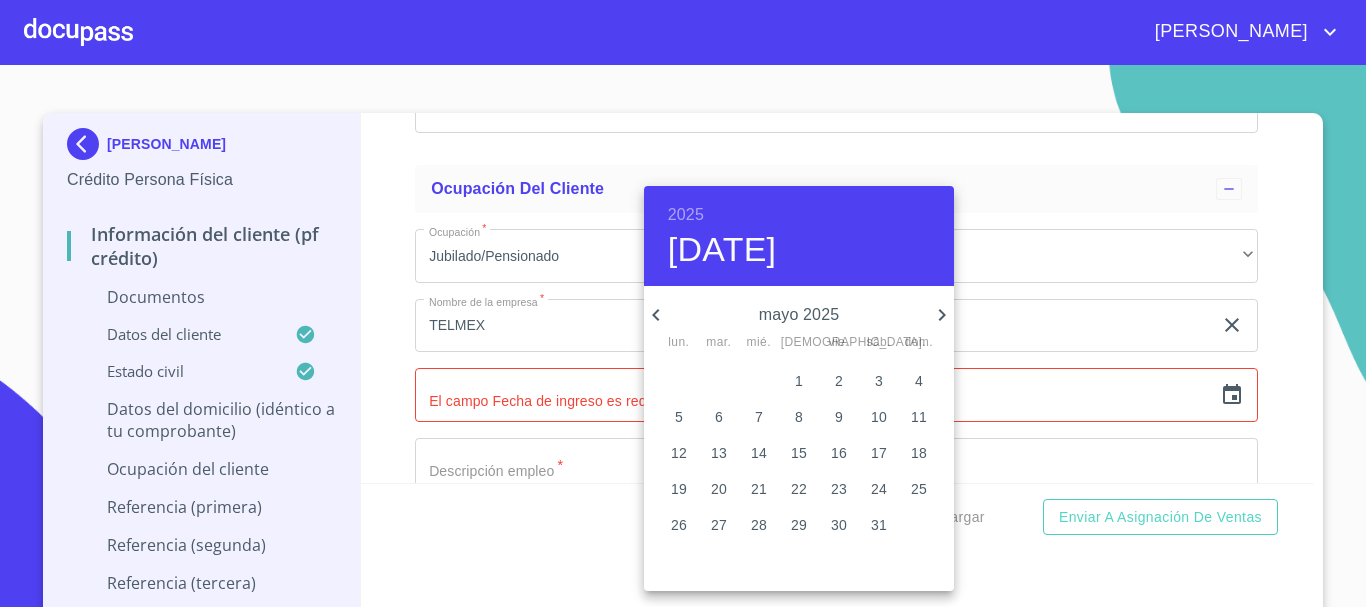 click 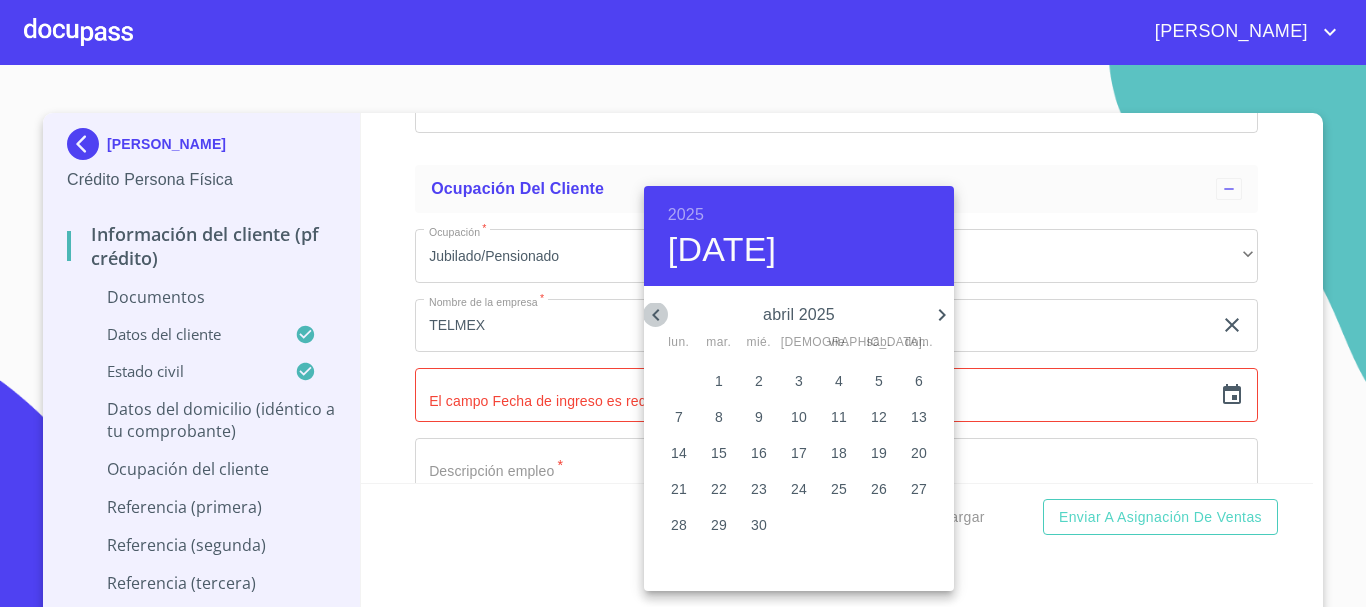 click 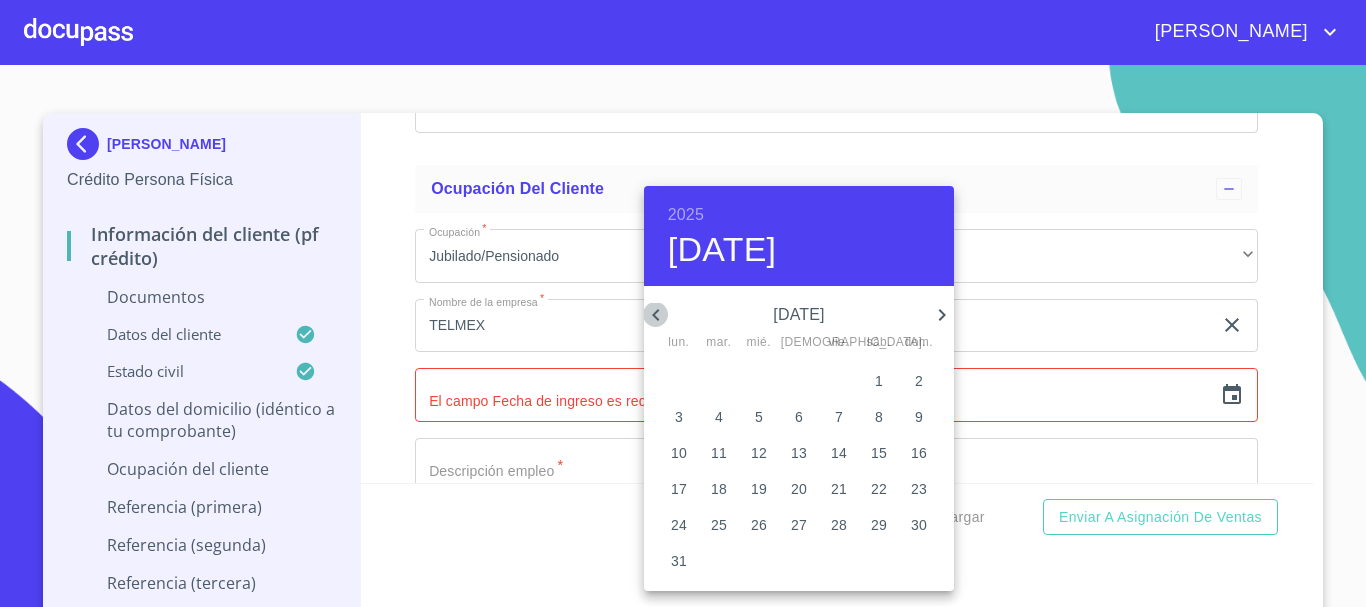 click 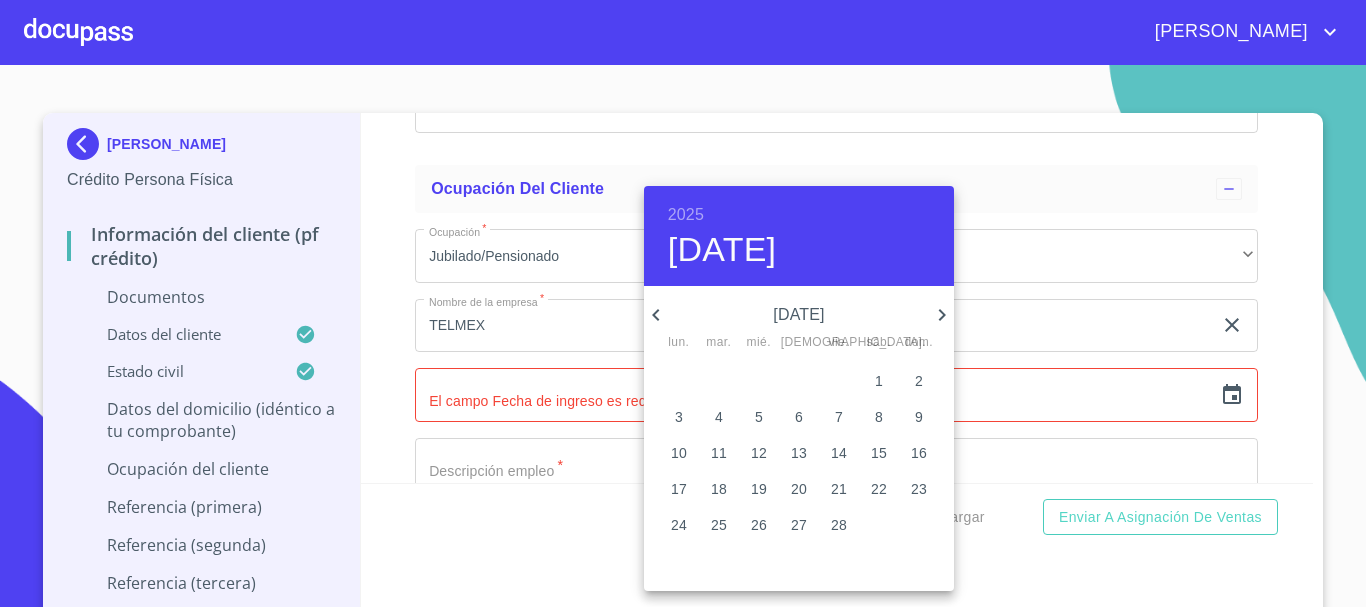 click 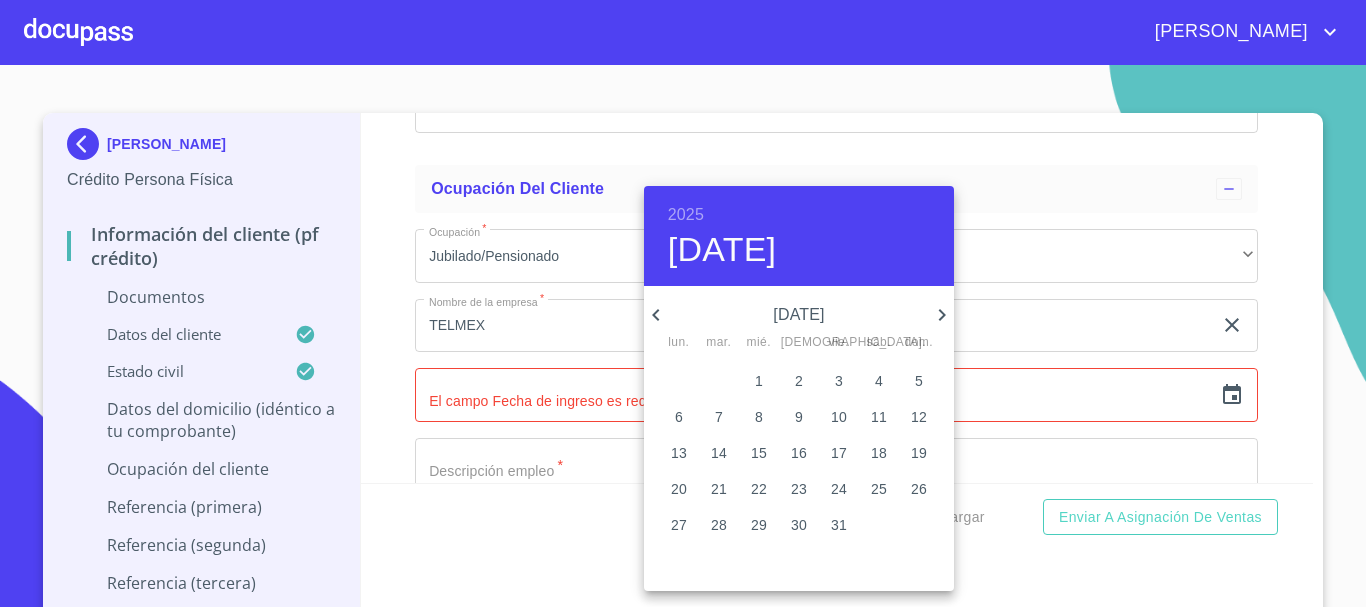 click 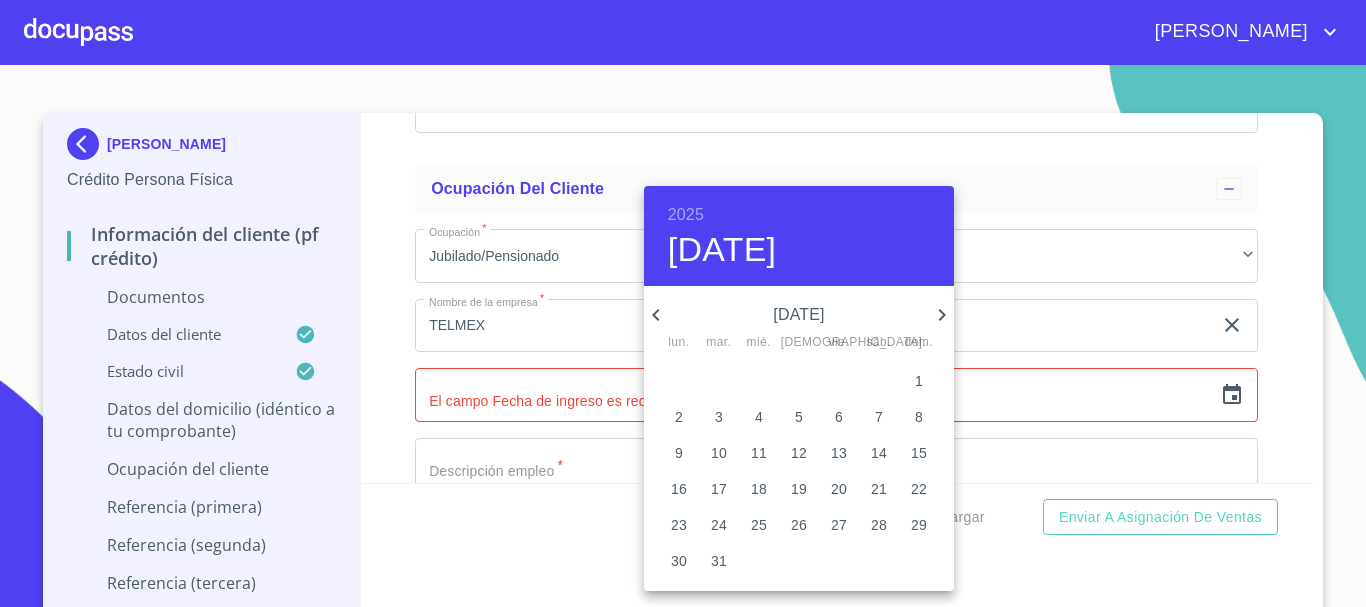 click 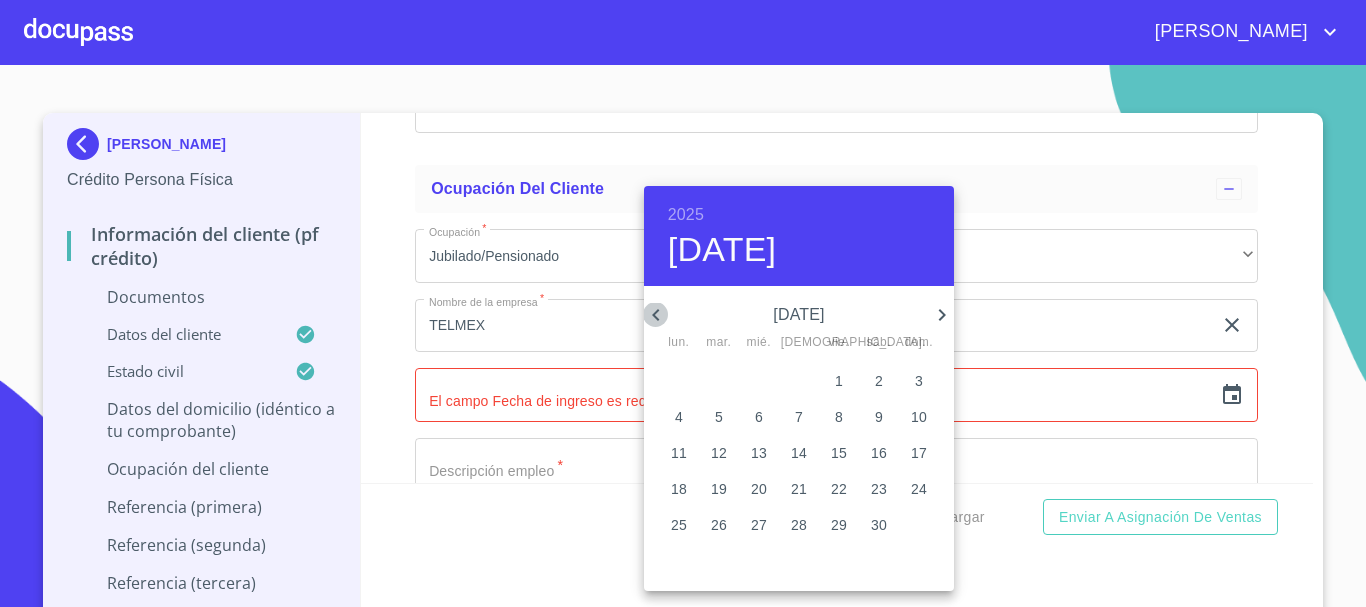 click 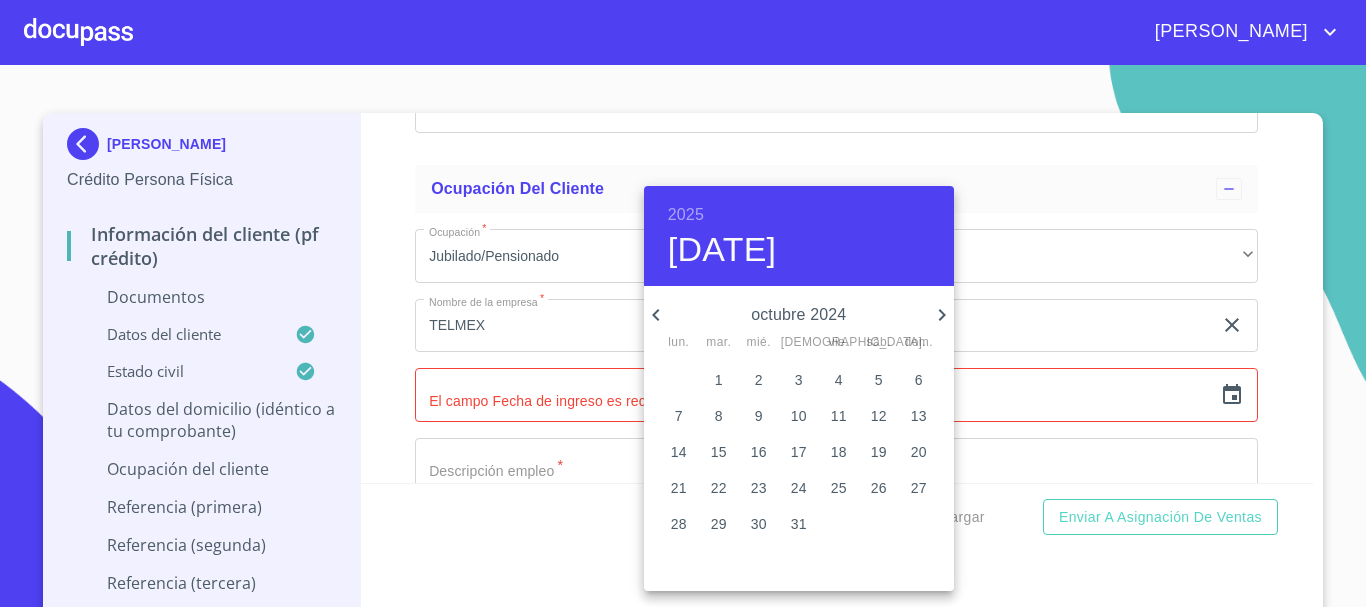 drag, startPoint x: 696, startPoint y: 208, endPoint x: 697, endPoint y: 277, distance: 69.00725 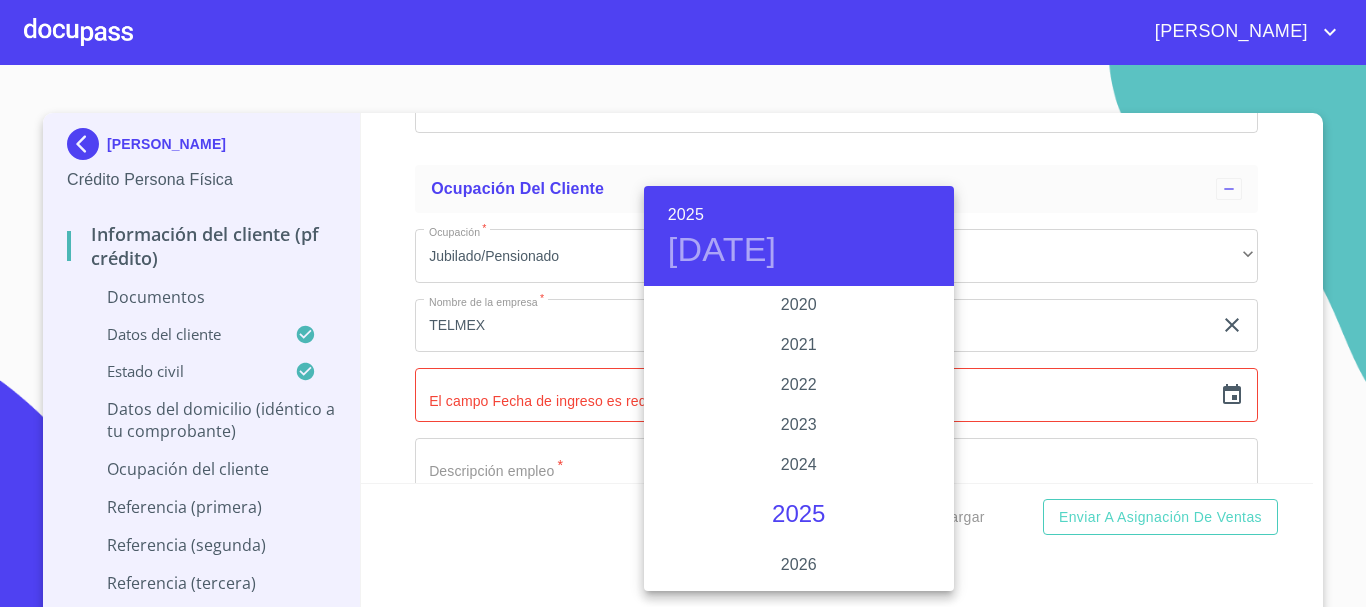 scroll, scrollTop: 3680, scrollLeft: 0, axis: vertical 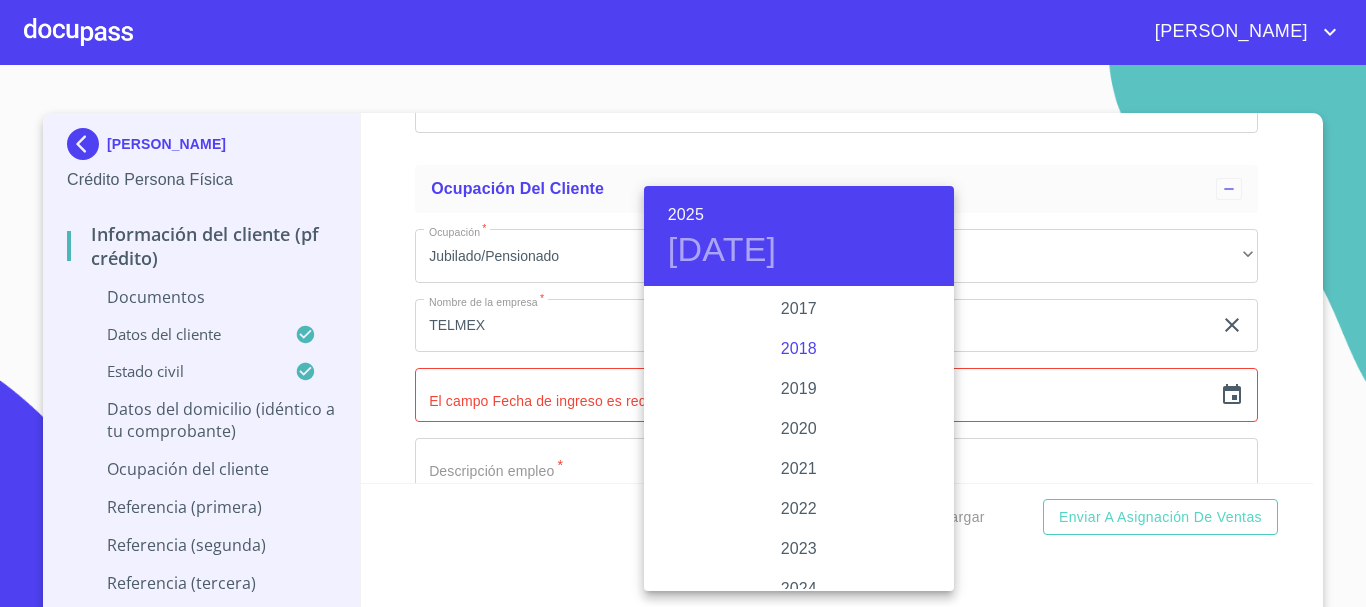 click on "2018" at bounding box center [799, 349] 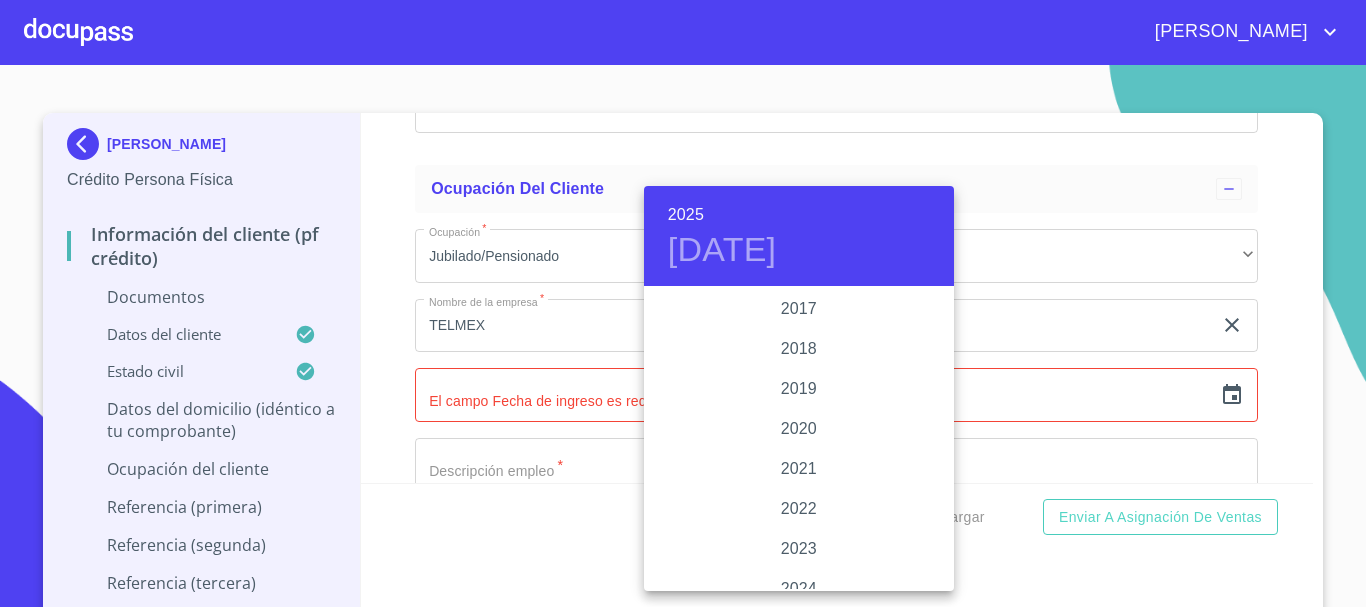 type on "[DATE]" 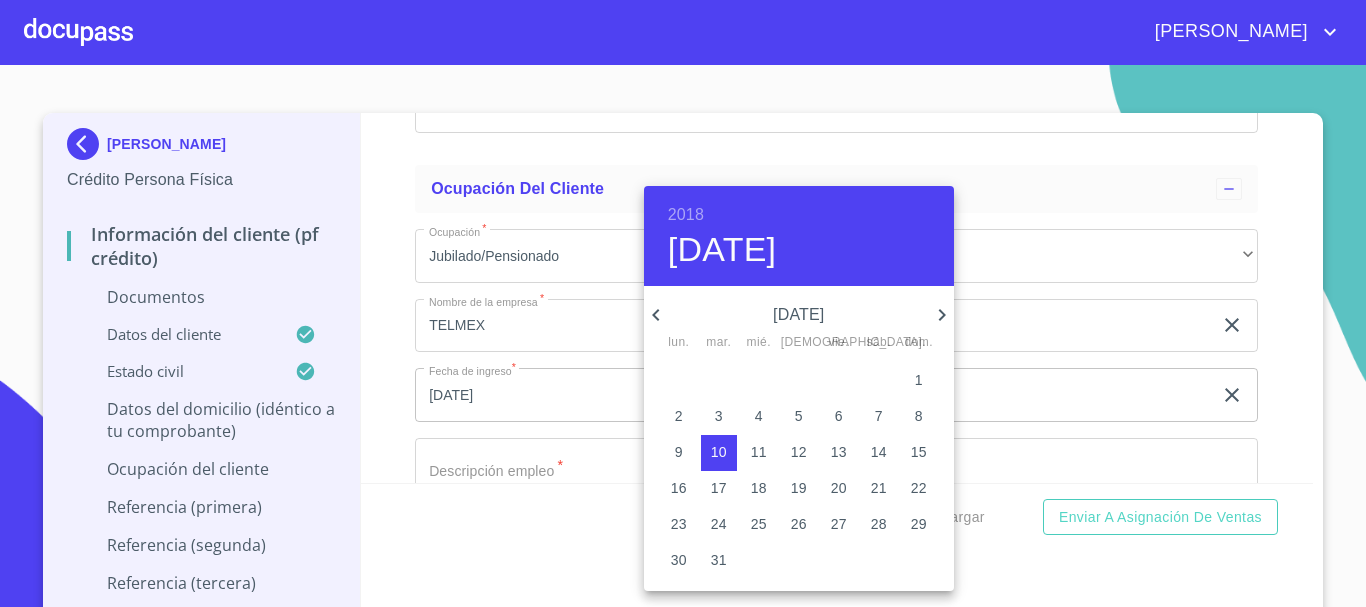 click at bounding box center [683, 303] 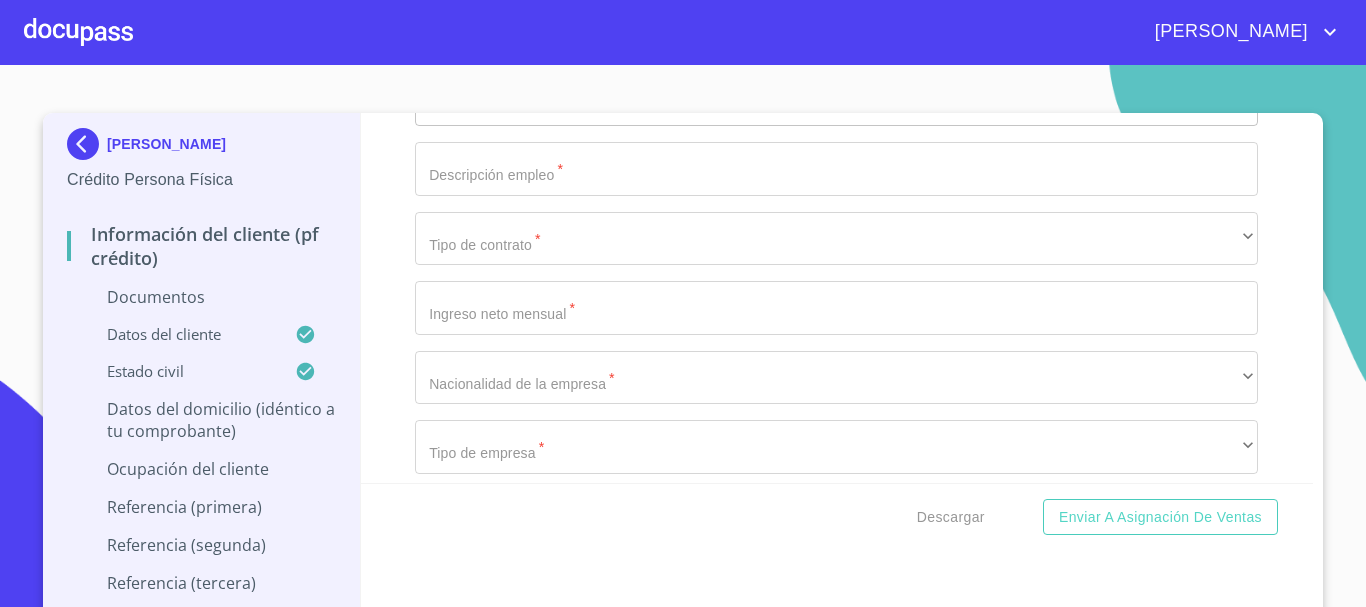 scroll, scrollTop: 2955, scrollLeft: 0, axis: vertical 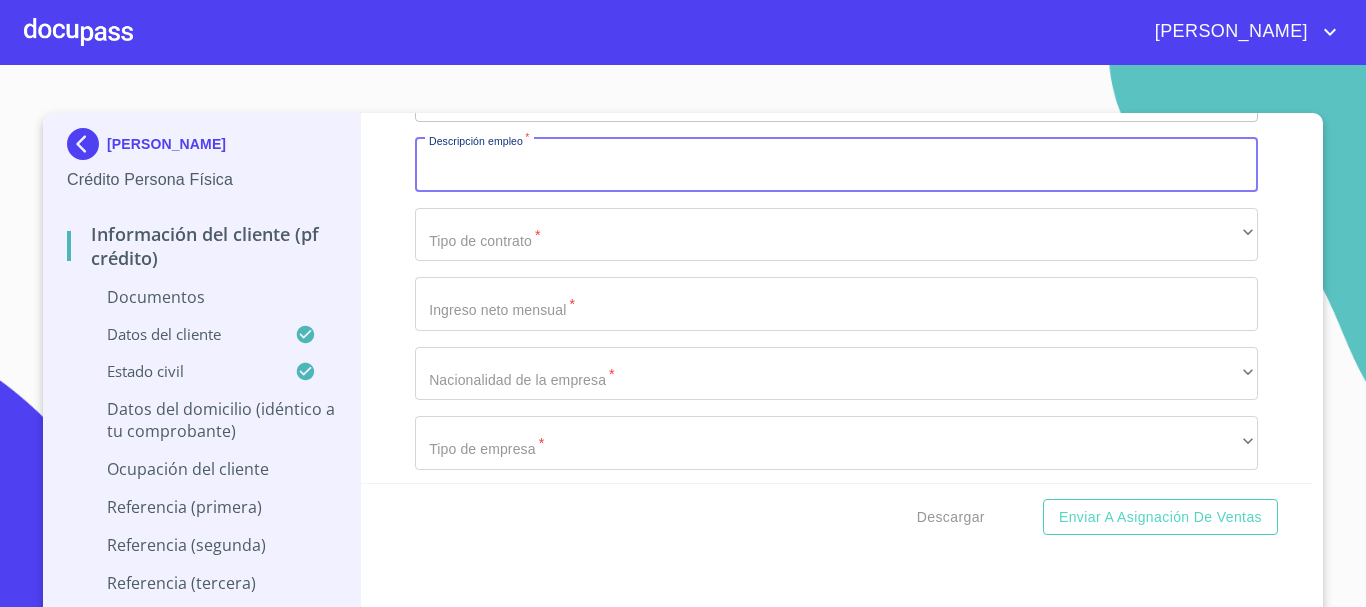 click on "Apellido Paterno   *" at bounding box center (836, 165) 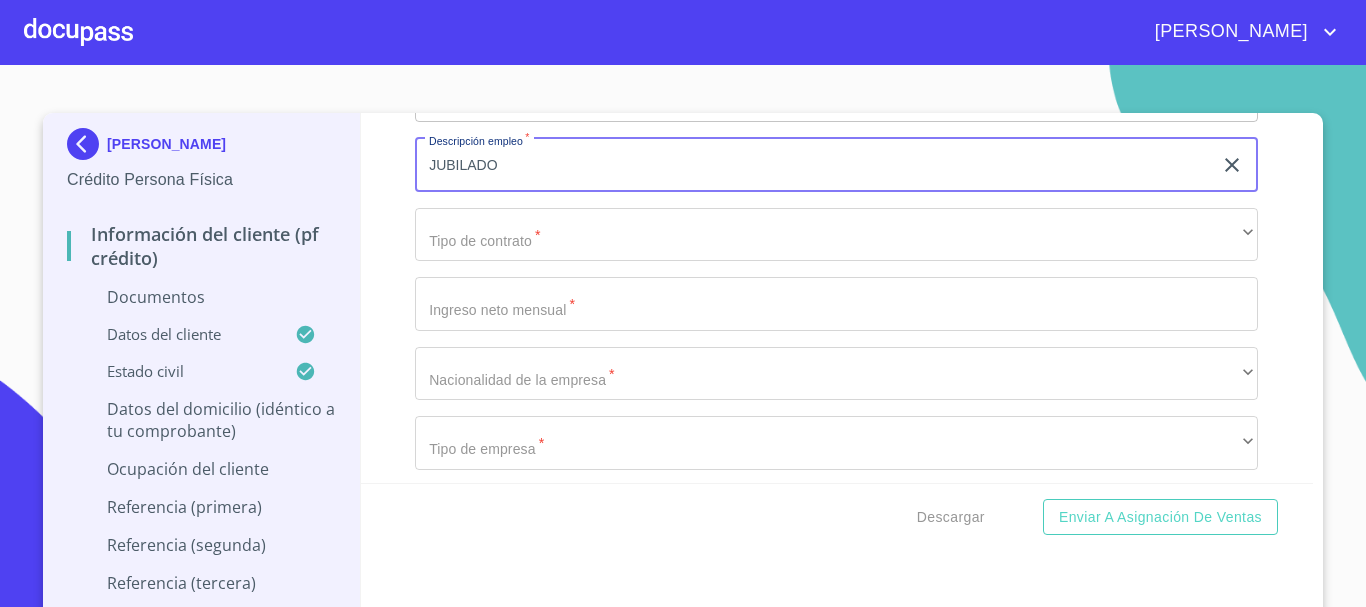 type on "JUBILADO" 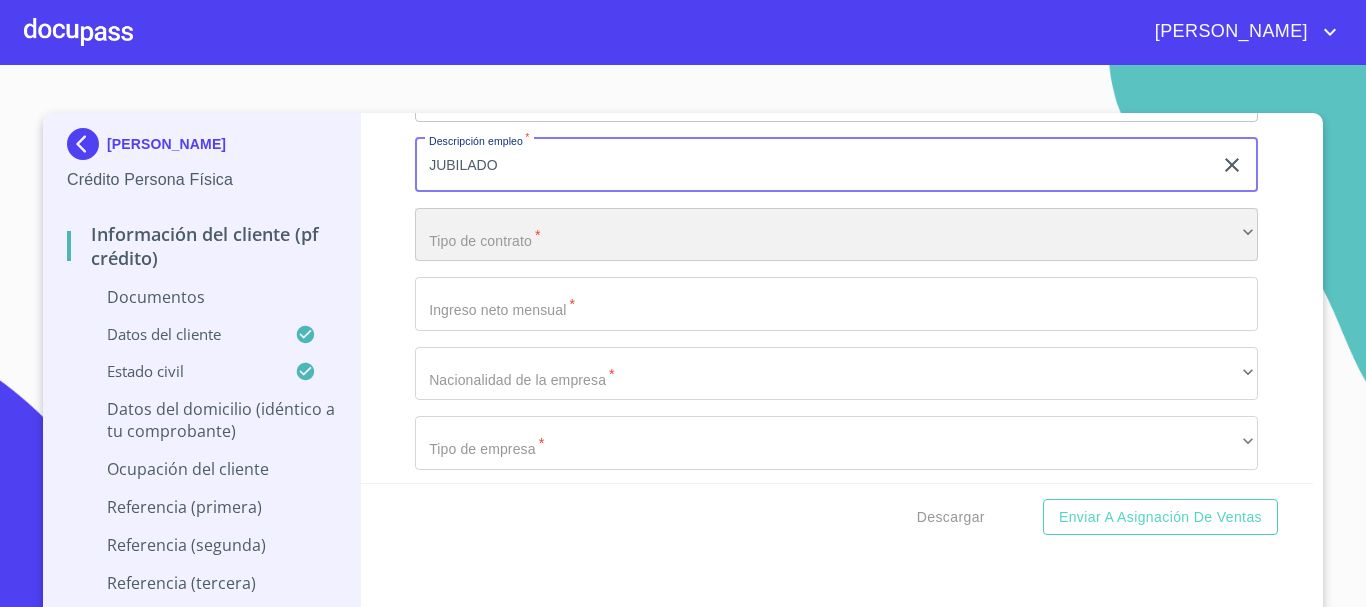 click on "​" at bounding box center [836, 235] 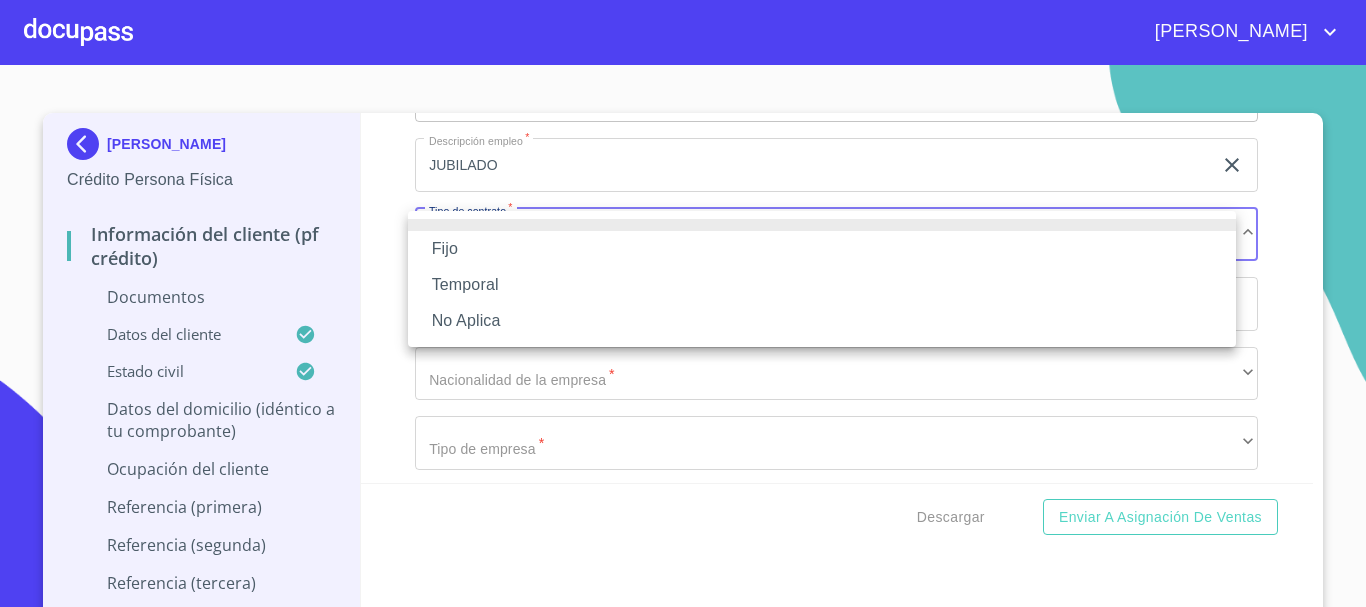click on "Fijo" at bounding box center [822, 249] 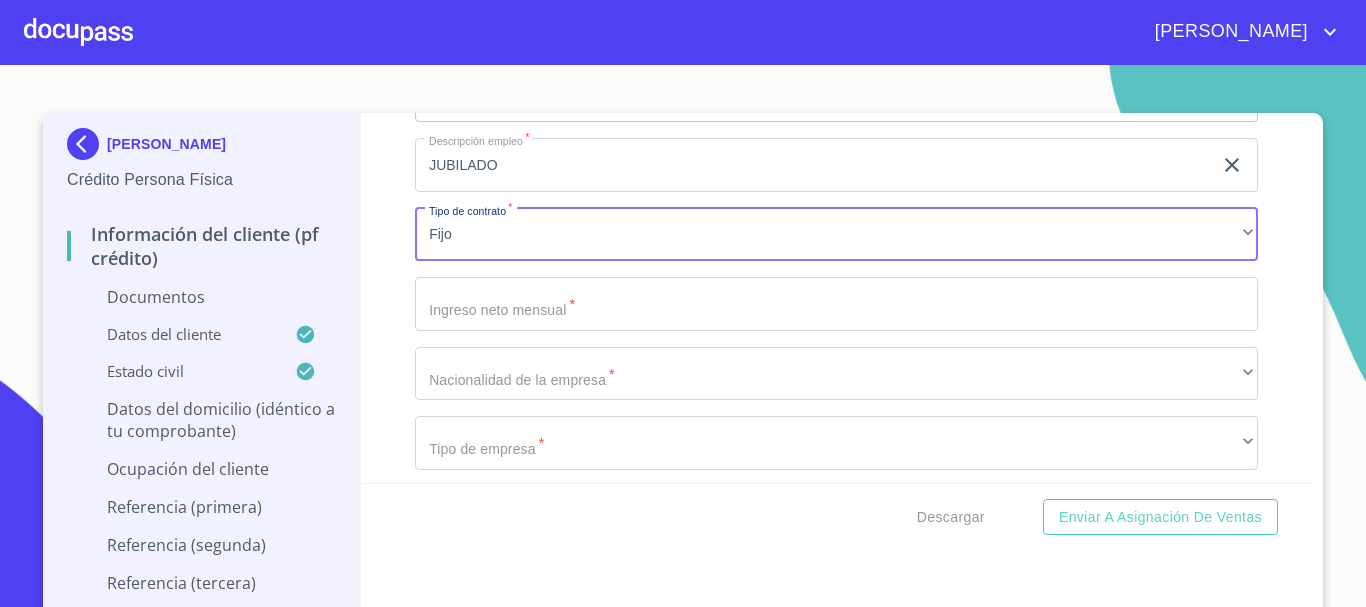 click on "Apellido Paterno   *" at bounding box center [813, -2582] 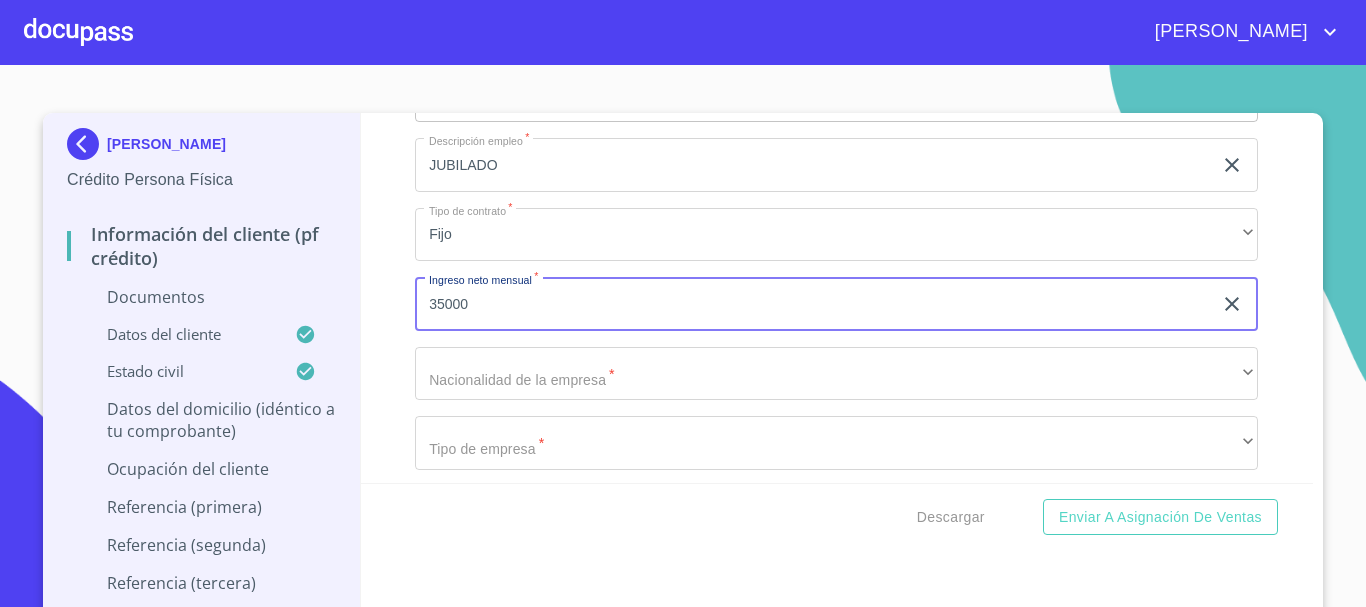 type on "35000" 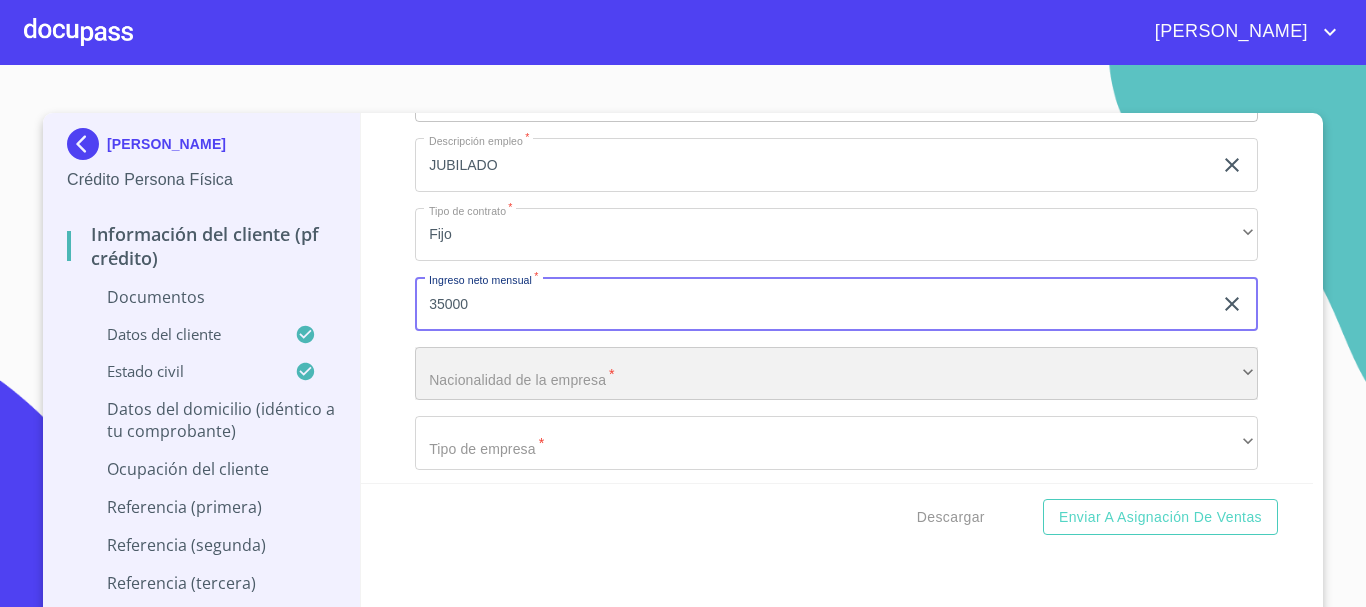 click on "​" at bounding box center [836, 374] 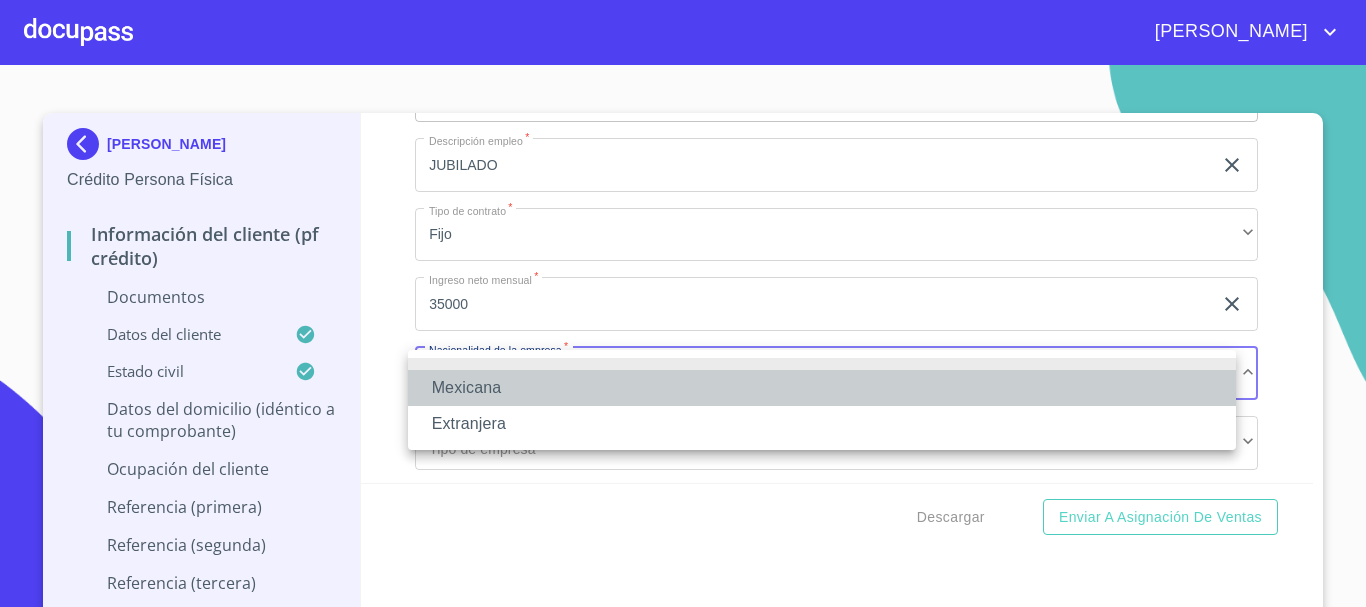 click on "Mexicana" at bounding box center [822, 388] 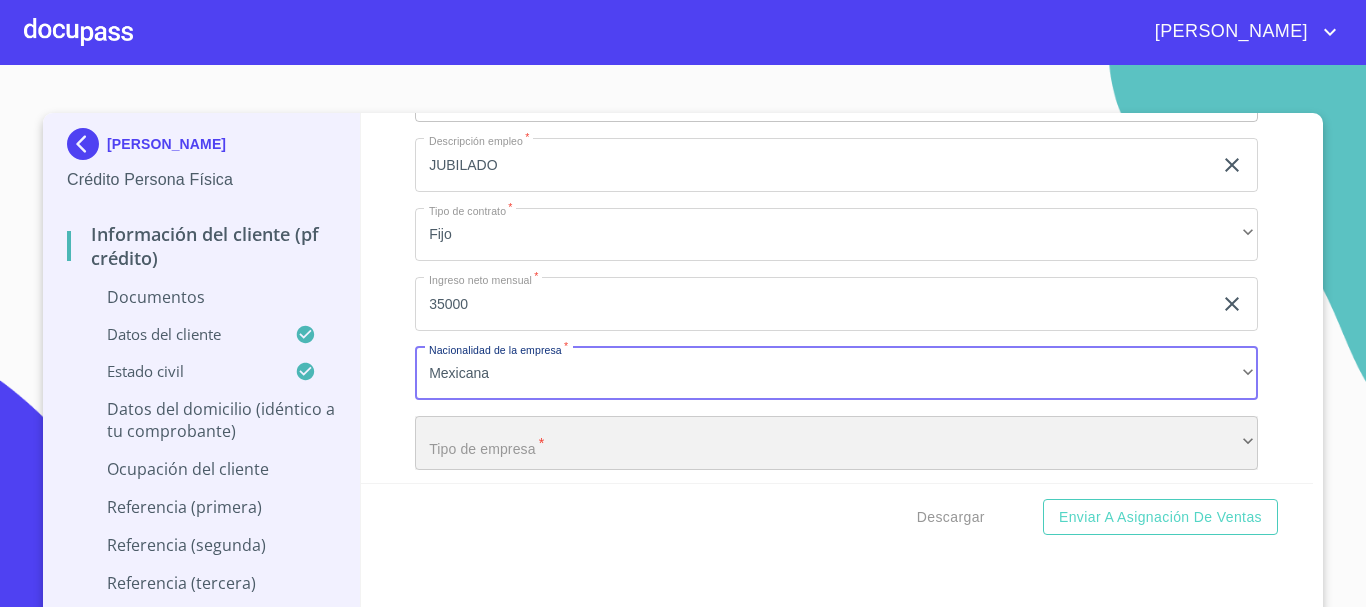 click on "​" at bounding box center (836, 443) 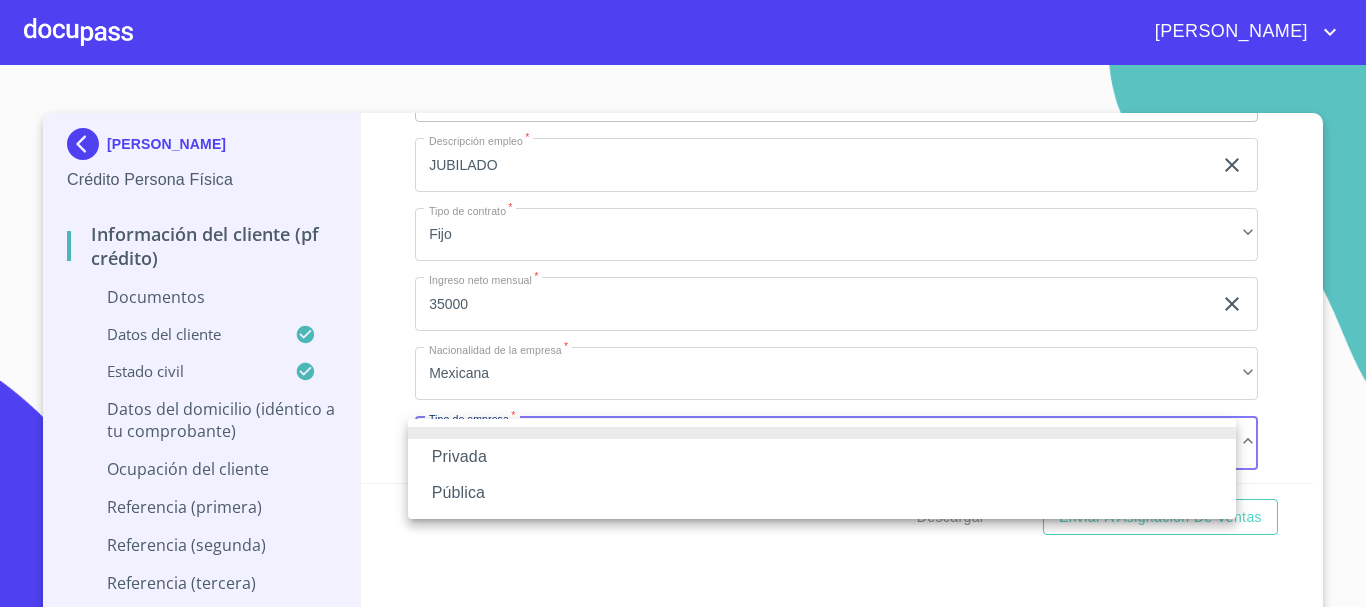 click on "Privada" at bounding box center [822, 457] 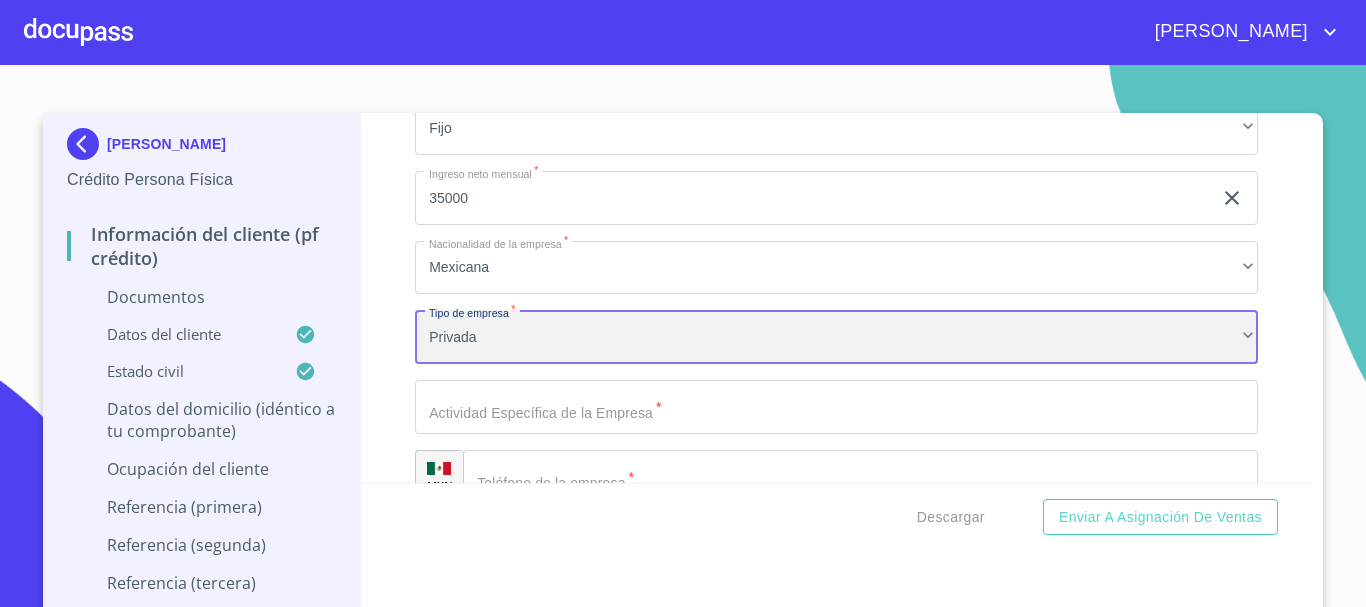 scroll, scrollTop: 3255, scrollLeft: 0, axis: vertical 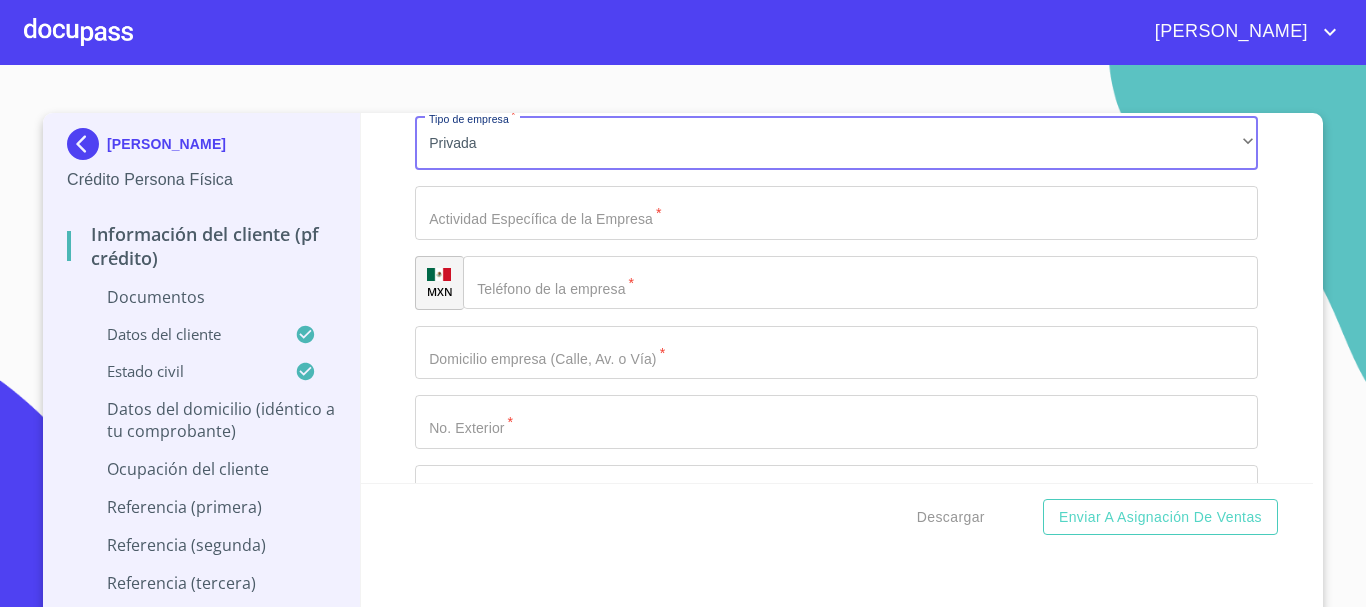 click on "Apellido Paterno   *" at bounding box center (813, -2882) 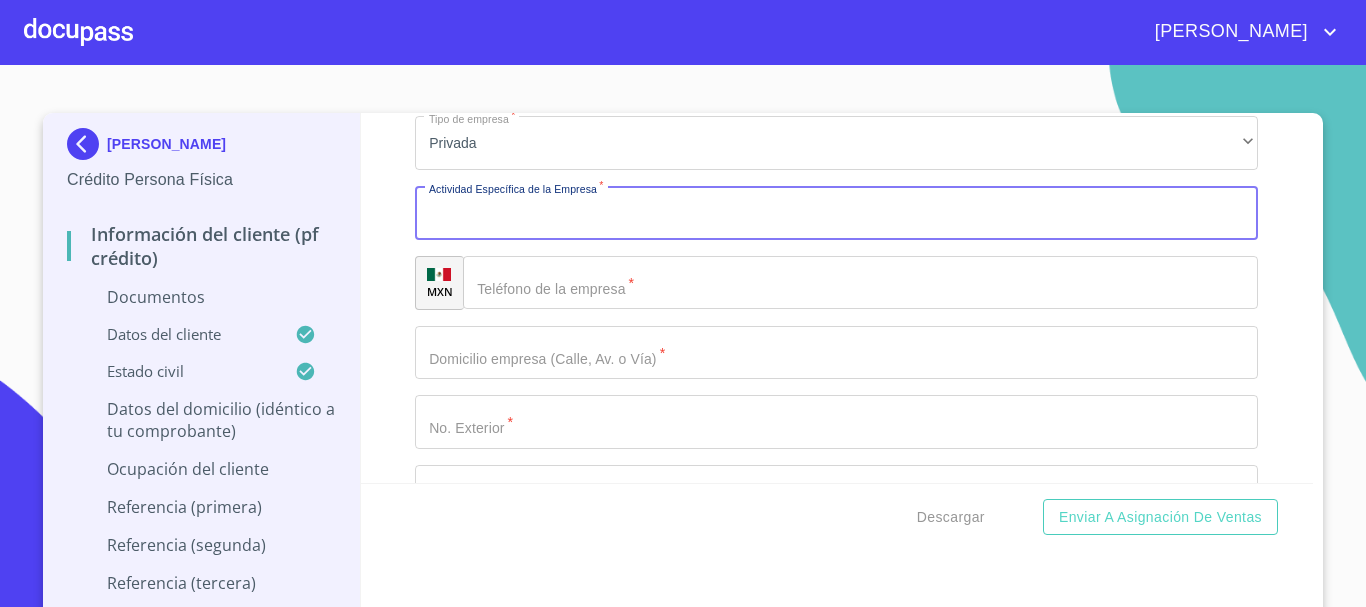 click on "Apellido Paterno   *" at bounding box center [836, 213] 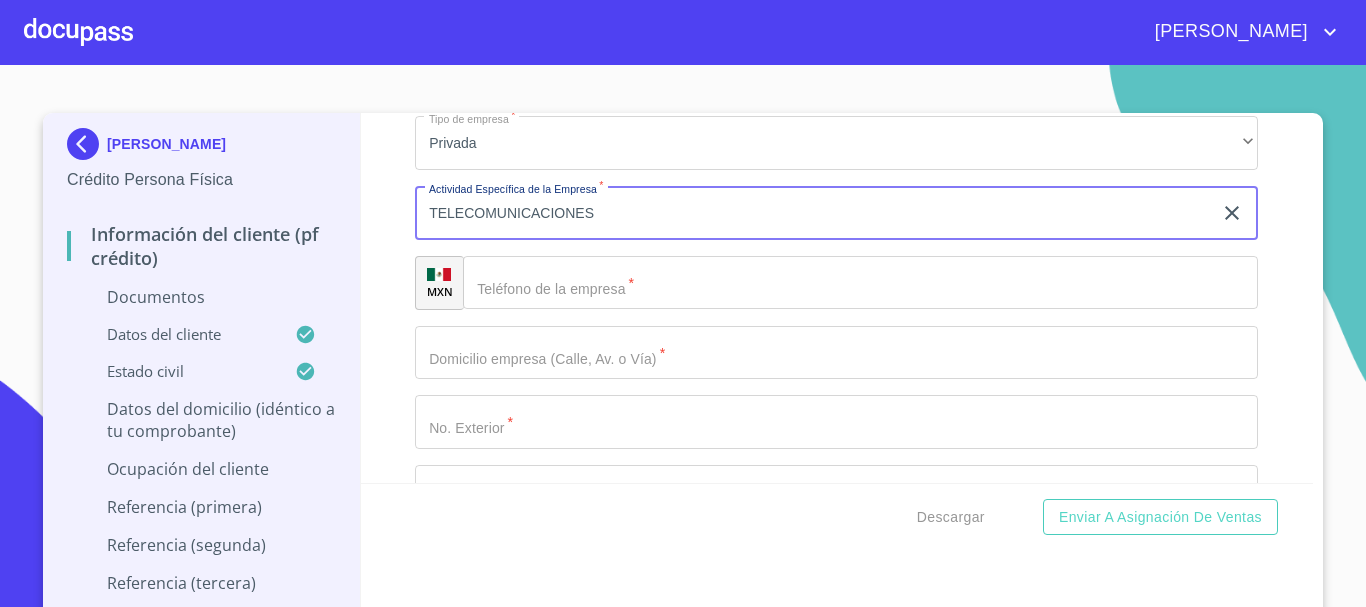 type on "TELECOMUNICACIONES" 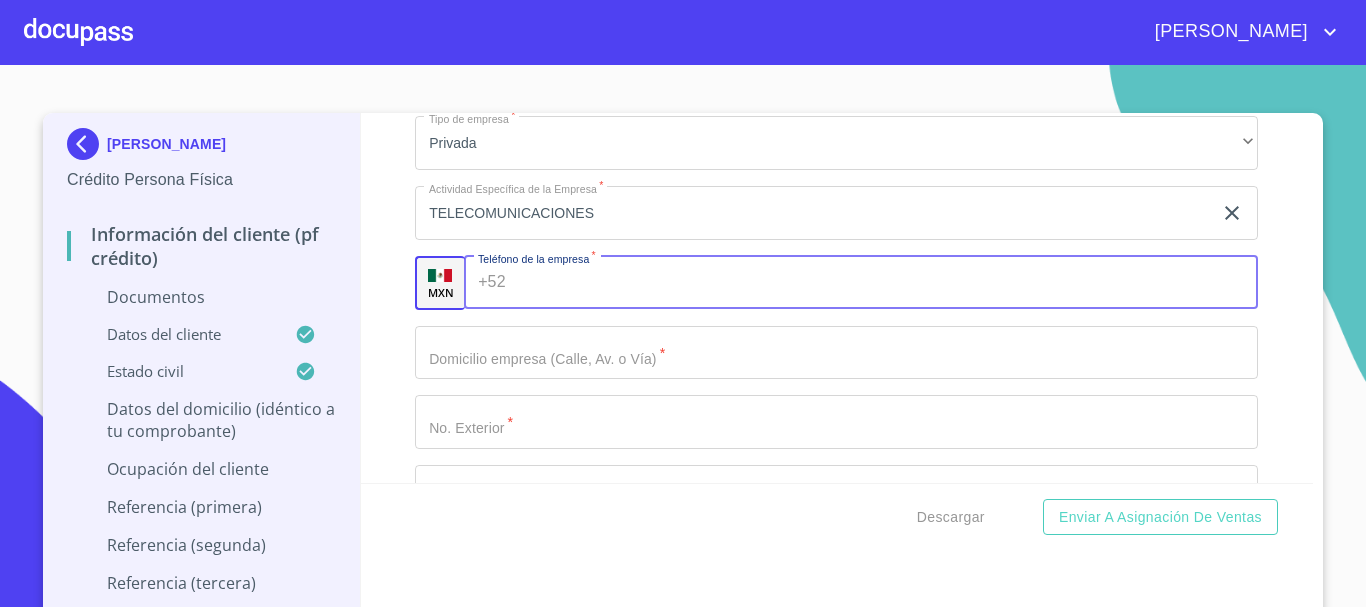paste on "[PHONE_NUMBER]" 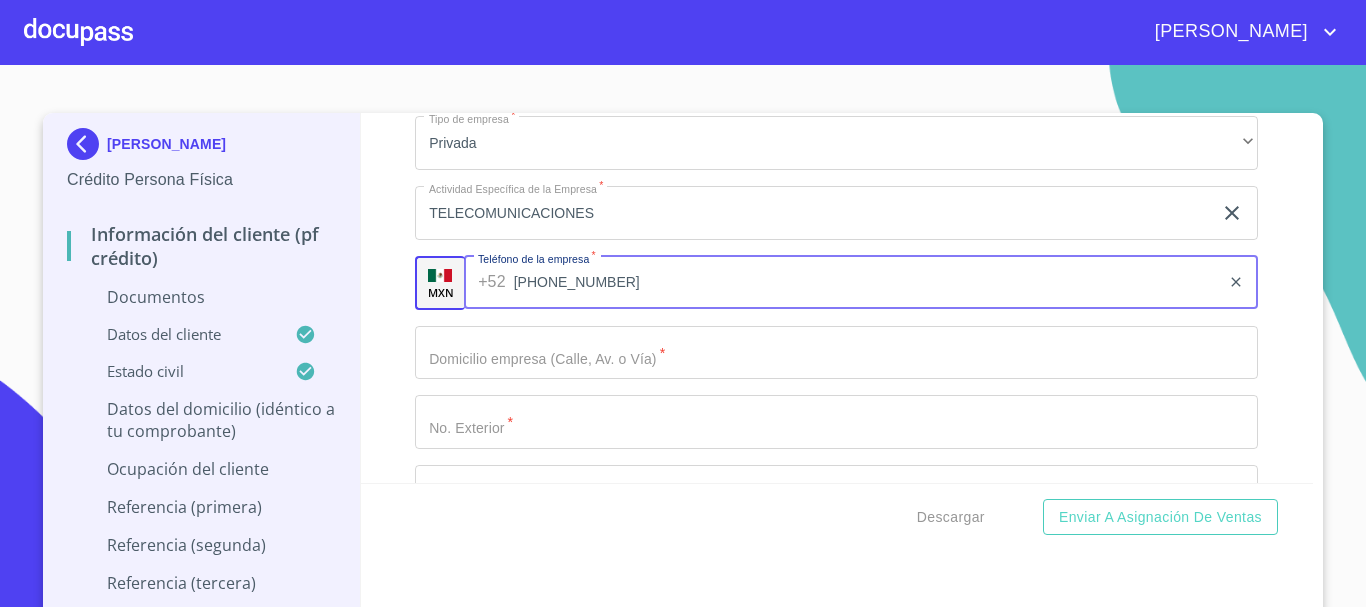 type on "[PHONE_NUMBER]" 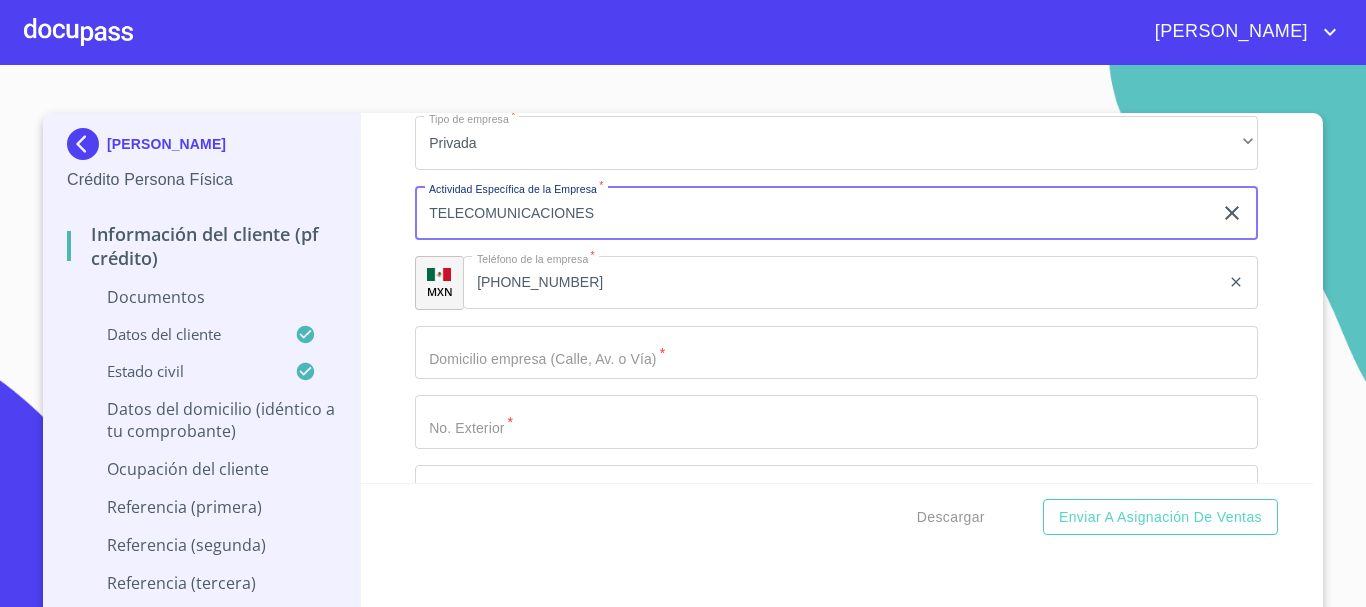 click on "TELECOMUNICACIONES" at bounding box center [813, 213] 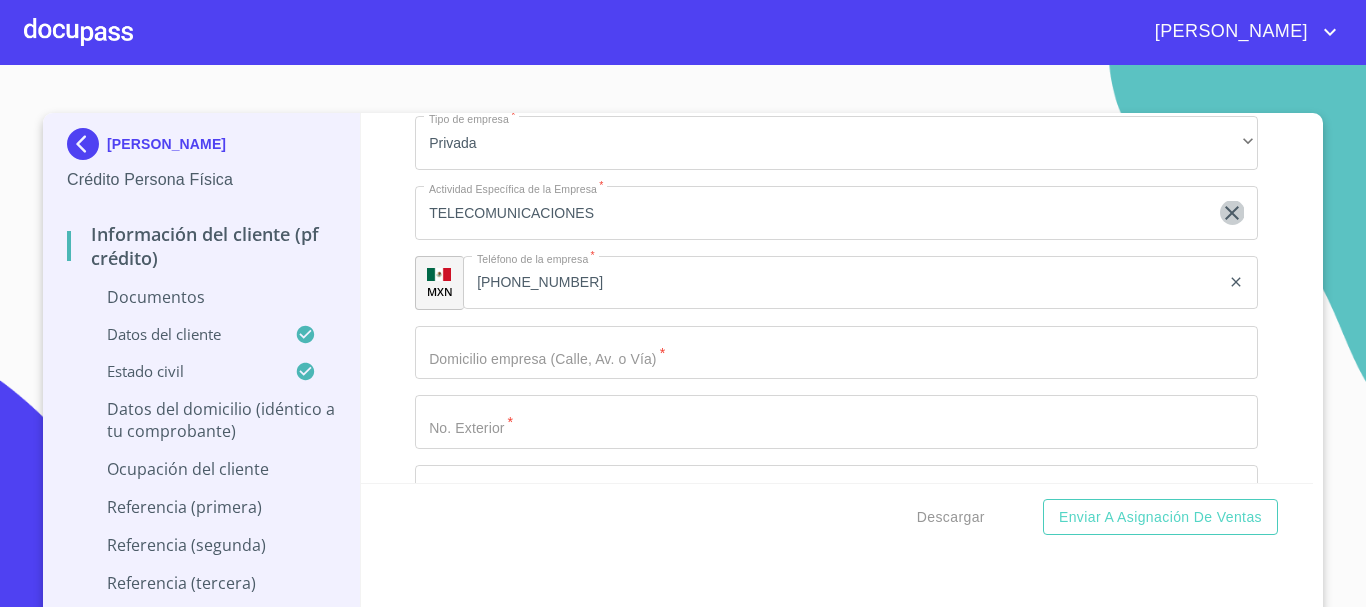 click 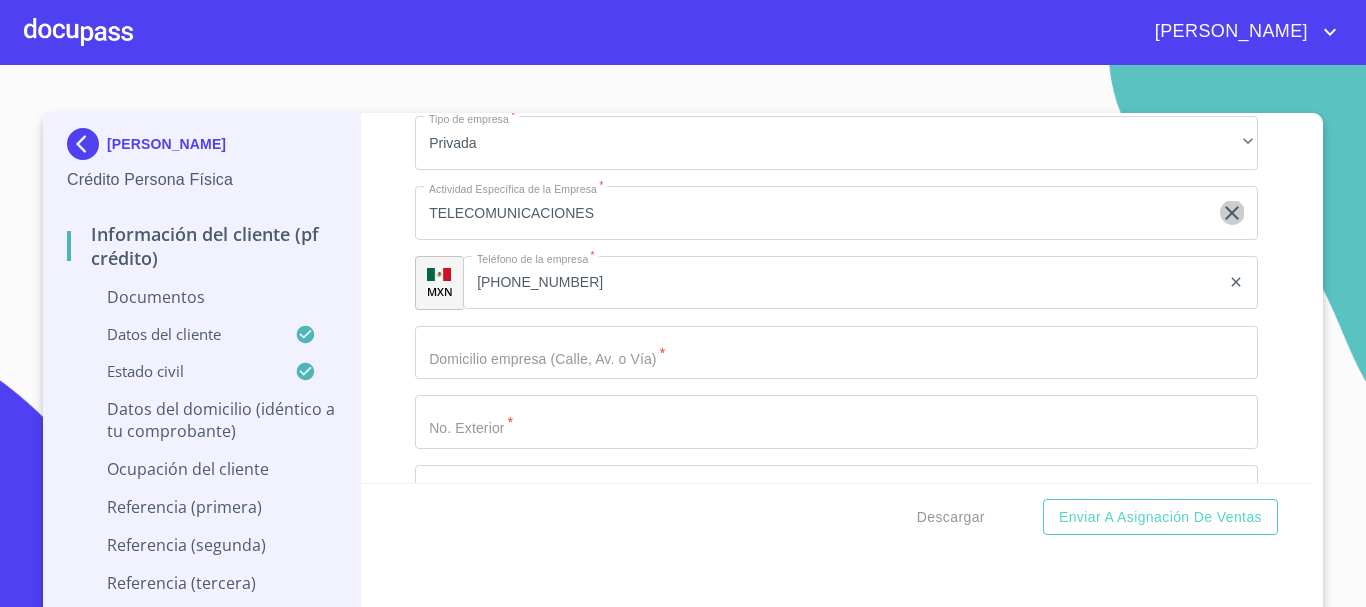 type 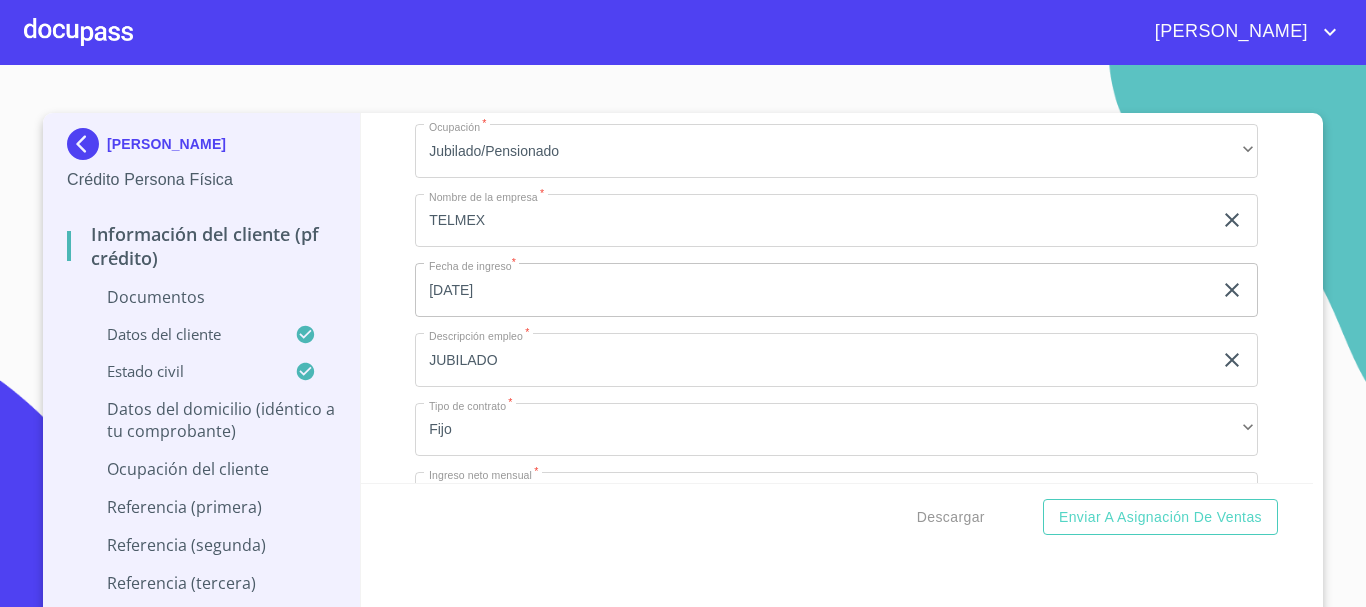 scroll, scrollTop: 2755, scrollLeft: 0, axis: vertical 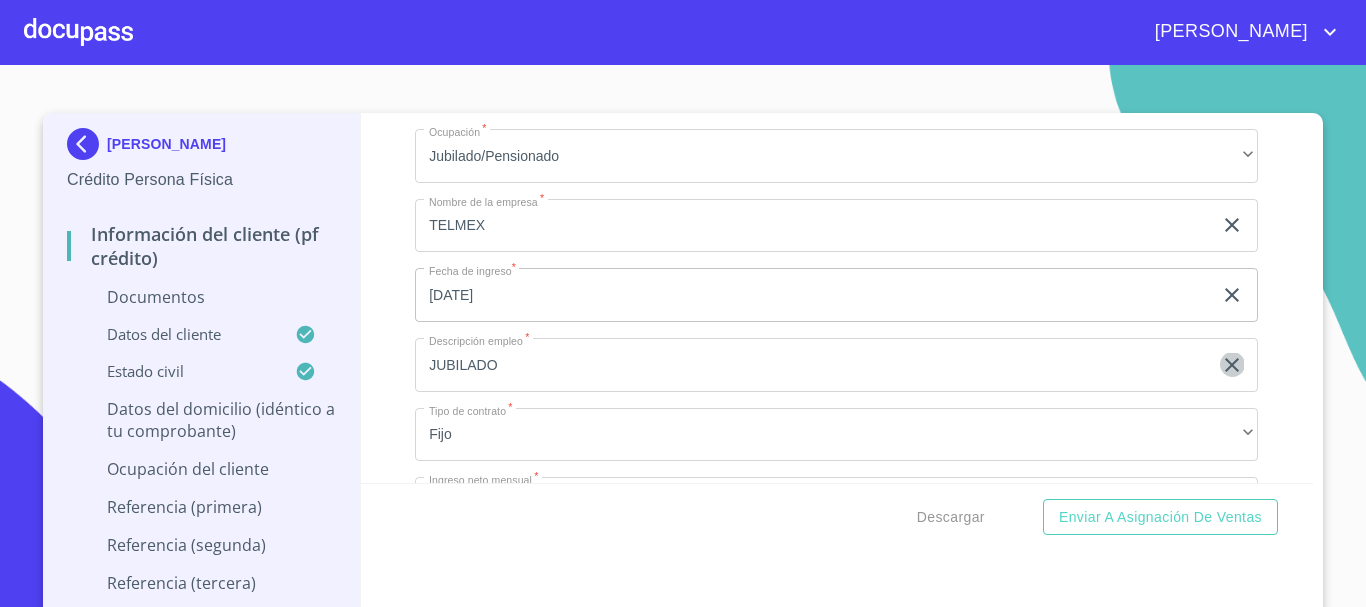 drag, startPoint x: 1219, startPoint y: 369, endPoint x: 920, endPoint y: 389, distance: 299.66815 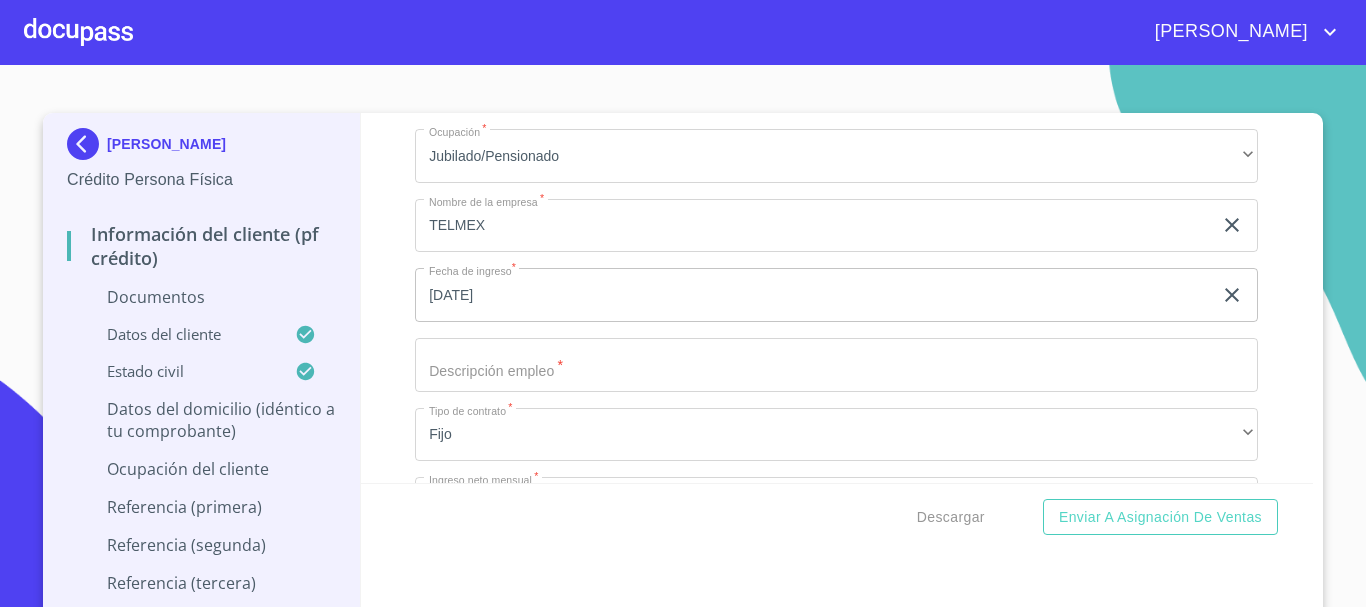 click on "Apellido Paterno   *" at bounding box center [813, -2382] 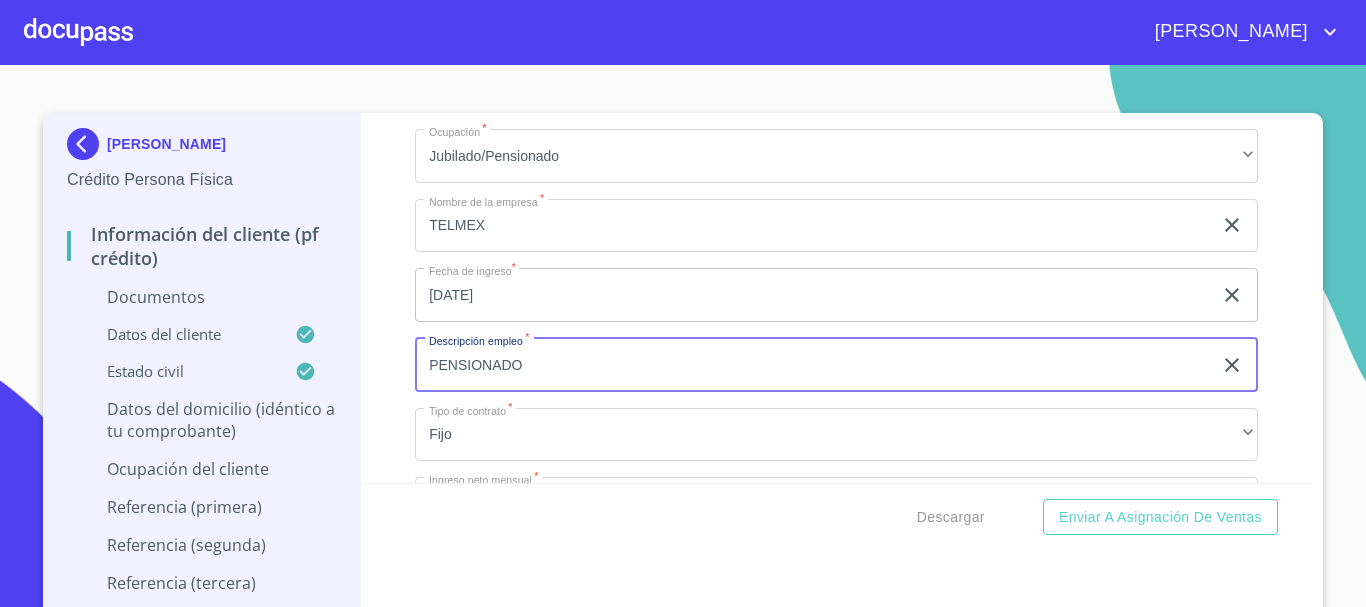 type on "PENSIONADO" 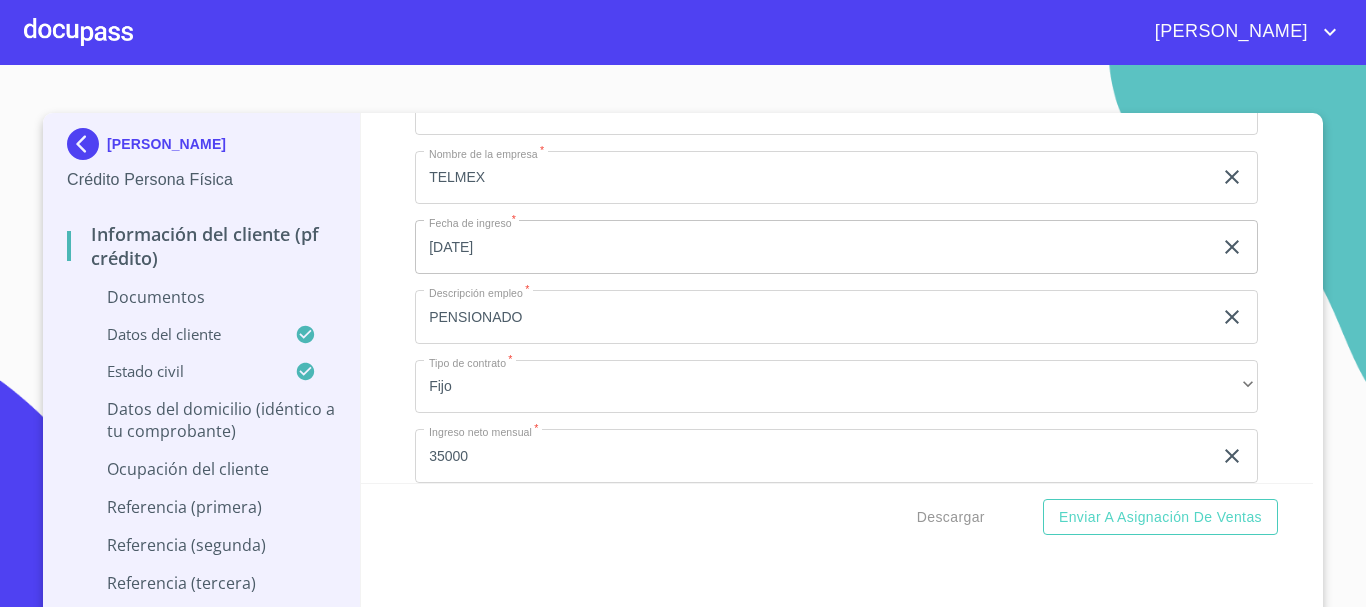 scroll, scrollTop: 3031, scrollLeft: 0, axis: vertical 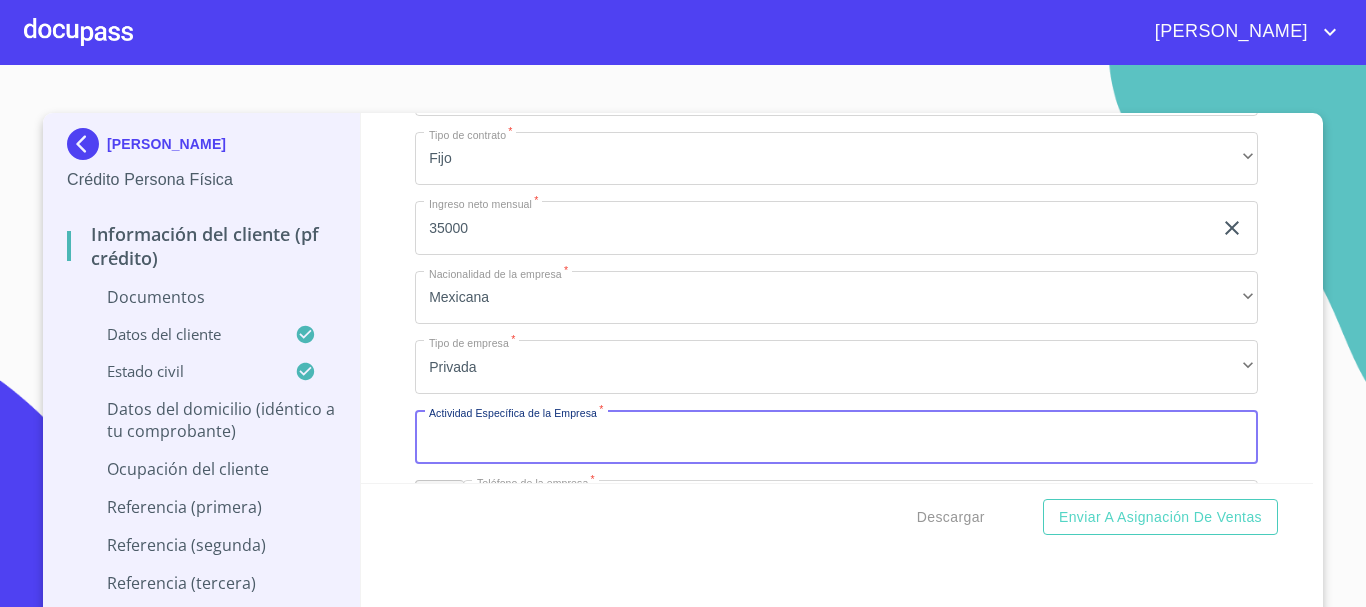 click on "Apellido Paterno   *" at bounding box center [836, 437] 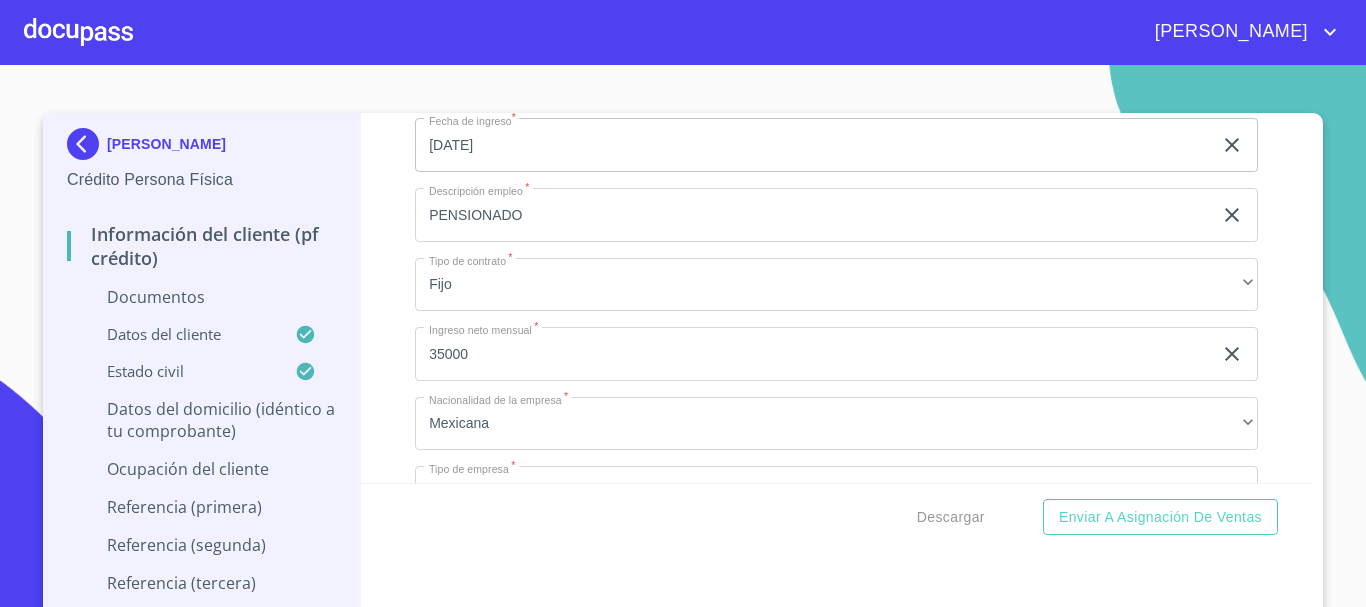 scroll, scrollTop: 2731, scrollLeft: 0, axis: vertical 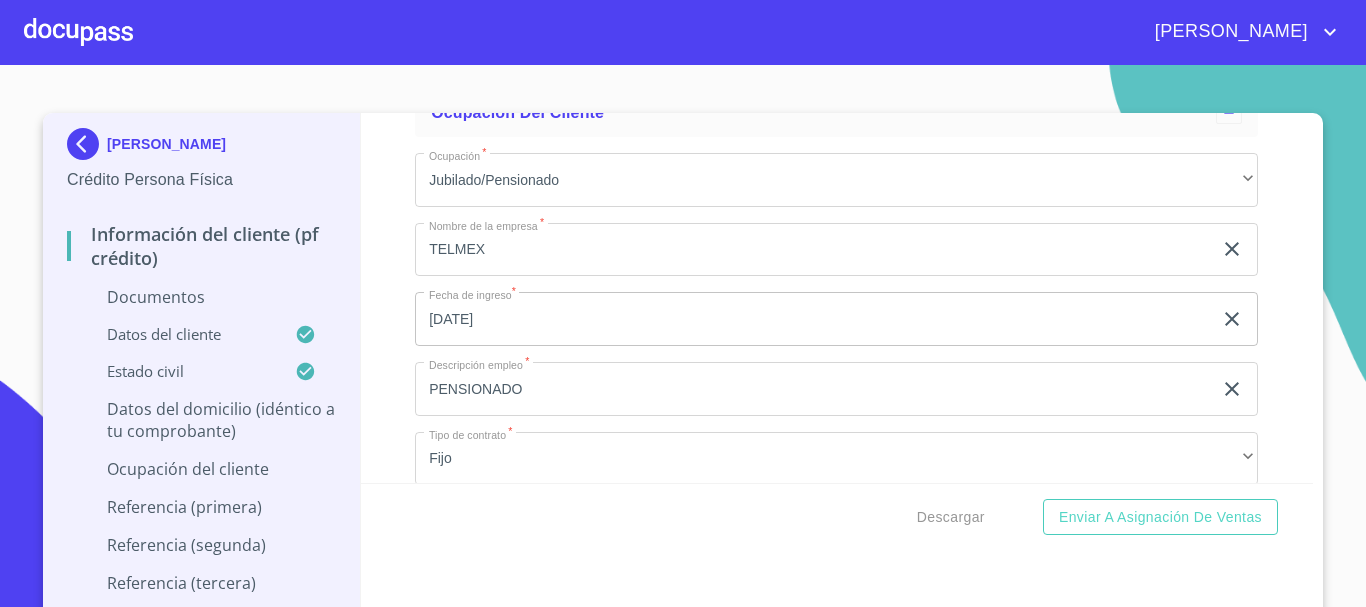 type on "PENSIONES" 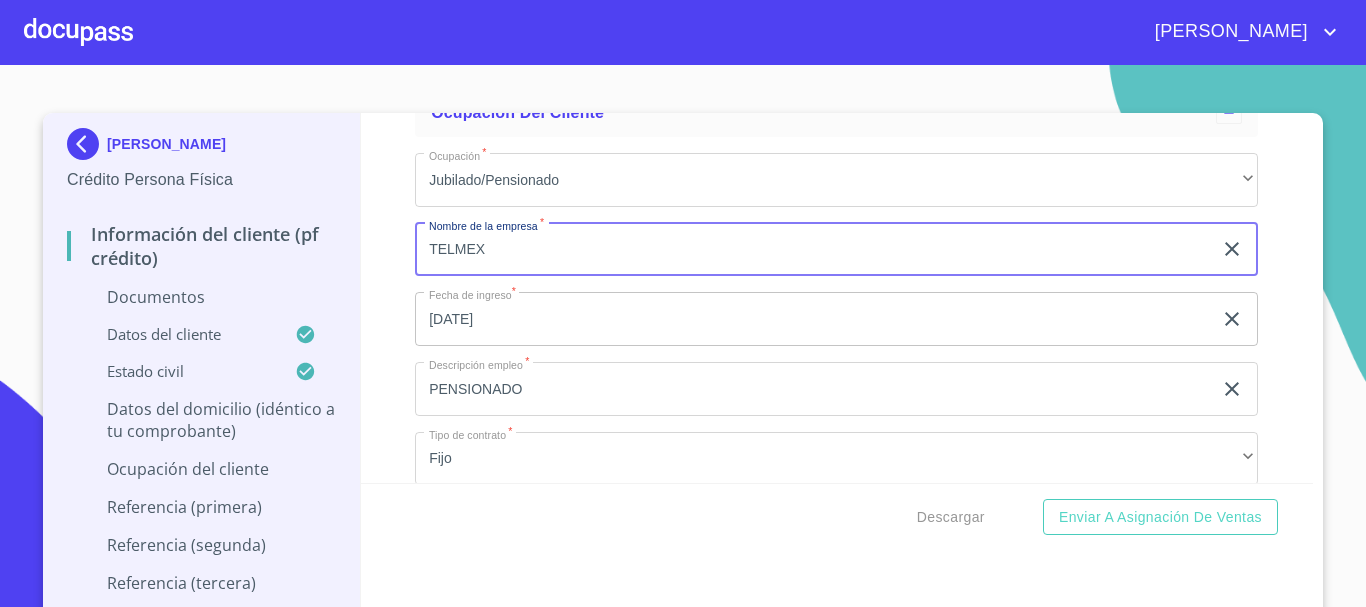 click on "TELMEX" at bounding box center [813, 250] 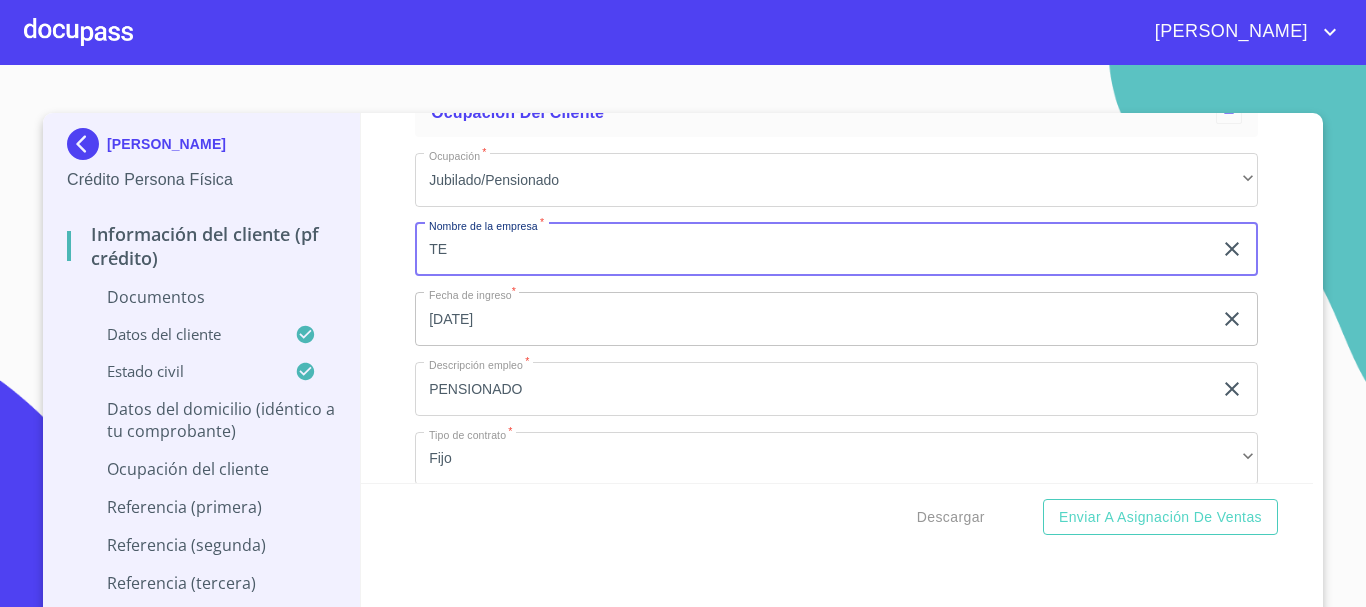type on "T" 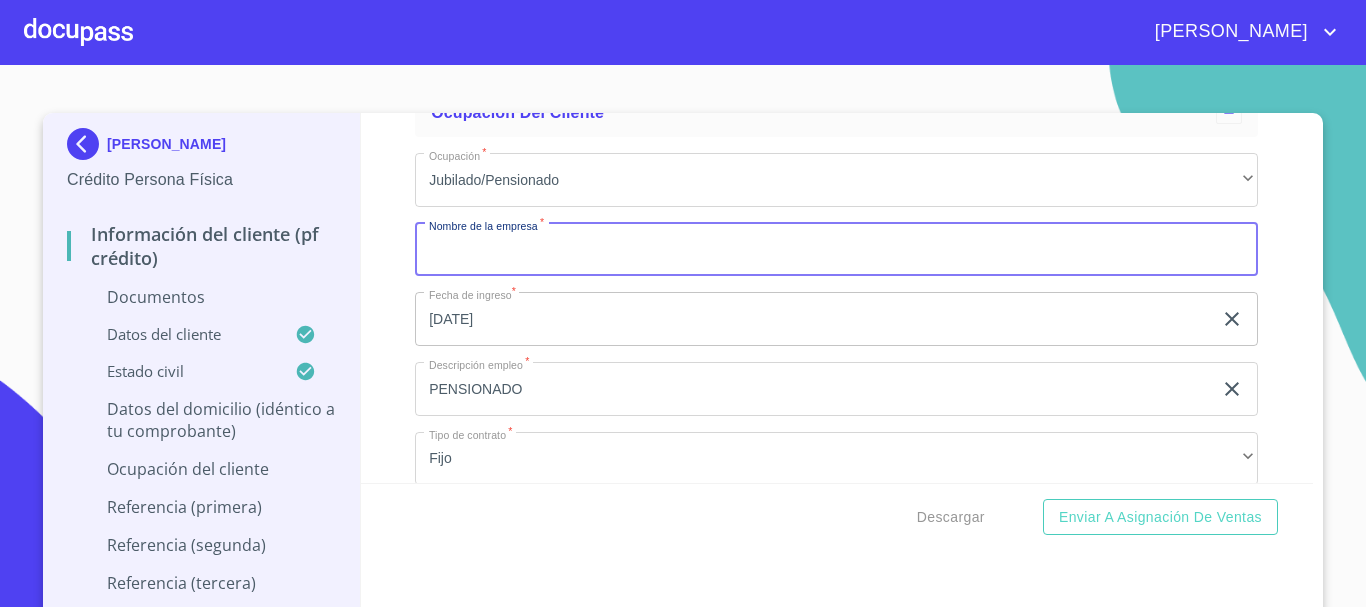 paste on "Sindicato de Telefonistas de la [GEOGRAPHIC_DATA] (STRM)" 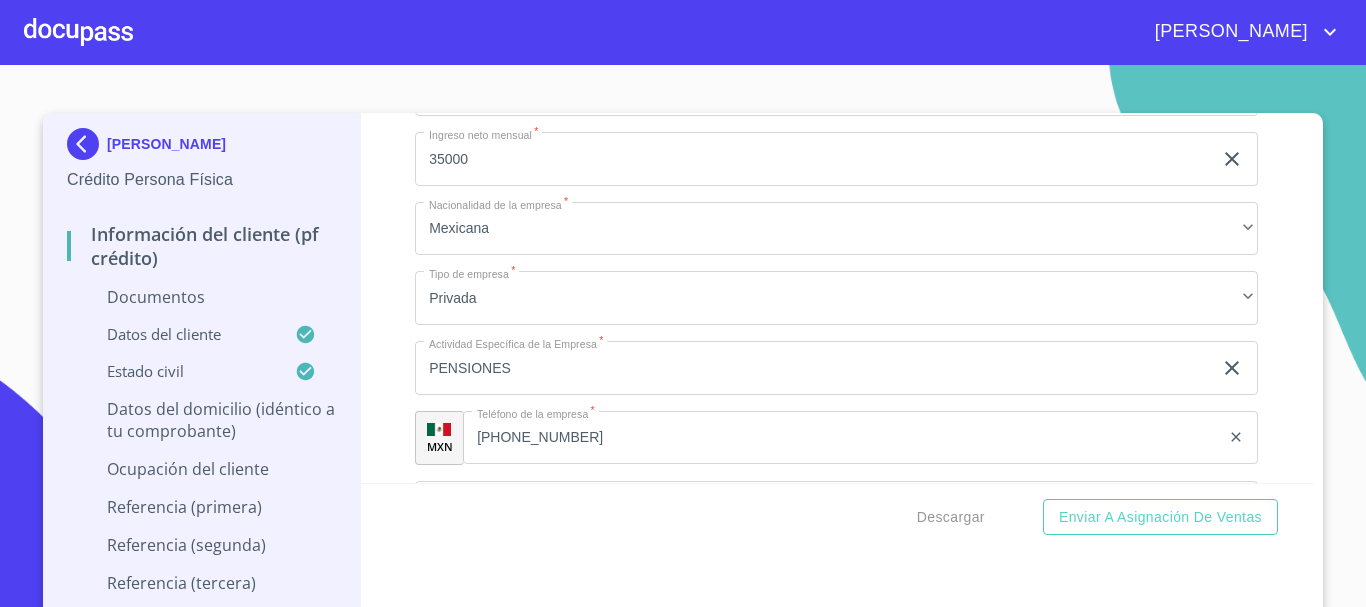 scroll, scrollTop: 3131, scrollLeft: 0, axis: vertical 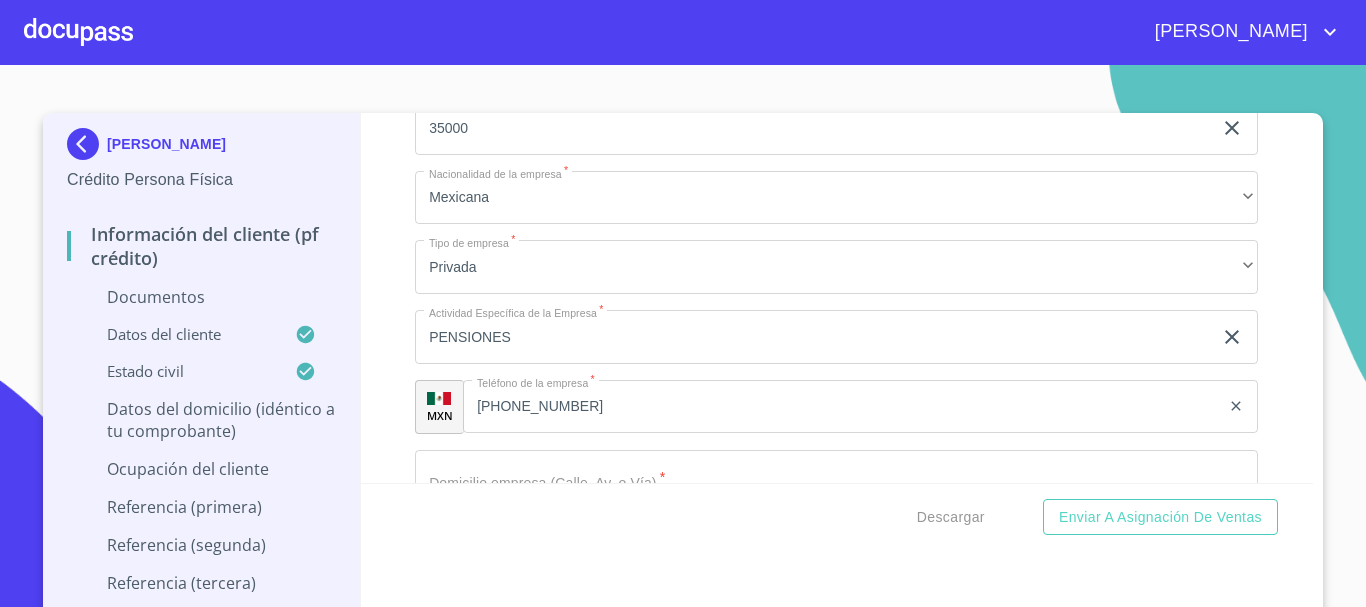 type on "Sindicato de Telefonistas de la [GEOGRAPHIC_DATA] (STRM)" 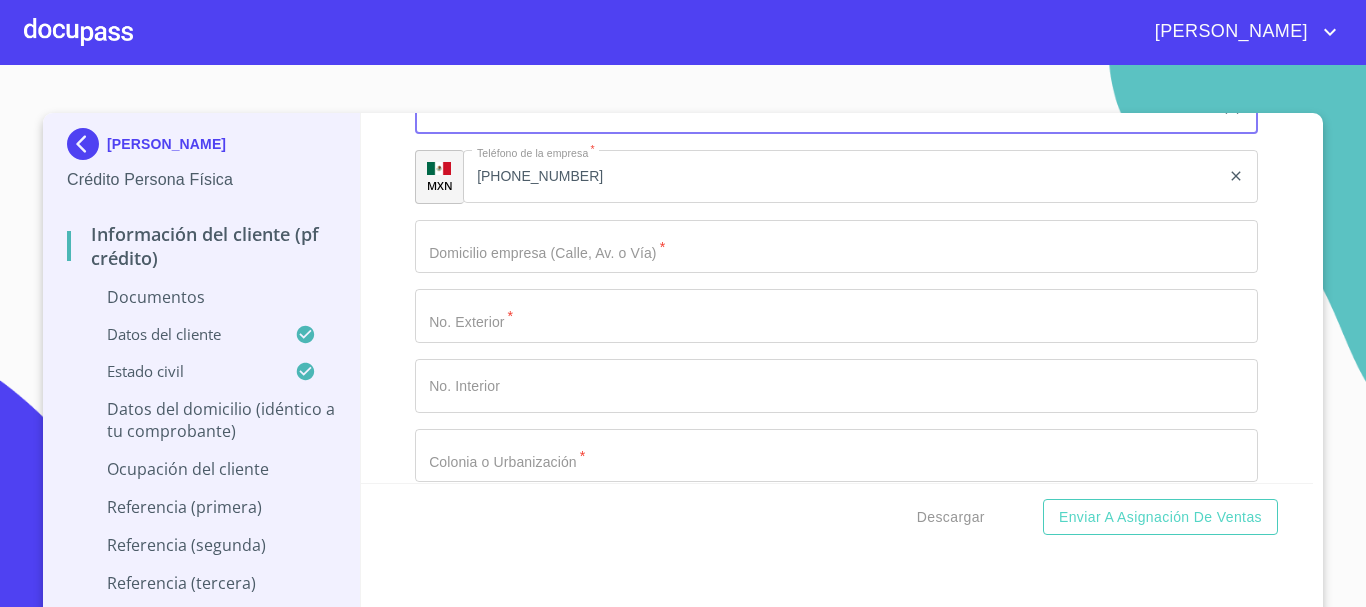scroll, scrollTop: 3331, scrollLeft: 0, axis: vertical 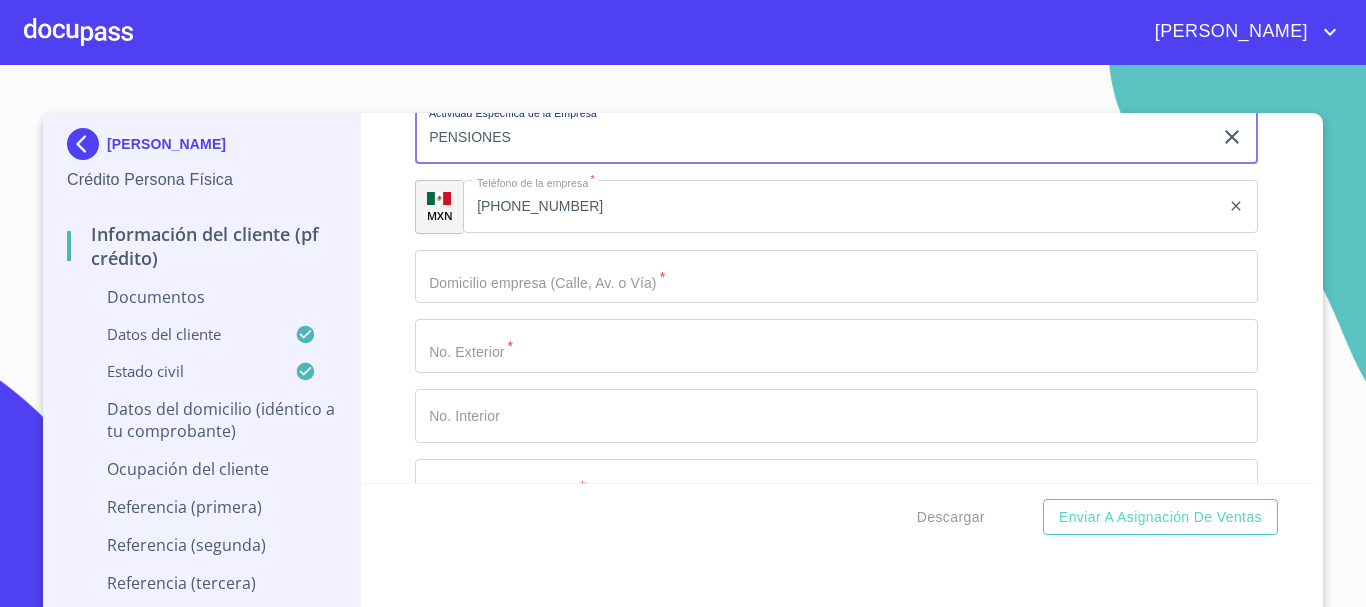 click on "Apellido Paterno   *" at bounding box center [813, -2958] 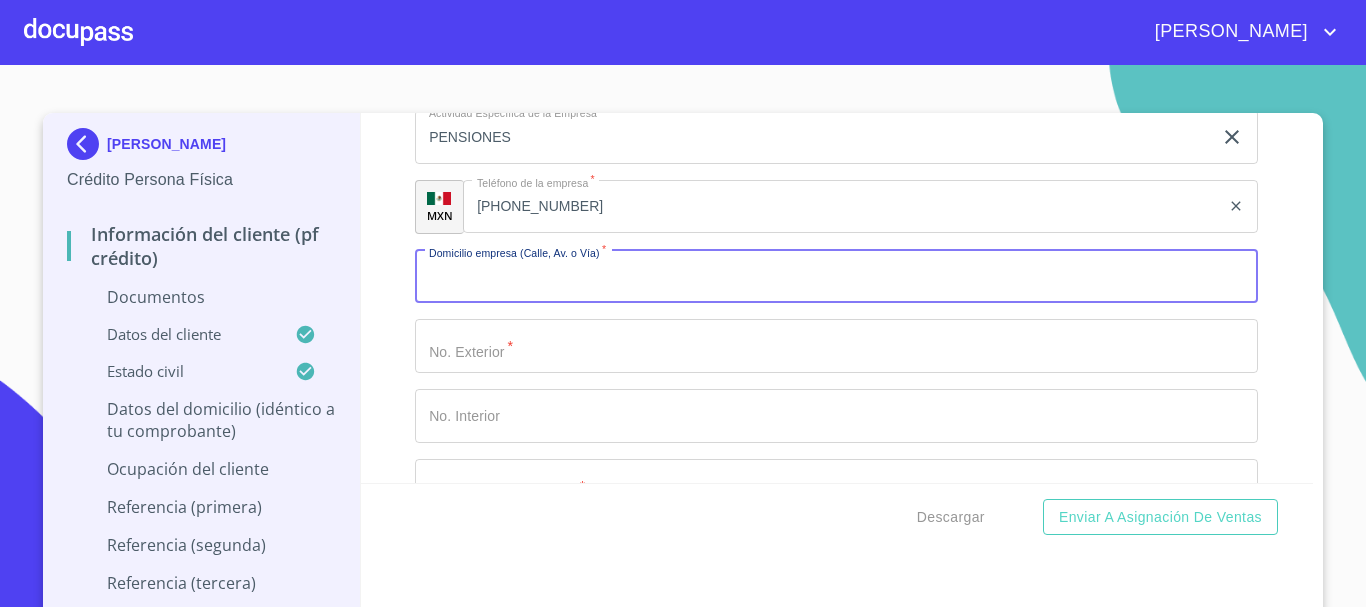 paste on "Av. Prol. Alcalde 1927, [GEOGRAPHIC_DATA], 45000 [GEOGRAPHIC_DATA], [GEOGRAPHIC_DATA]." 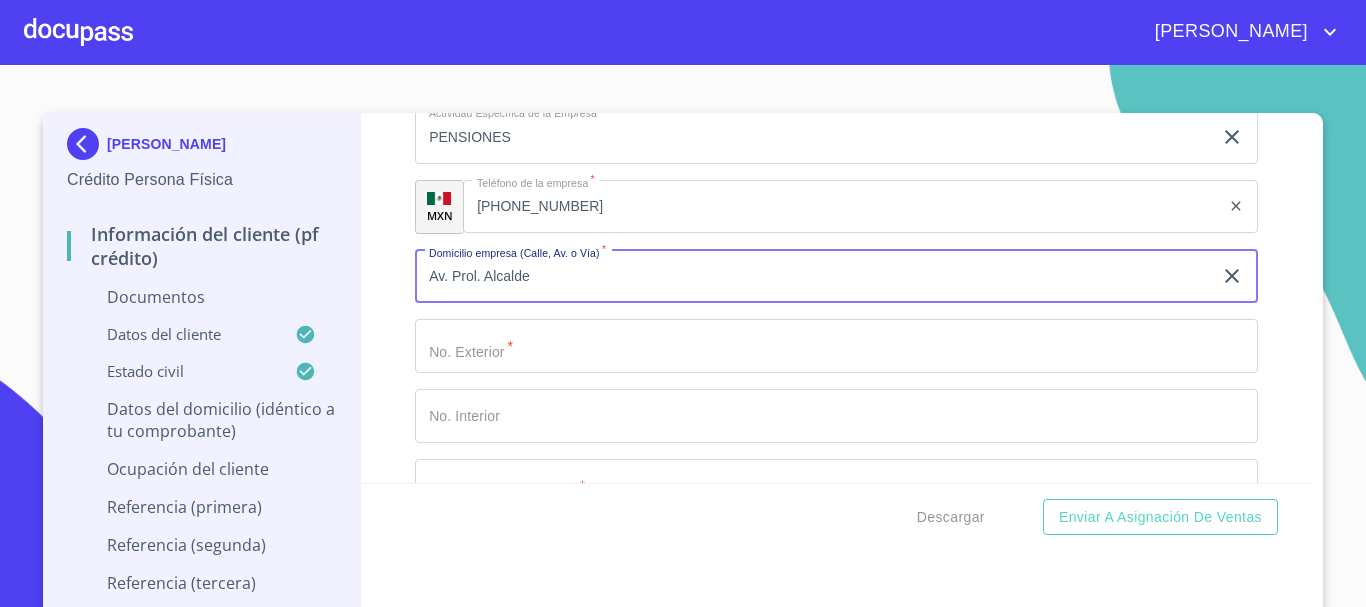 type on "Av. Prol. Alcalde" 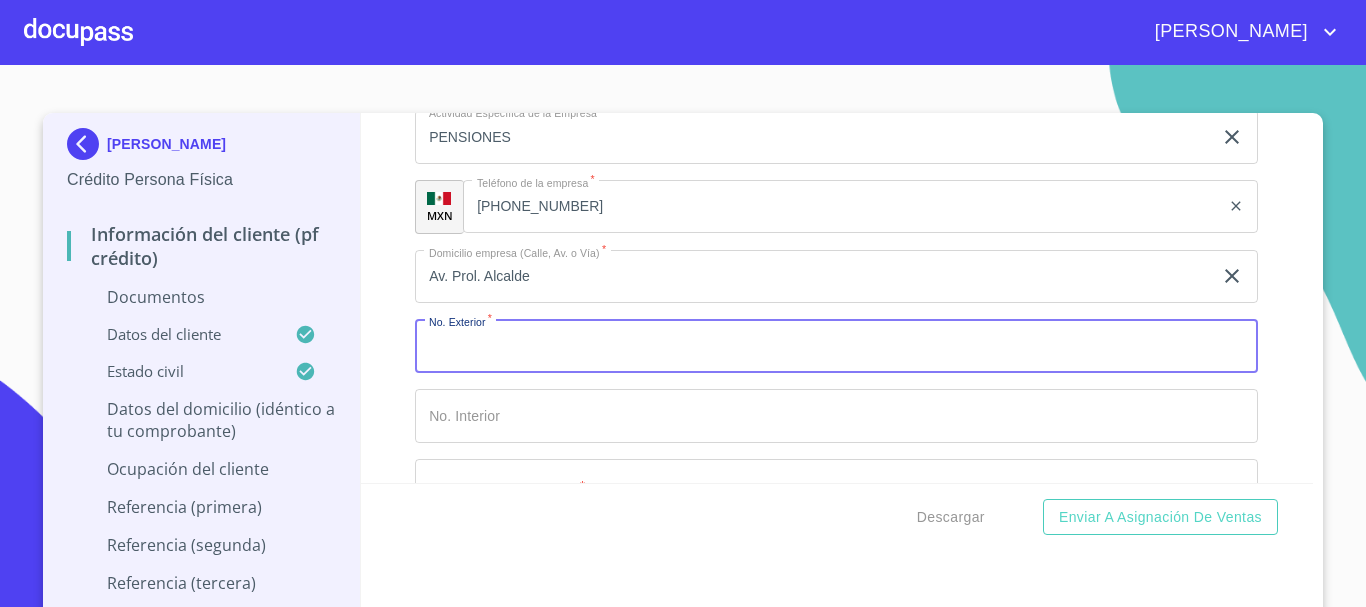 paste on "Av. Prol. Alcalde 1927, [GEOGRAPHIC_DATA], 45000 [GEOGRAPHIC_DATA], [GEOGRAPHIC_DATA]." 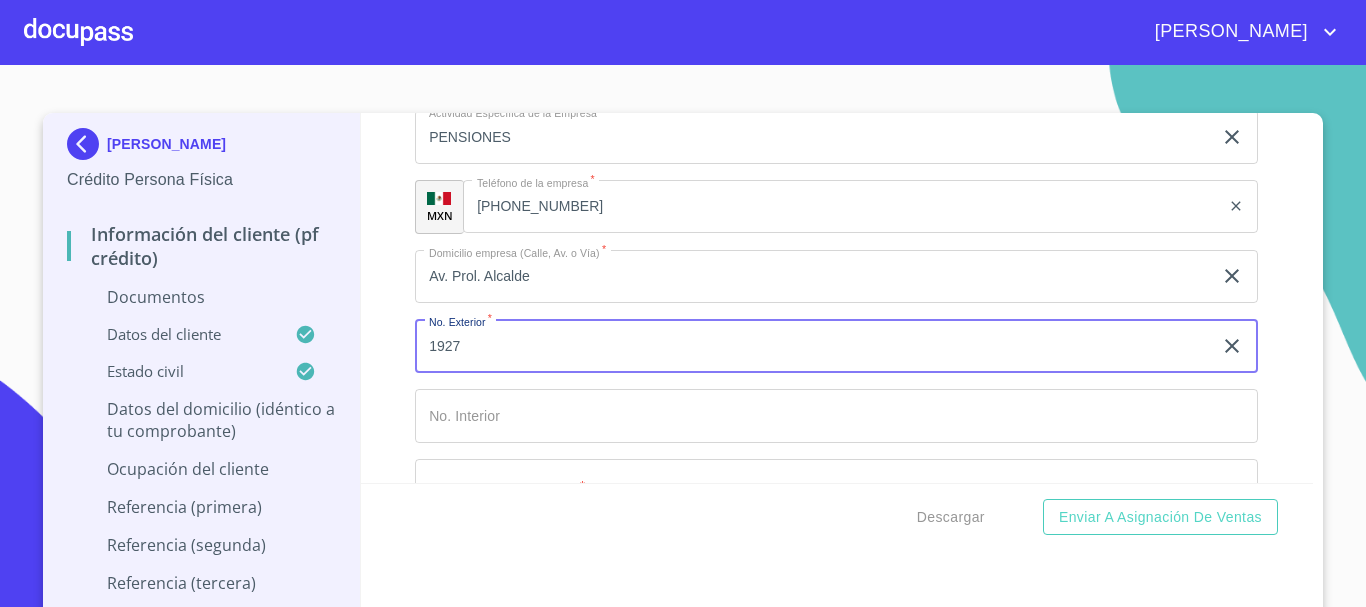 click on "1927" at bounding box center [813, 346] 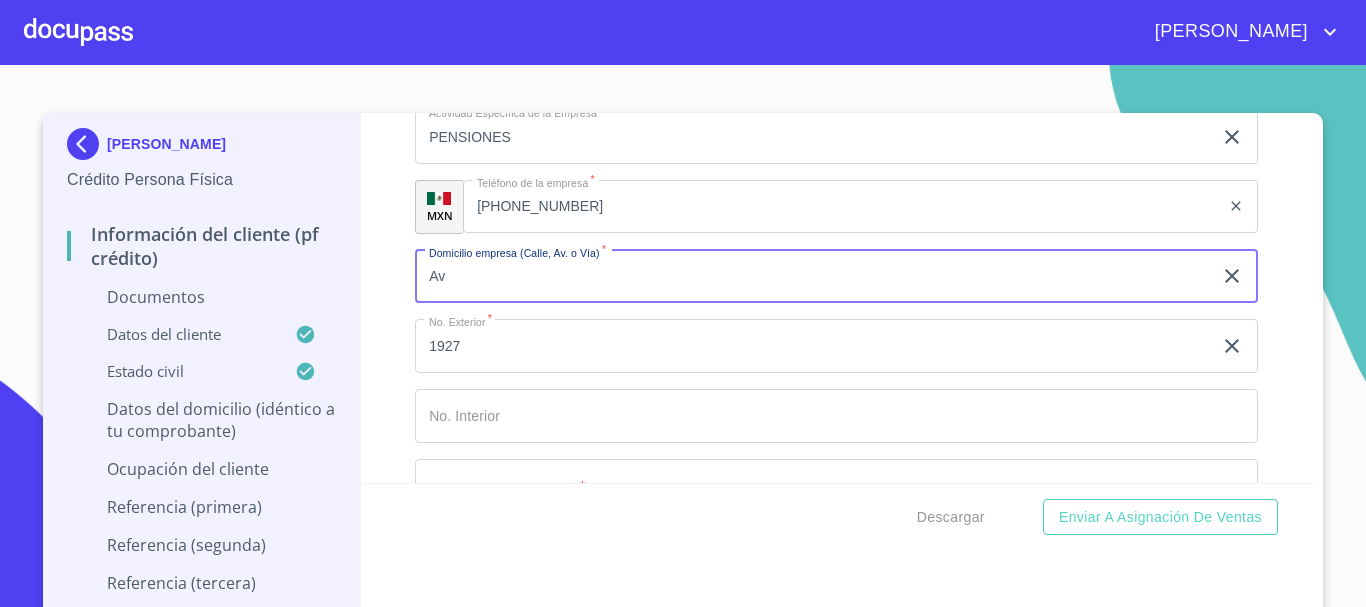type on "A" 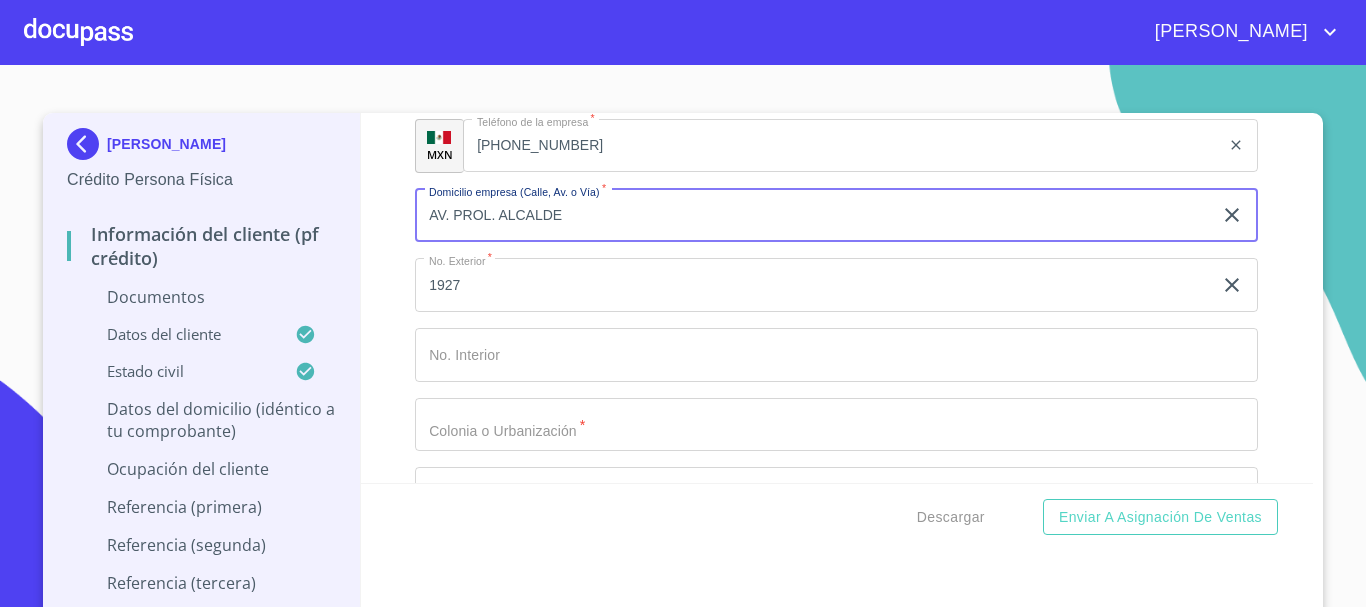 scroll, scrollTop: 3531, scrollLeft: 0, axis: vertical 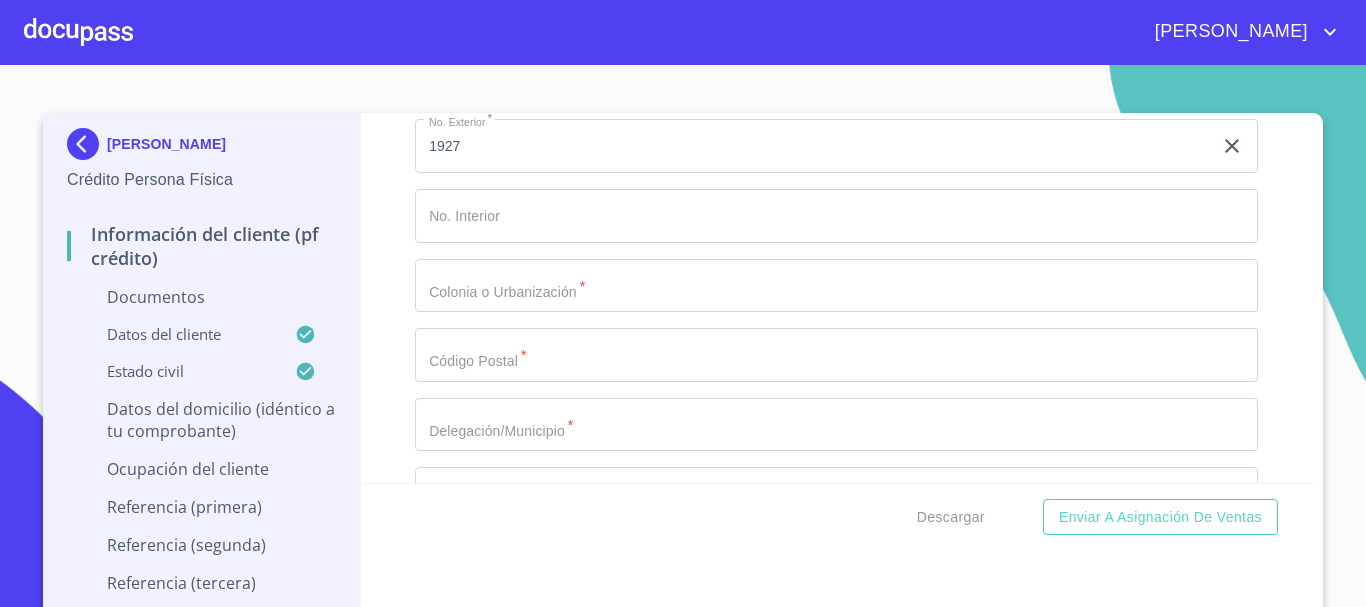 type on "AV. PROL. ALCALDE" 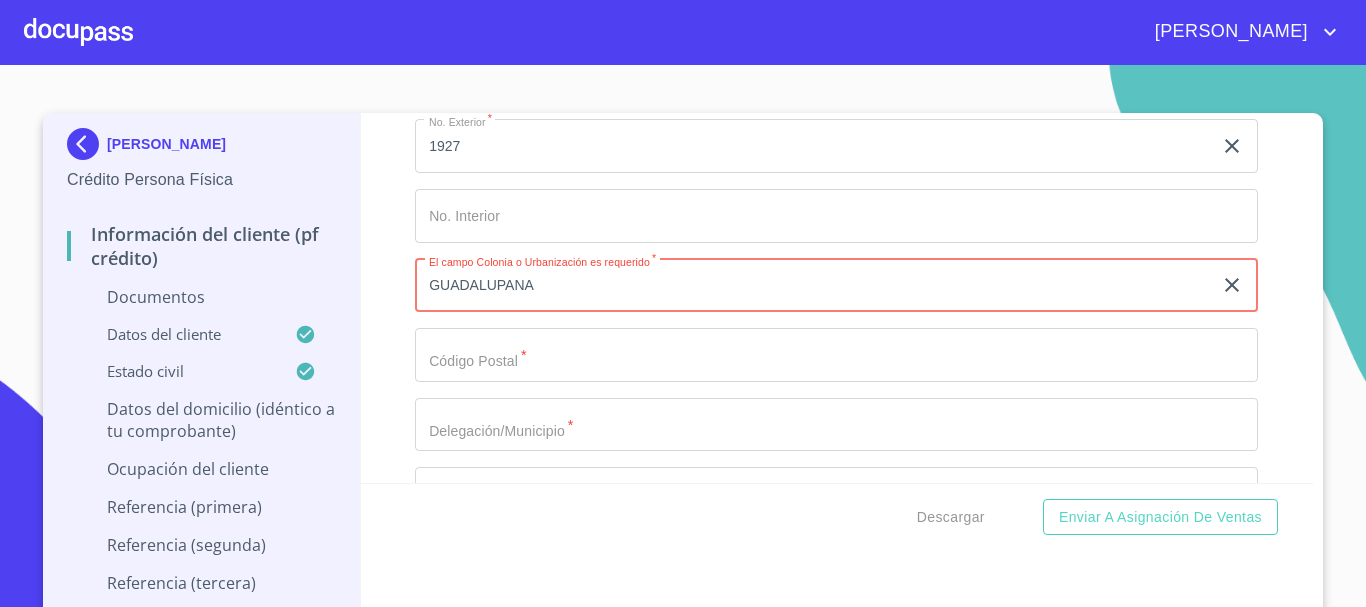 type on "GUADALUPANA" 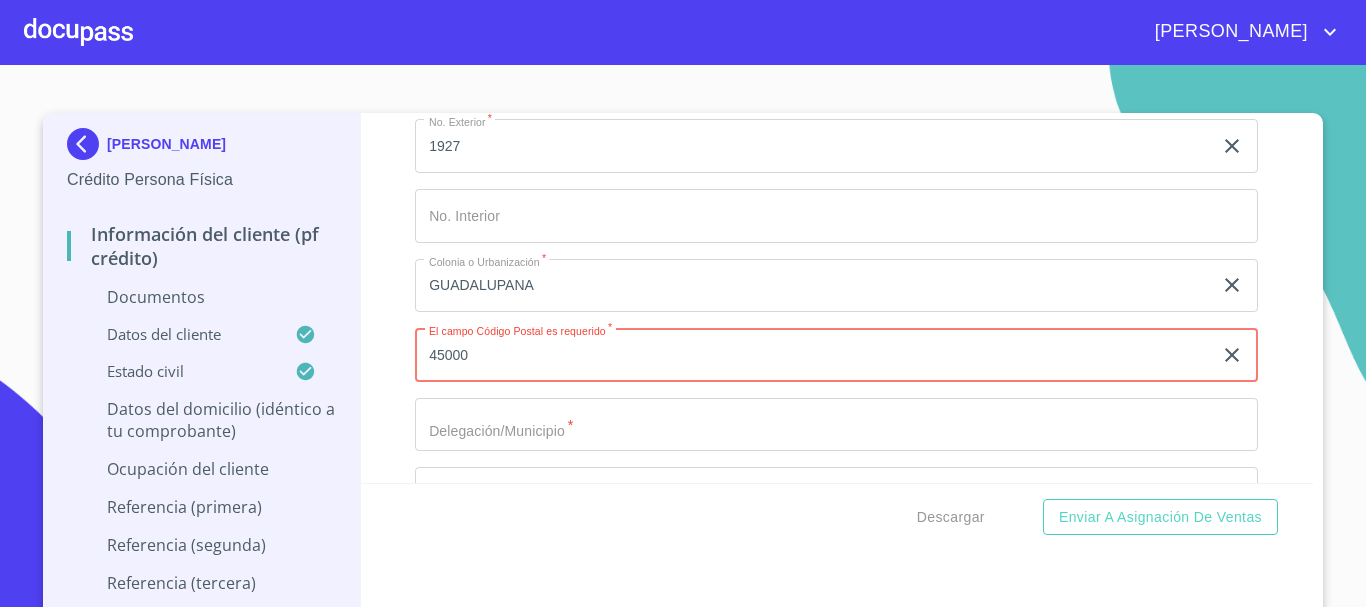 type on "45000" 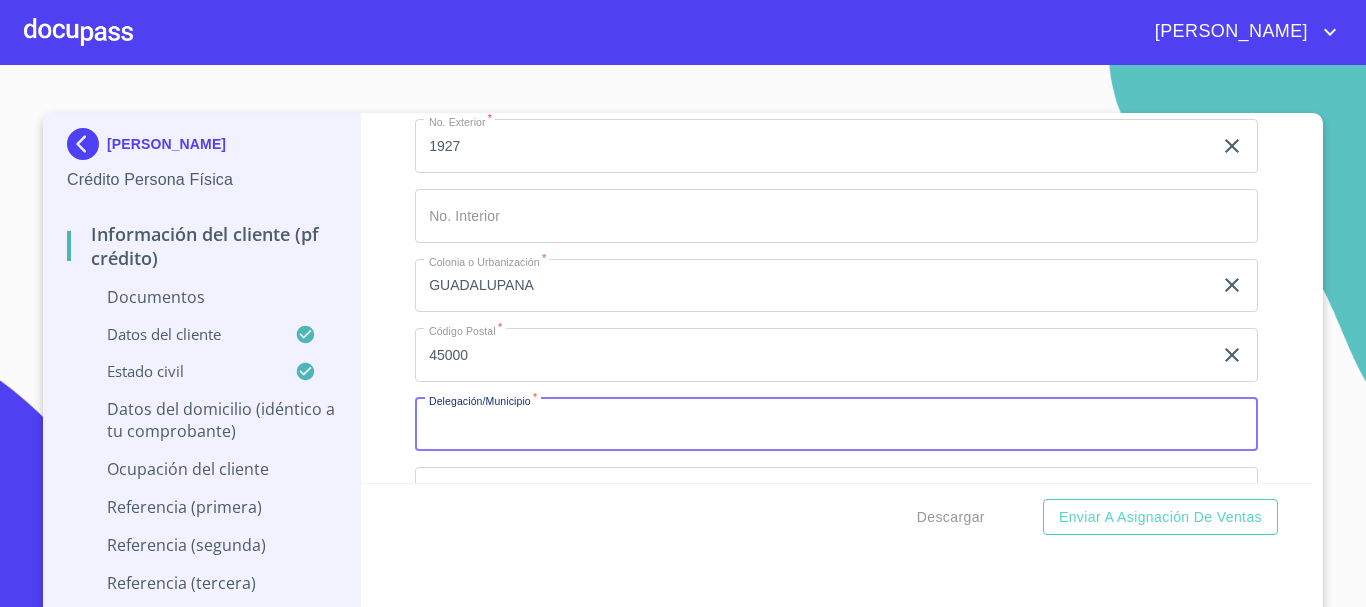 click on "Apellido Paterno   *" at bounding box center [836, 425] 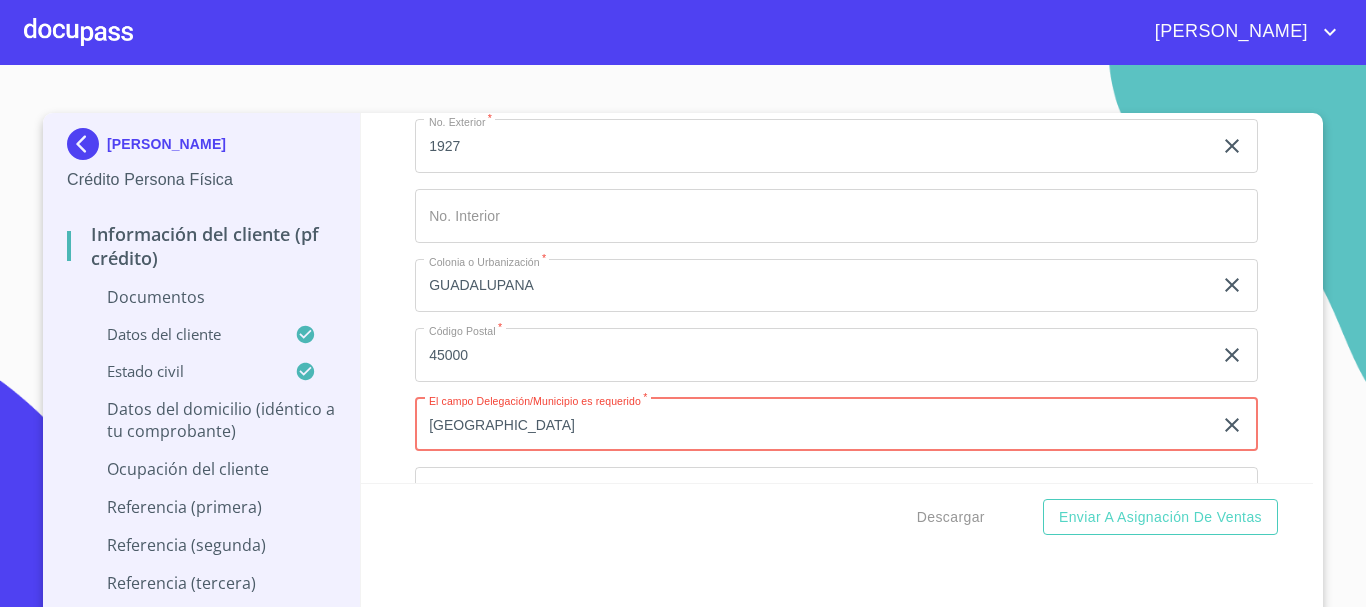 type on "[GEOGRAPHIC_DATA]" 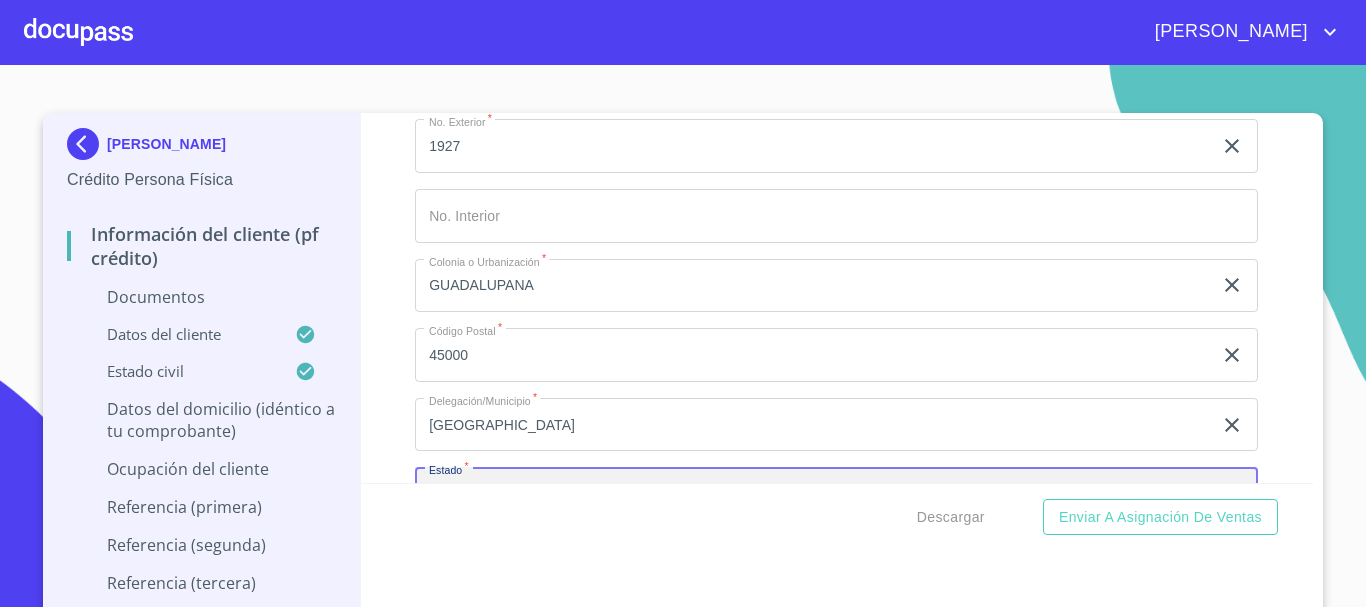 scroll, scrollTop: 3570, scrollLeft: 0, axis: vertical 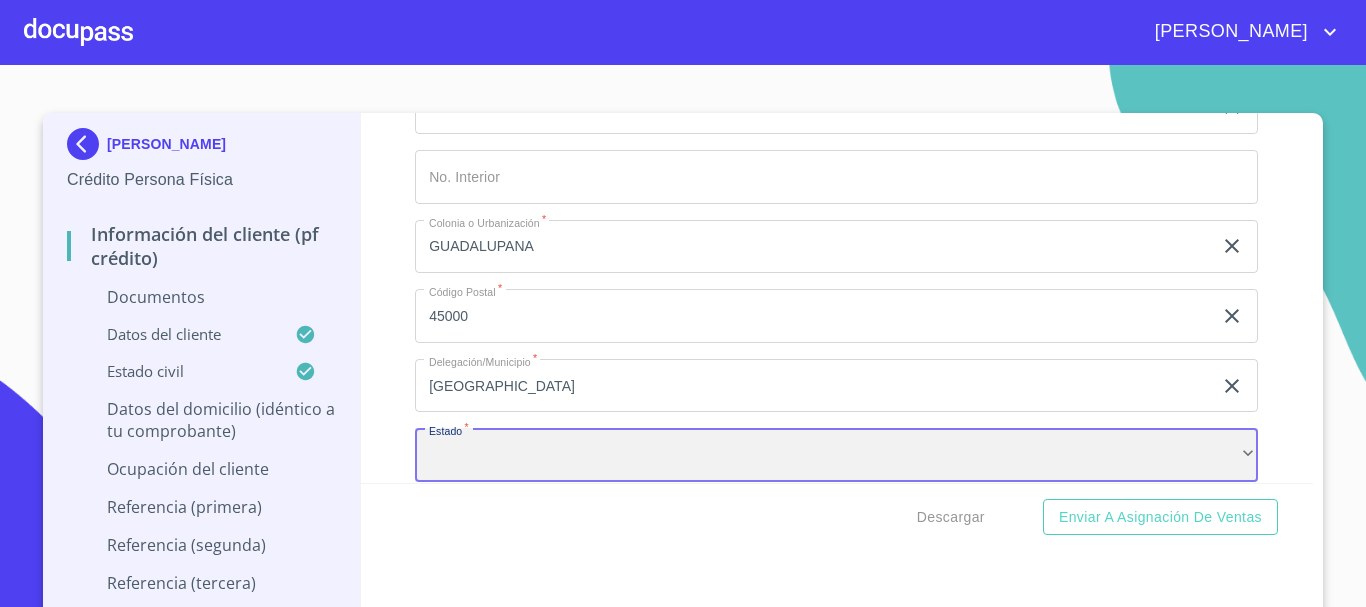 click on "​" at bounding box center (836, 455) 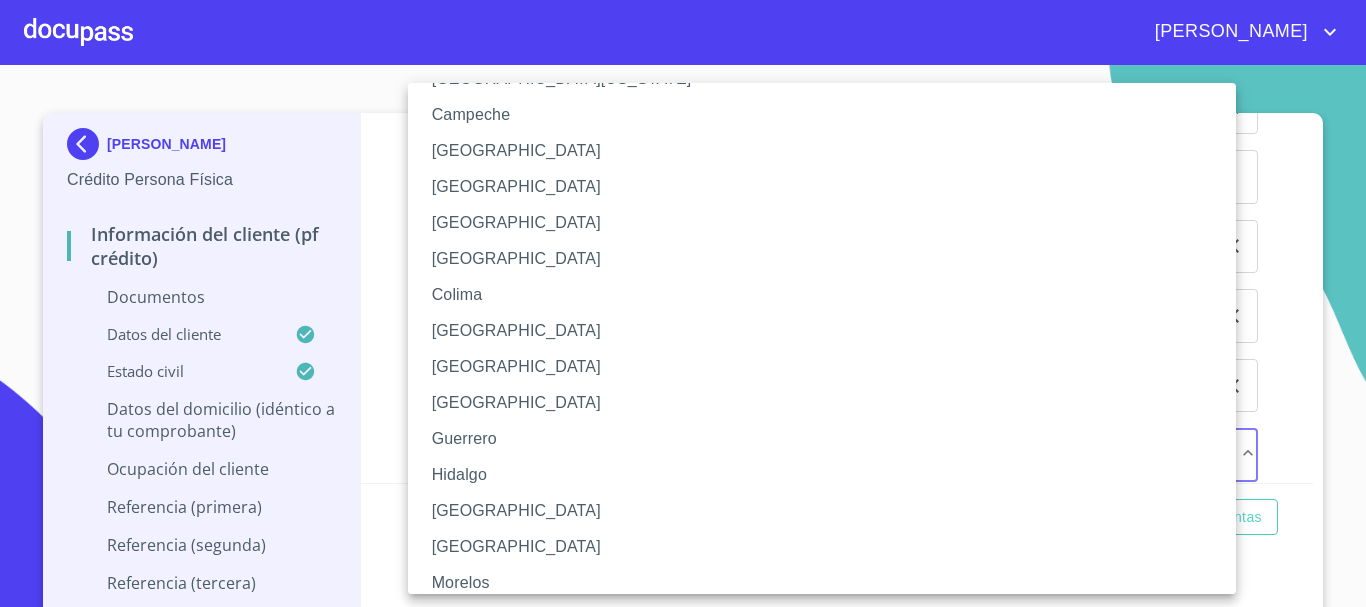 scroll, scrollTop: 300, scrollLeft: 0, axis: vertical 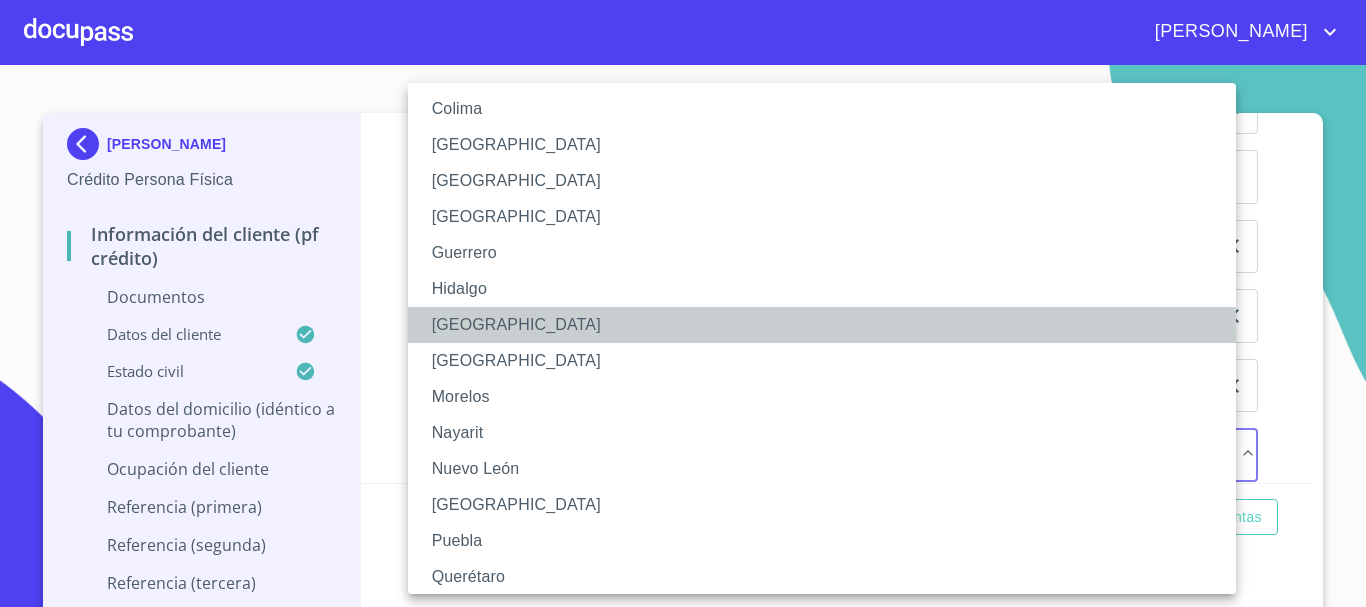 drag, startPoint x: 470, startPoint y: 324, endPoint x: 485, endPoint y: 397, distance: 74.52516 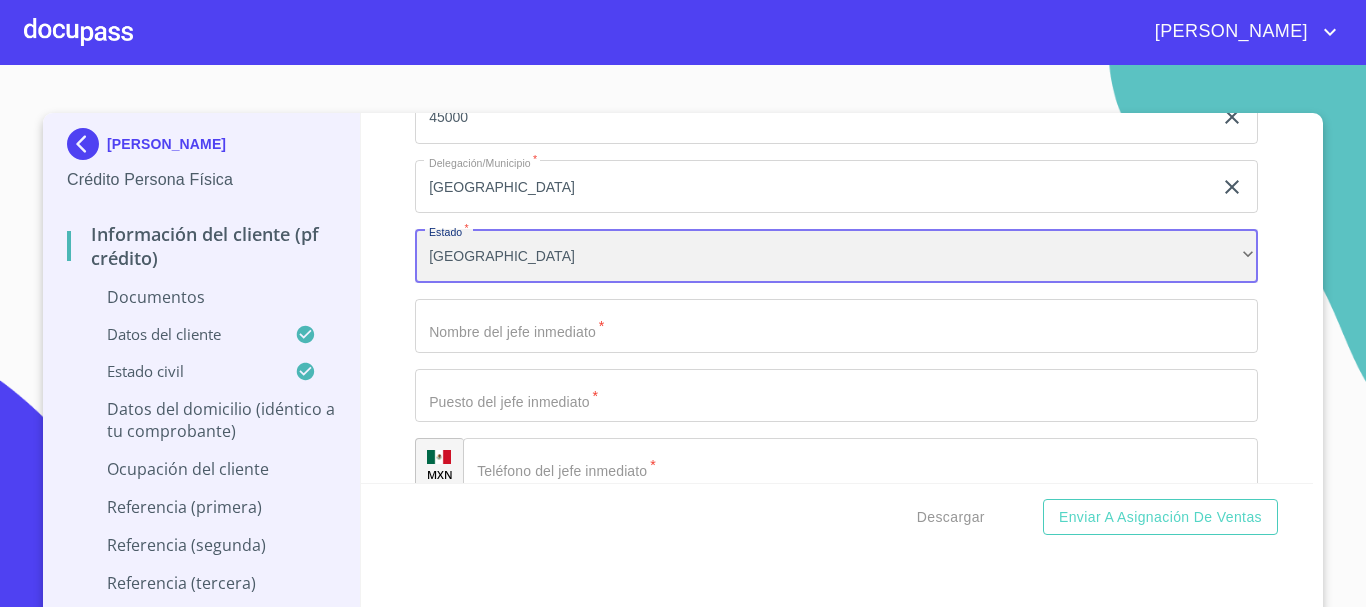 scroll, scrollTop: 3770, scrollLeft: 0, axis: vertical 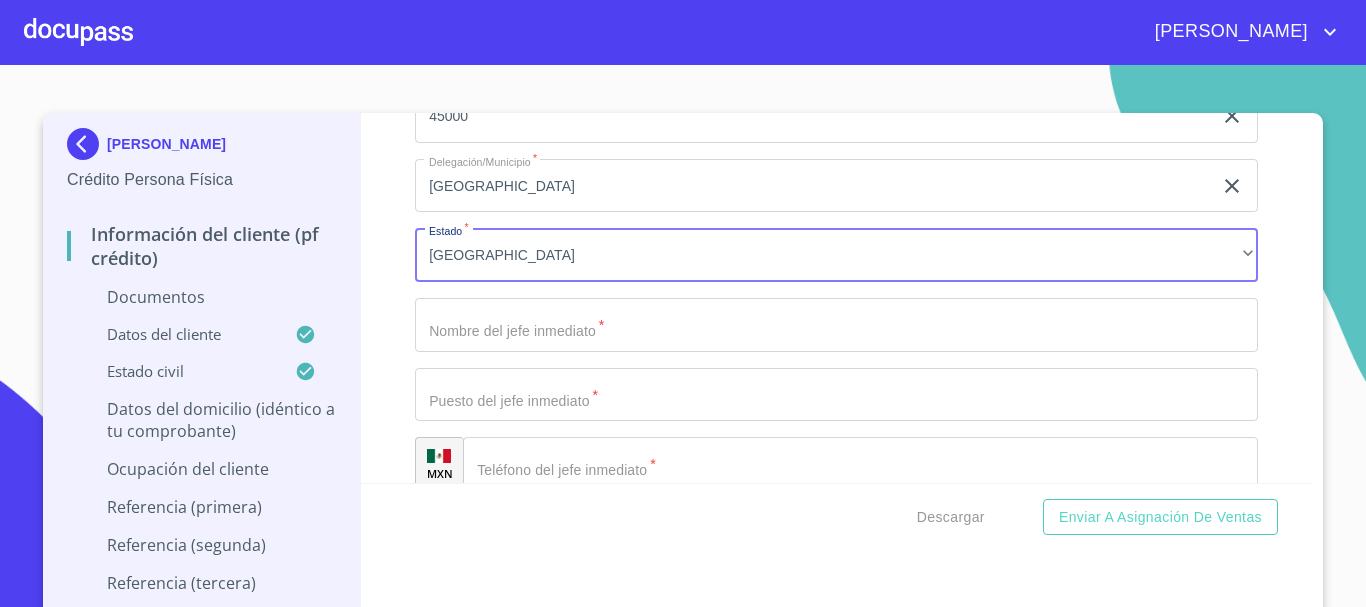 click on "Apellido Paterno   *" at bounding box center [813, -3397] 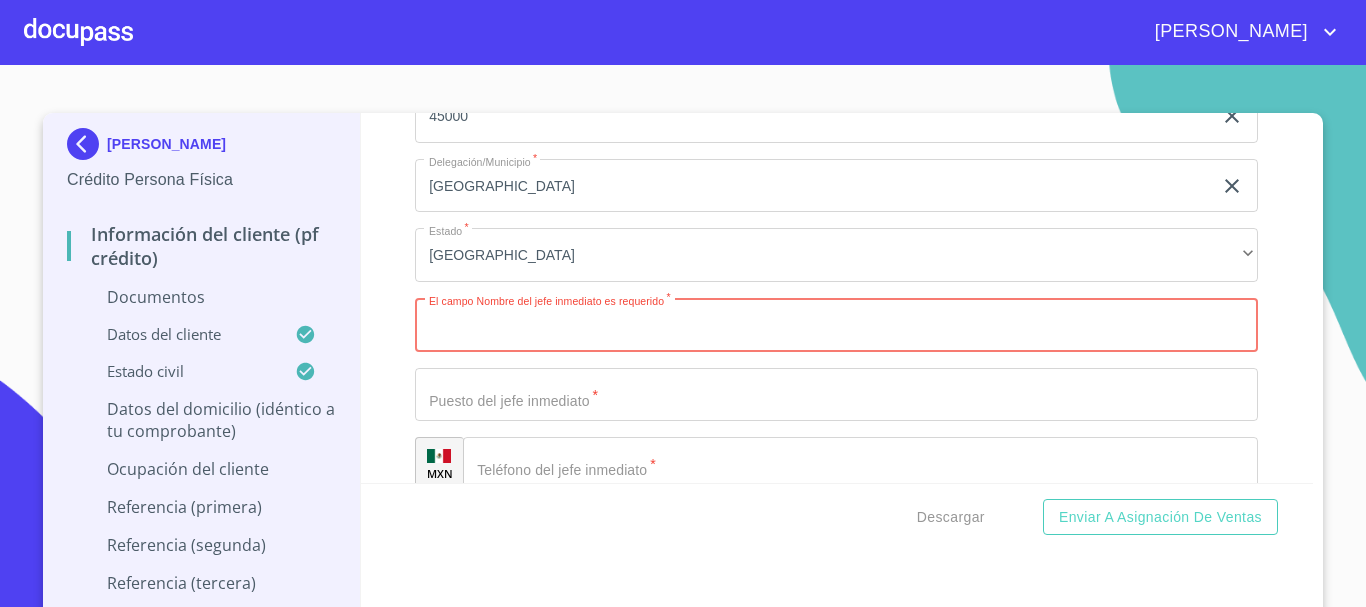 click on "Apellido Paterno   *" at bounding box center (836, 325) 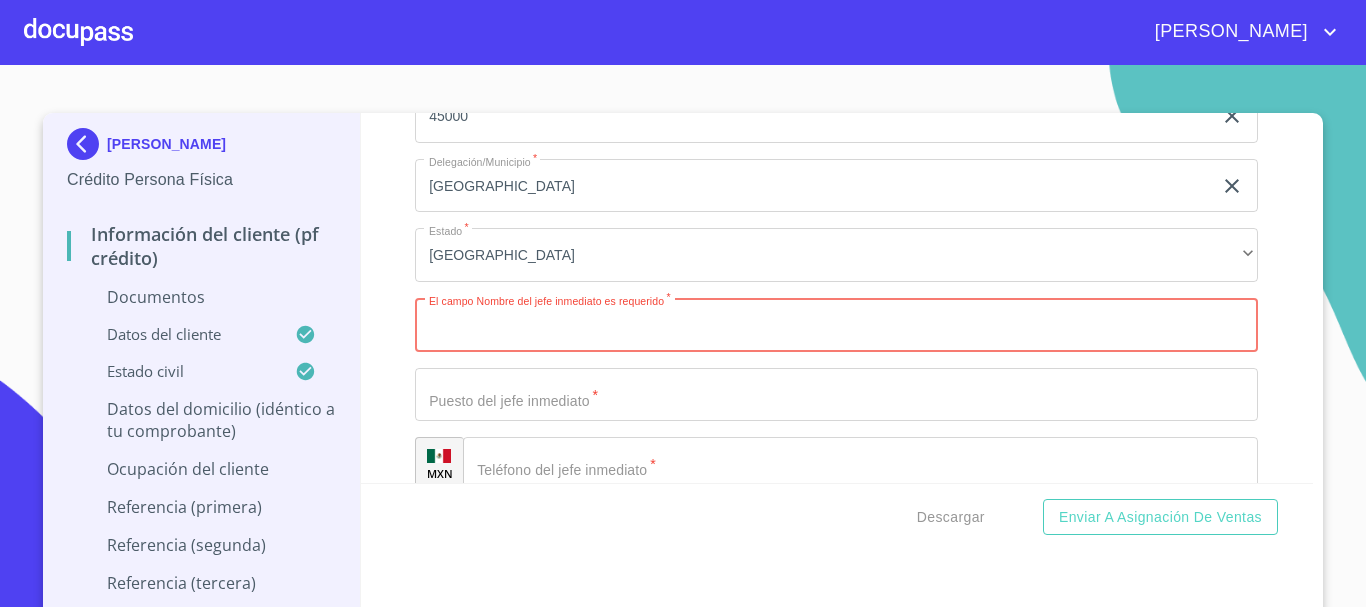paste on "sindicato de telefonistas de la [GEOGRAPHIC_DATA]" 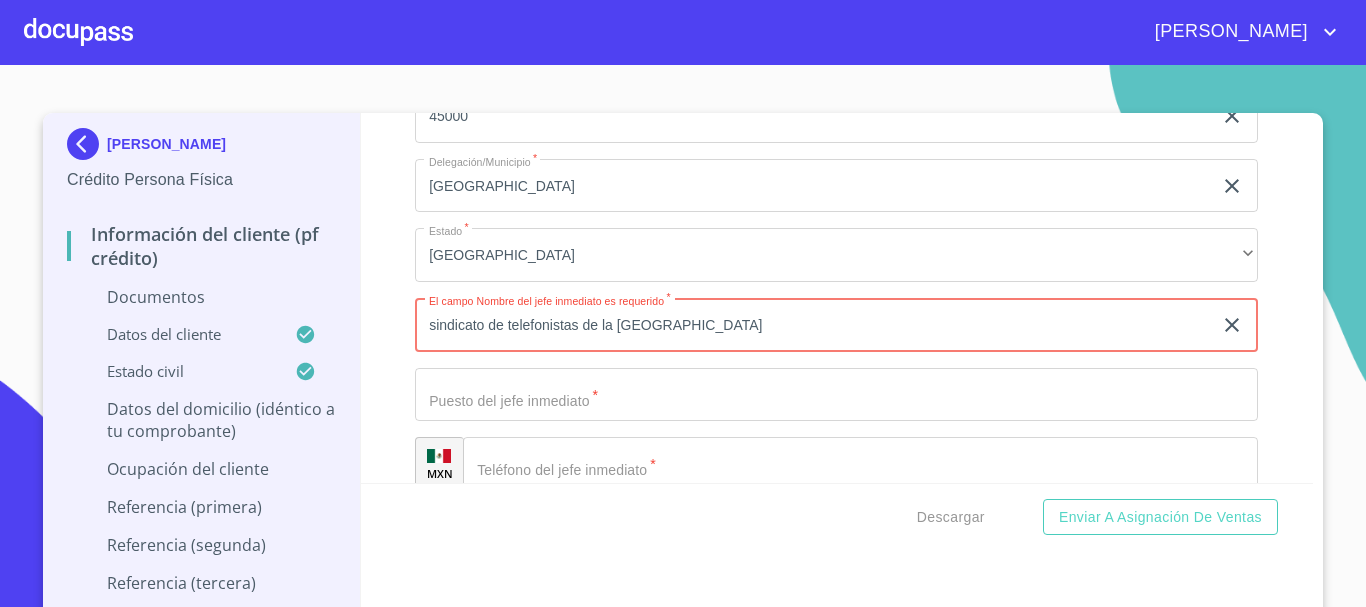 type on "sindicato de telefonistas de la [GEOGRAPHIC_DATA]" 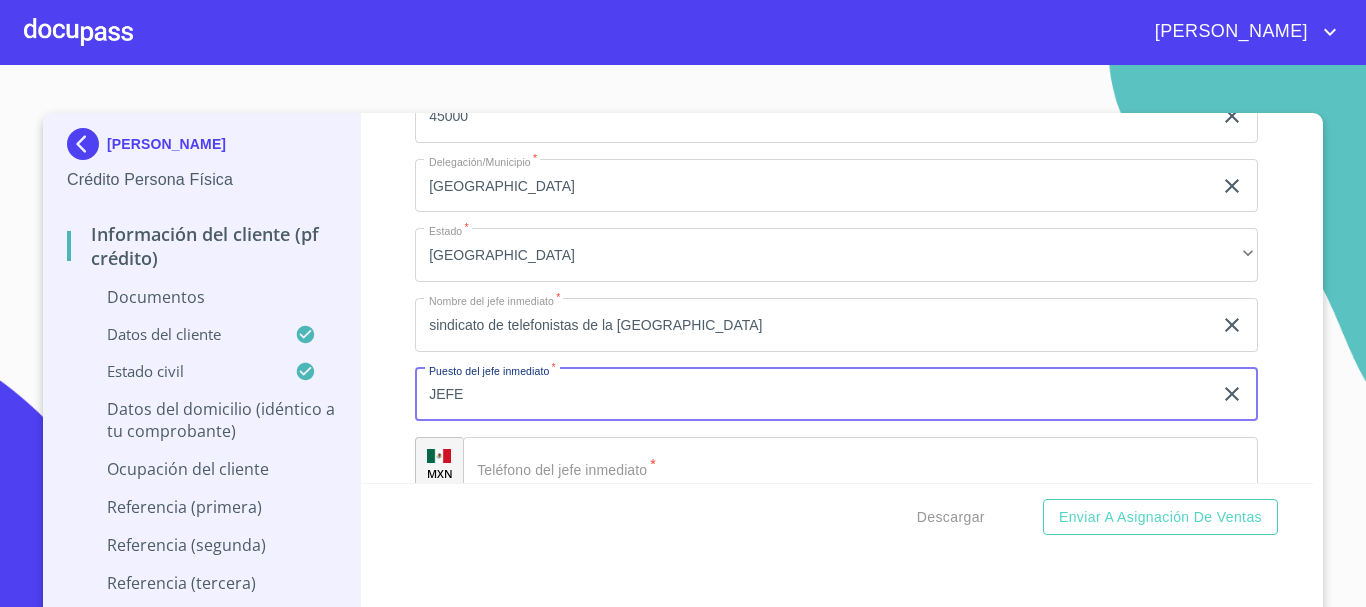 type on "JEFE" 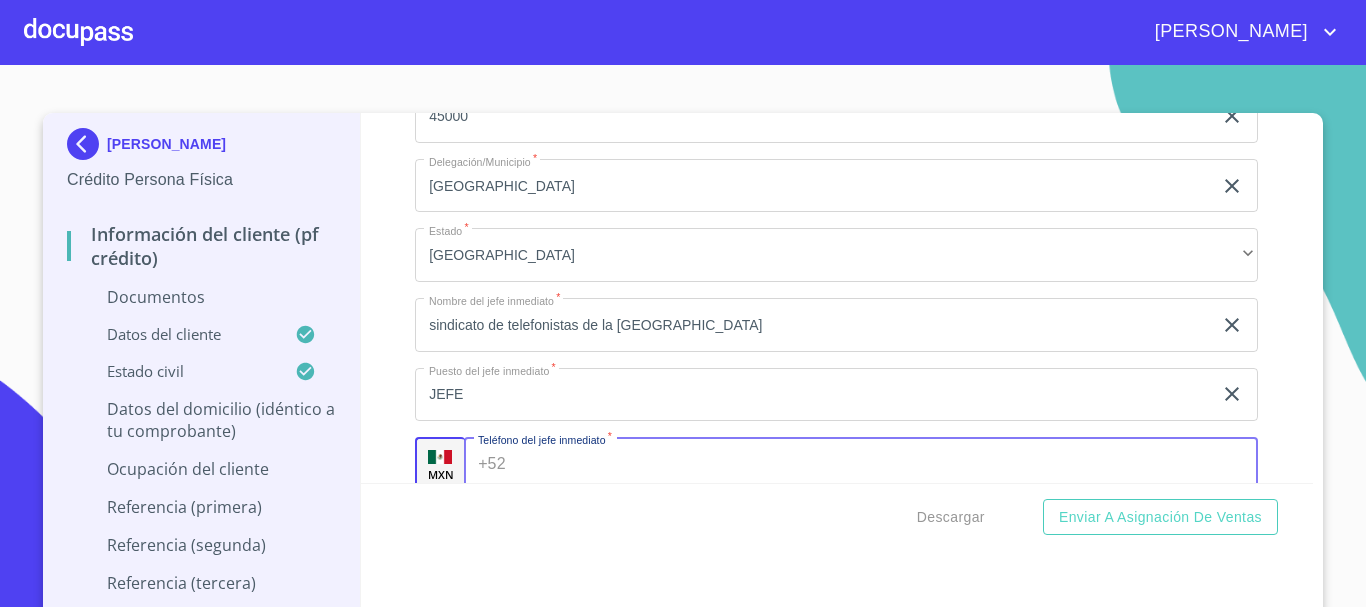 scroll, scrollTop: 3778, scrollLeft: 0, axis: vertical 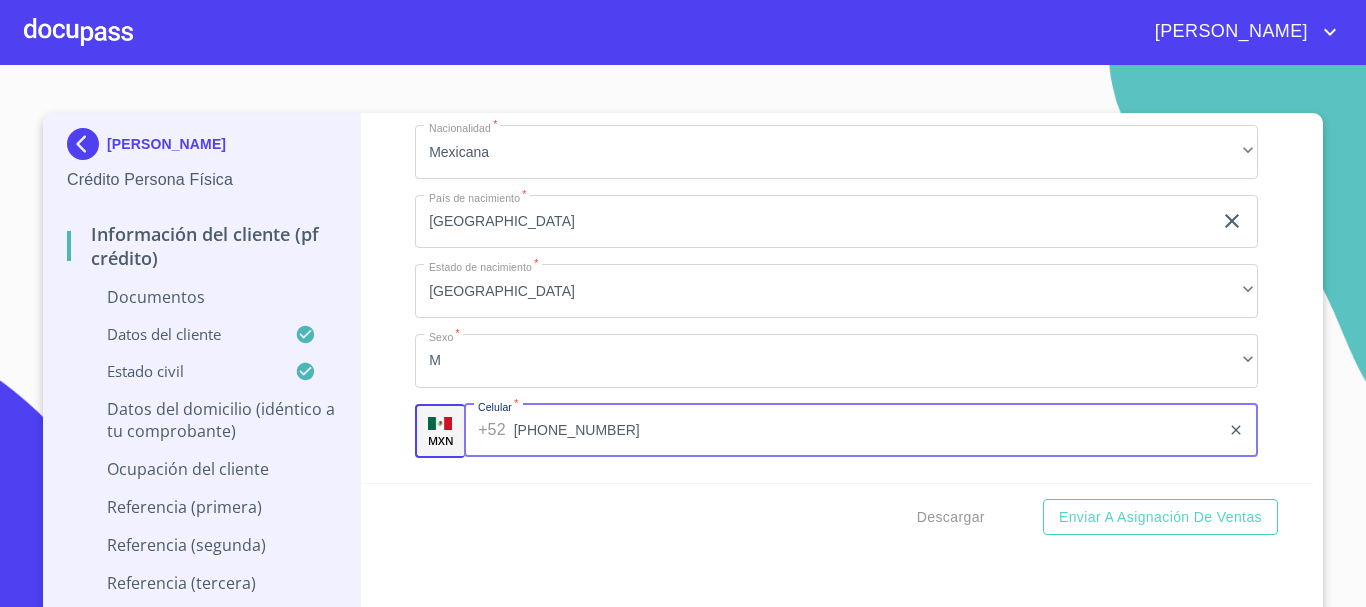 drag, startPoint x: 558, startPoint y: 434, endPoint x: 500, endPoint y: 441, distance: 58.420887 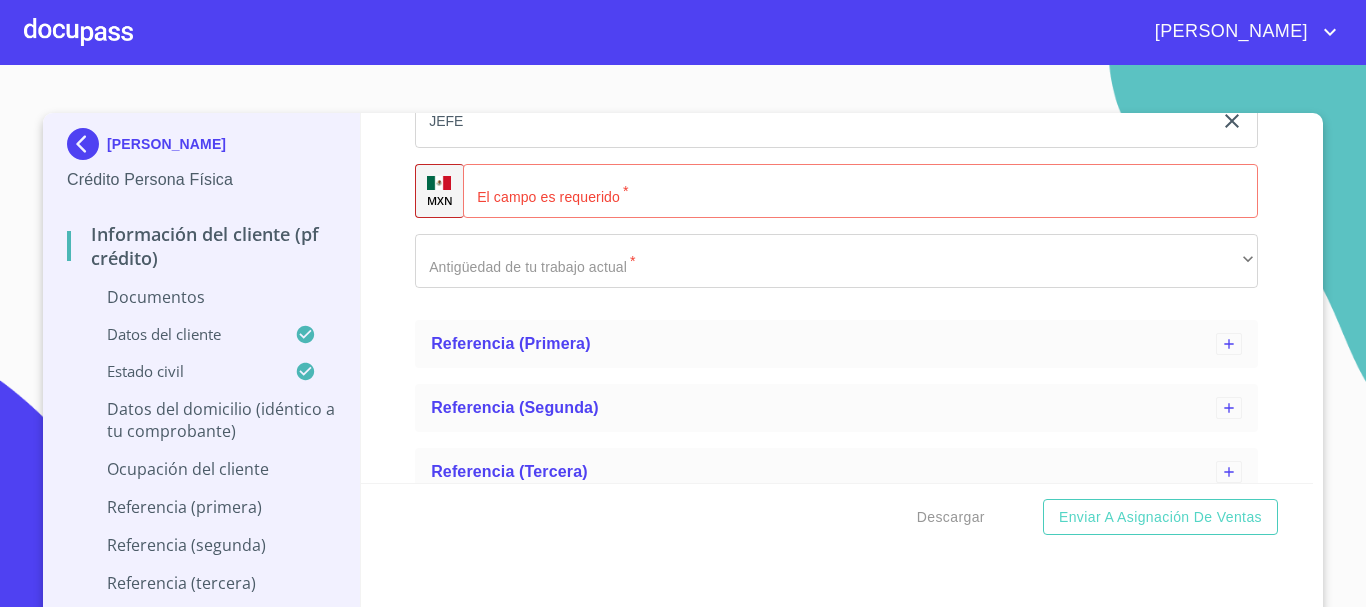 scroll, scrollTop: 4078, scrollLeft: 0, axis: vertical 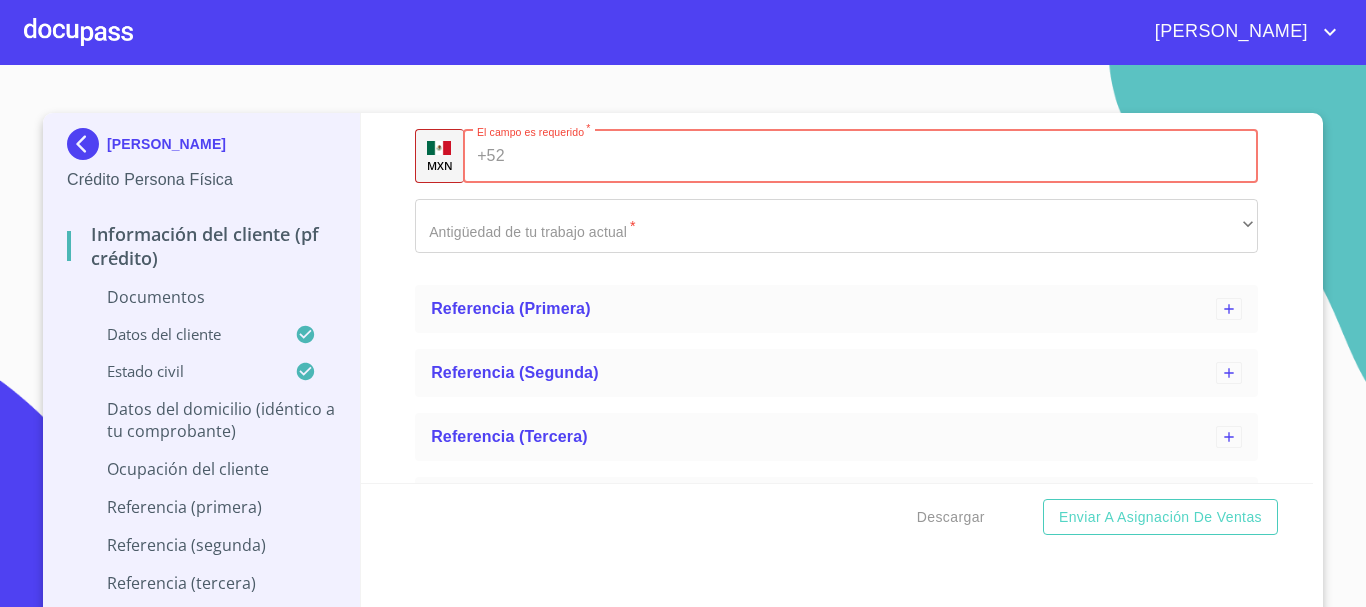 click on "Apellido Paterno   *" at bounding box center (886, 156) 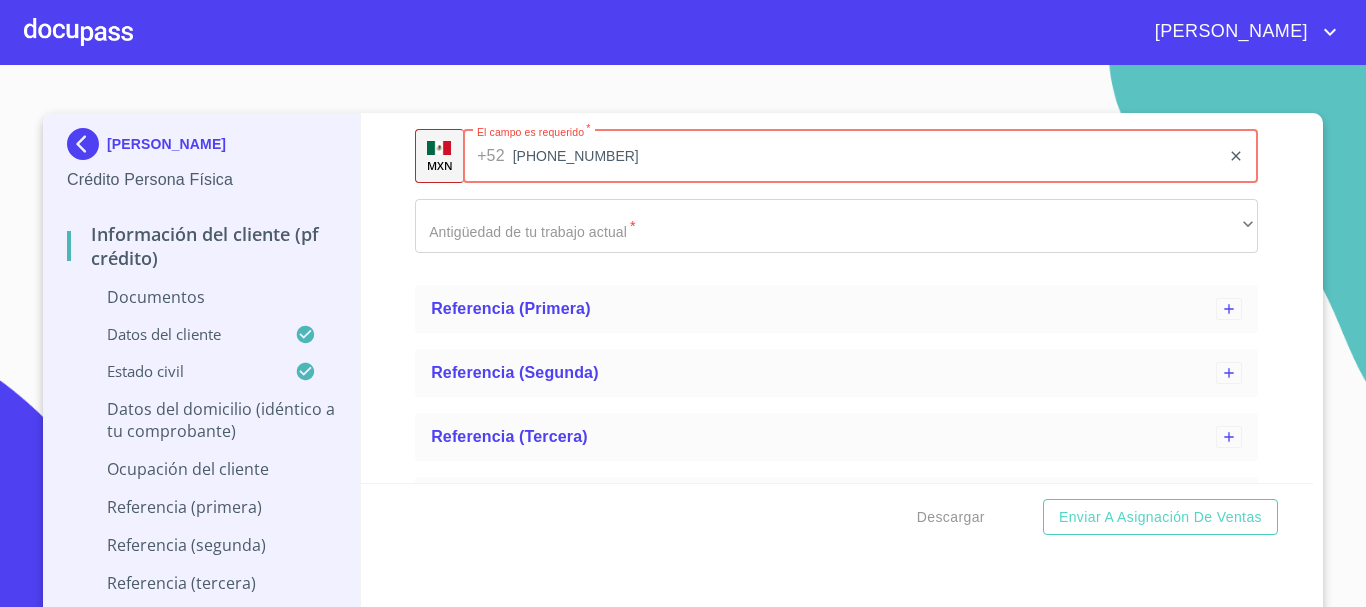 type on "[PHONE_NUMBER]" 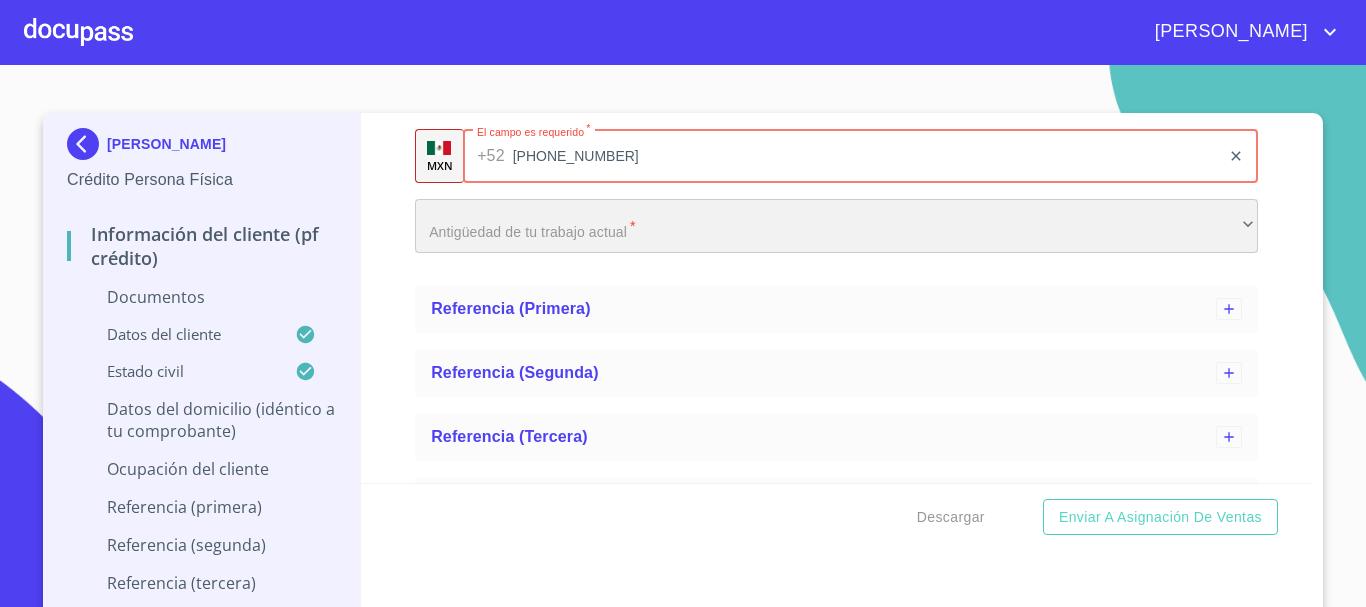 click on "​" at bounding box center (836, 226) 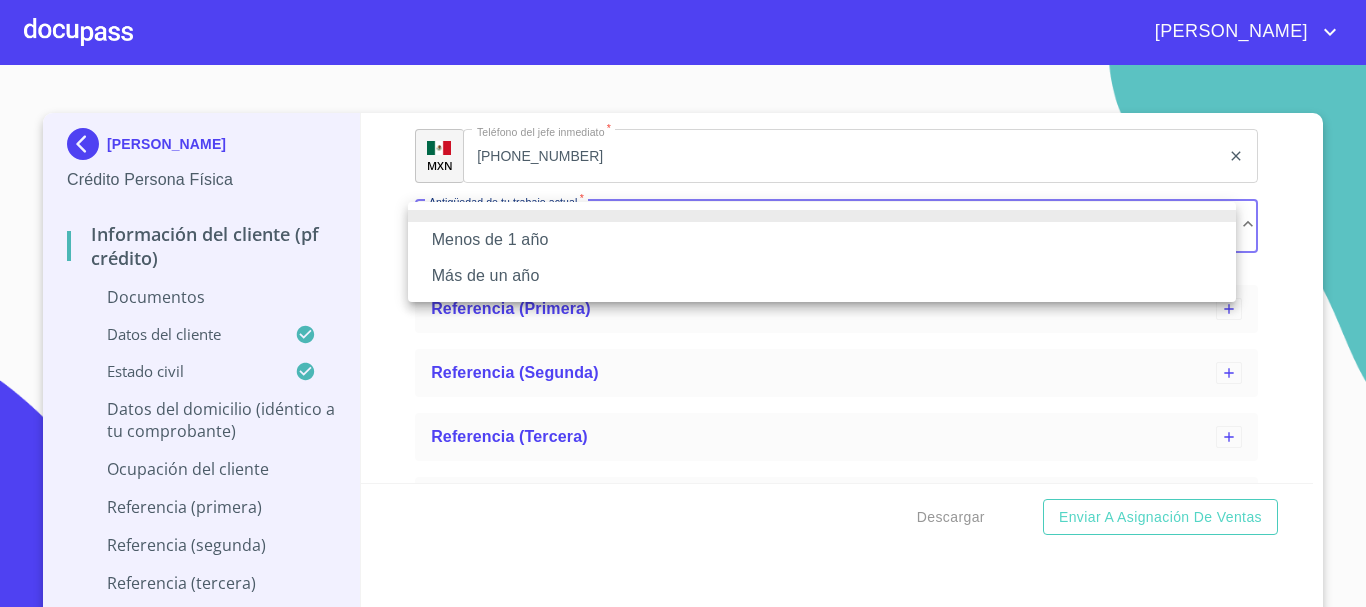 click on "Más de un año" at bounding box center [822, 276] 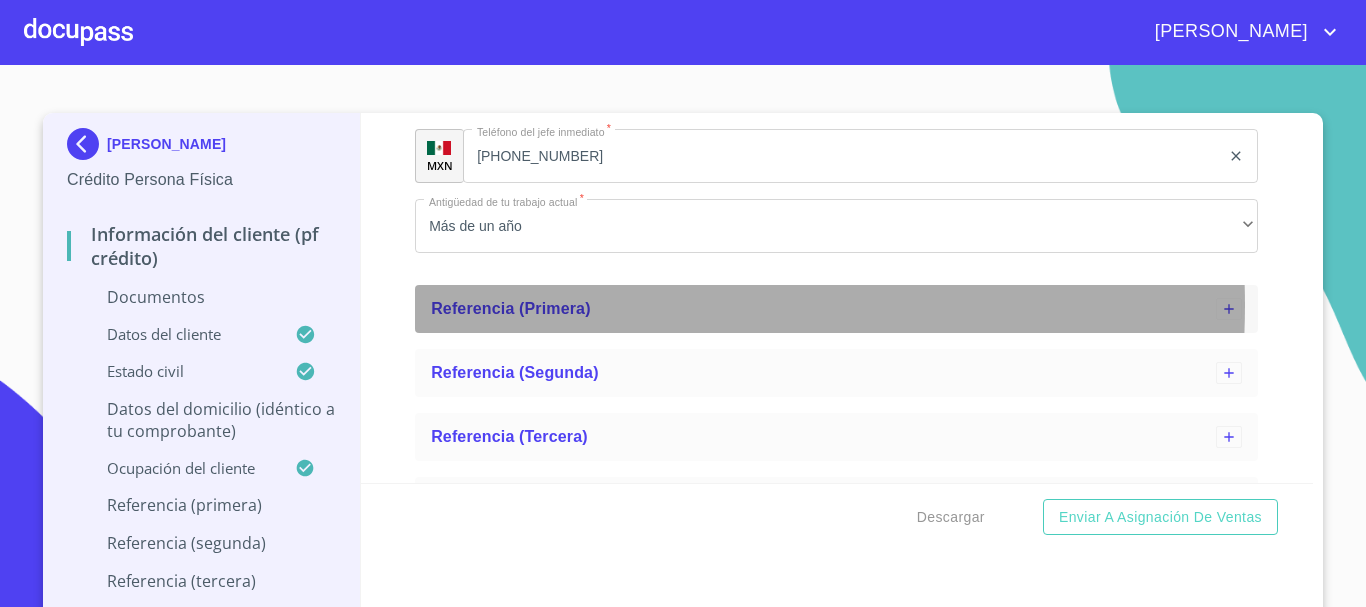 click on "Referencia (primera)" at bounding box center [511, 308] 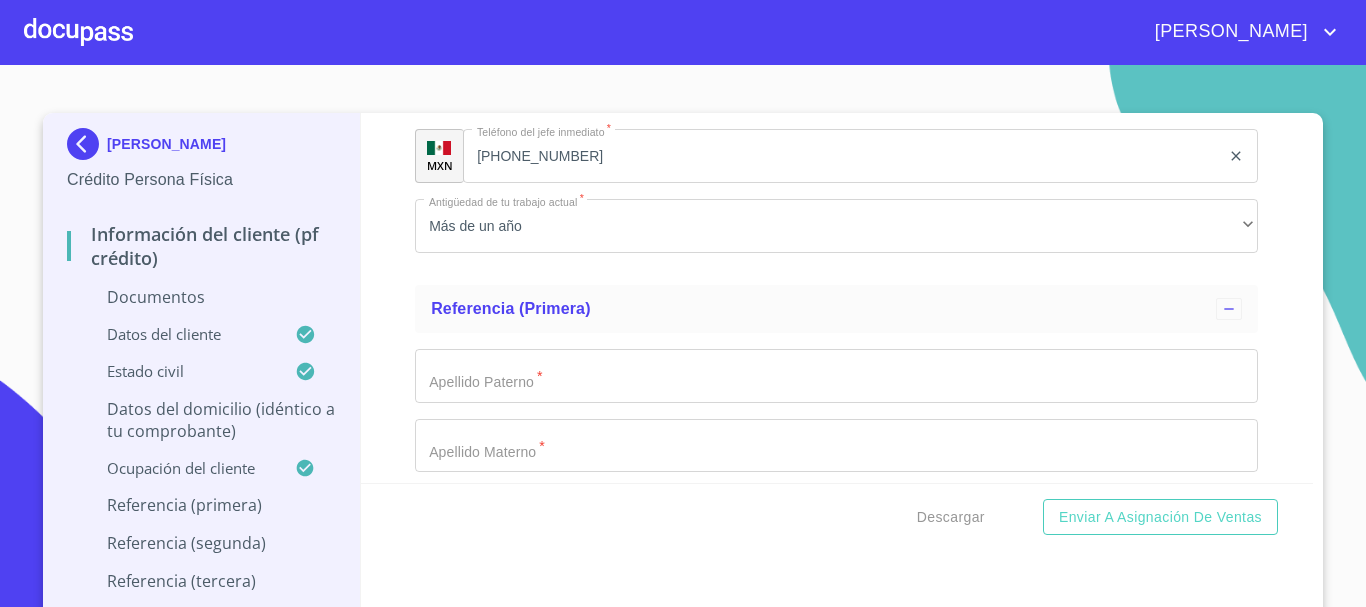 click on "Apellido Paterno   *" at bounding box center (813, -3705) 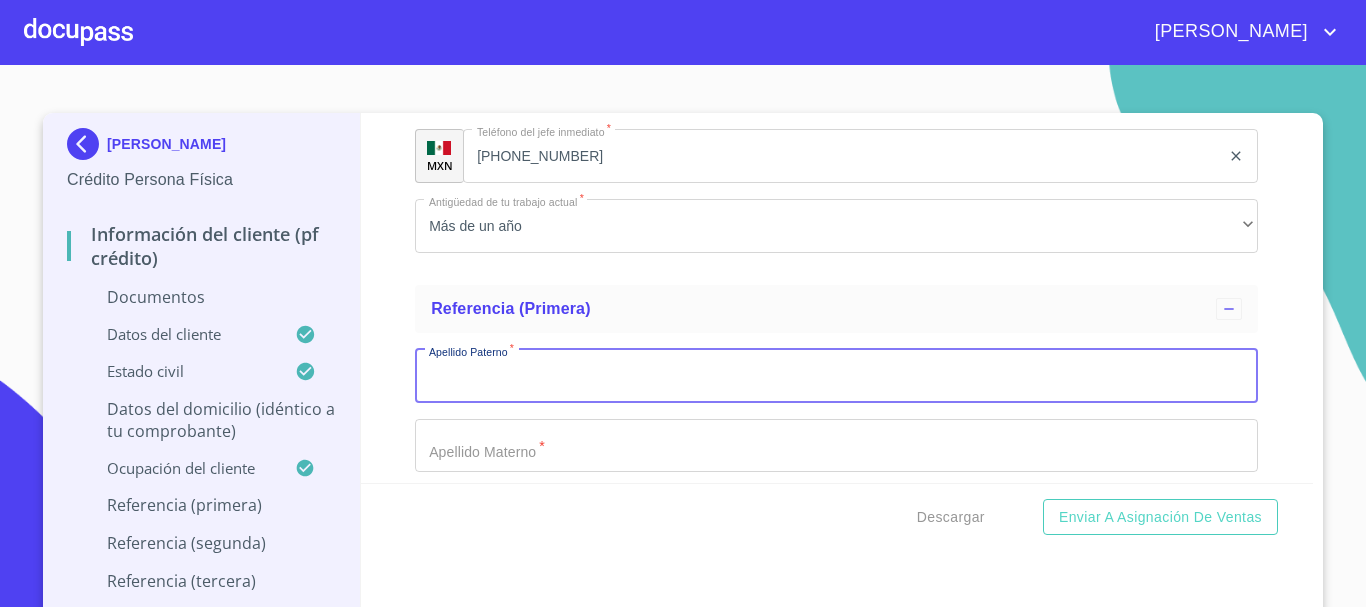 click on "Datos del domicilio (idéntico a tu comprobante)" at bounding box center [201, 420] 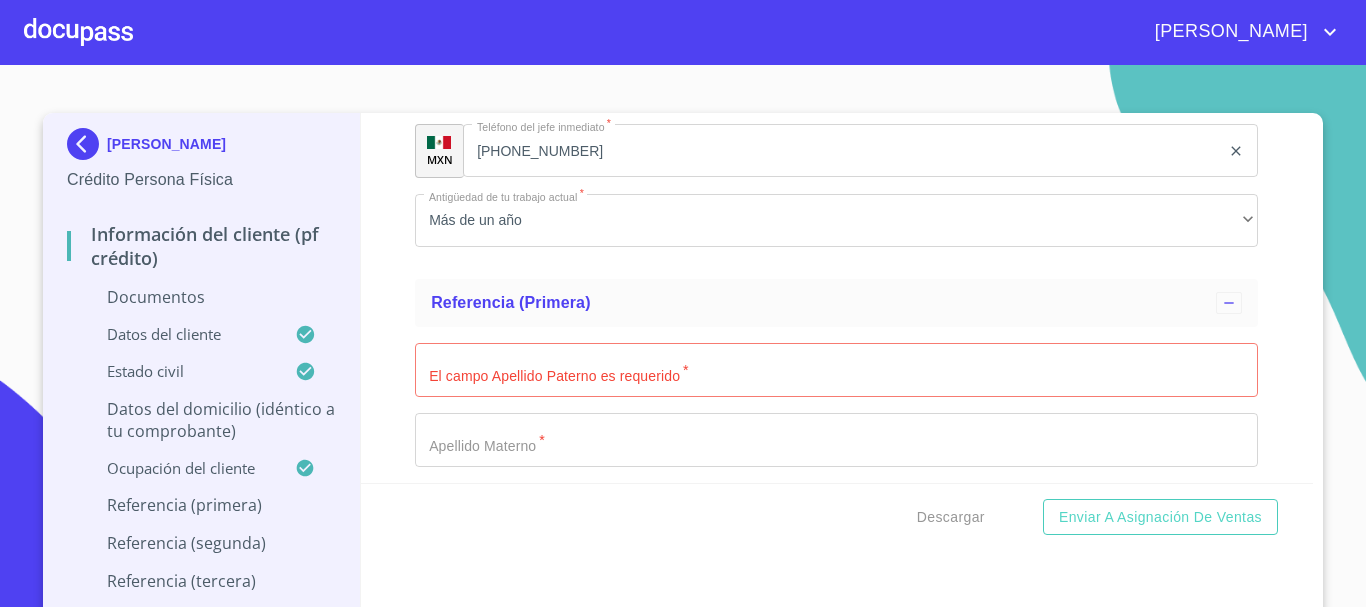 scroll, scrollTop: 3156, scrollLeft: 0, axis: vertical 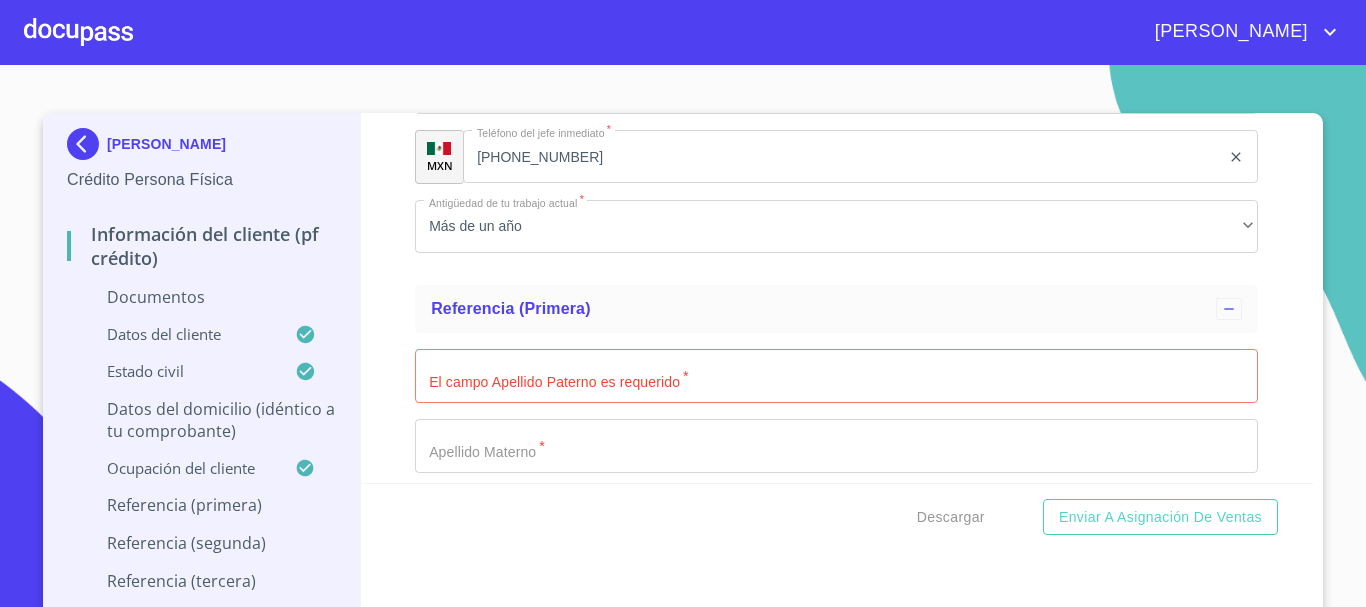 click on "Datos del domicilio (idéntico a tu comprobante)" at bounding box center [201, 420] 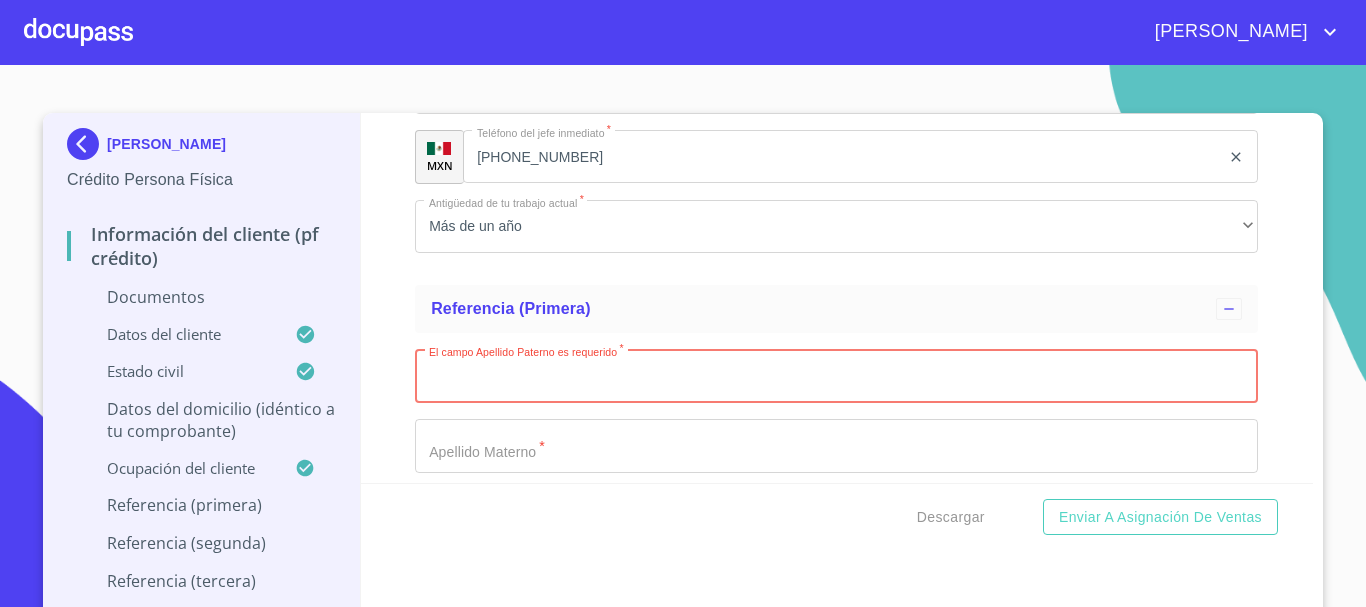 click on "Estado Civil   *" at bounding box center (836, 376) 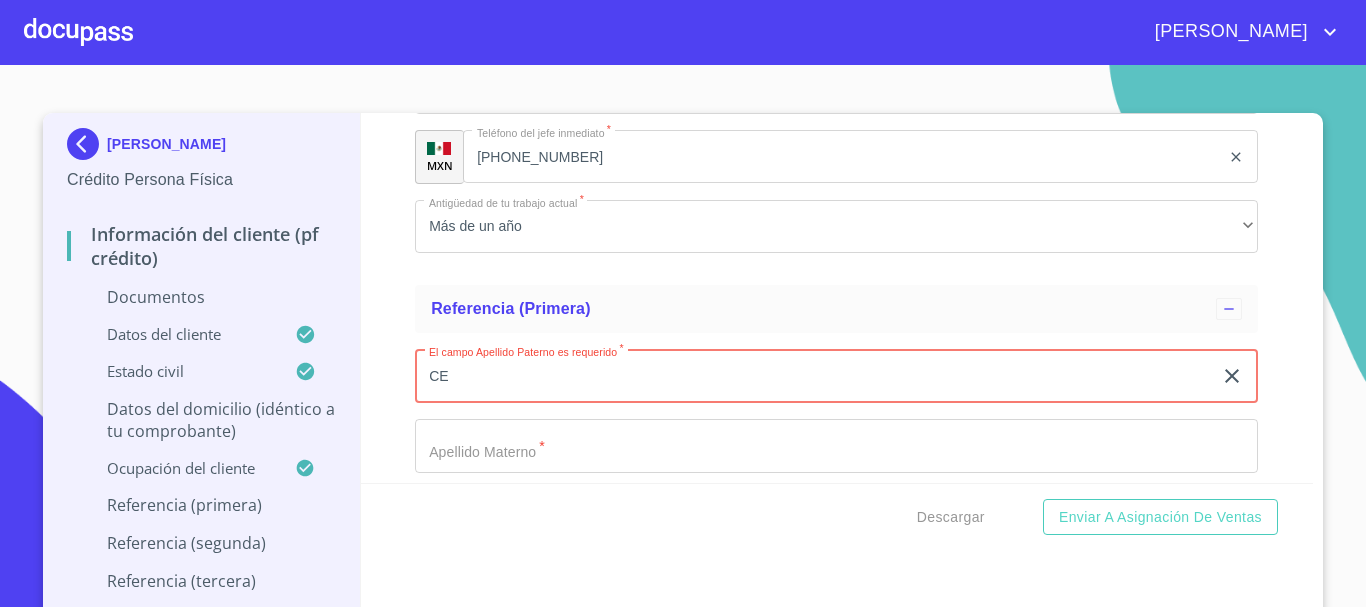 type on "C" 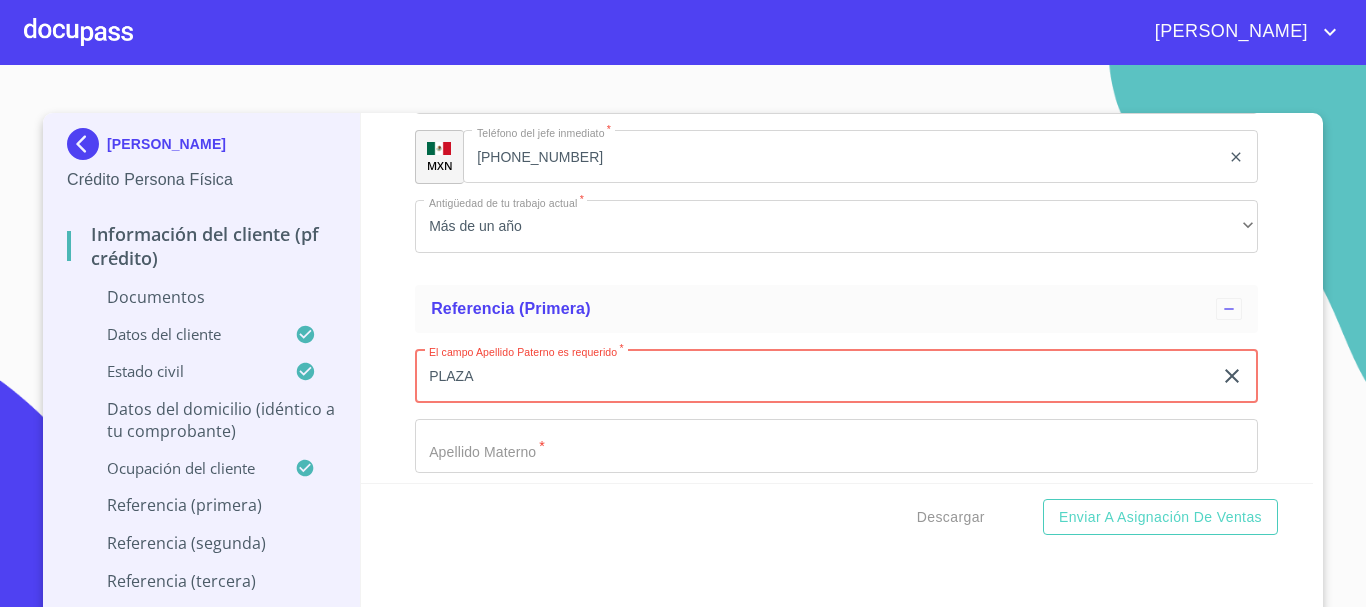 type on "PLAZA" 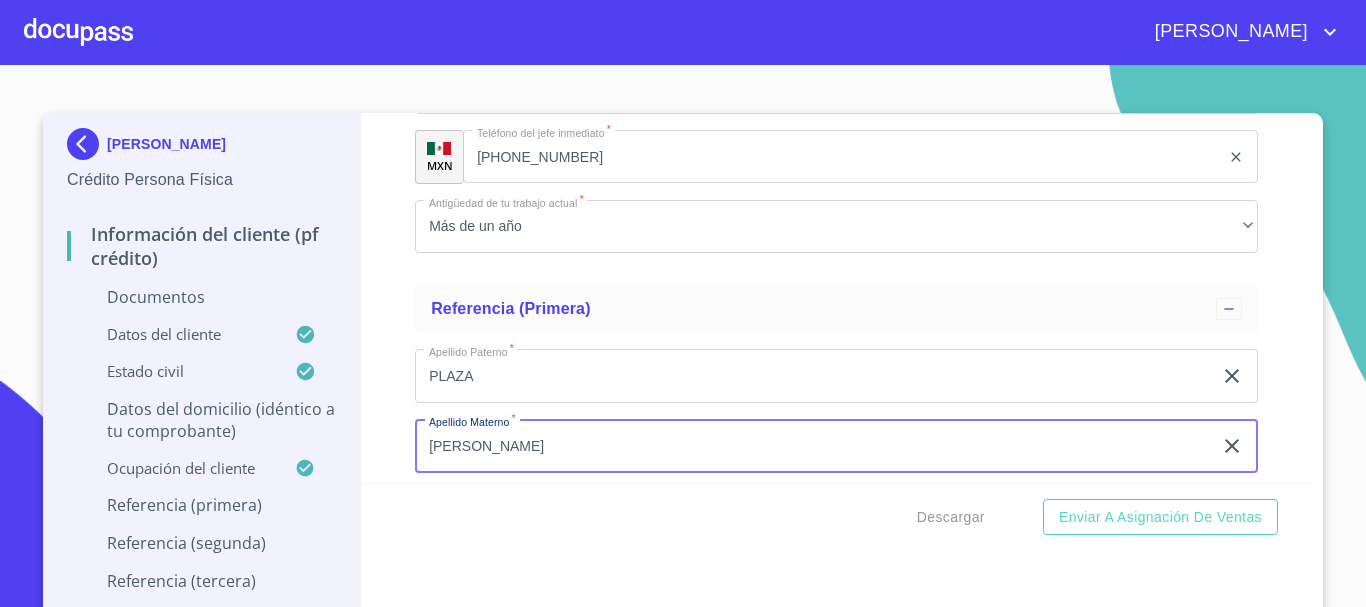 type on "[PERSON_NAME]" 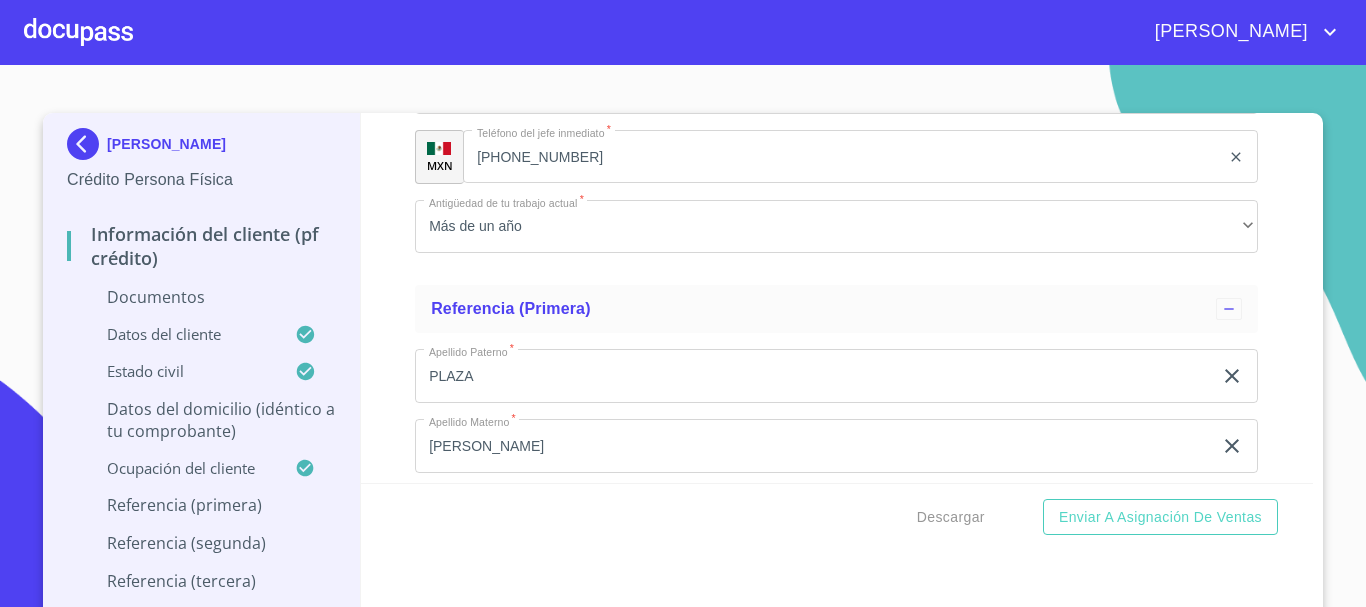 scroll, scrollTop: 3374, scrollLeft: 0, axis: vertical 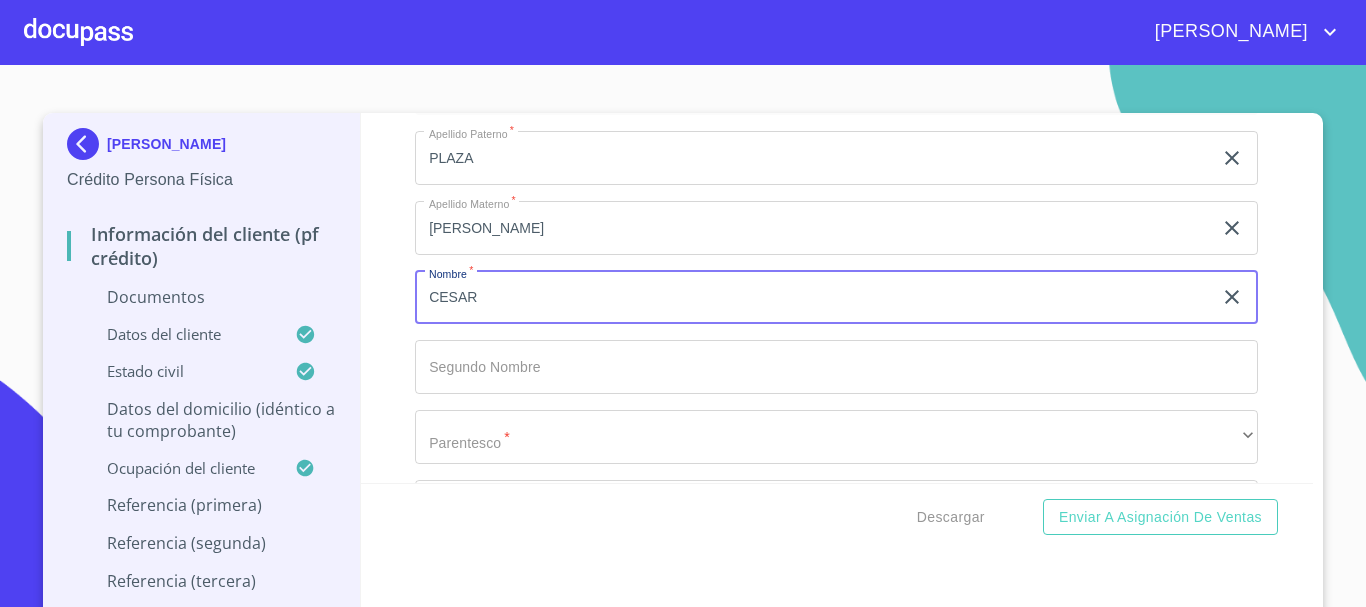 type on "CESAR" 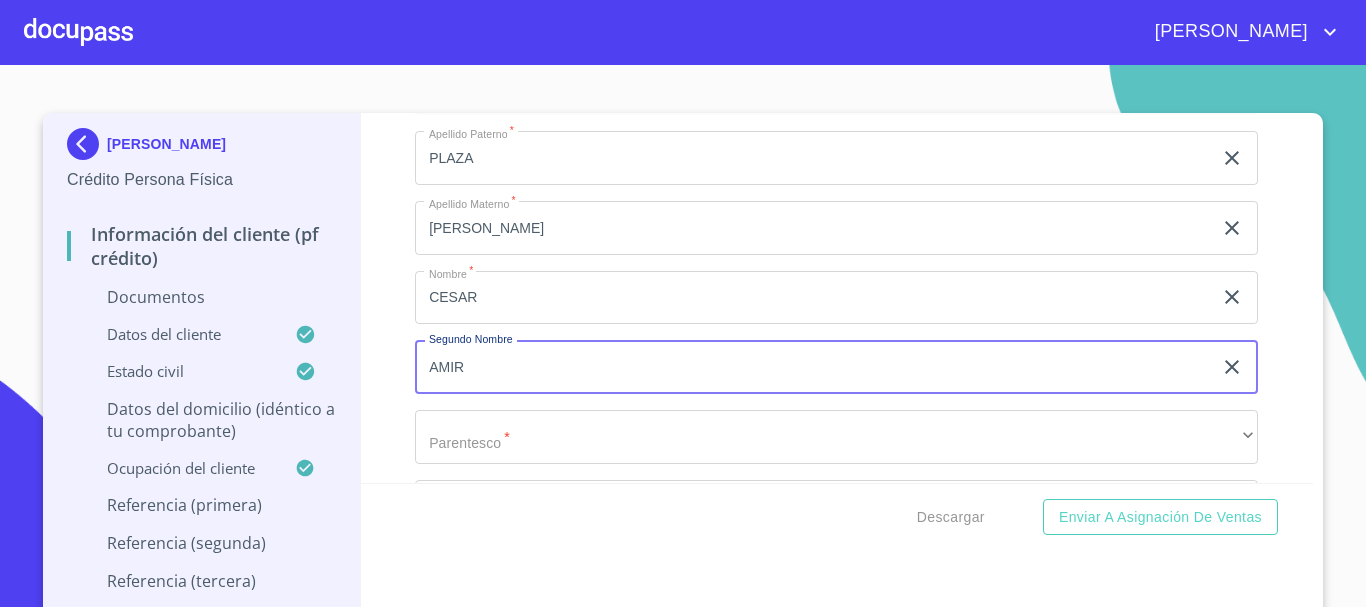 type on "AMIR" 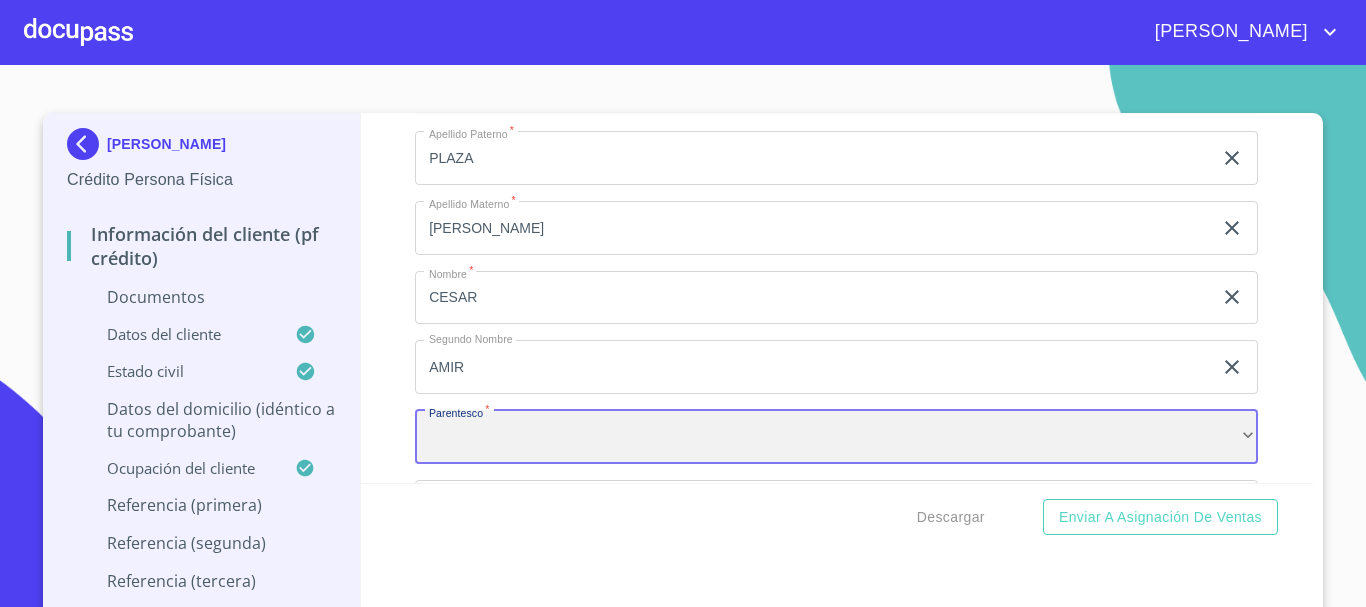 click on "​" at bounding box center (836, 437) 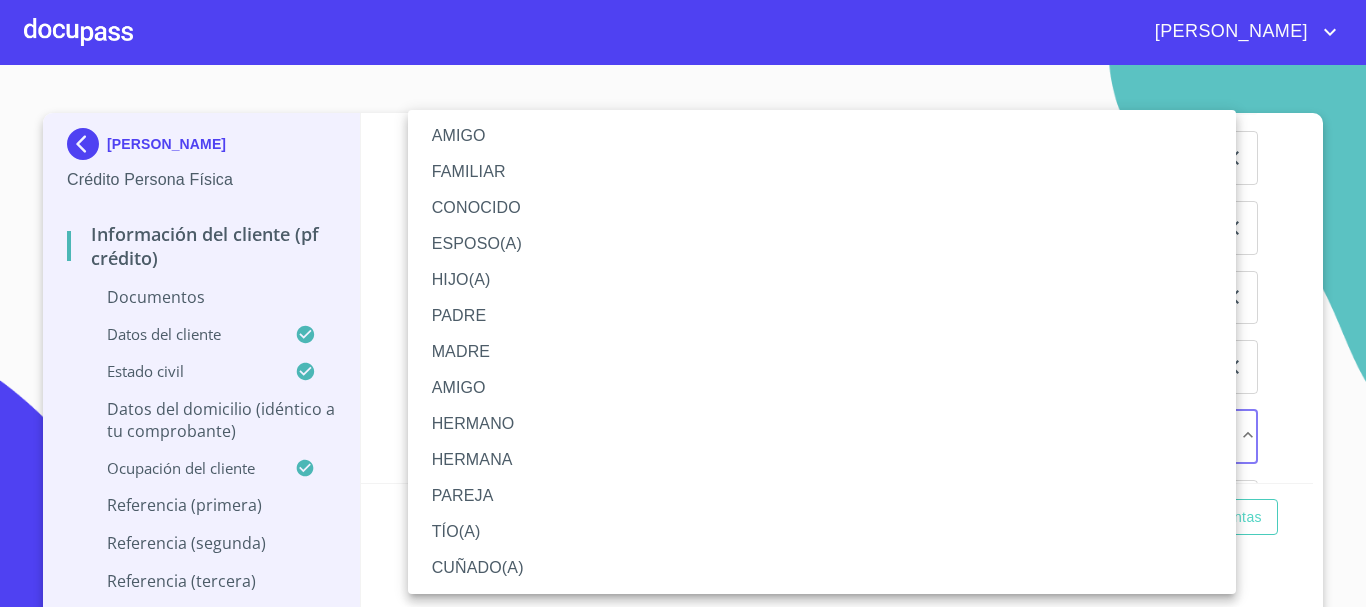 click on "HIJO(A)" at bounding box center [822, 280] 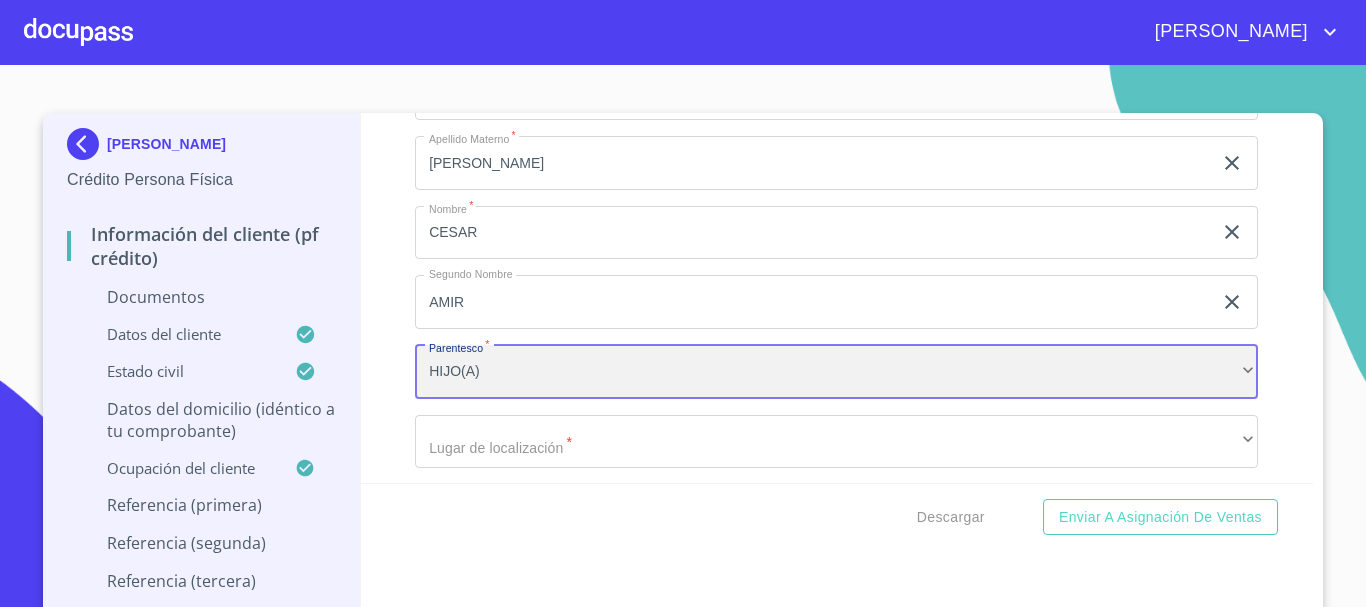 scroll, scrollTop: 3474, scrollLeft: 0, axis: vertical 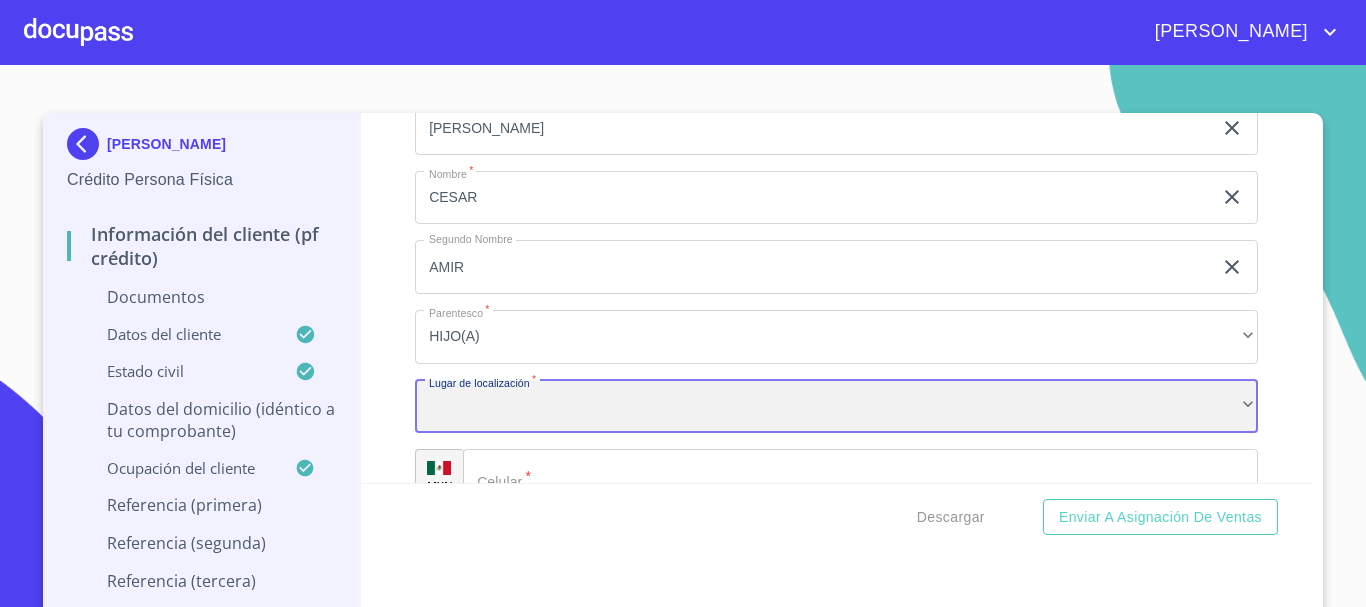 click on "​" at bounding box center (836, 407) 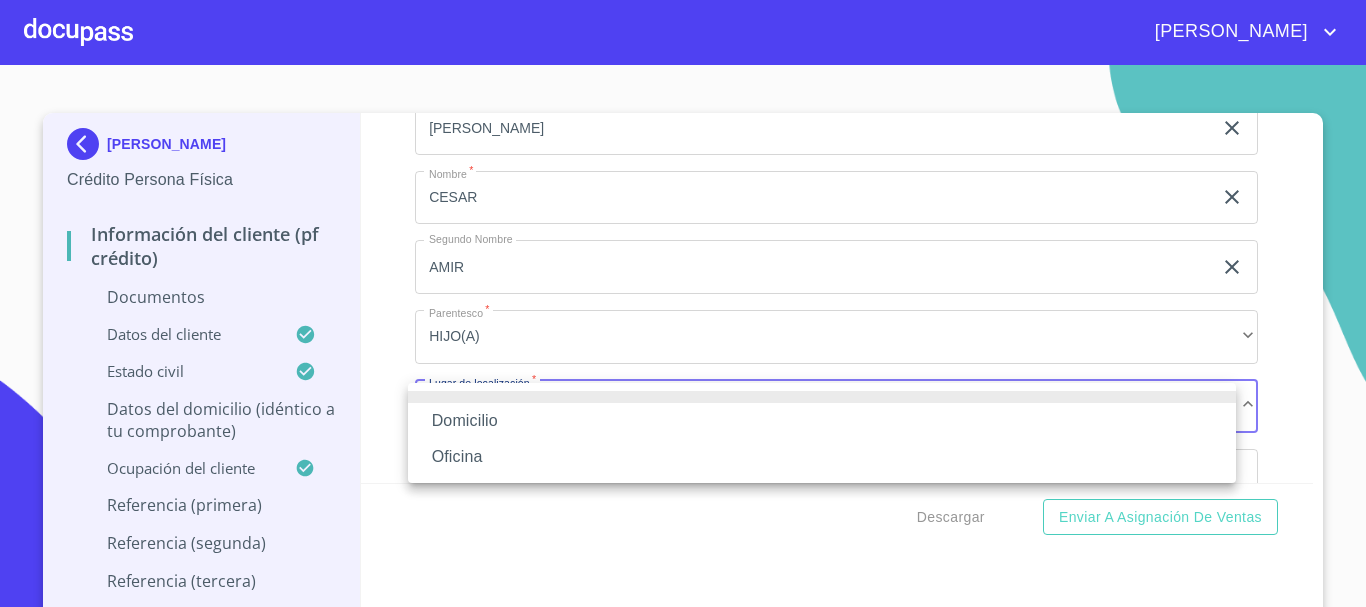 click on "Domicilio" at bounding box center [822, 421] 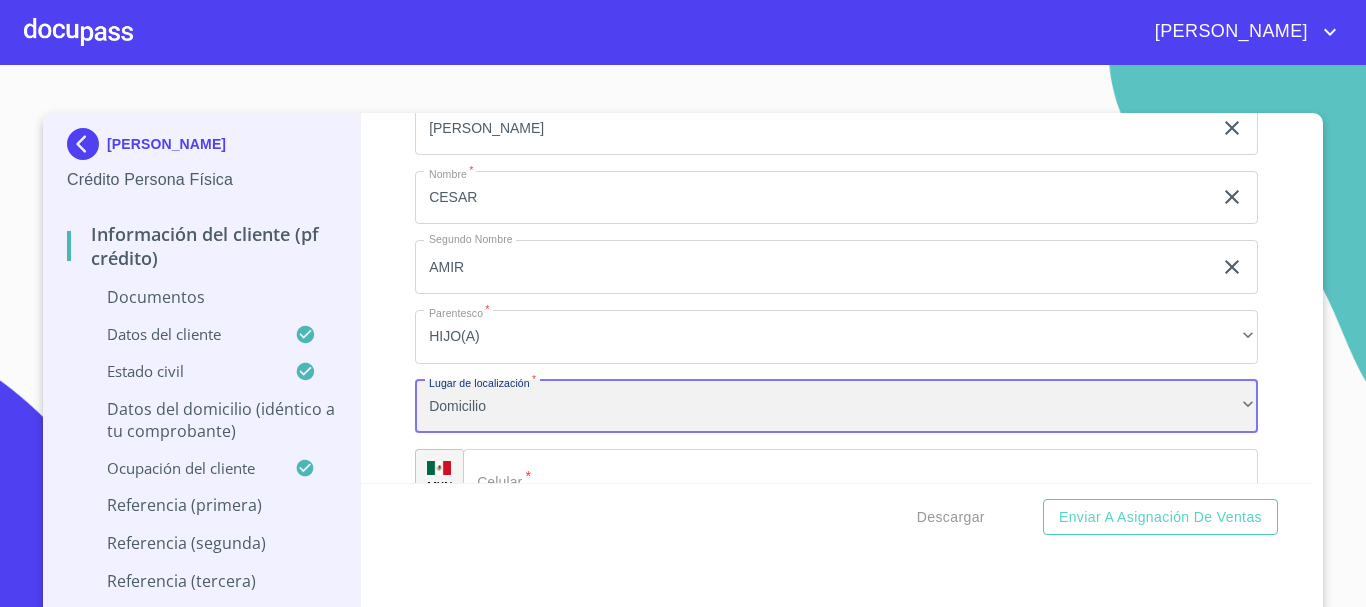 scroll, scrollTop: 3674, scrollLeft: 0, axis: vertical 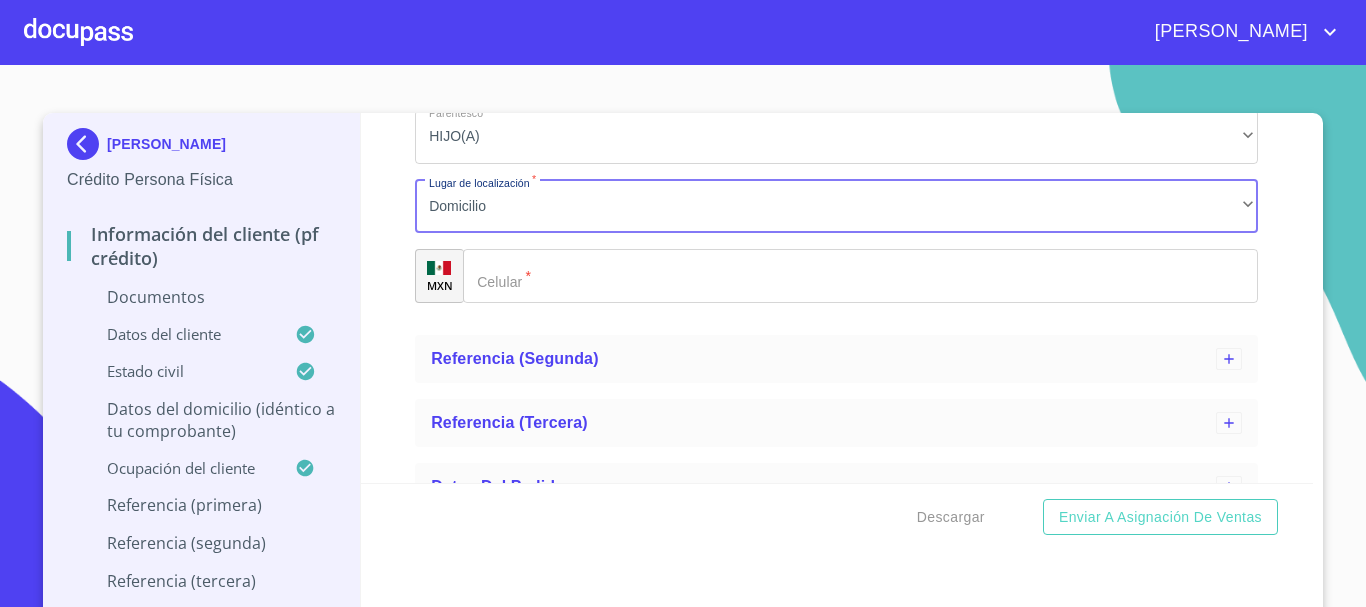 click on "Estado Civil   *" 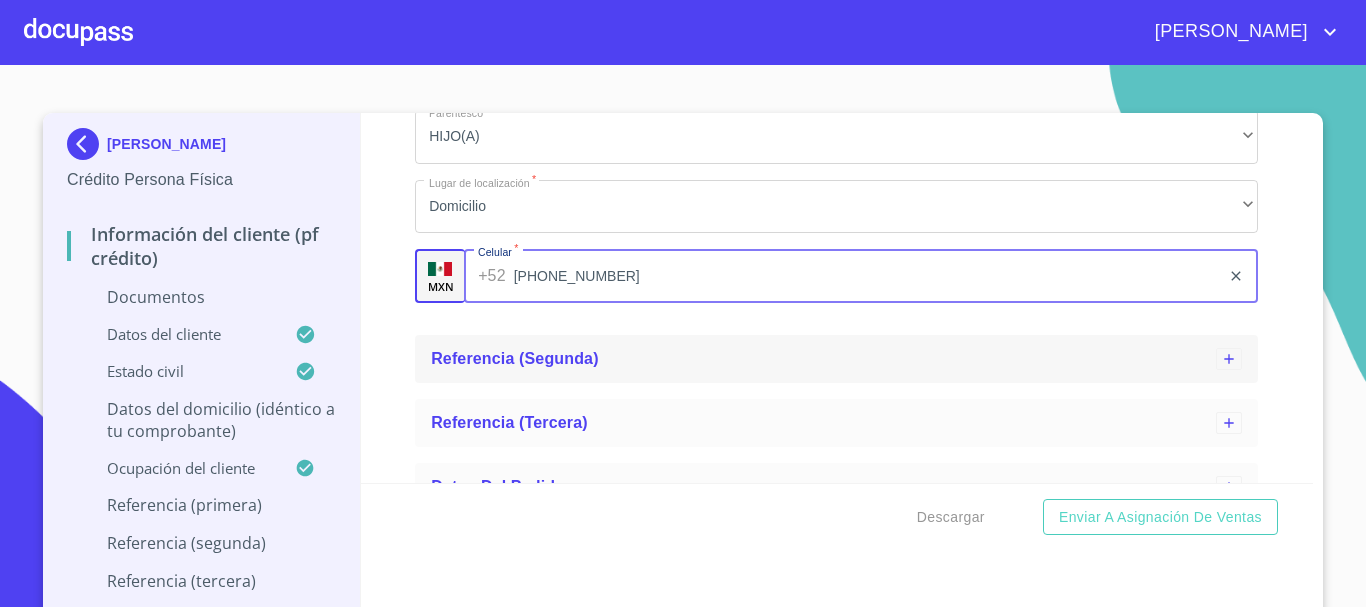 type on "[PHONE_NUMBER]" 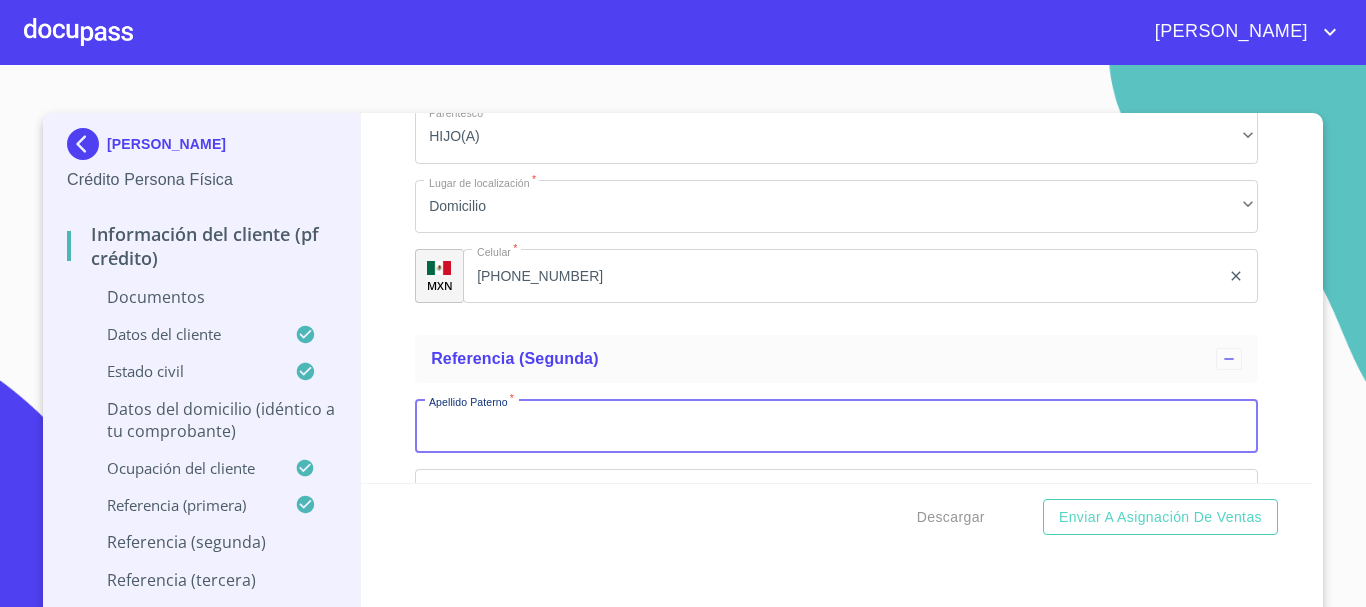 click on "Estado Civil   *" at bounding box center [836, 426] 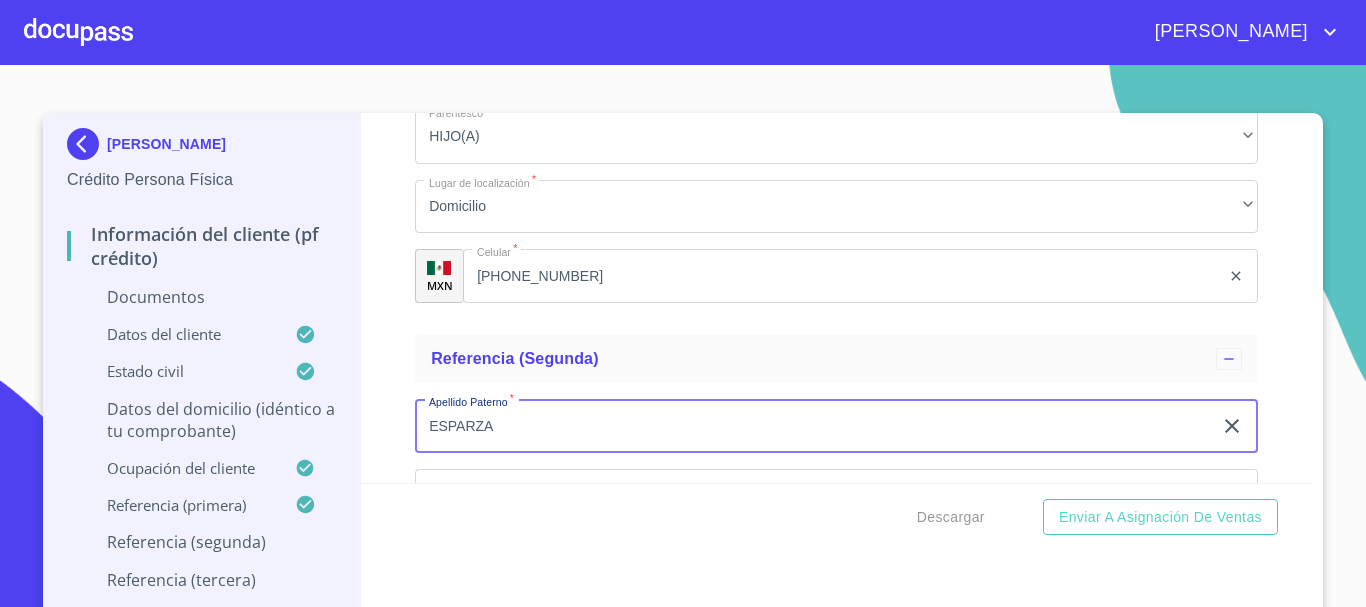 type on "ESPARZA" 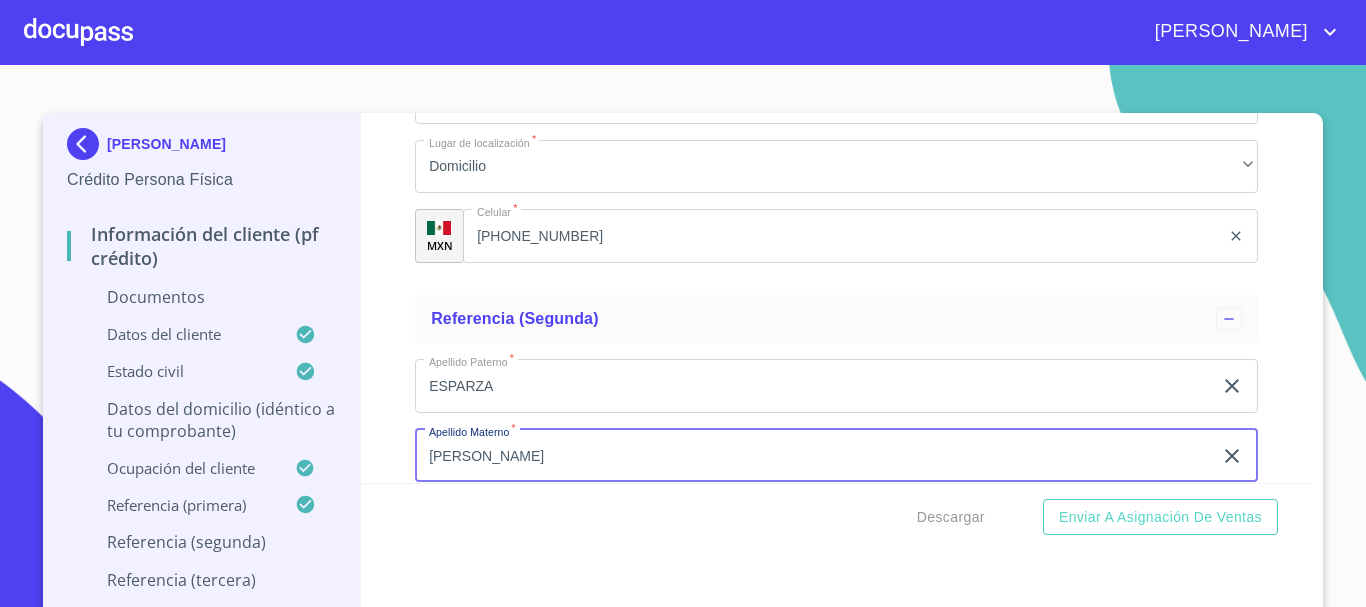 type on "[PERSON_NAME]" 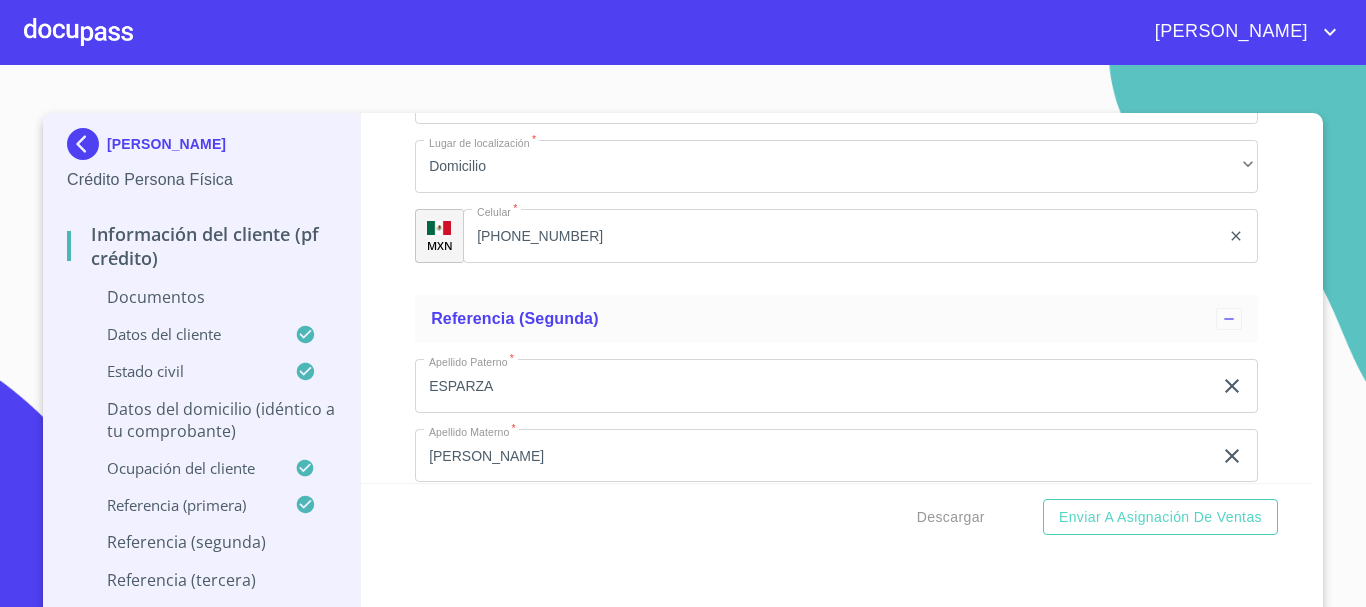 scroll, scrollTop: 3941, scrollLeft: 0, axis: vertical 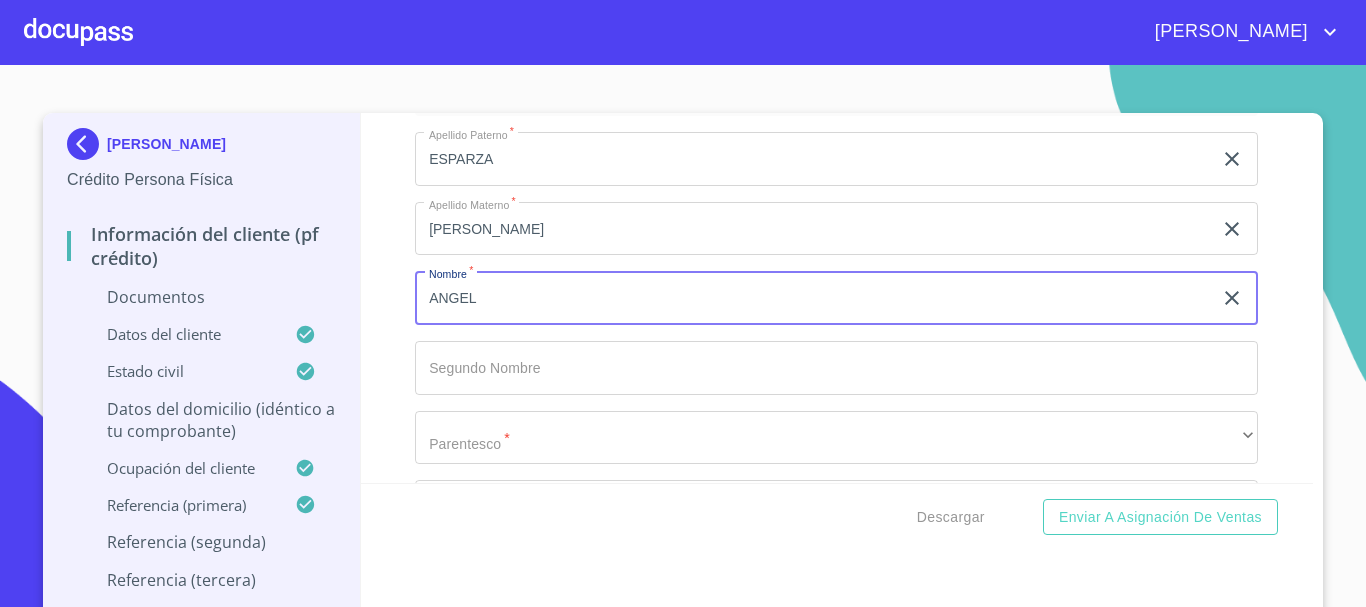 type on "ANGEL" 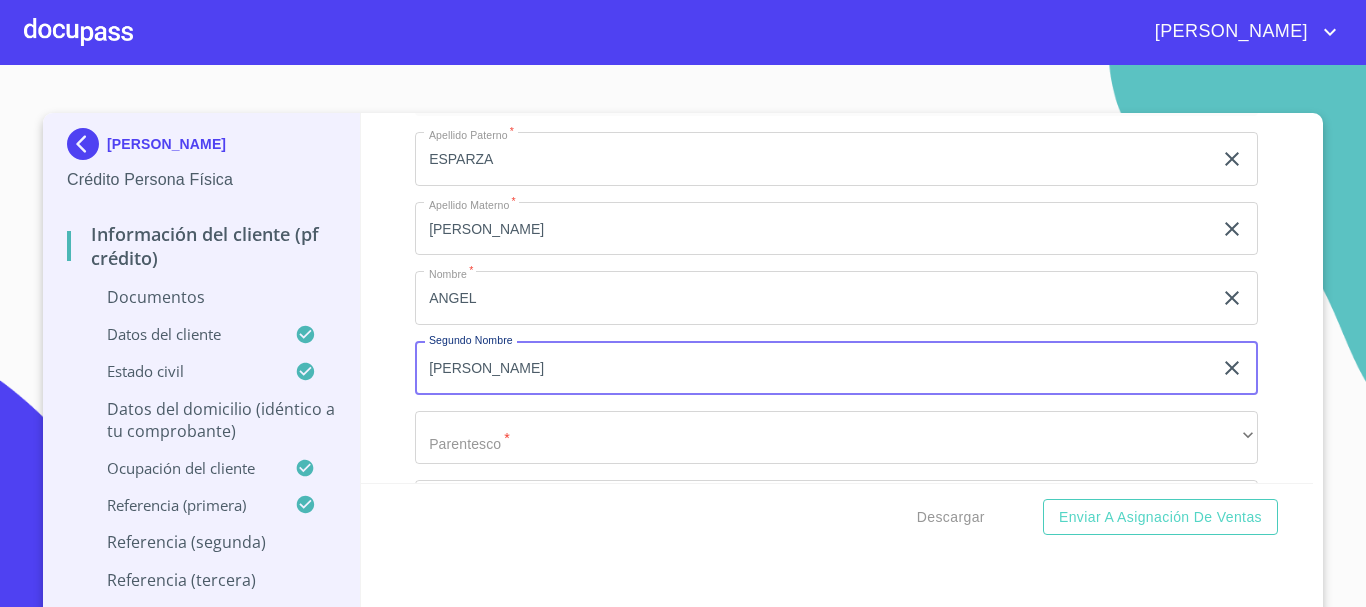 type on "[PERSON_NAME]" 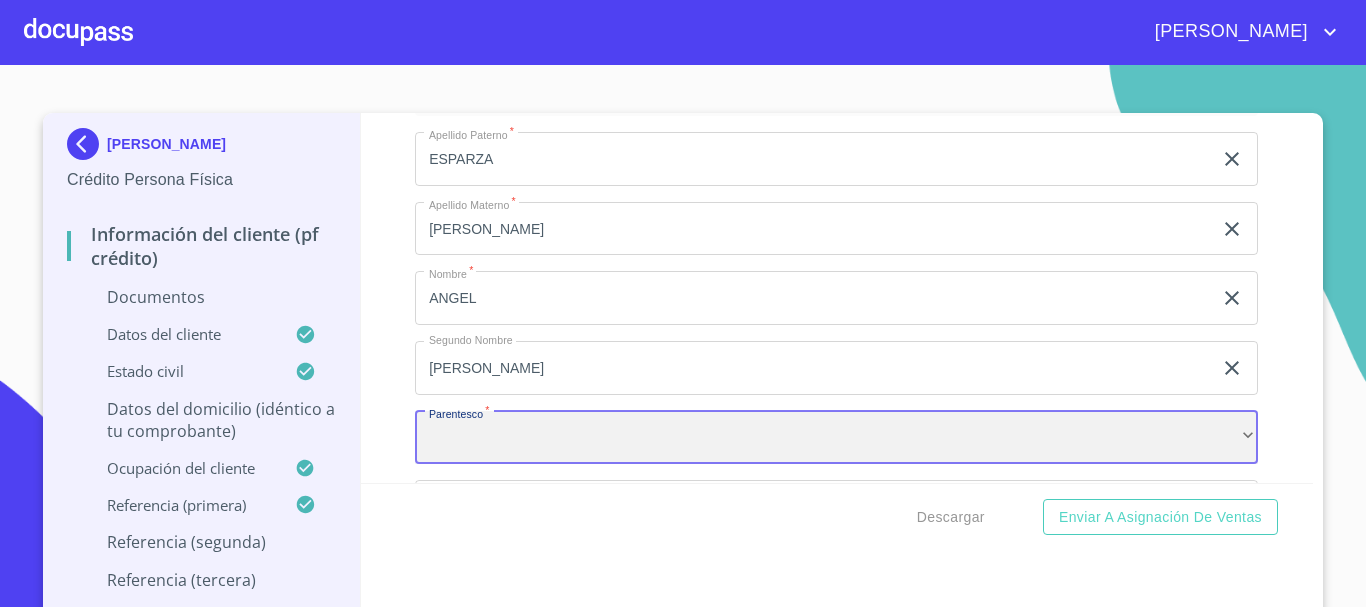 click on "​" at bounding box center [836, 438] 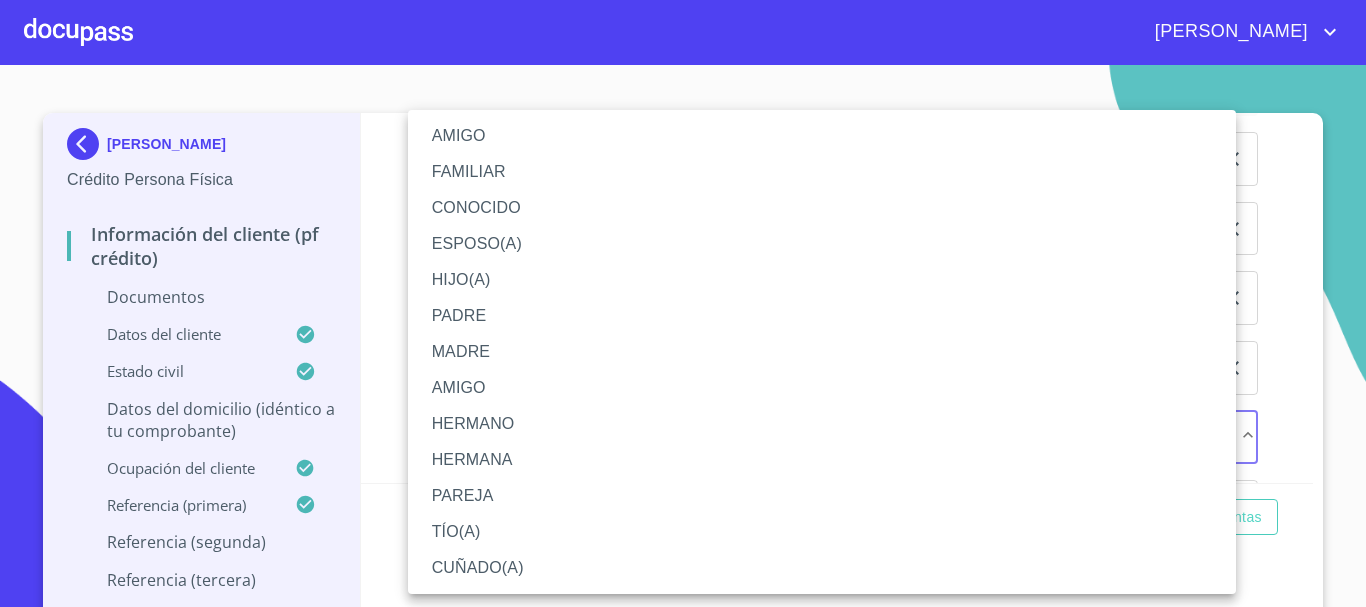 click on "FAMILIAR" at bounding box center (822, 172) 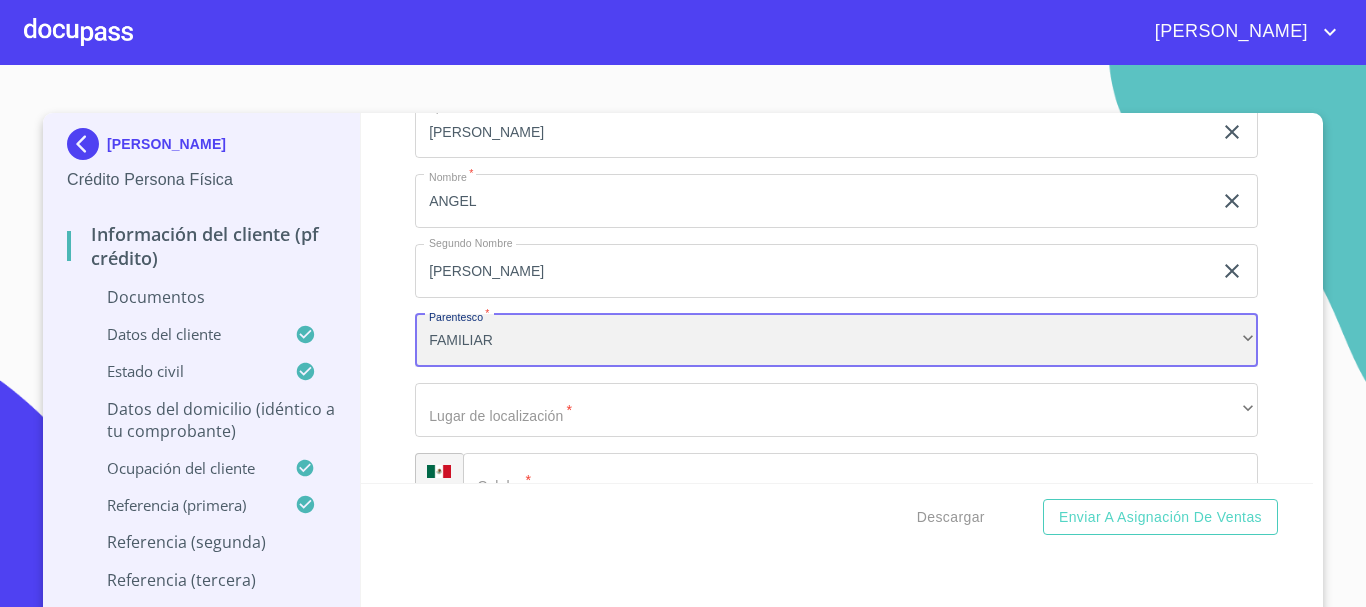scroll, scrollTop: 4141, scrollLeft: 0, axis: vertical 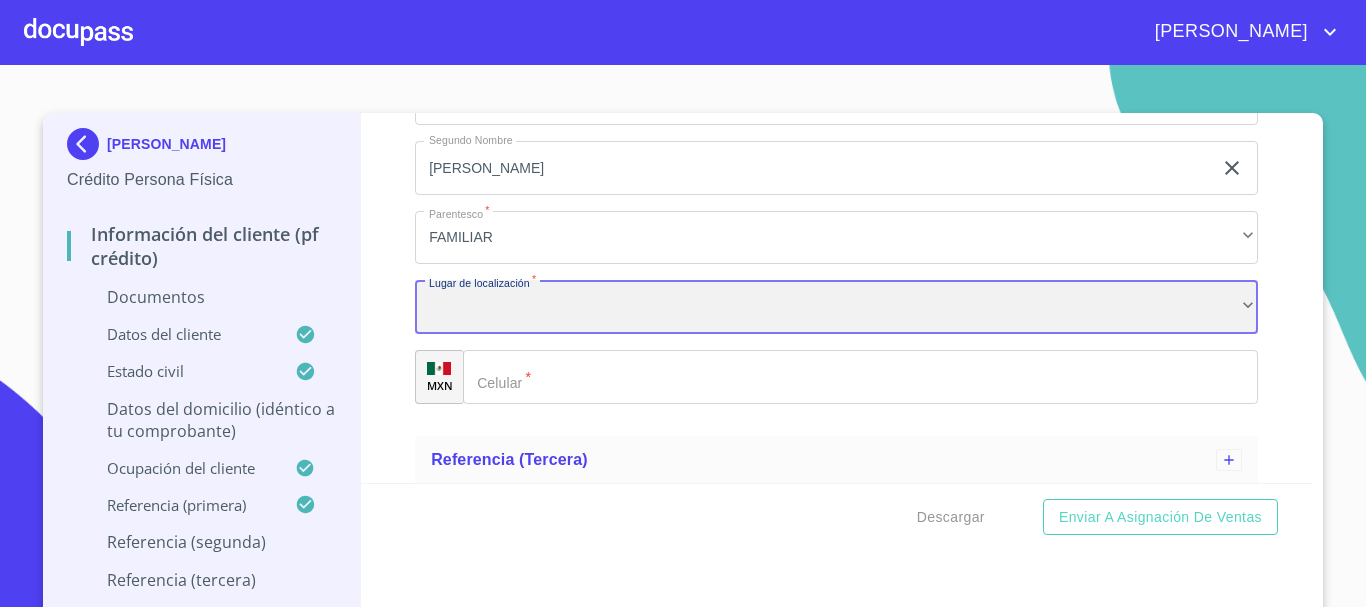 click on "​" at bounding box center [836, 307] 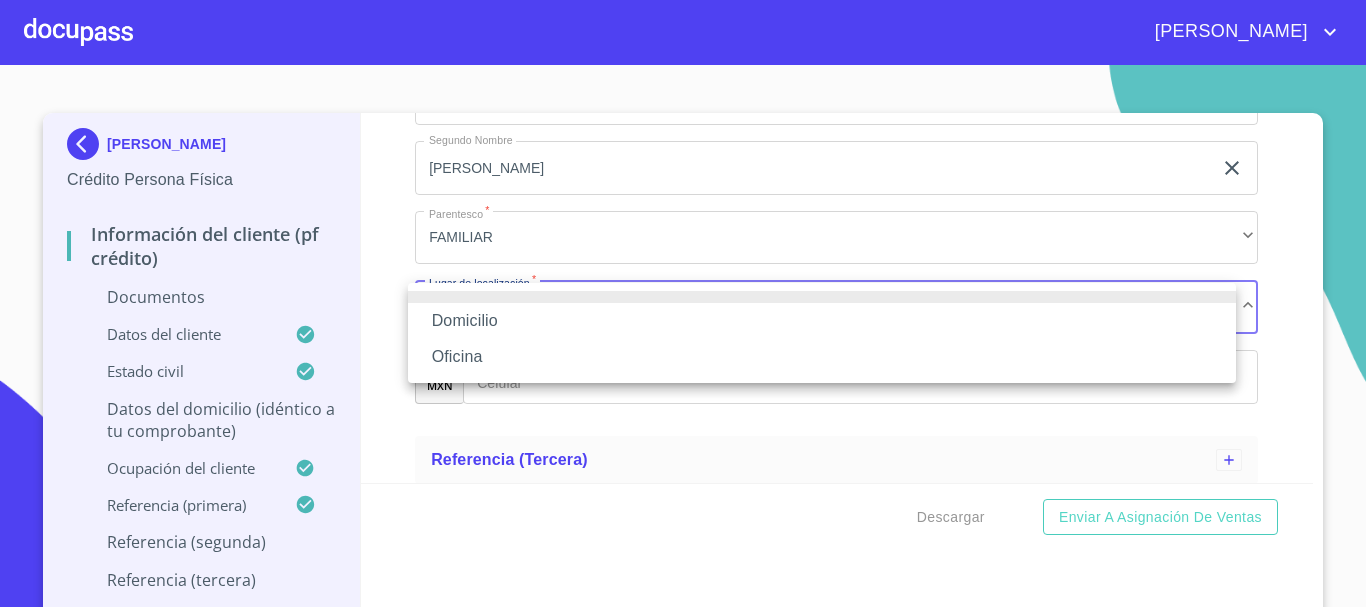 click on "Domicilio" at bounding box center [822, 321] 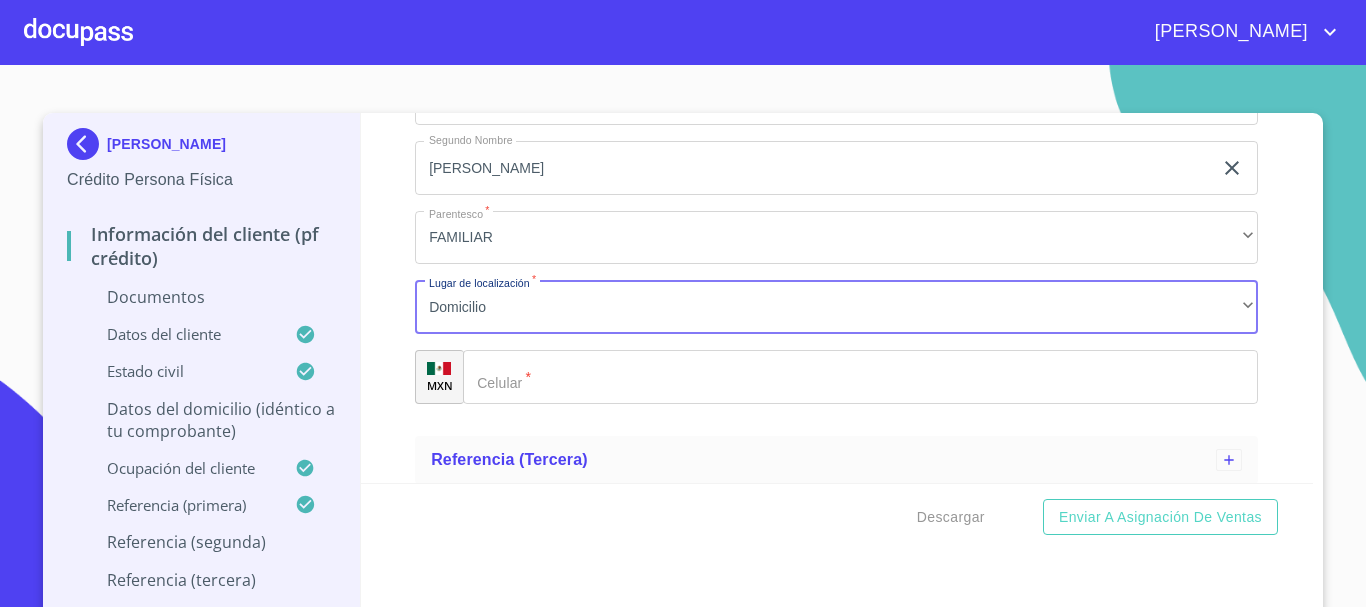 click on "Estado Civil   *" 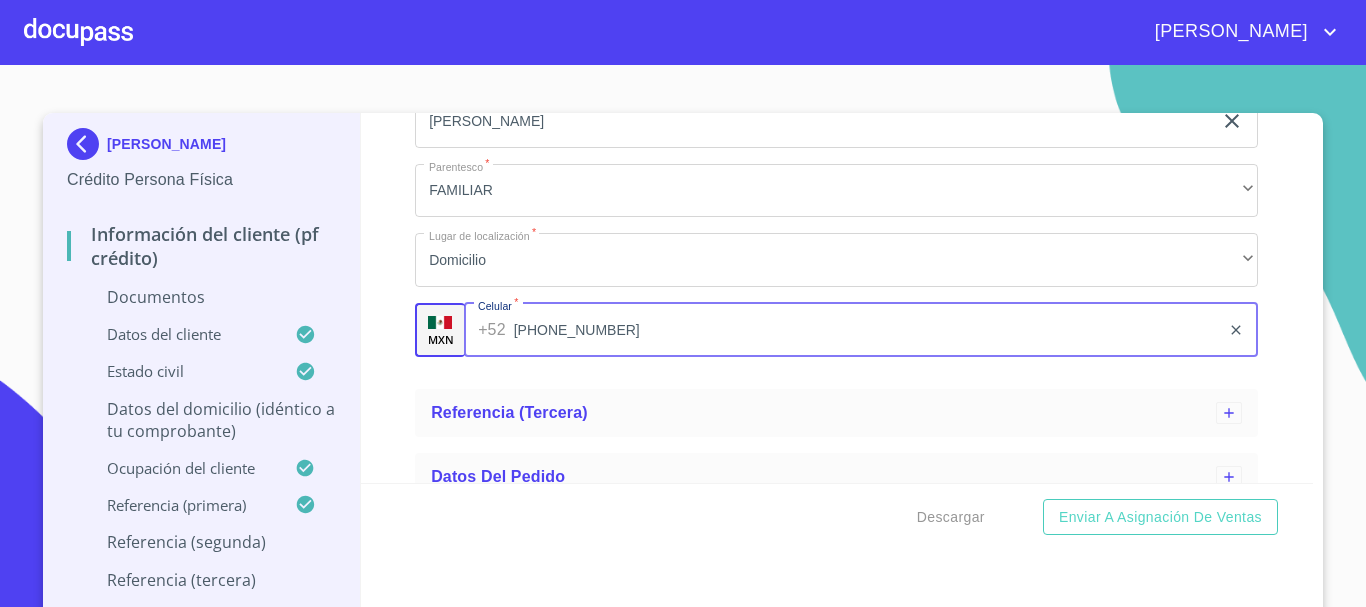 scroll, scrollTop: 4214, scrollLeft: 0, axis: vertical 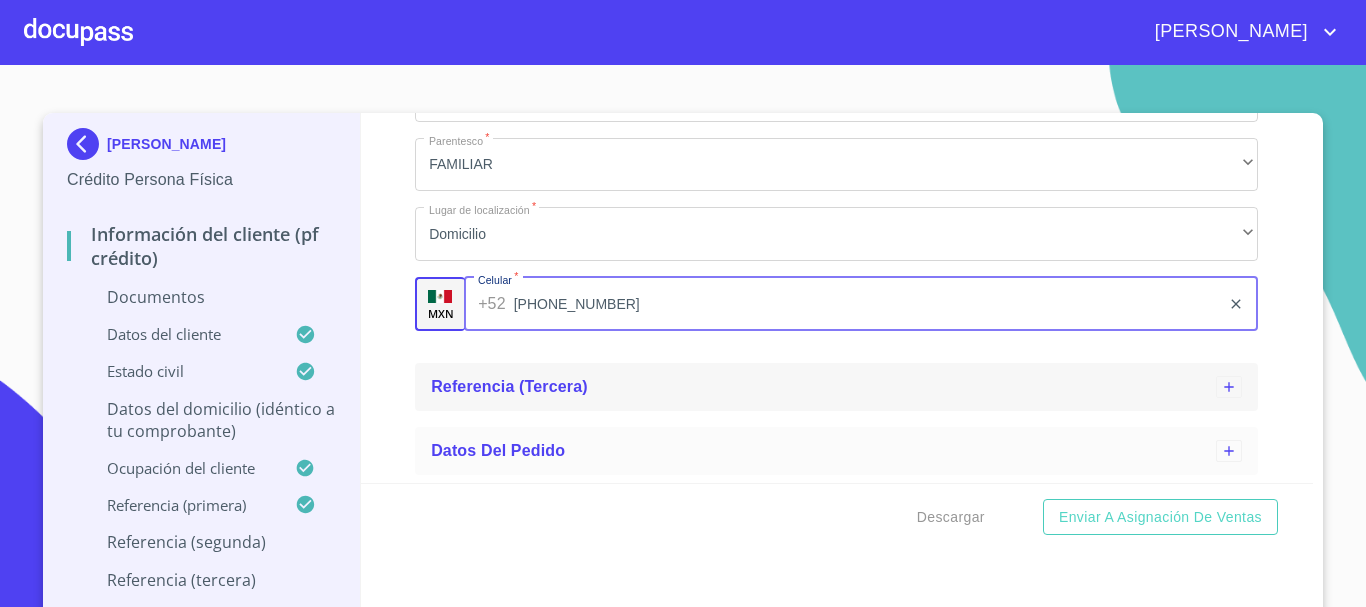 type on "[PHONE_NUMBER]" 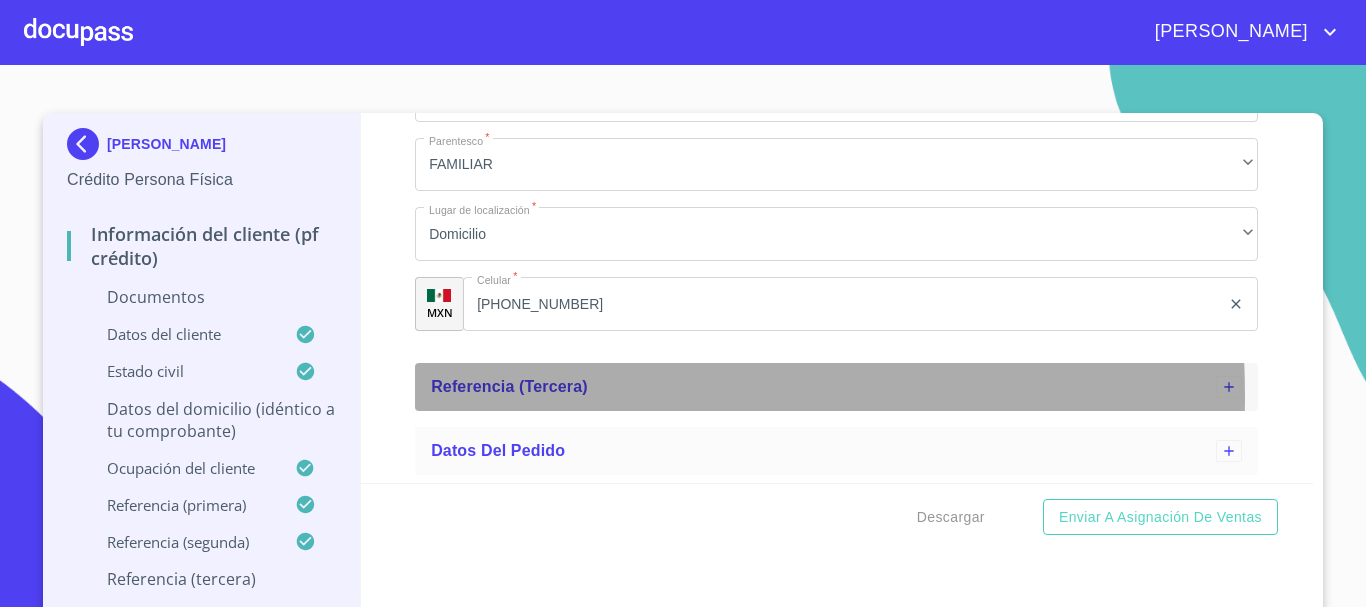 click on "Referencia (tercera)" at bounding box center [823, 387] 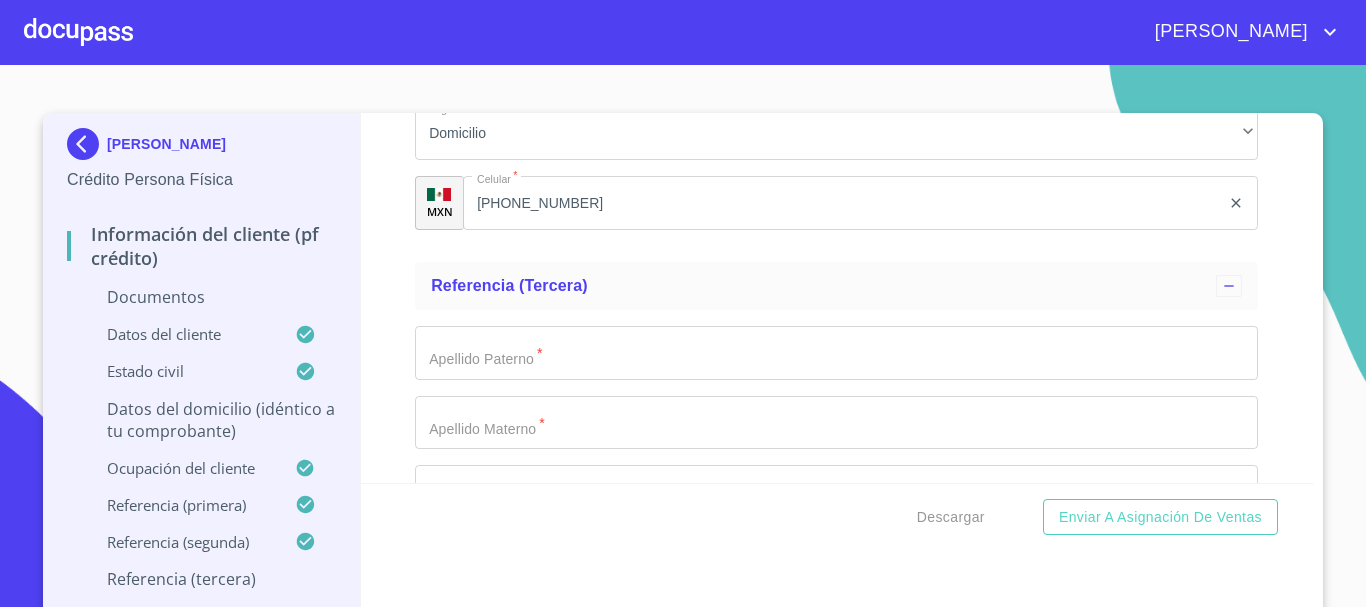scroll, scrollTop: 4314, scrollLeft: 0, axis: vertical 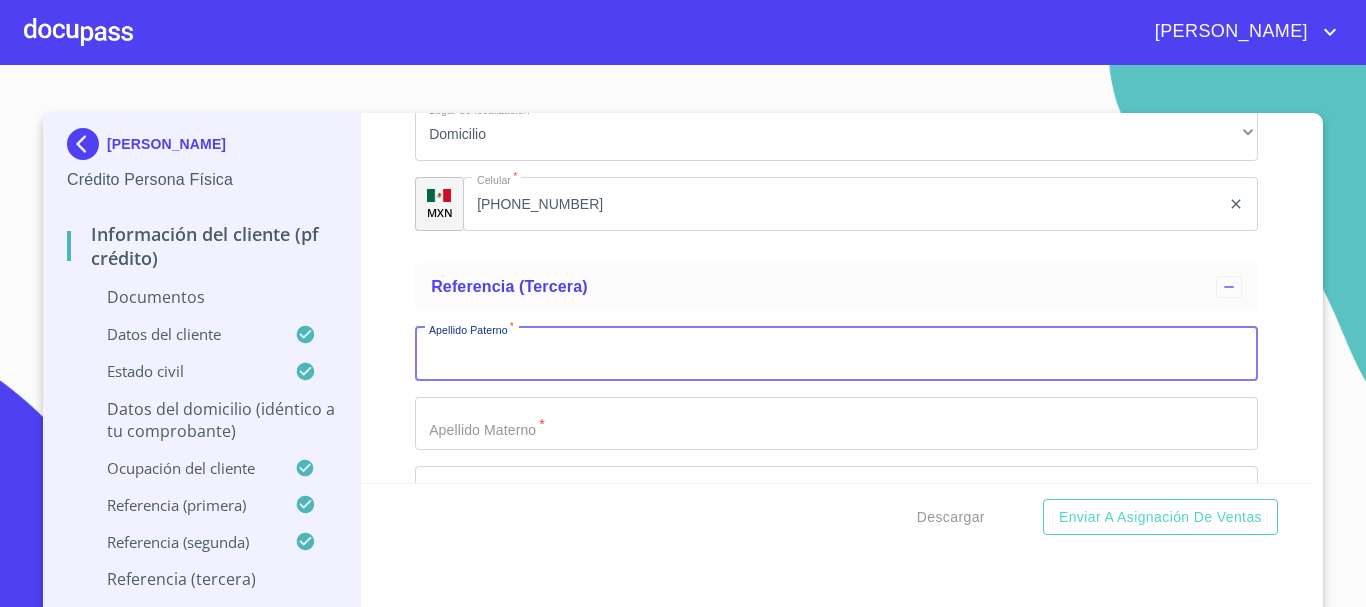 click on "Estado Civil   *" at bounding box center (836, 354) 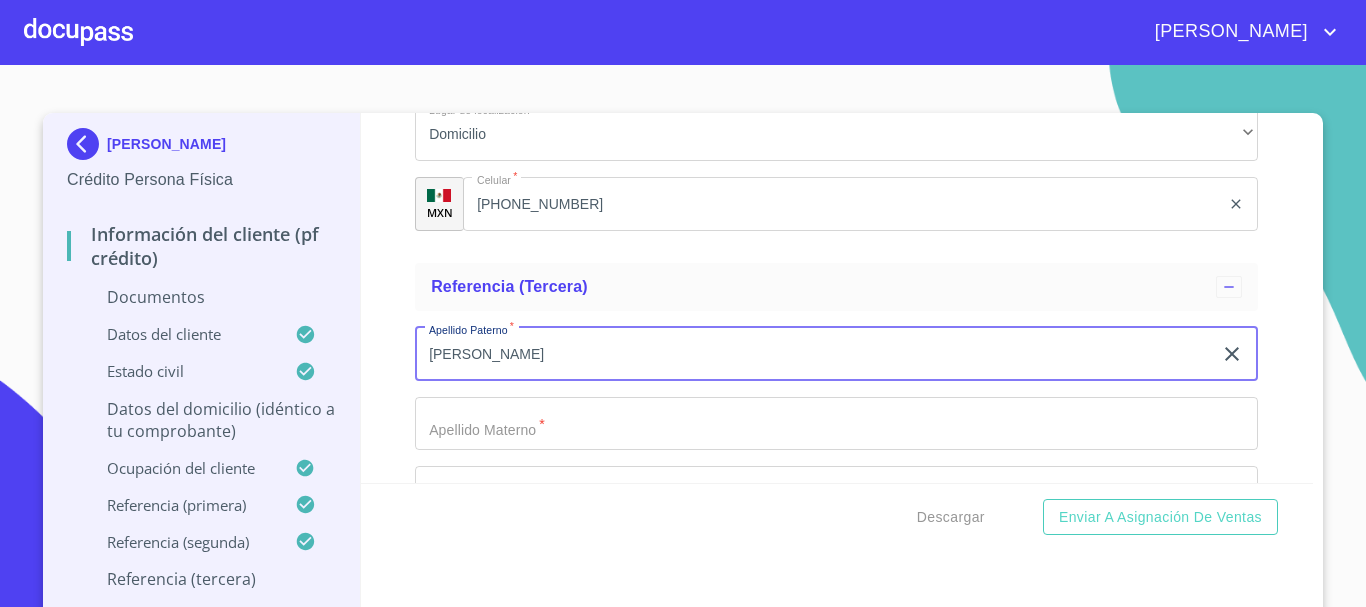type on "[PERSON_NAME]" 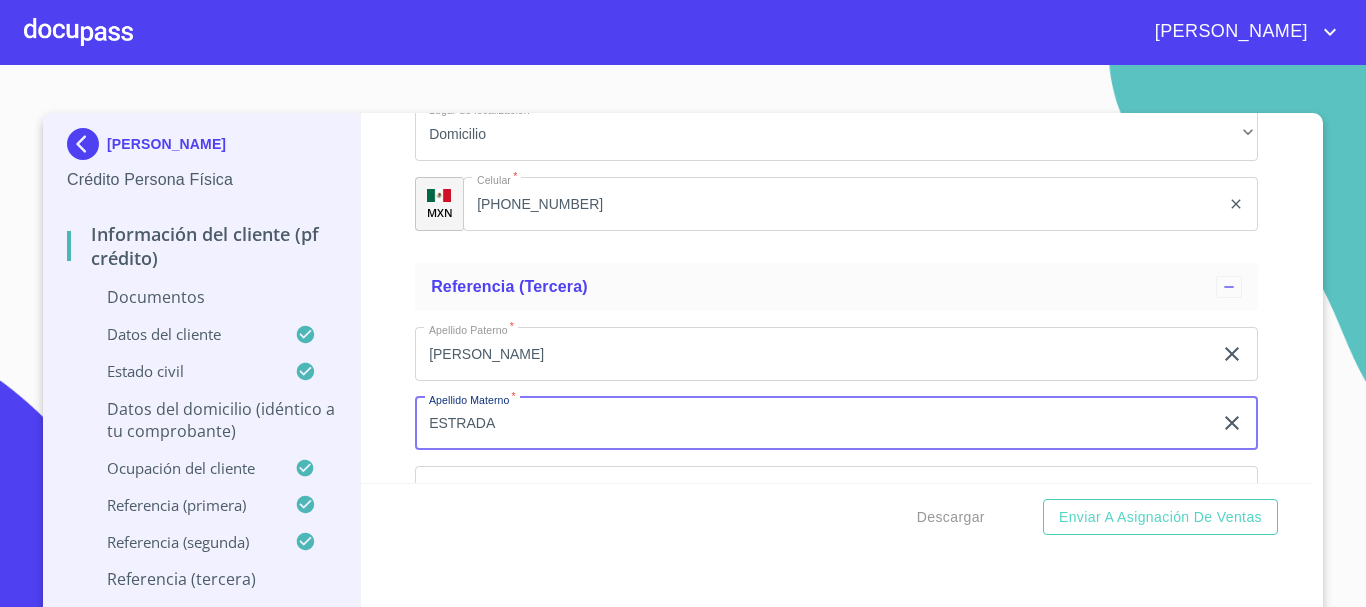 type on "ESTRADA" 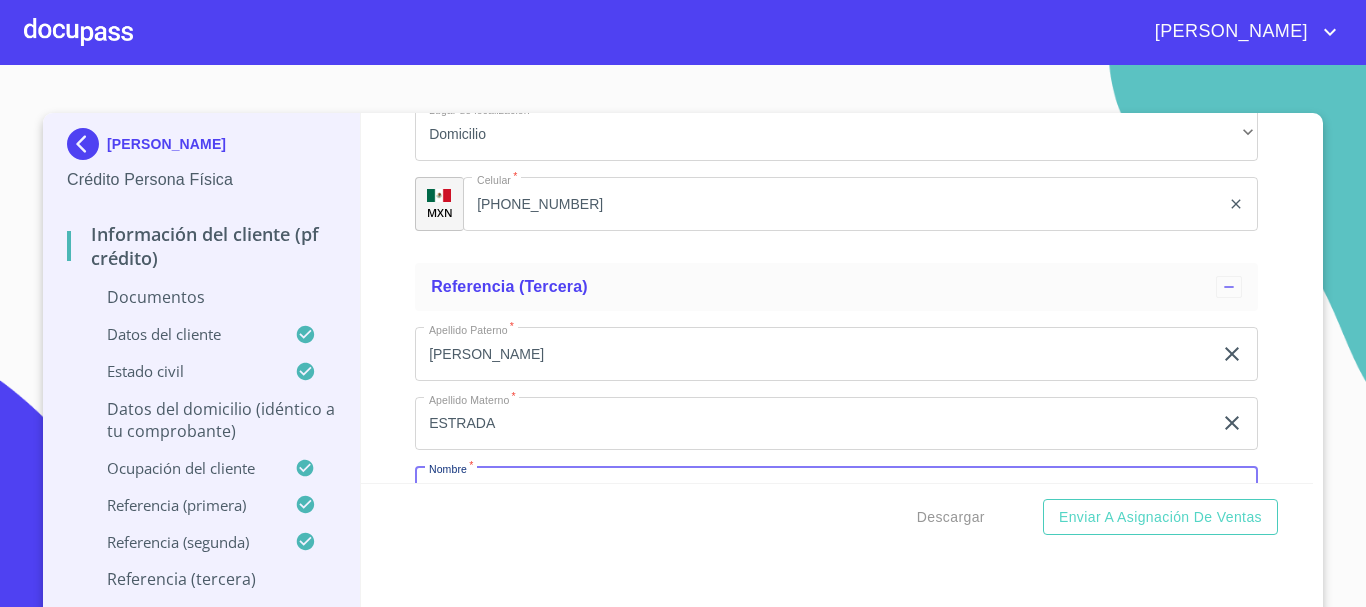 scroll, scrollTop: 4351, scrollLeft: 0, axis: vertical 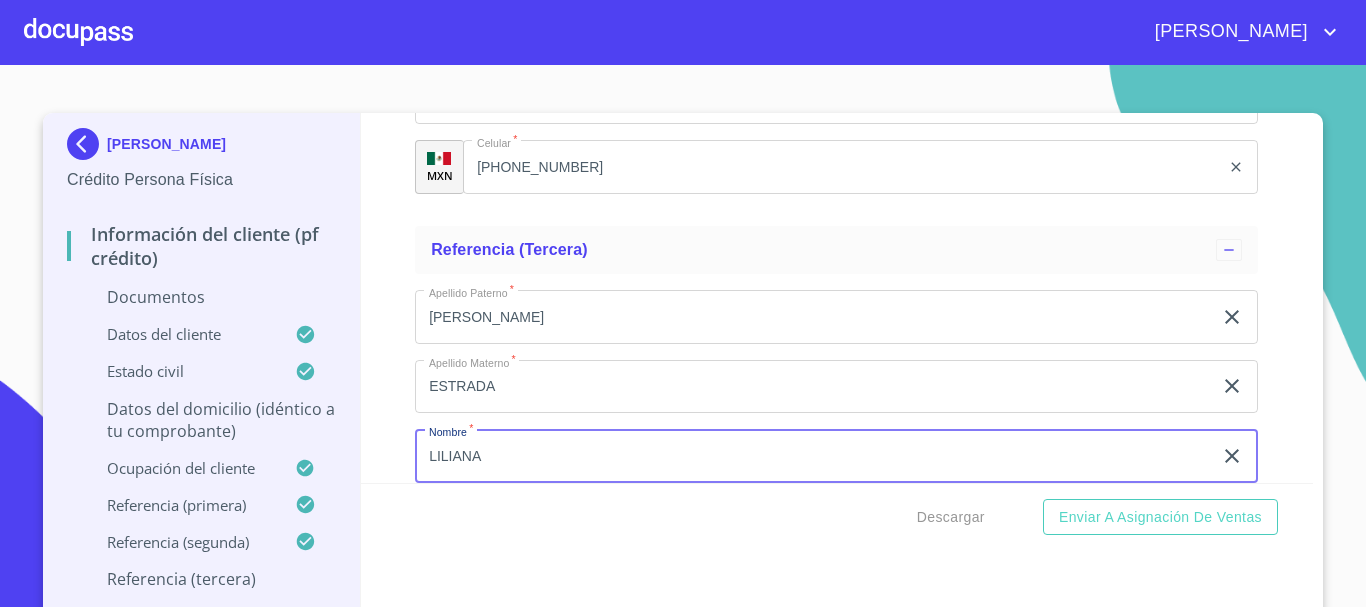 type on "LILIANA" 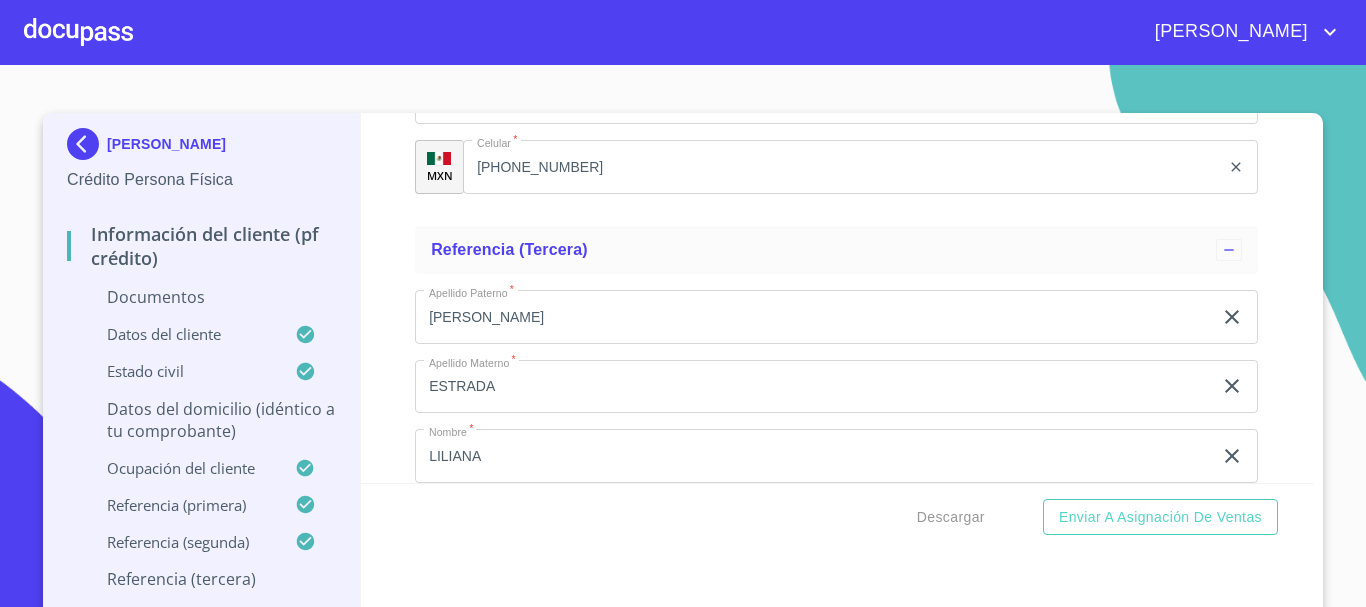 scroll, scrollTop: 4579, scrollLeft: 0, axis: vertical 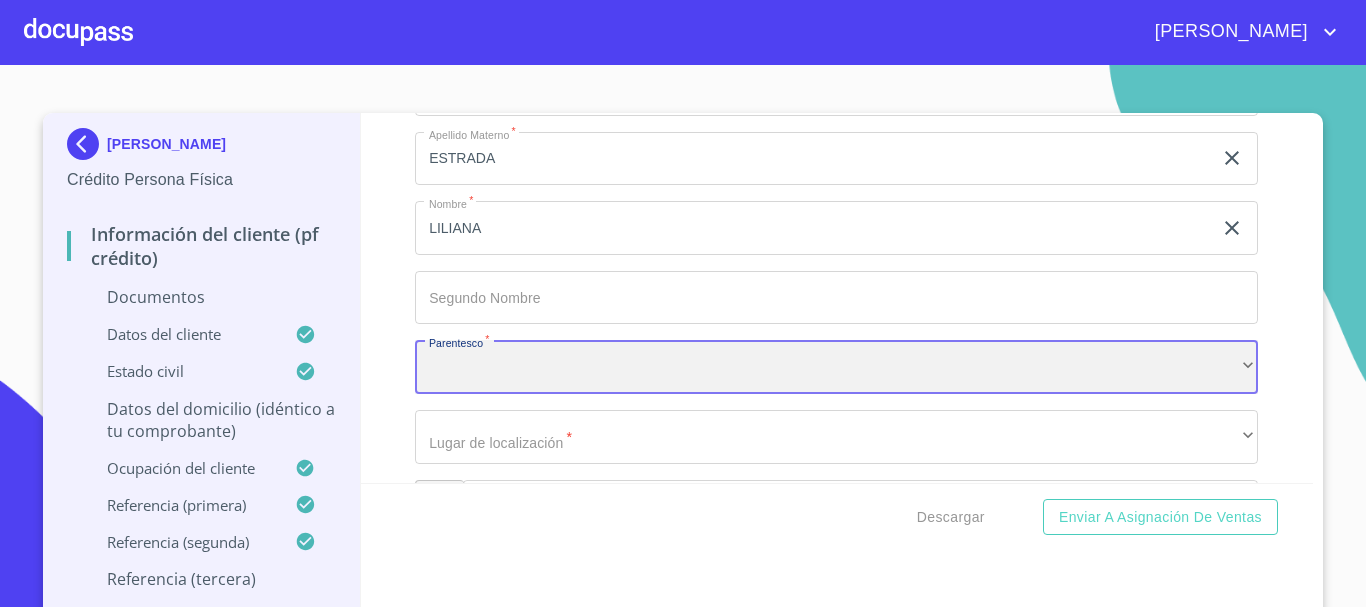click on "​" at bounding box center (836, 367) 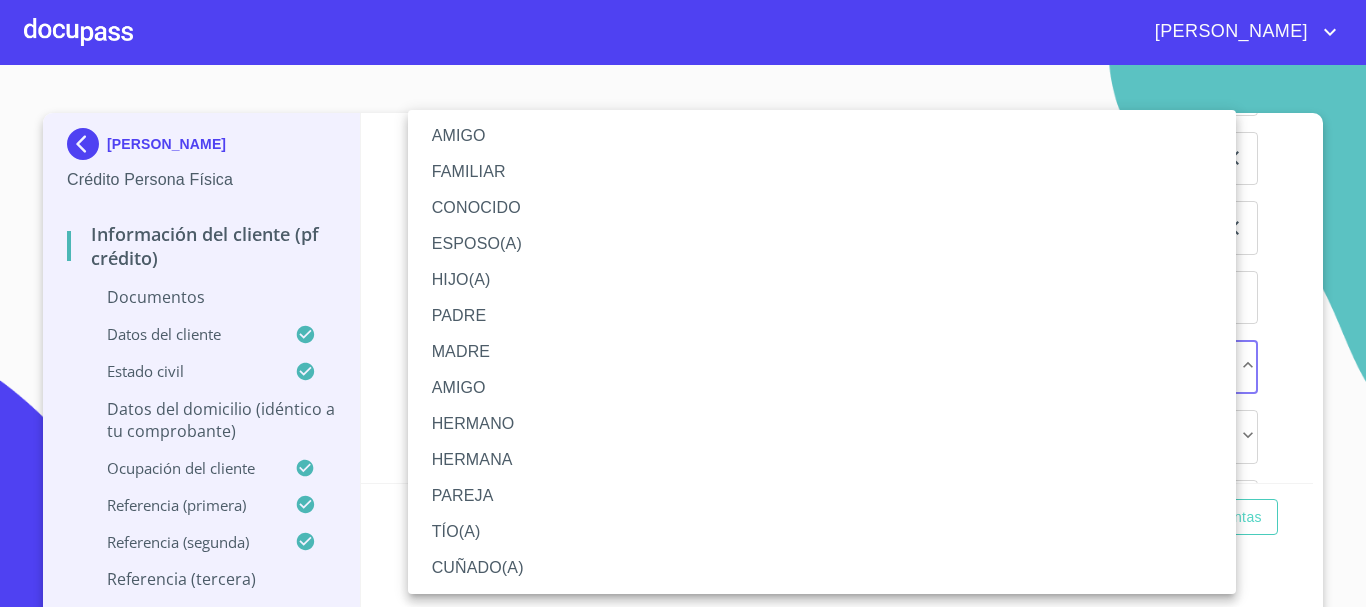 click on "CUÑADO(A)" at bounding box center [822, 568] 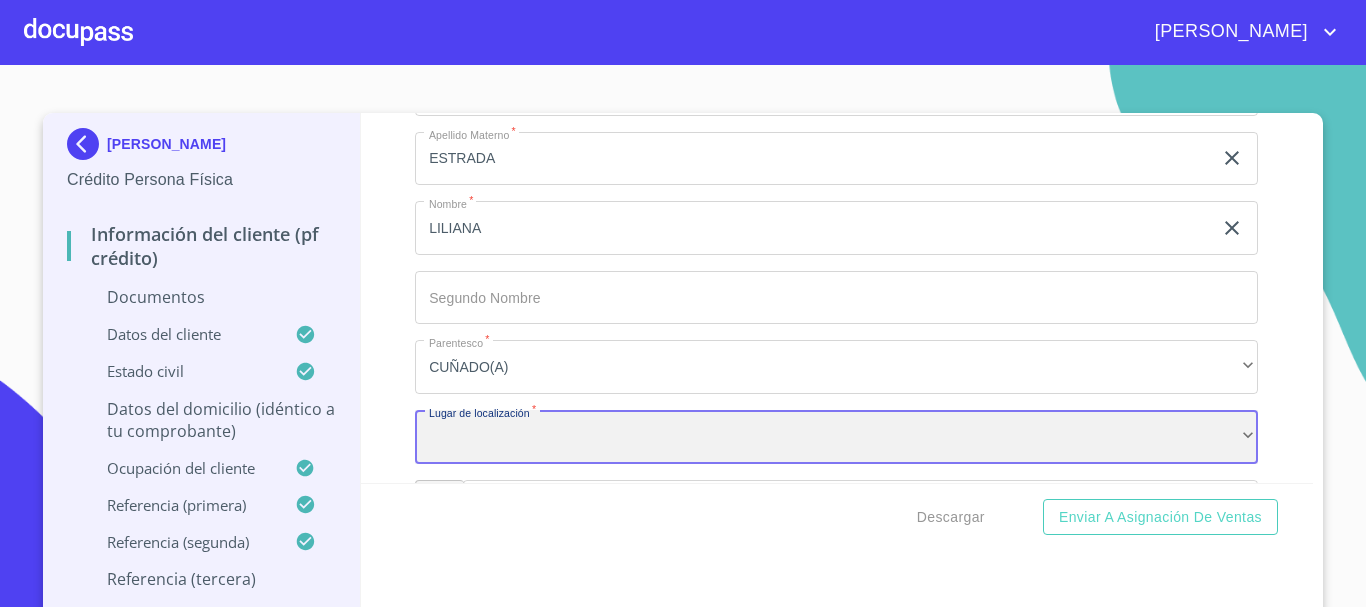 click on "​" at bounding box center (836, 437) 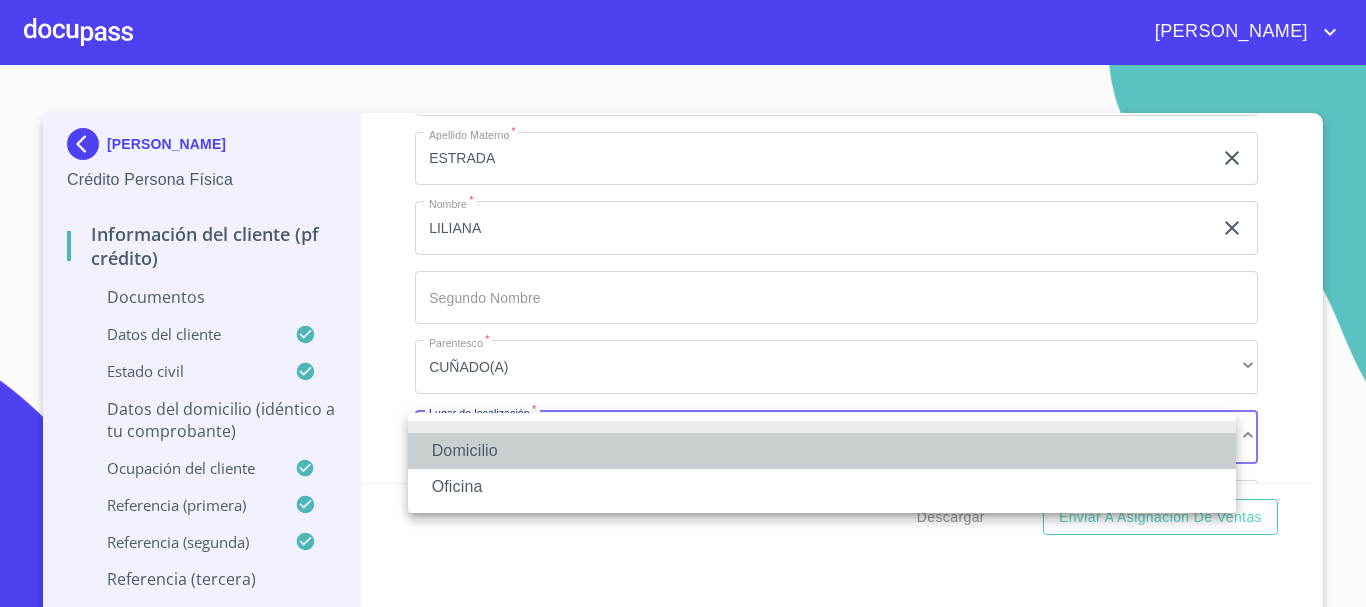 click on "Domicilio" at bounding box center [822, 451] 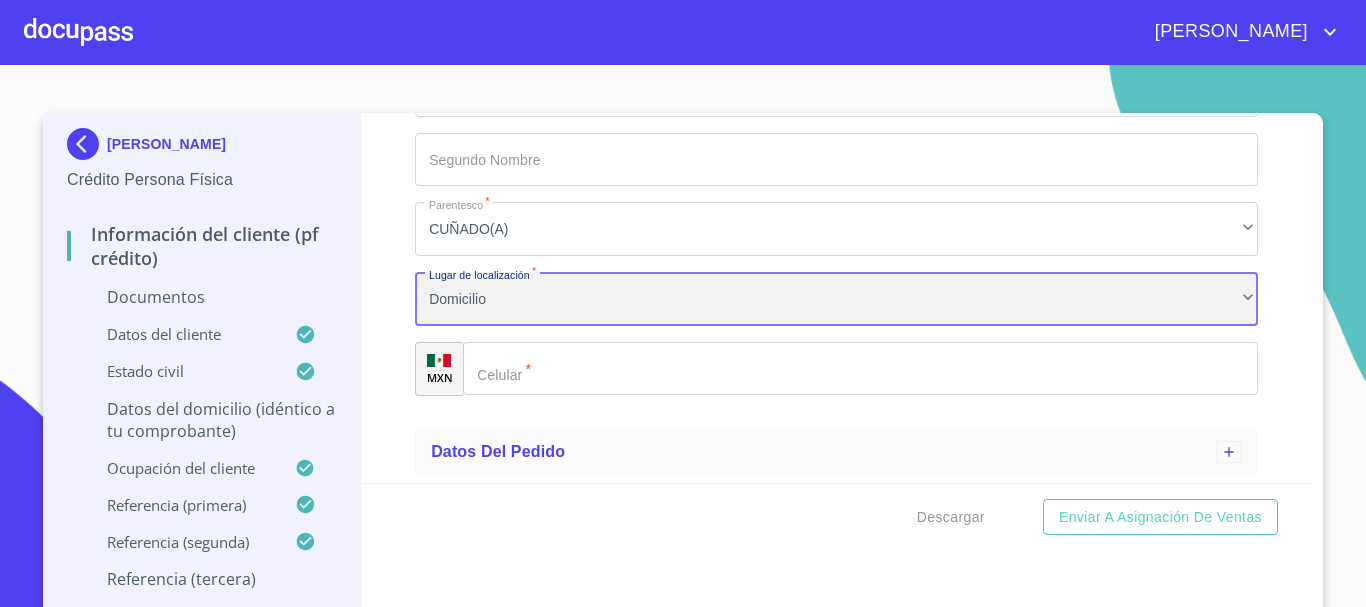 scroll, scrollTop: 4718, scrollLeft: 0, axis: vertical 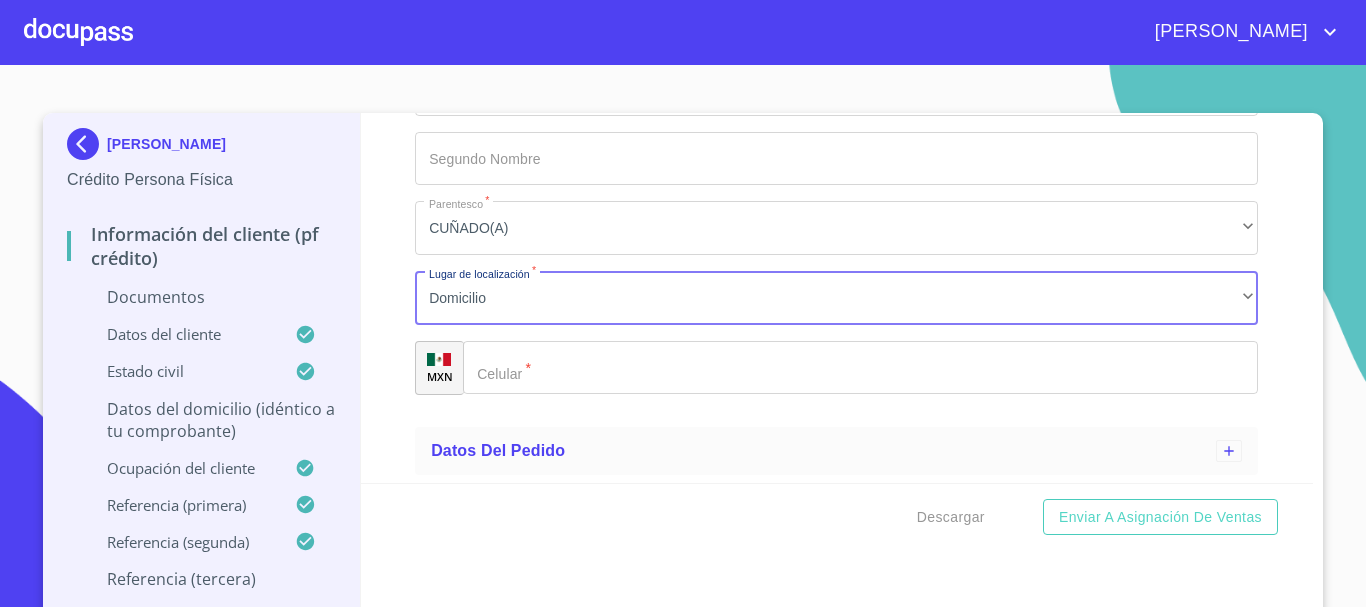 click on "​" at bounding box center (860, 368) 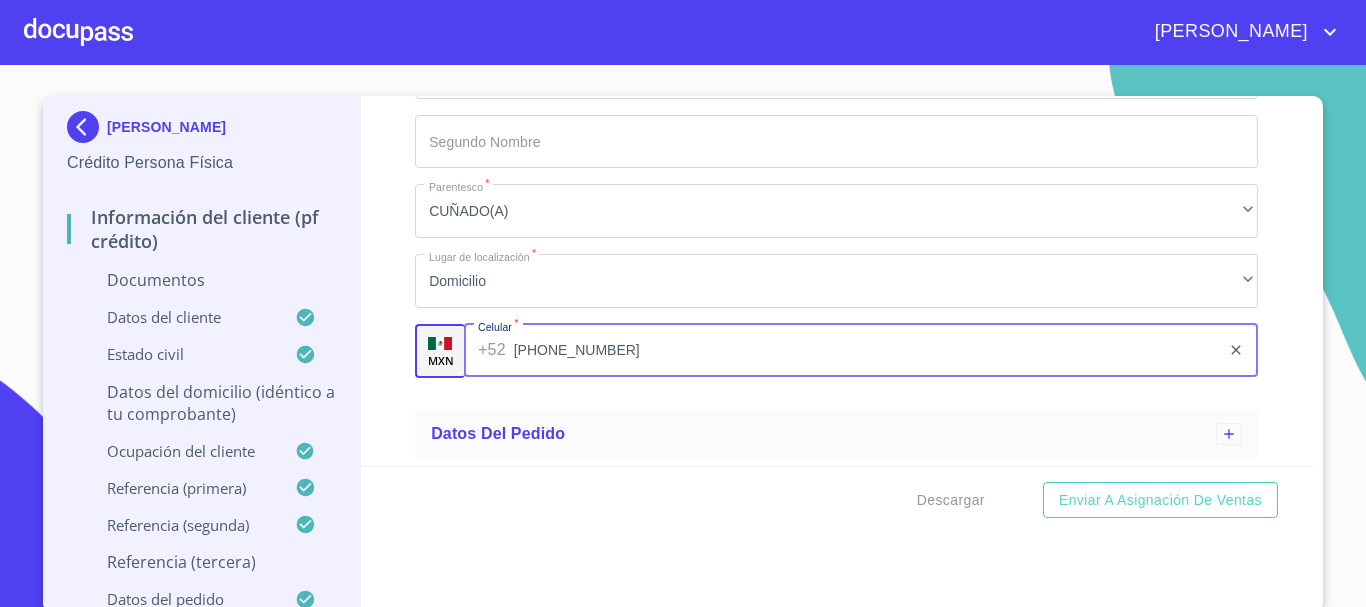 scroll, scrollTop: 22, scrollLeft: 0, axis: vertical 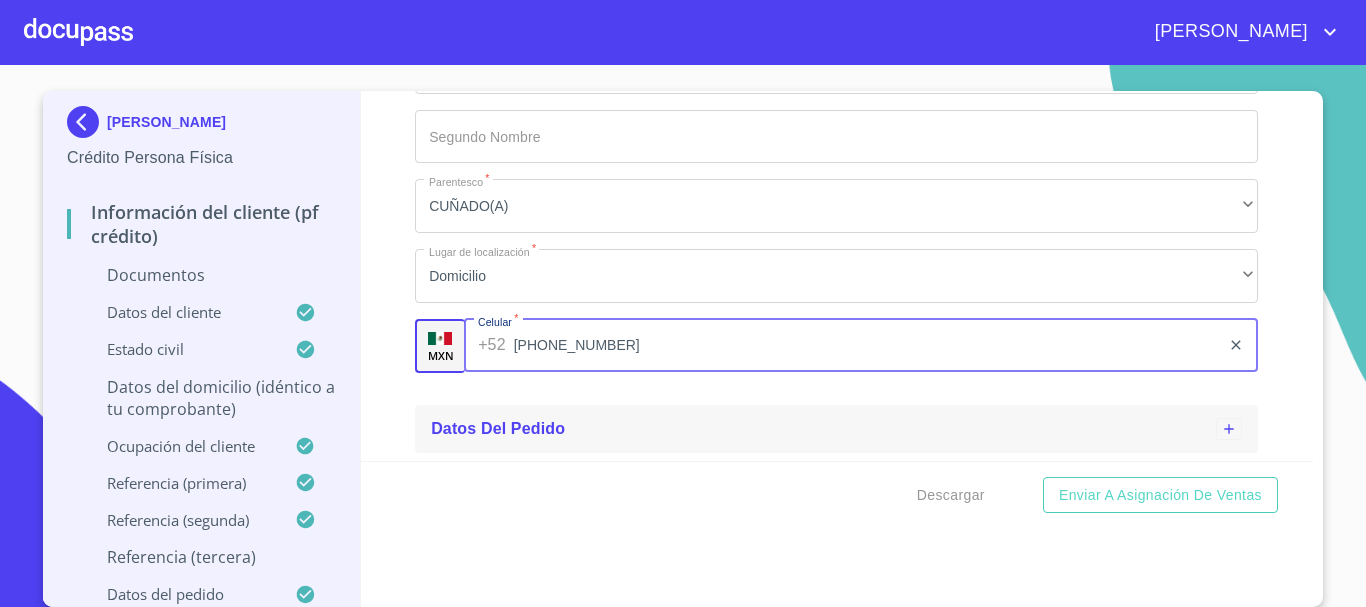 type on "[PHONE_NUMBER]" 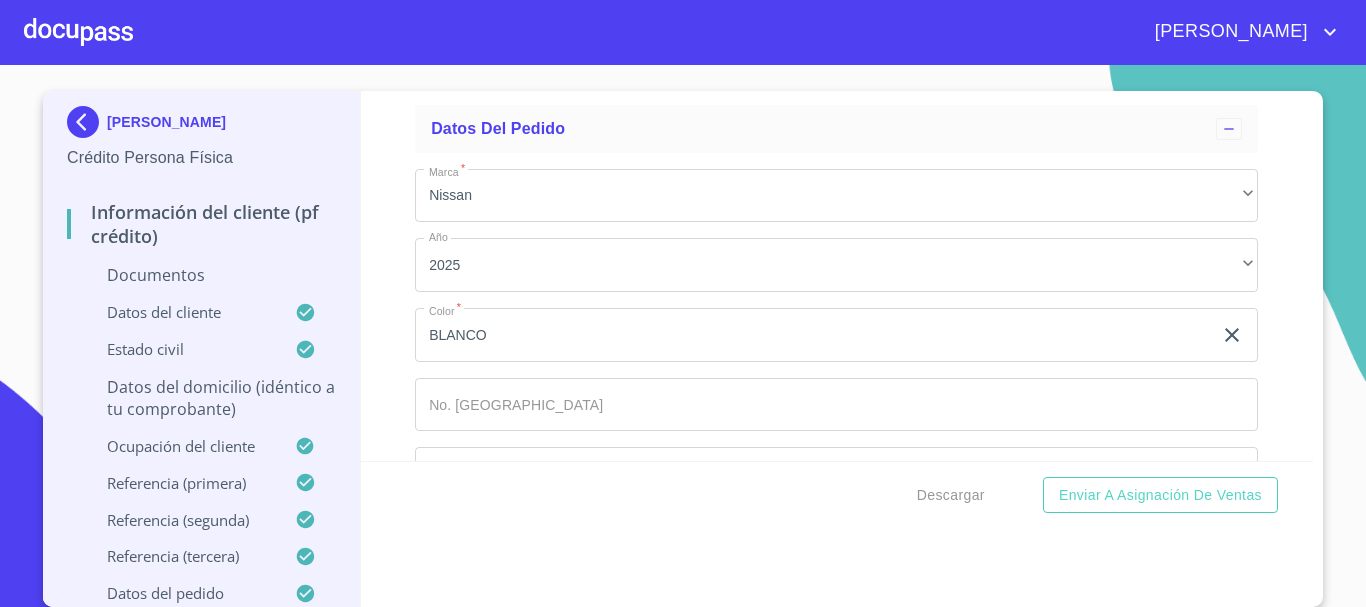 scroll, scrollTop: 5082, scrollLeft: 0, axis: vertical 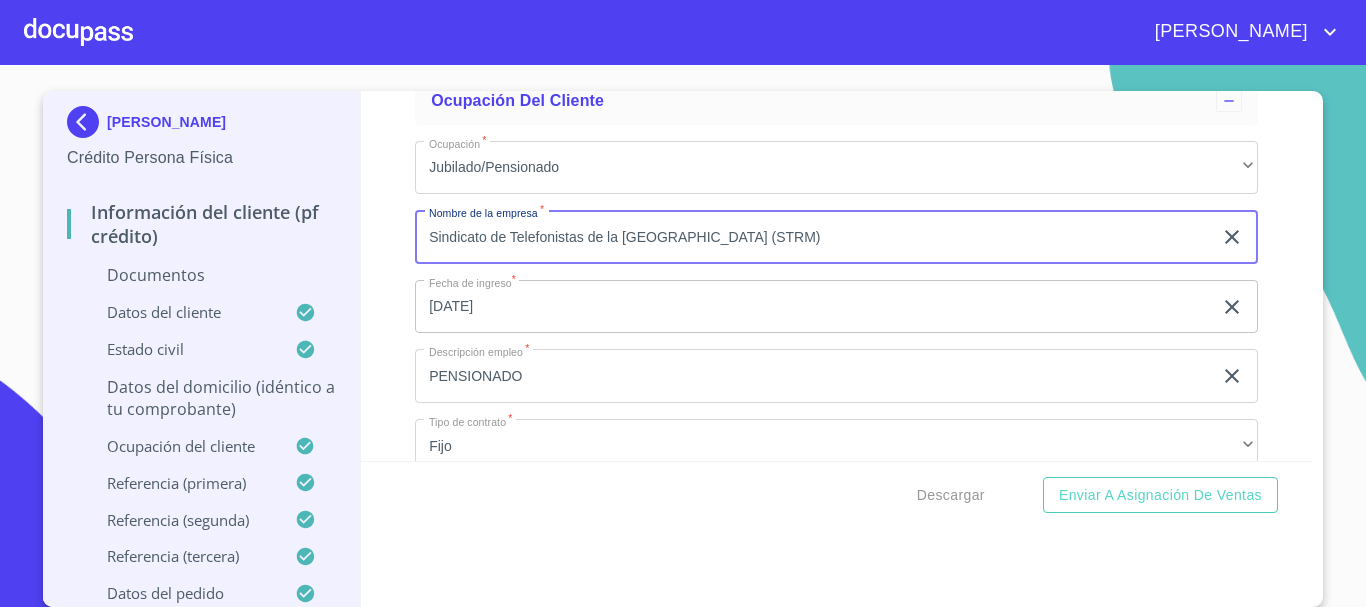drag, startPoint x: 758, startPoint y: 238, endPoint x: 377, endPoint y: 238, distance: 381 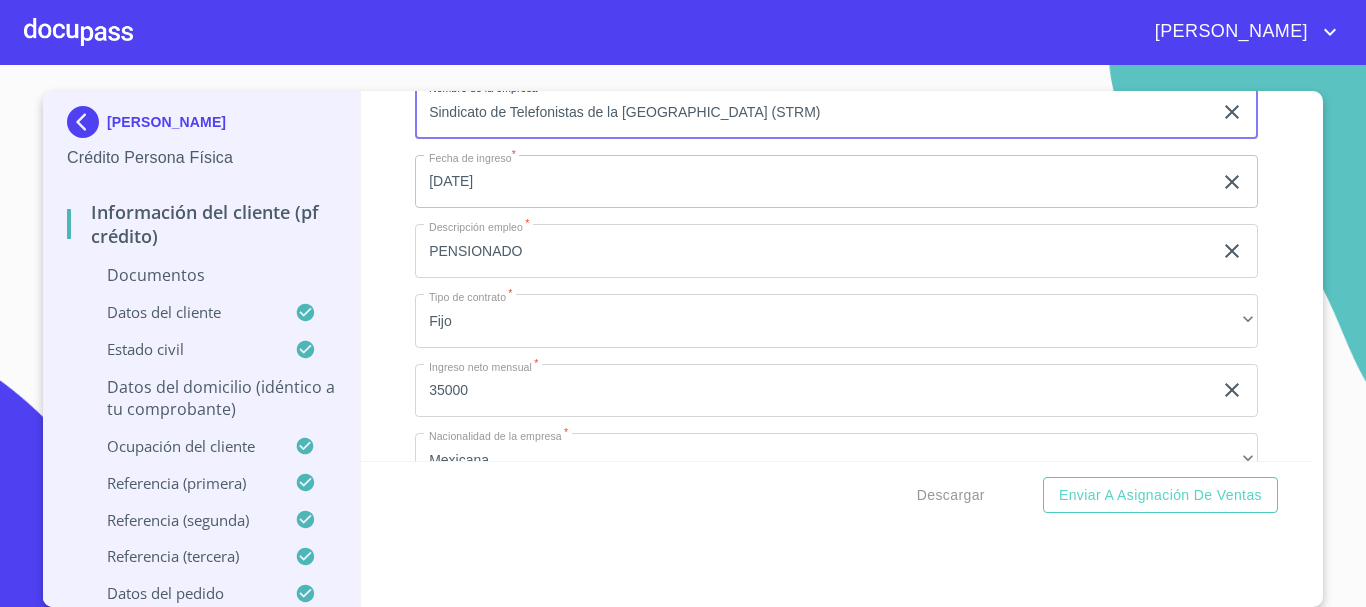 scroll, scrollTop: 2100, scrollLeft: 0, axis: vertical 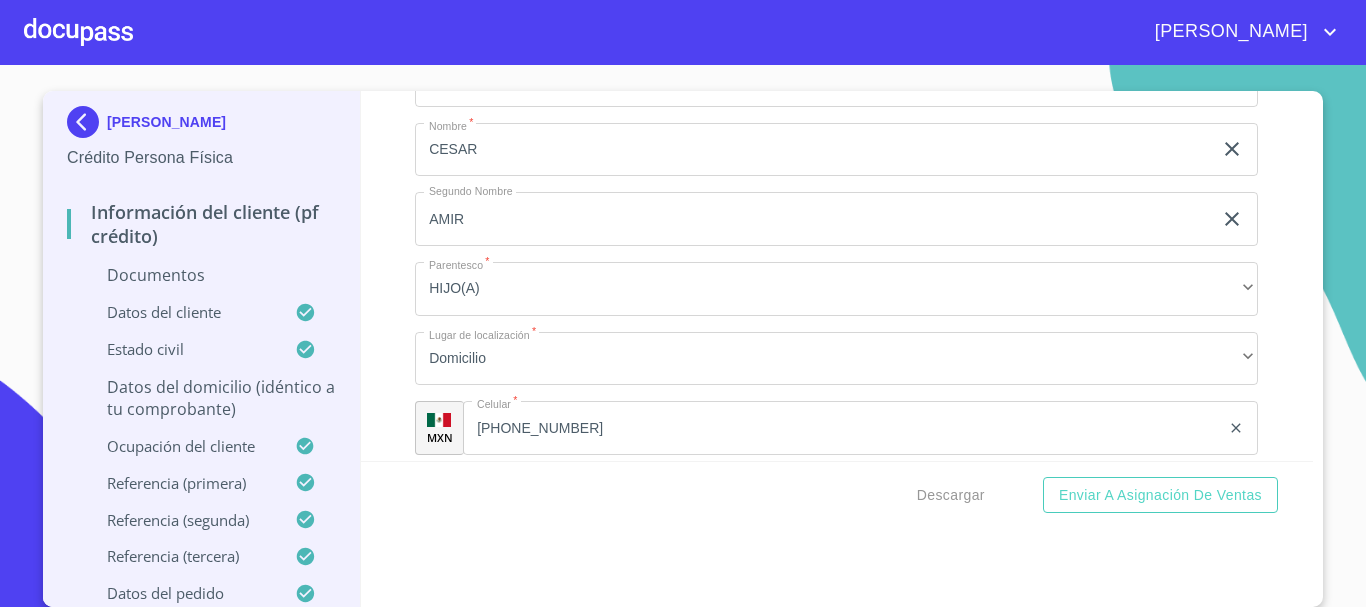 click on "[PHONE_NUMBER]" 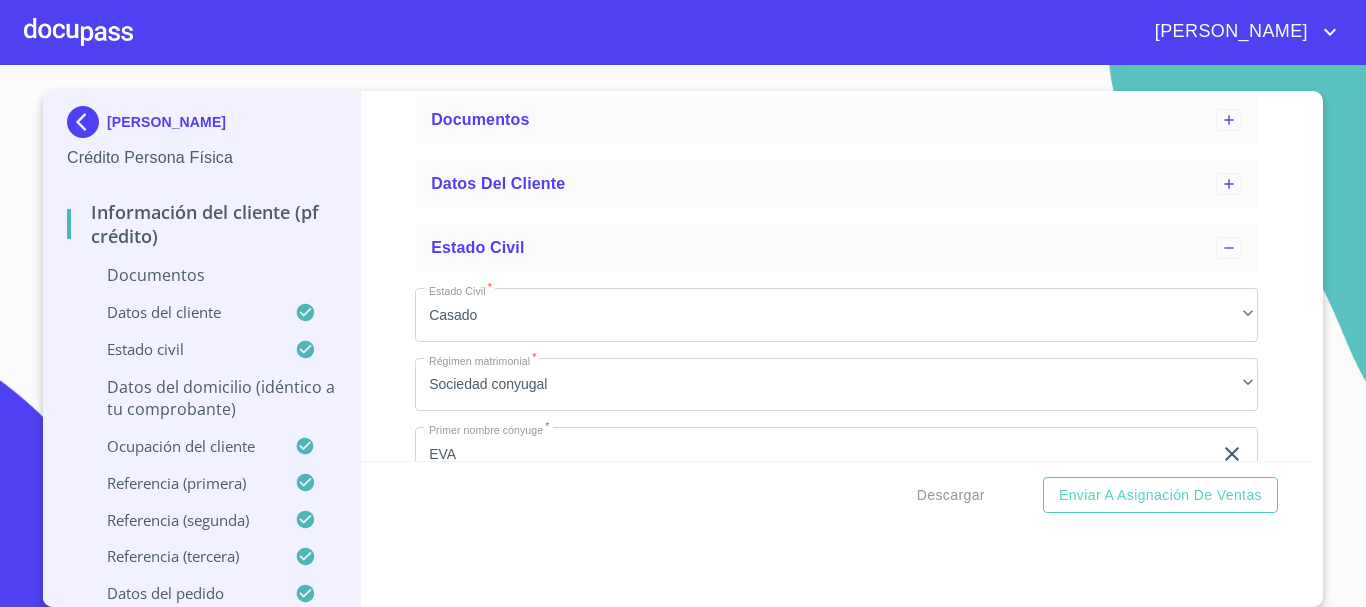 scroll, scrollTop: 0, scrollLeft: 0, axis: both 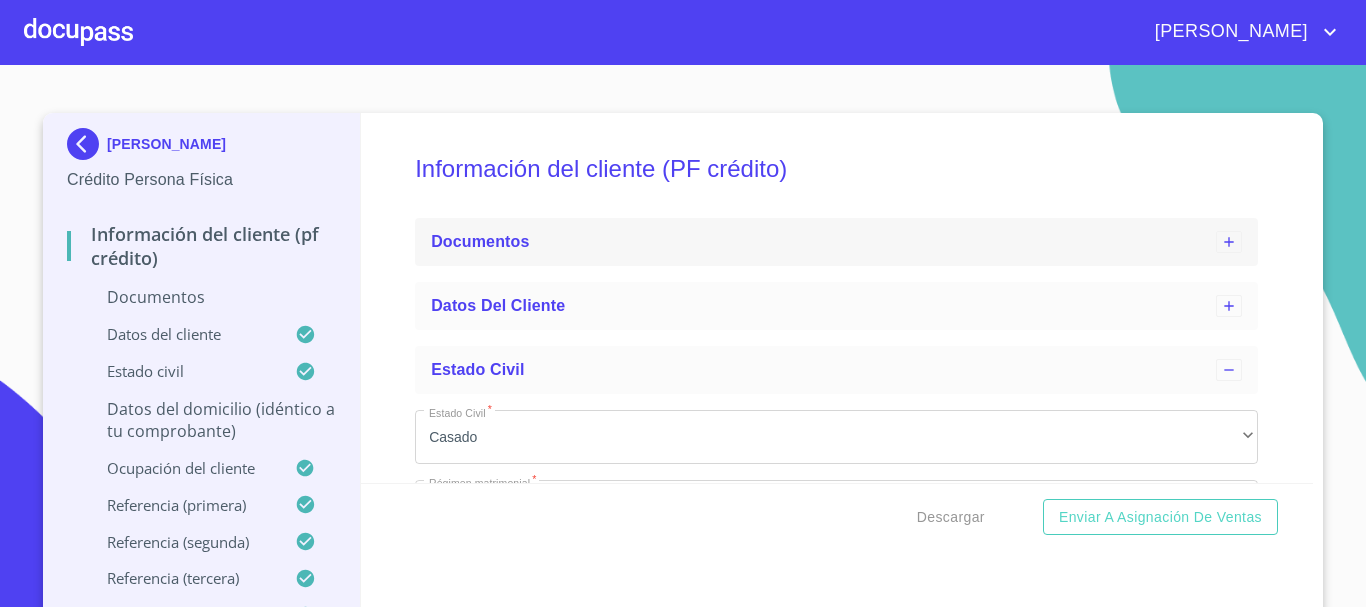 click on "Documentos" at bounding box center (823, 242) 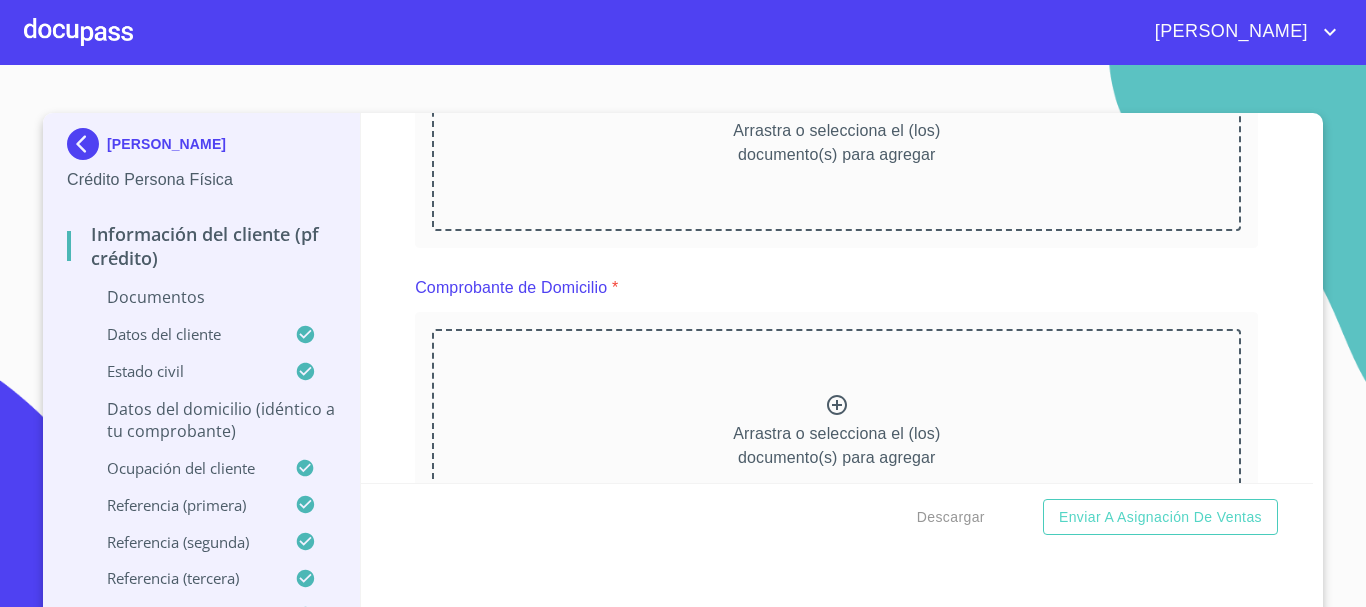 scroll, scrollTop: 500, scrollLeft: 0, axis: vertical 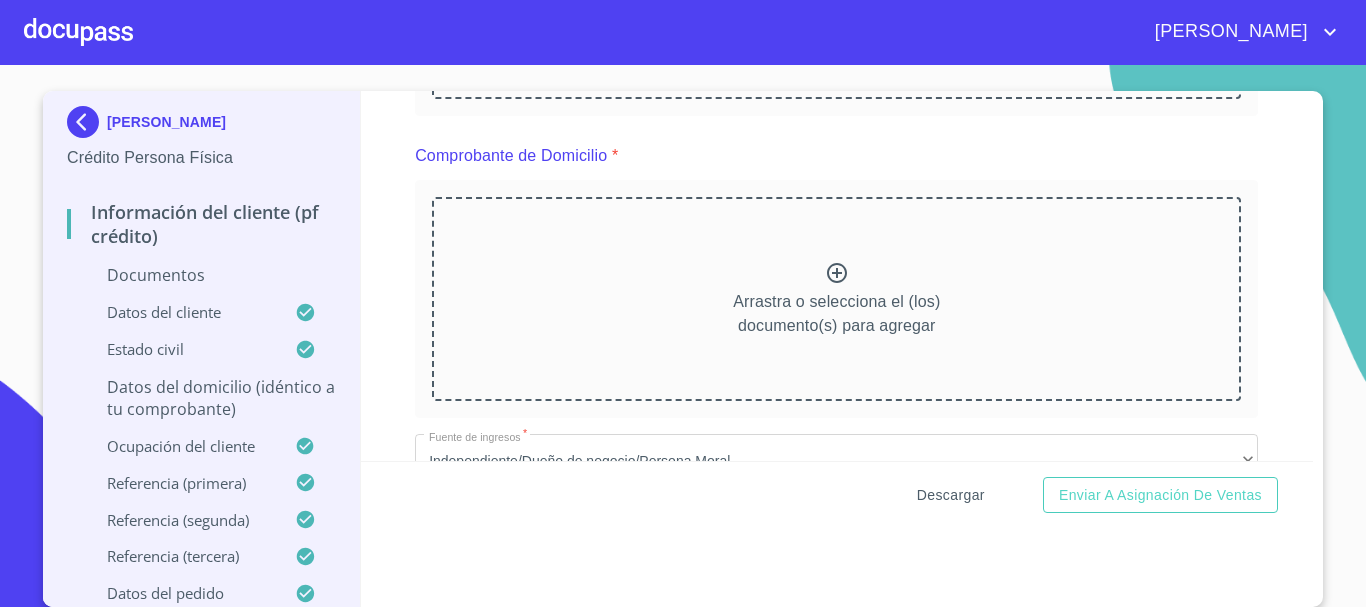 click on "Descargar" at bounding box center [951, 495] 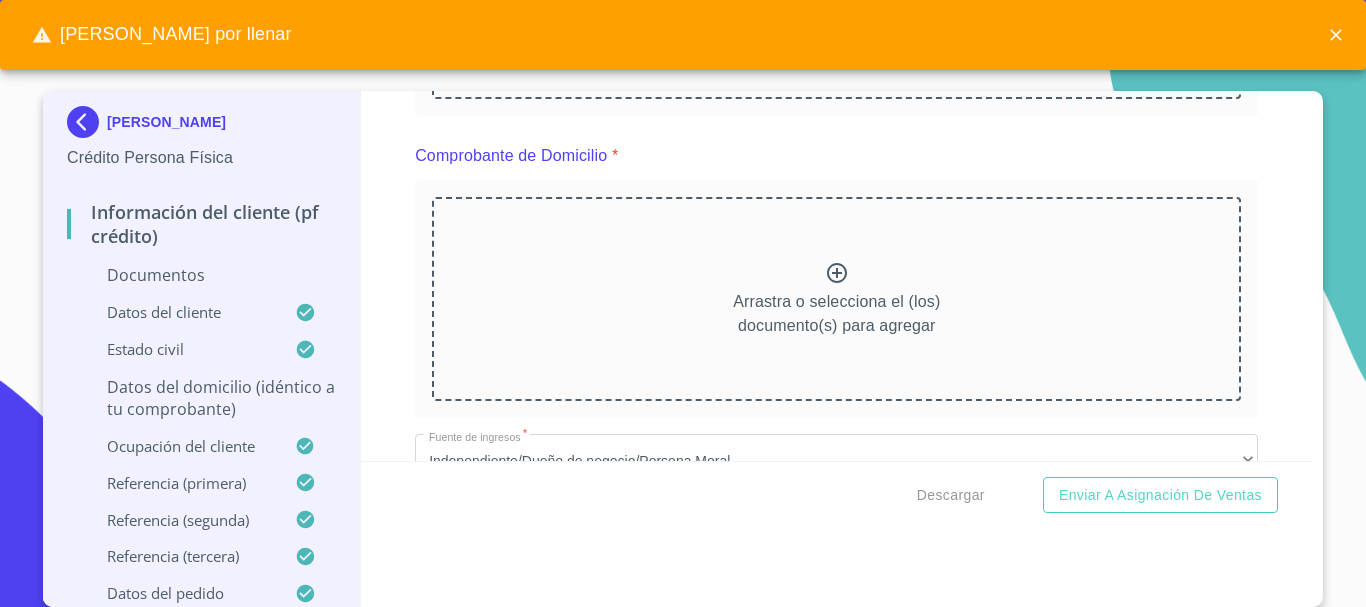 scroll, scrollTop: 12, scrollLeft: 0, axis: vertical 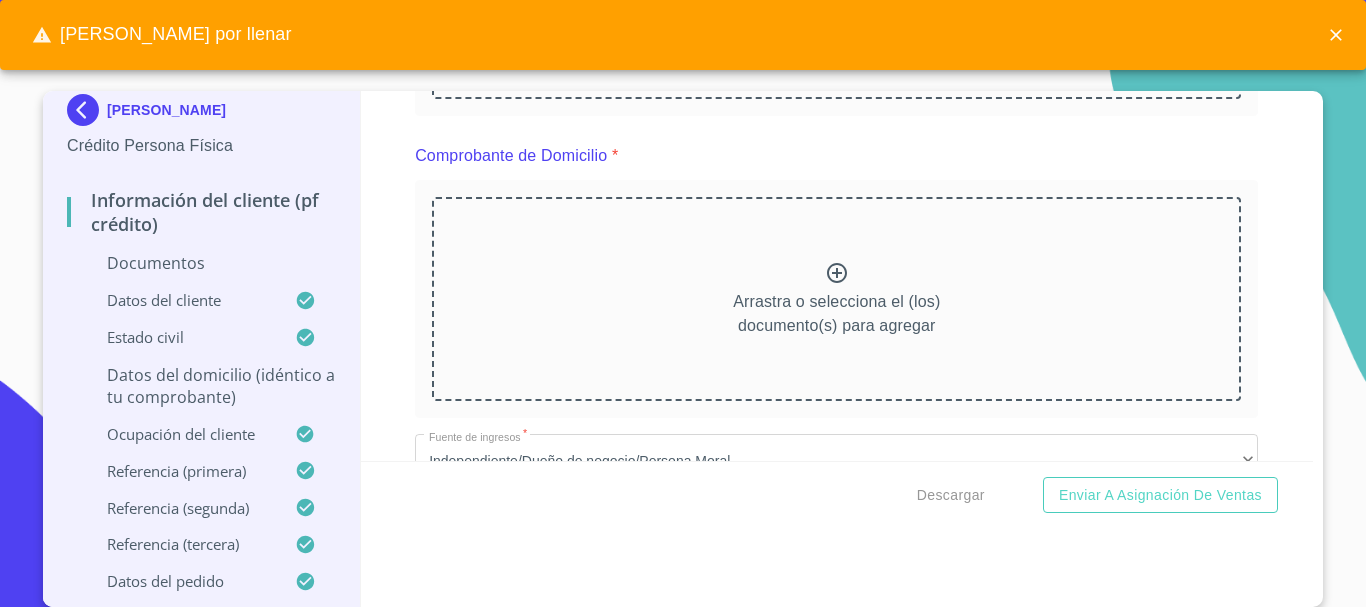 click on "Datos del domicilio (idéntico a tu comprobante)" at bounding box center [201, 386] 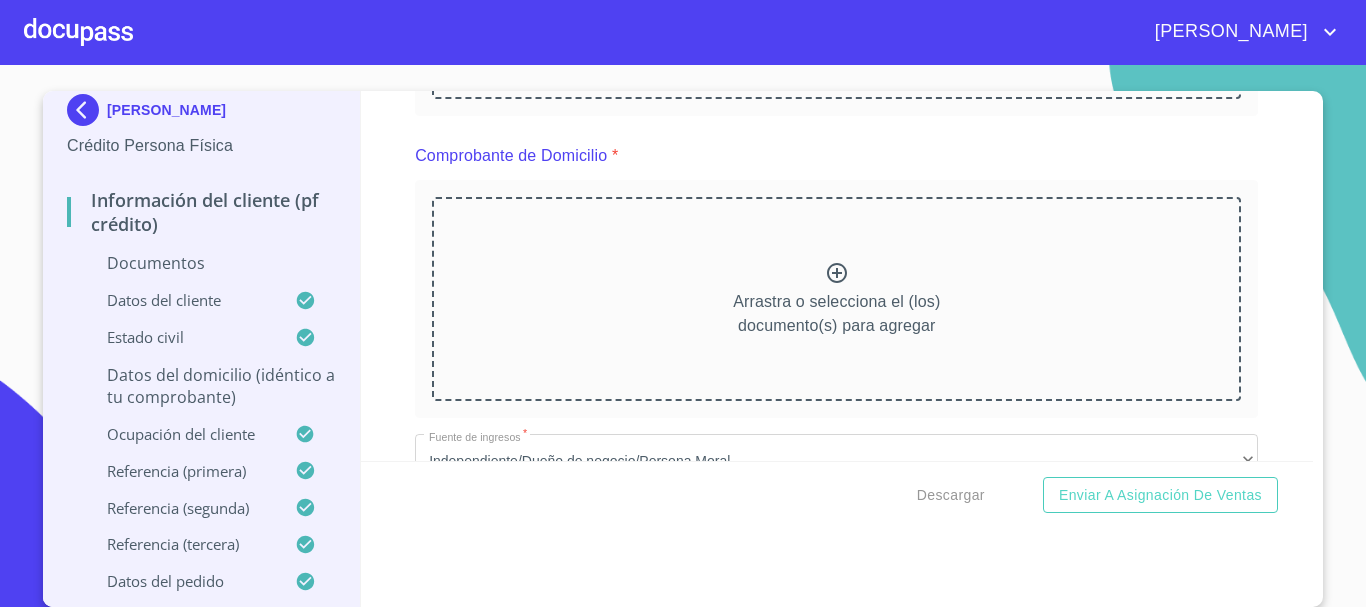 click on "Datos del domicilio (idéntico a tu comprobante)" at bounding box center (201, 386) 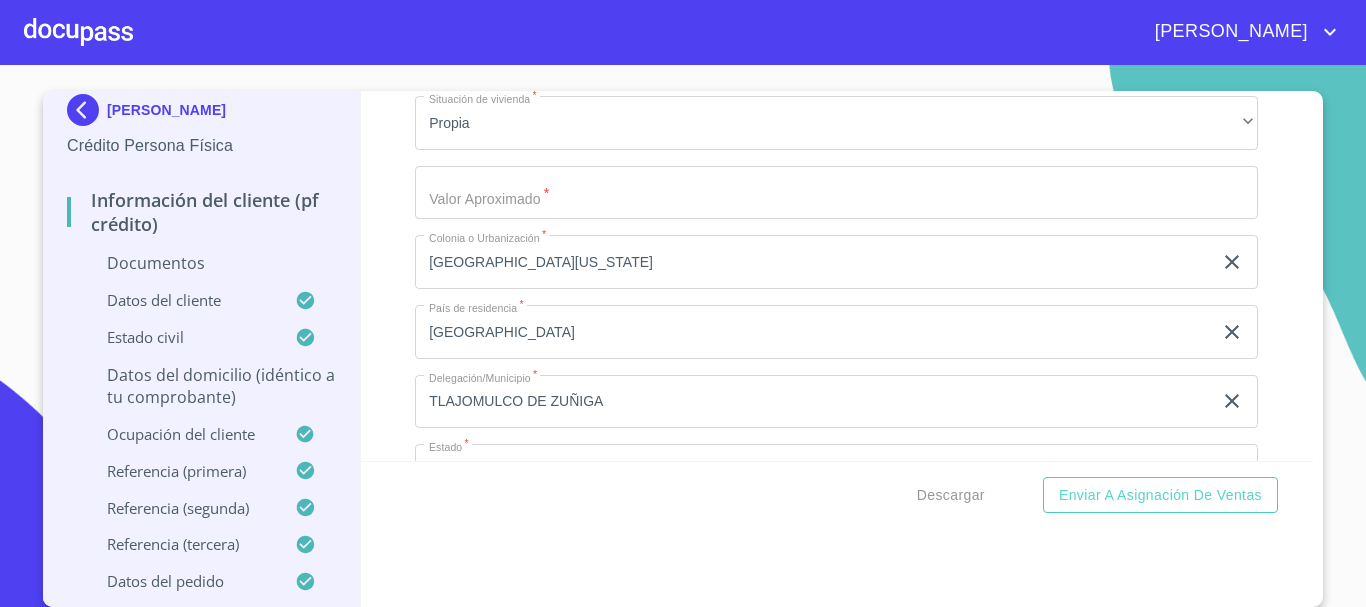 scroll, scrollTop: 3500, scrollLeft: 0, axis: vertical 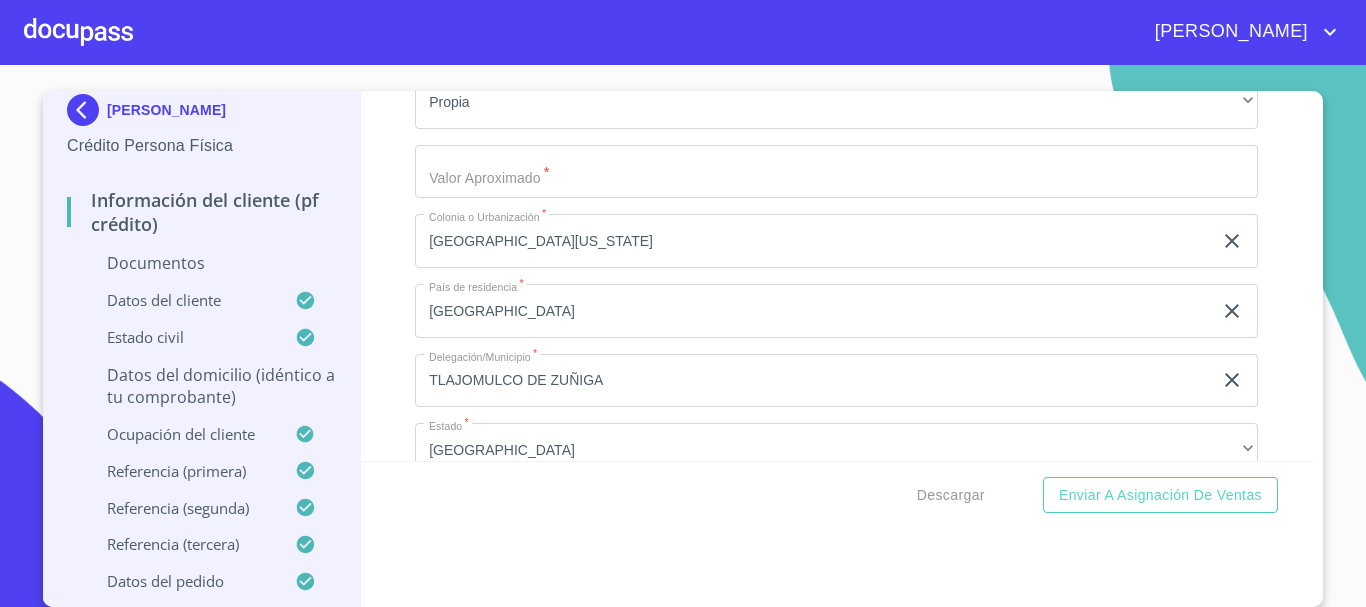 click on "Documento de identificación.   *" at bounding box center (813, -674) 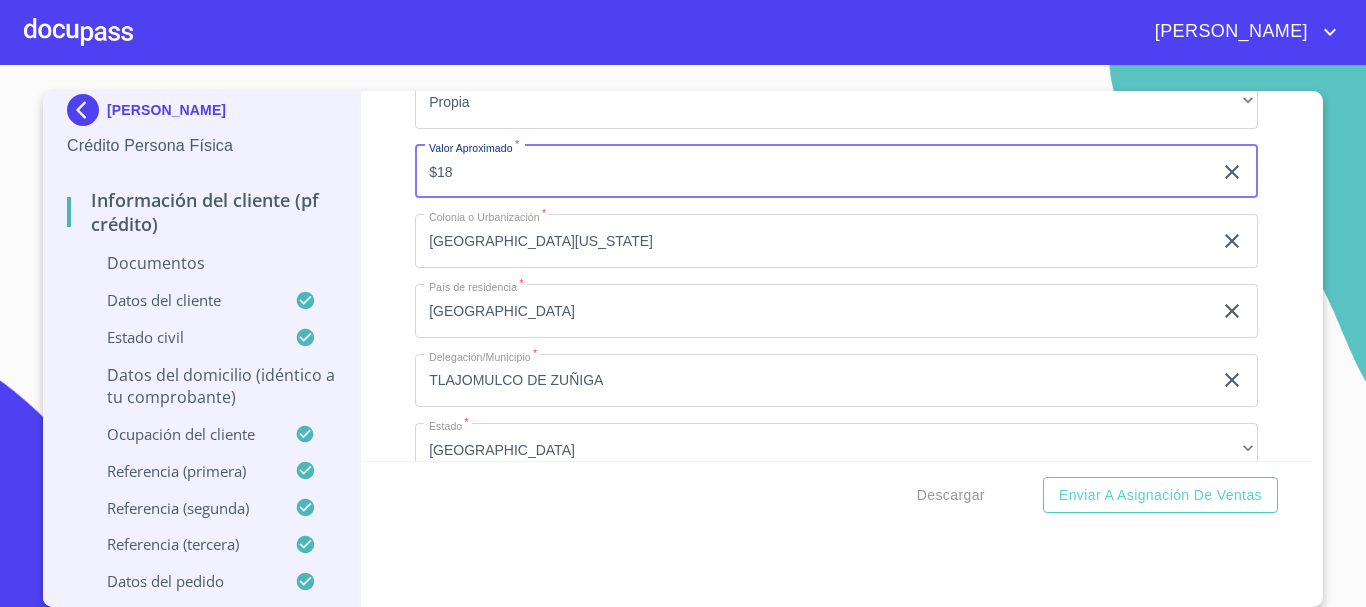 type on "$1" 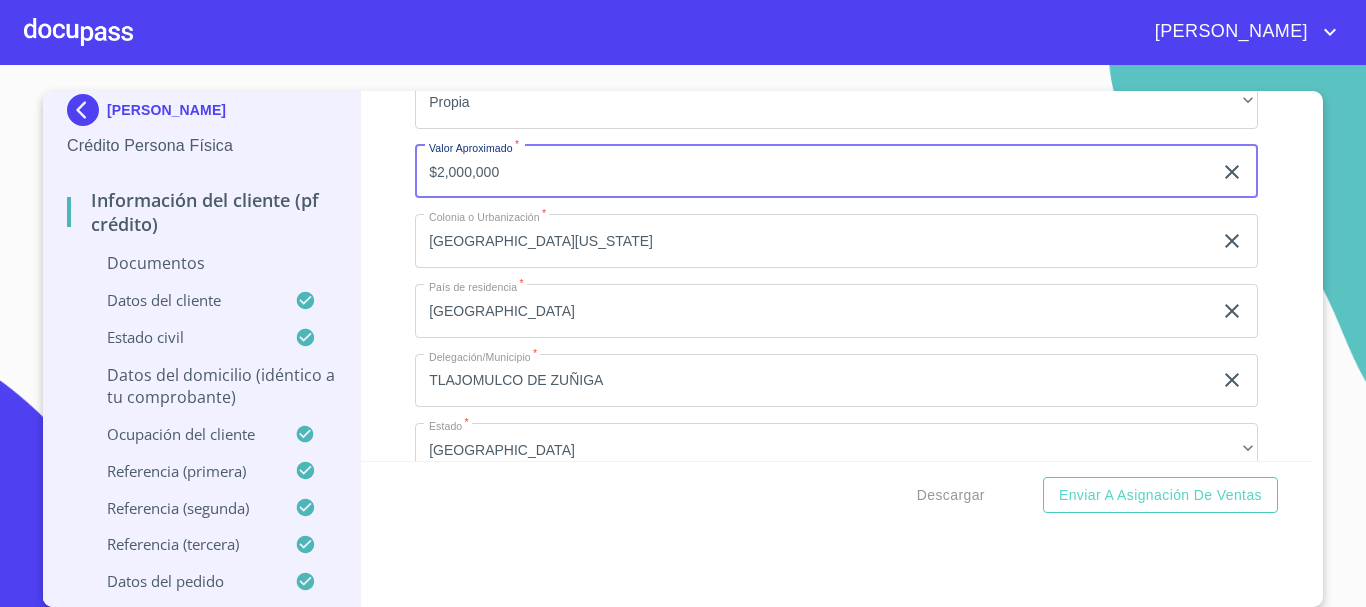 type on "$2,000,000" 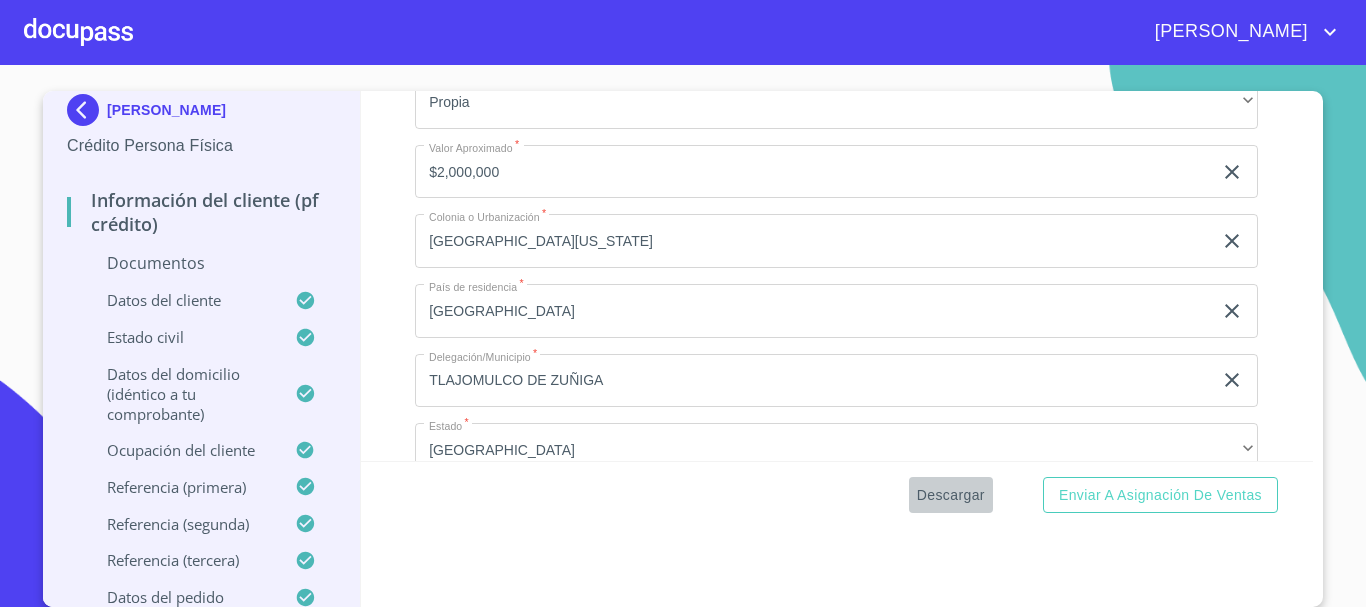 click on "Descargar" at bounding box center (951, 495) 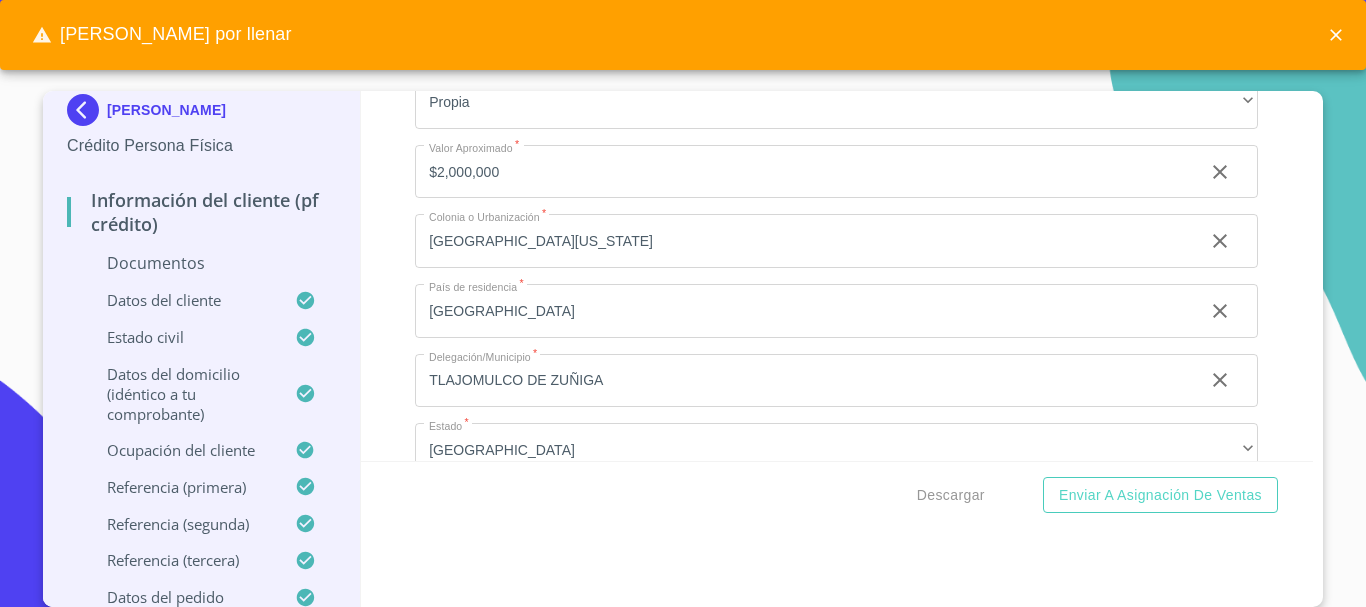 scroll, scrollTop: 28, scrollLeft: 0, axis: vertical 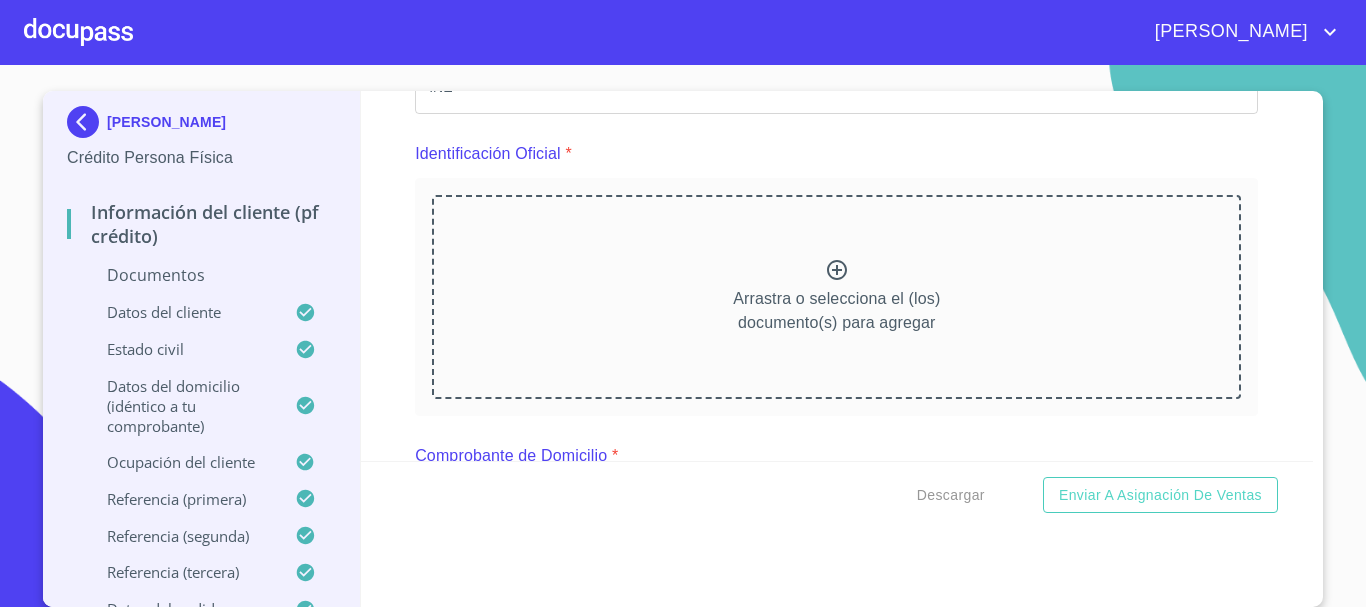 click on "Arrastra o selecciona el (los) documento(s) para agregar" at bounding box center [836, 311] 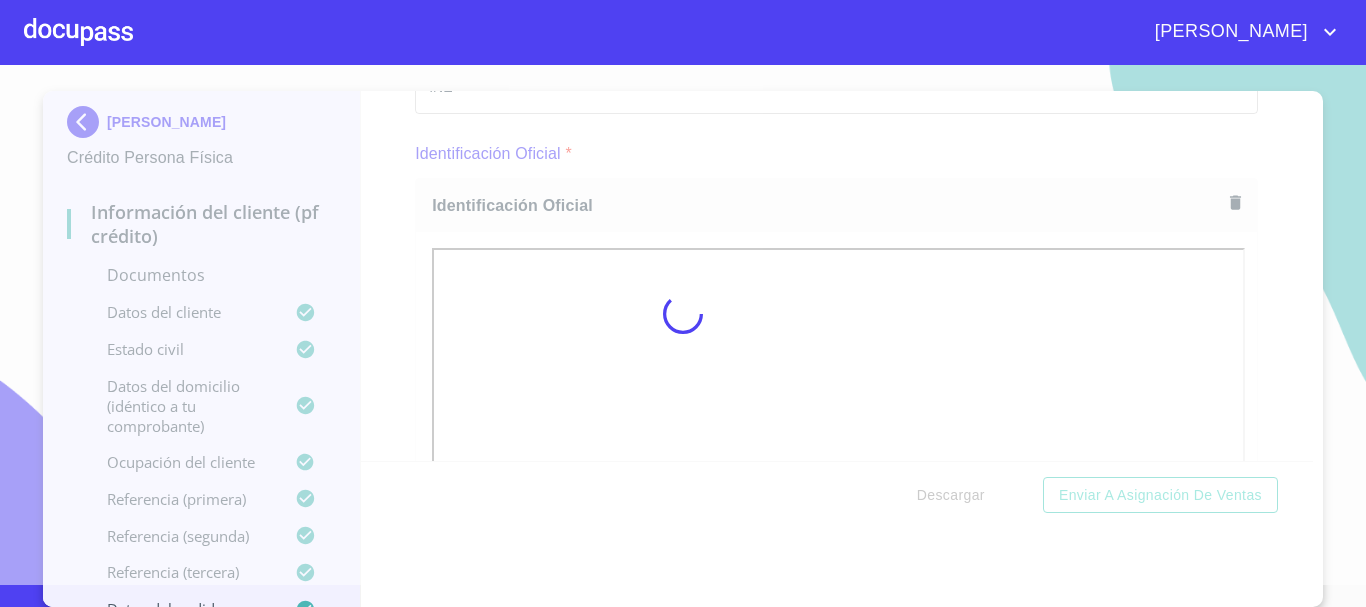 scroll, scrollTop: 22, scrollLeft: 0, axis: vertical 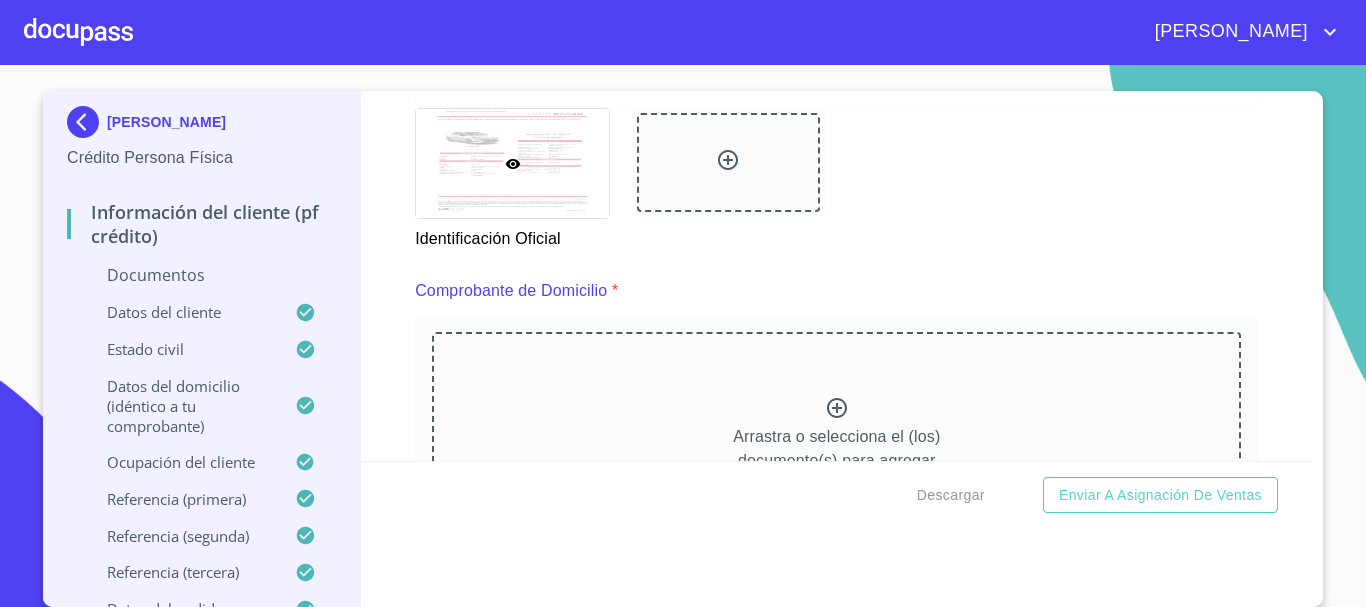 click on "Arrastra o selecciona el (los) documento(s) para agregar" at bounding box center [836, 434] 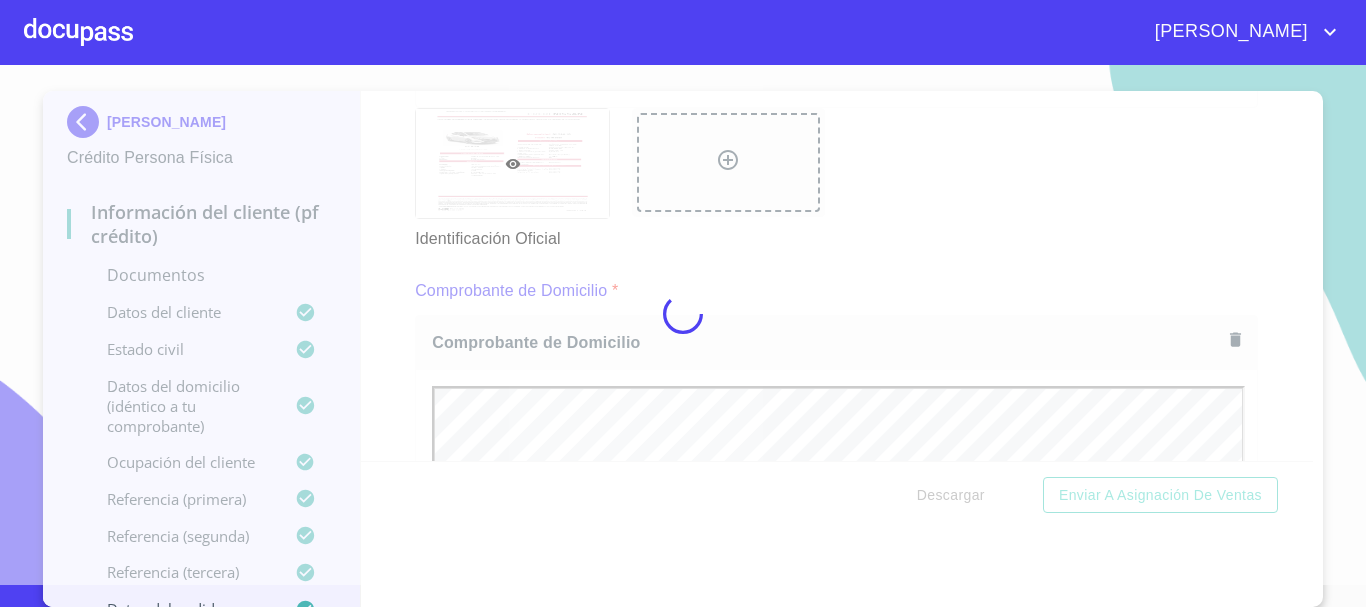 scroll, scrollTop: 0, scrollLeft: 0, axis: both 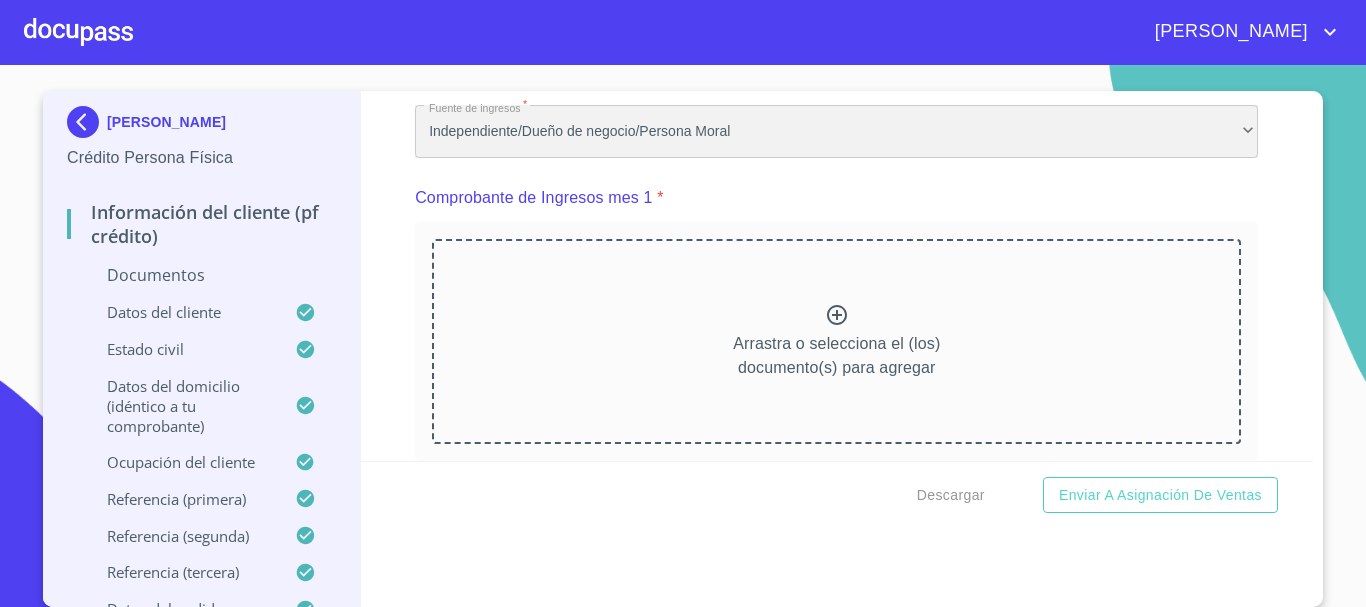 click on "Independiente/Dueño de negocio/Persona Moral" at bounding box center [836, 132] 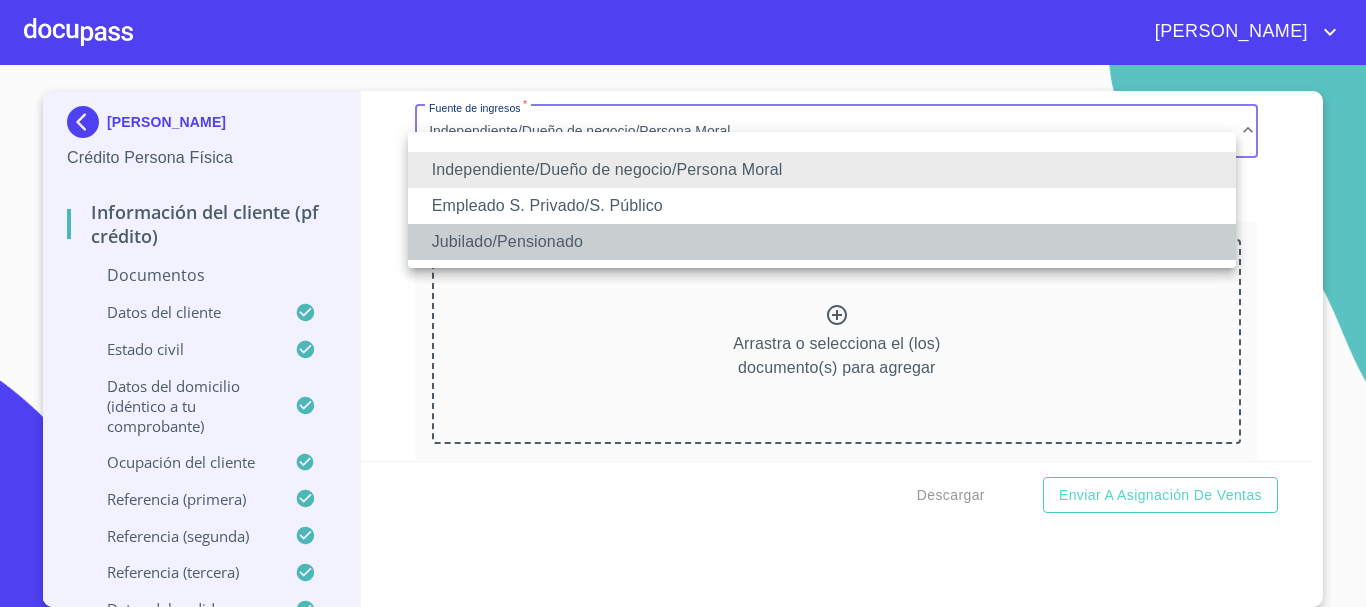 click on "Jubilado/Pensionado" at bounding box center [822, 242] 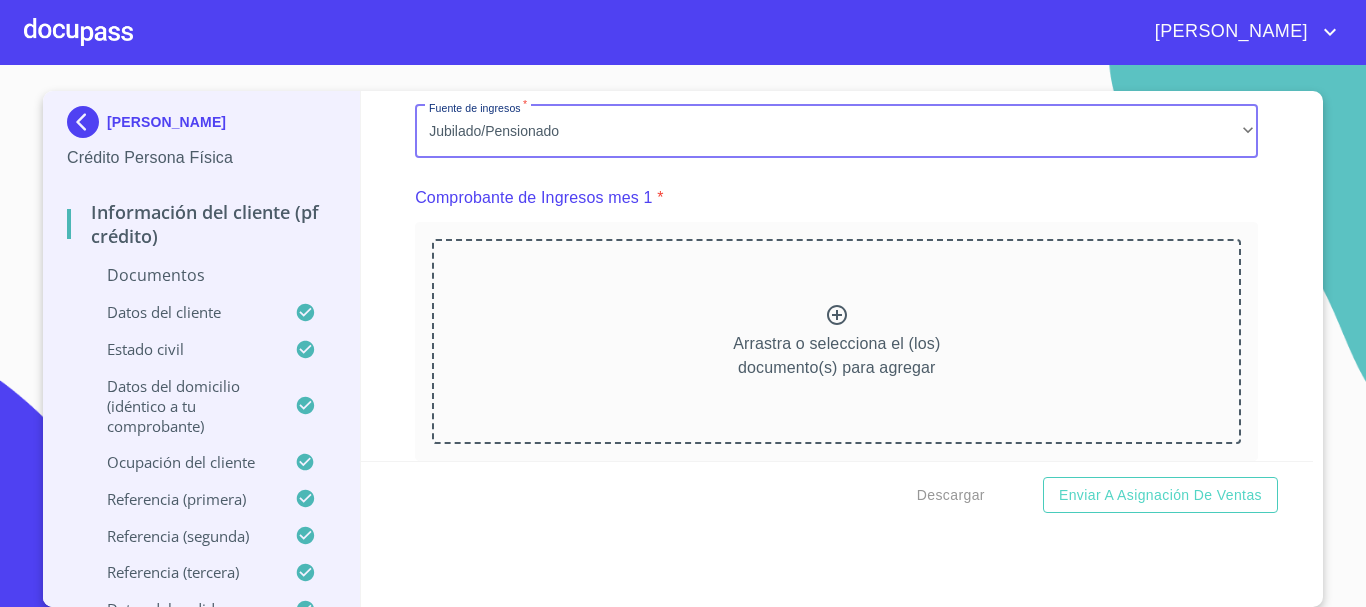 click on "Arrastra o selecciona el (los) documento(s) para agregar" at bounding box center (836, 356) 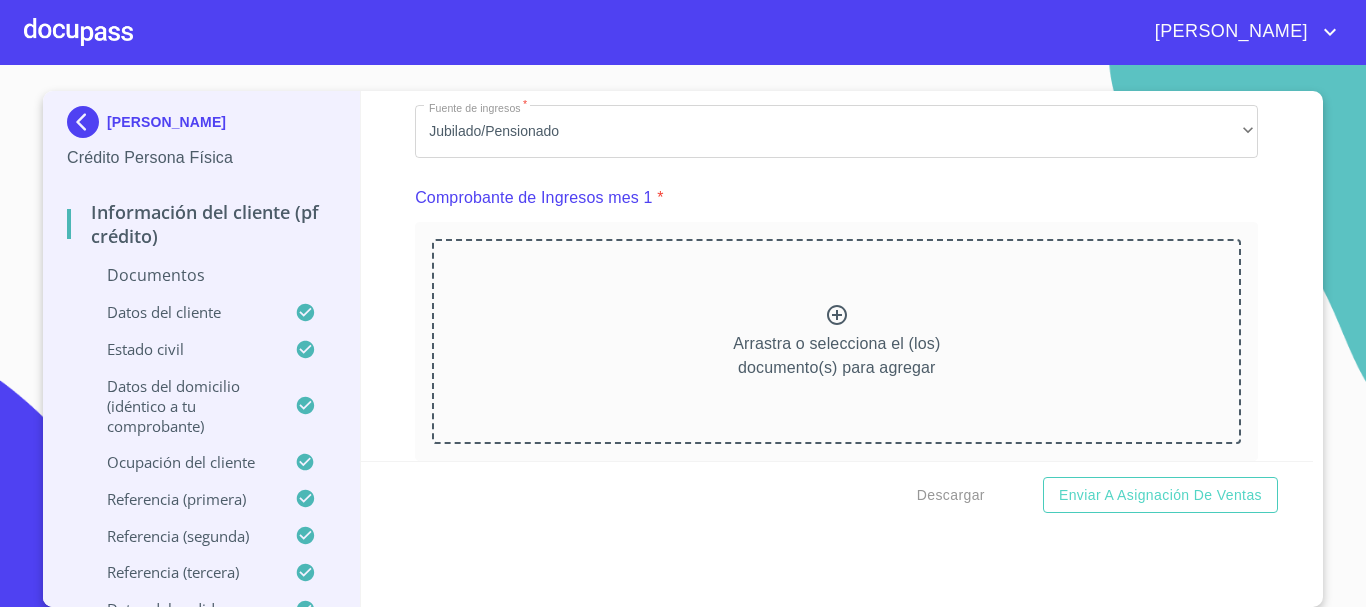 scroll, scrollTop: 0, scrollLeft: 0, axis: both 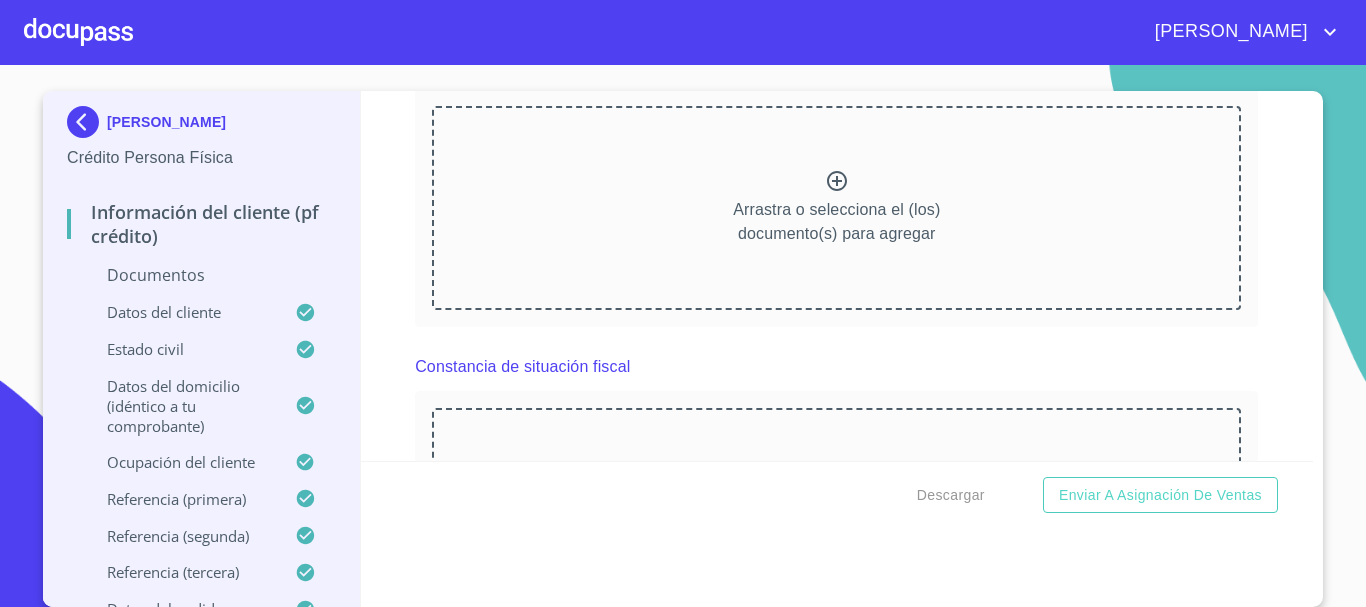 click on "Arrastra o selecciona el (los) documento(s) para agregar" at bounding box center (836, 208) 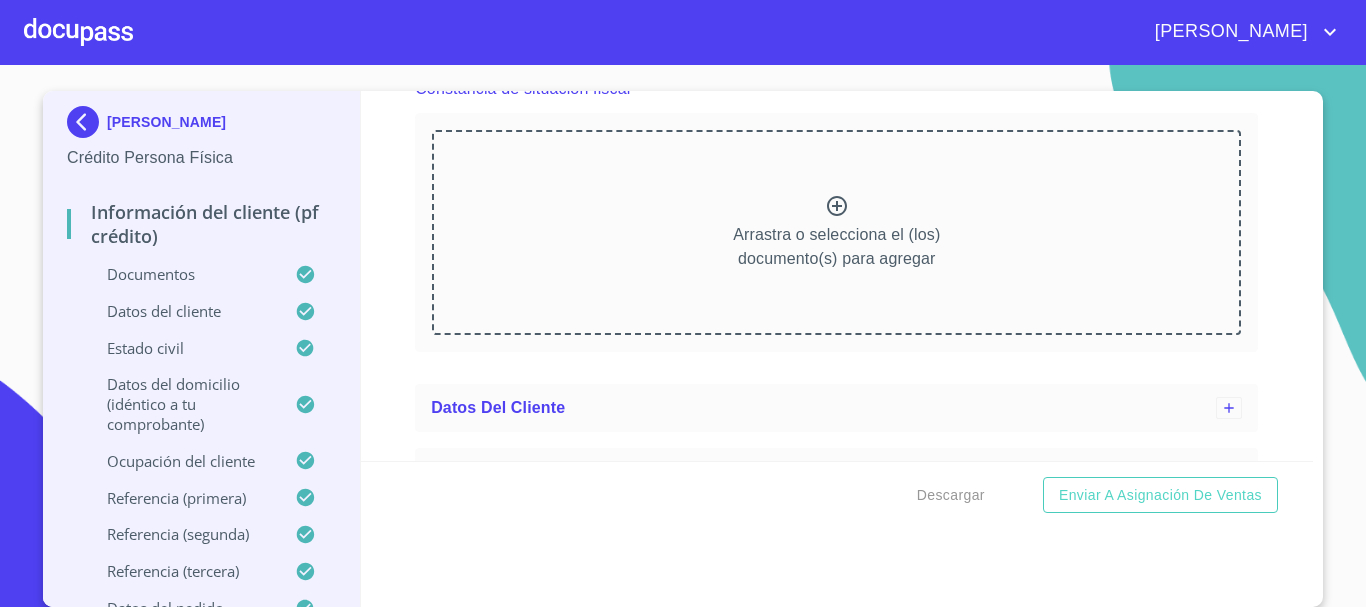 scroll, scrollTop: 4300, scrollLeft: 0, axis: vertical 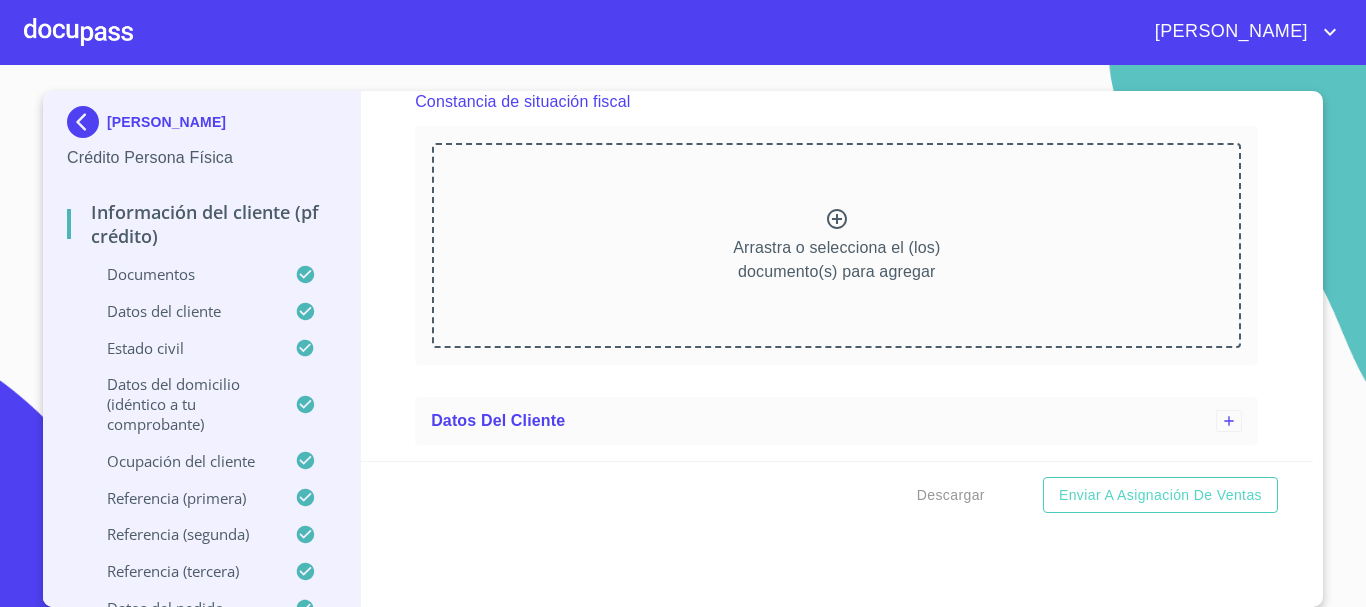 click on "Arrastra o selecciona el (los) documento(s) para agregar" at bounding box center [836, 245] 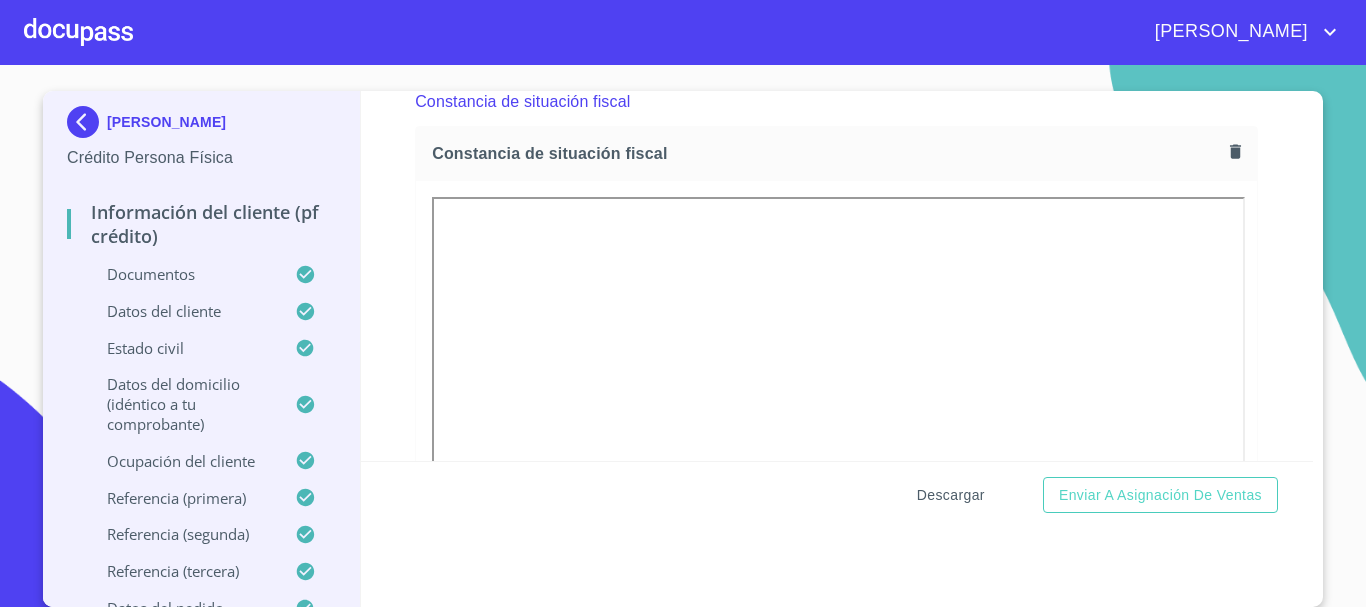 click on "Descargar" at bounding box center (951, 495) 